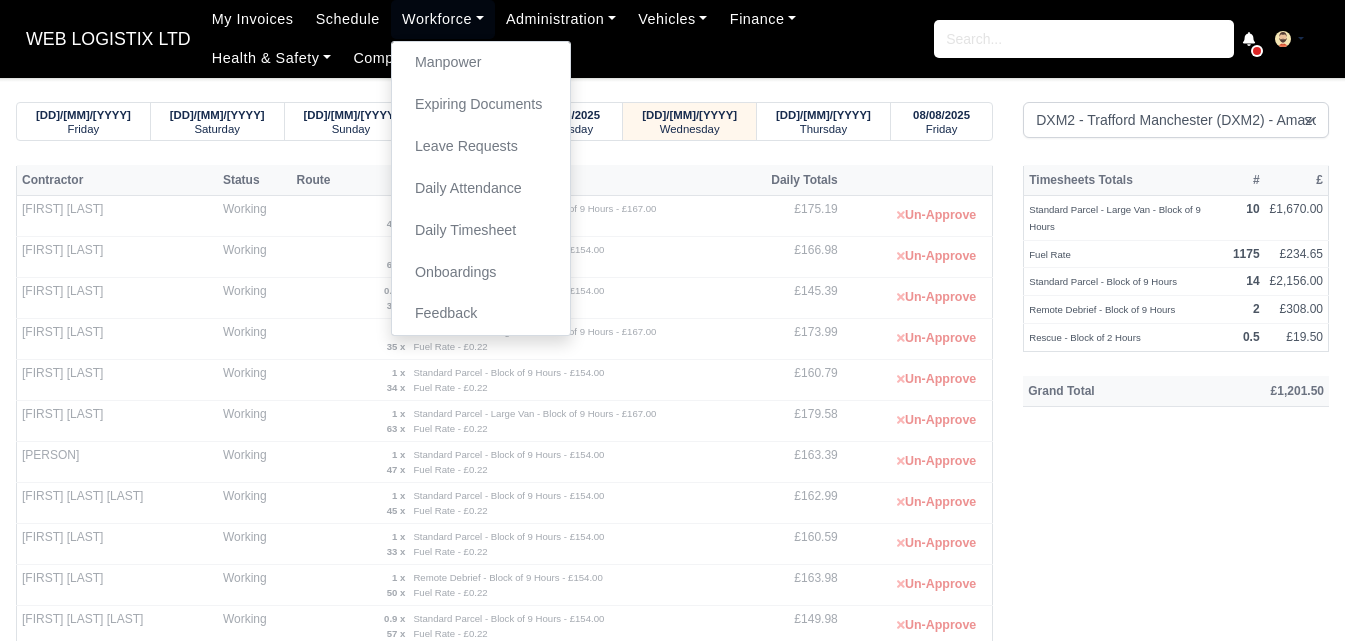 select on "1" 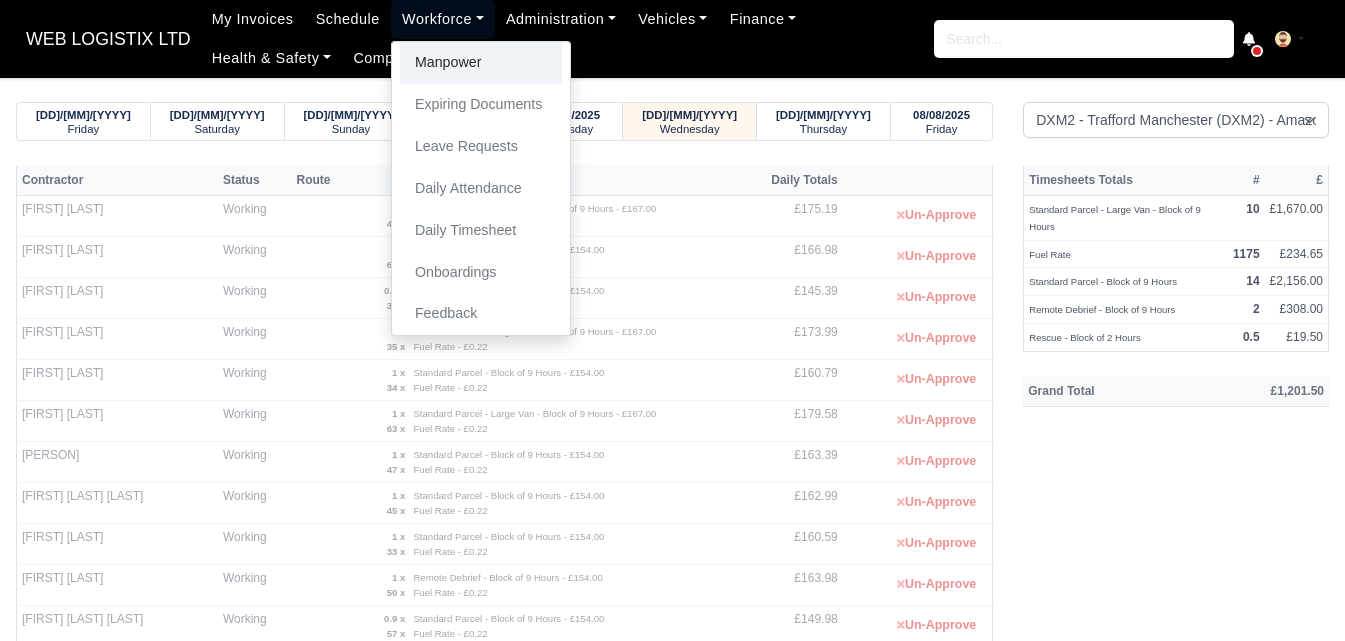 click on "Manpower" at bounding box center (481, 63) 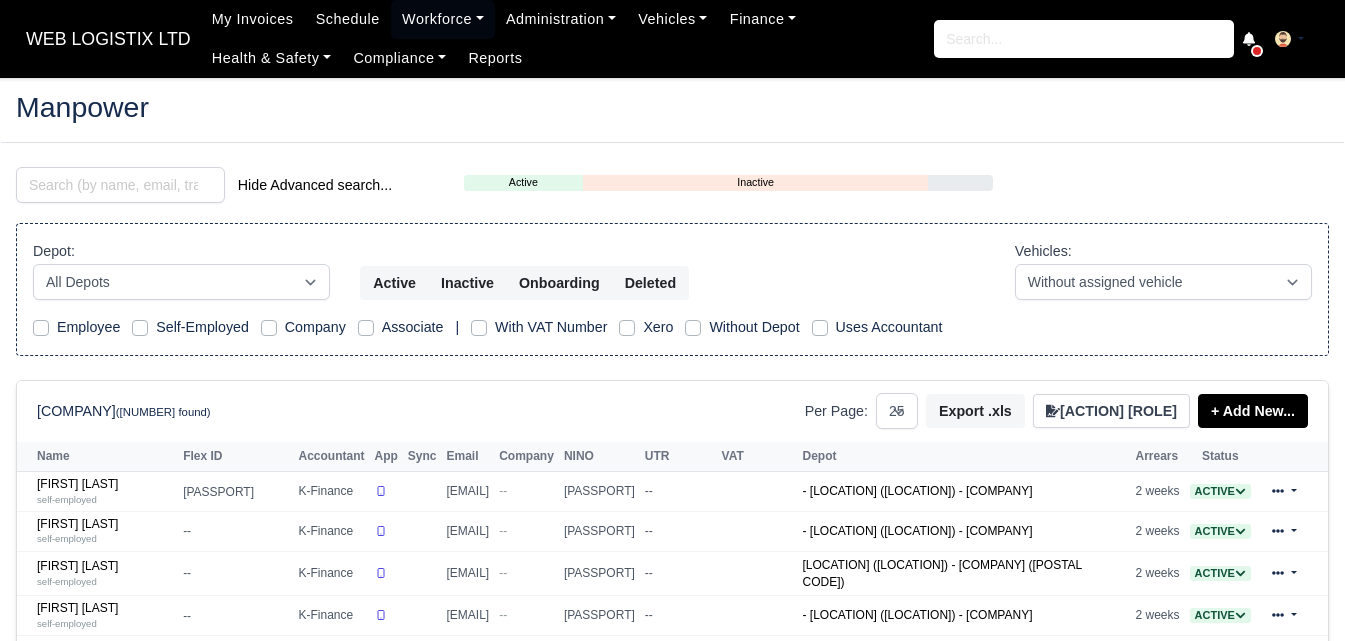 select on "25" 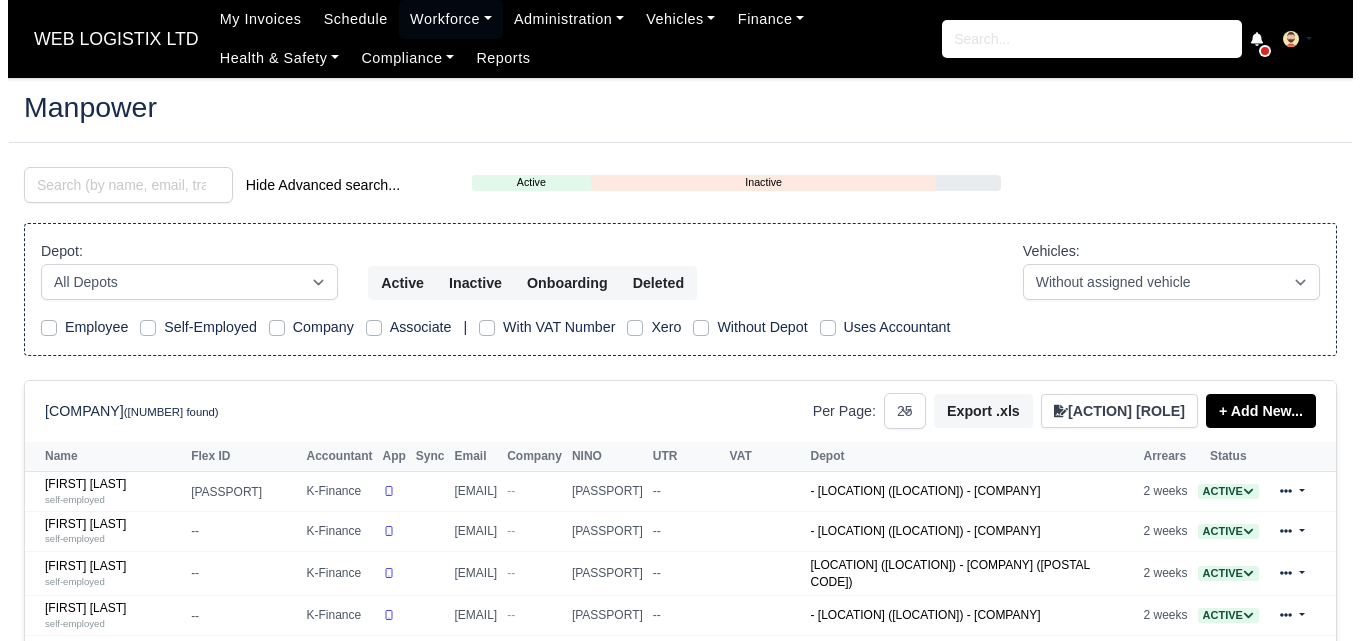 scroll, scrollTop: 0, scrollLeft: 0, axis: both 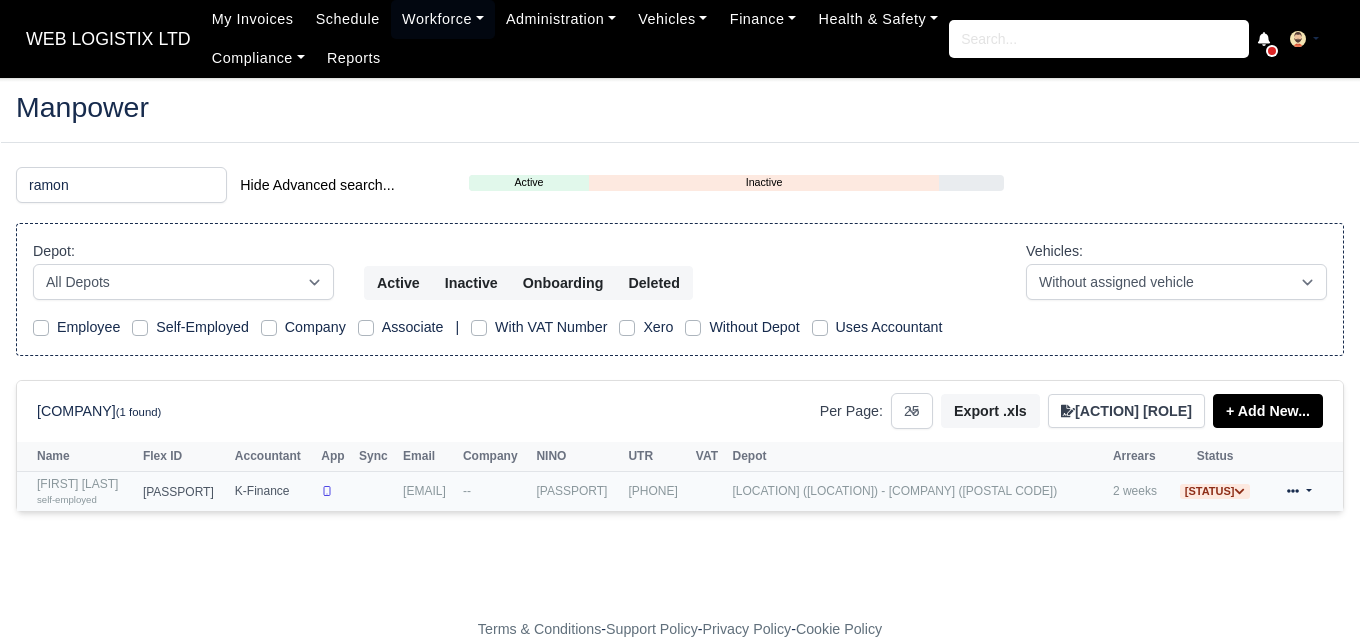 type on "ramon" 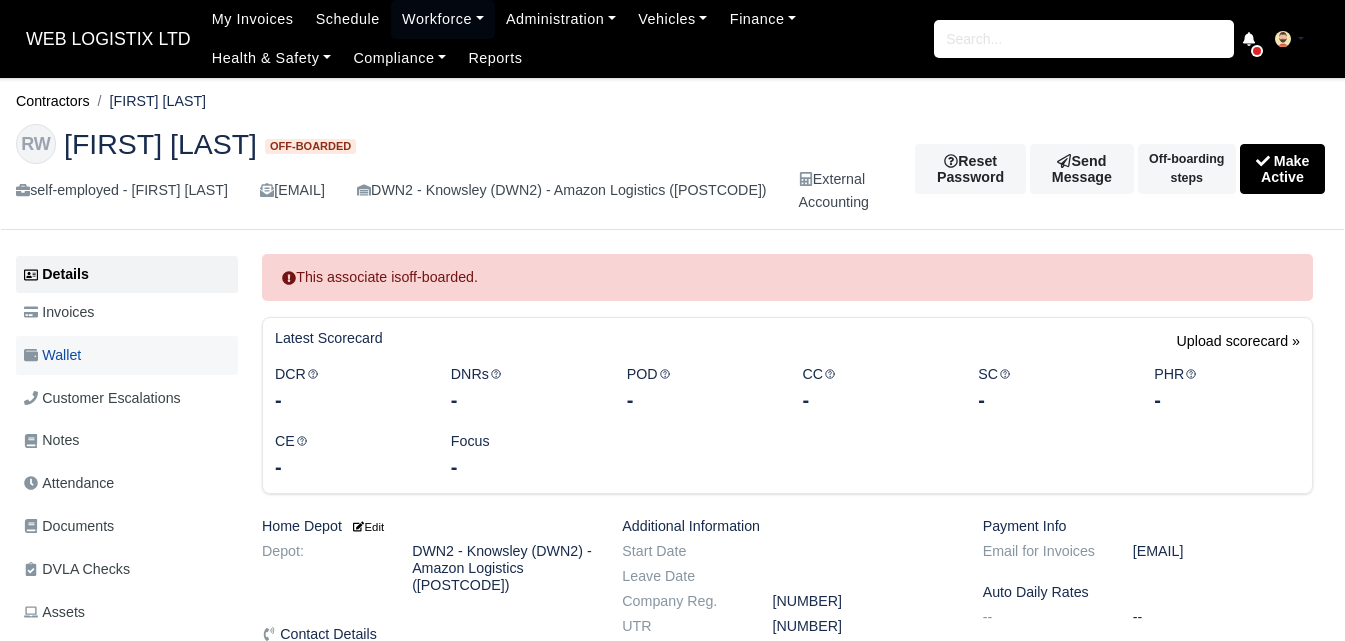 scroll, scrollTop: 0, scrollLeft: 0, axis: both 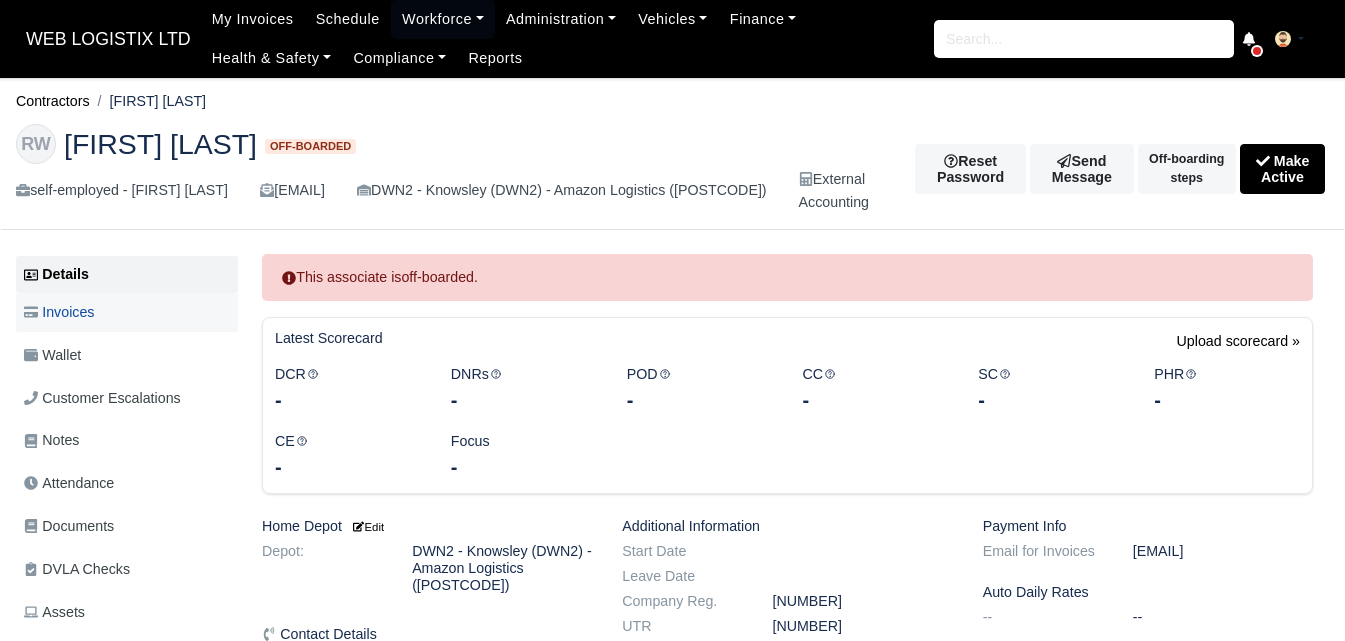 click on "Invoices" at bounding box center [59, 312] 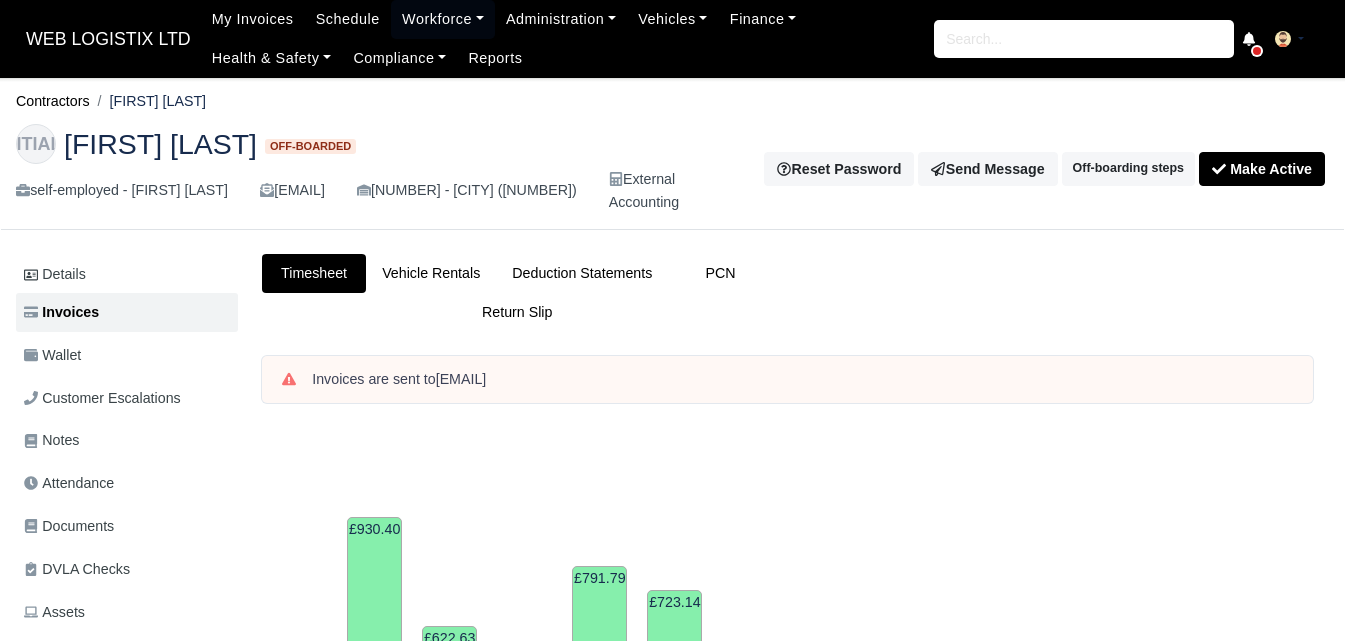 scroll, scrollTop: 0, scrollLeft: 0, axis: both 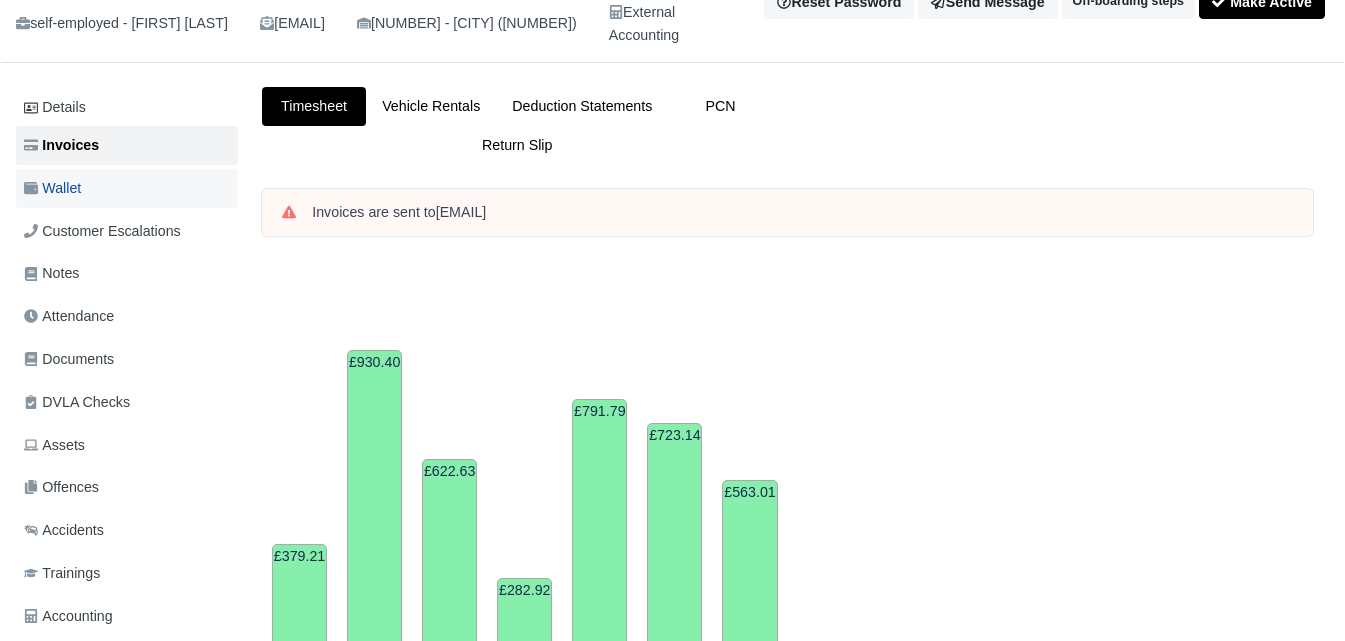 click on "Wallet" at bounding box center [127, 188] 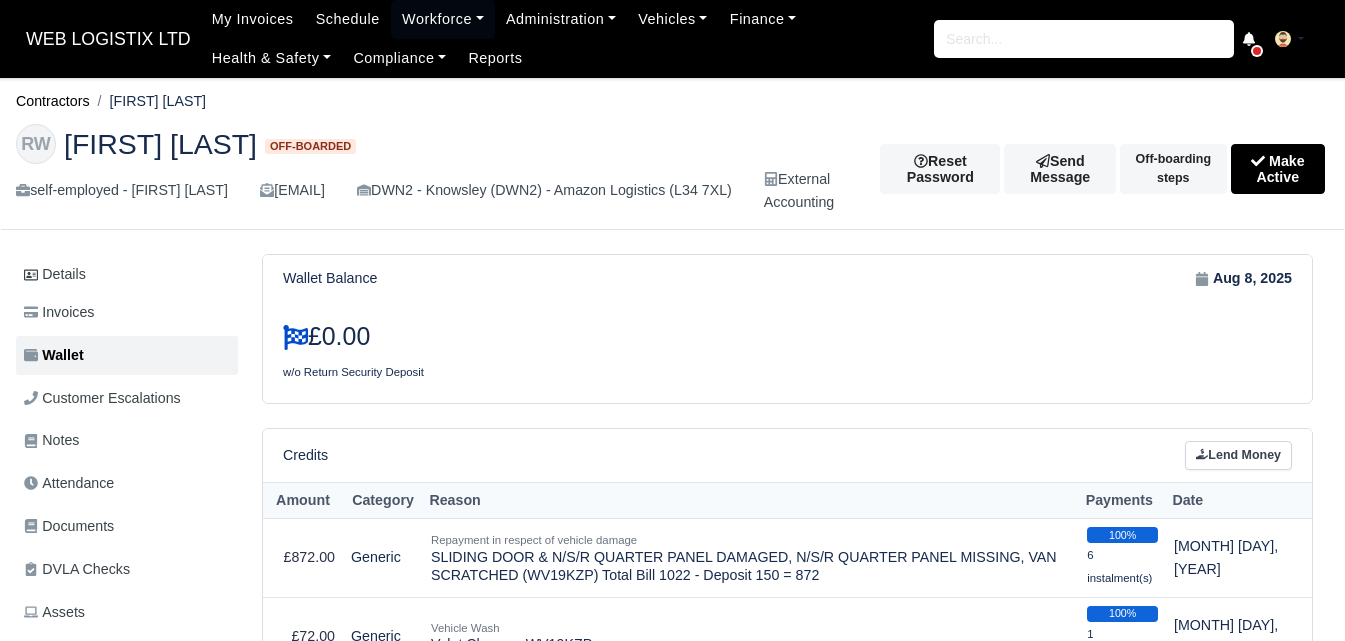 scroll, scrollTop: 0, scrollLeft: 0, axis: both 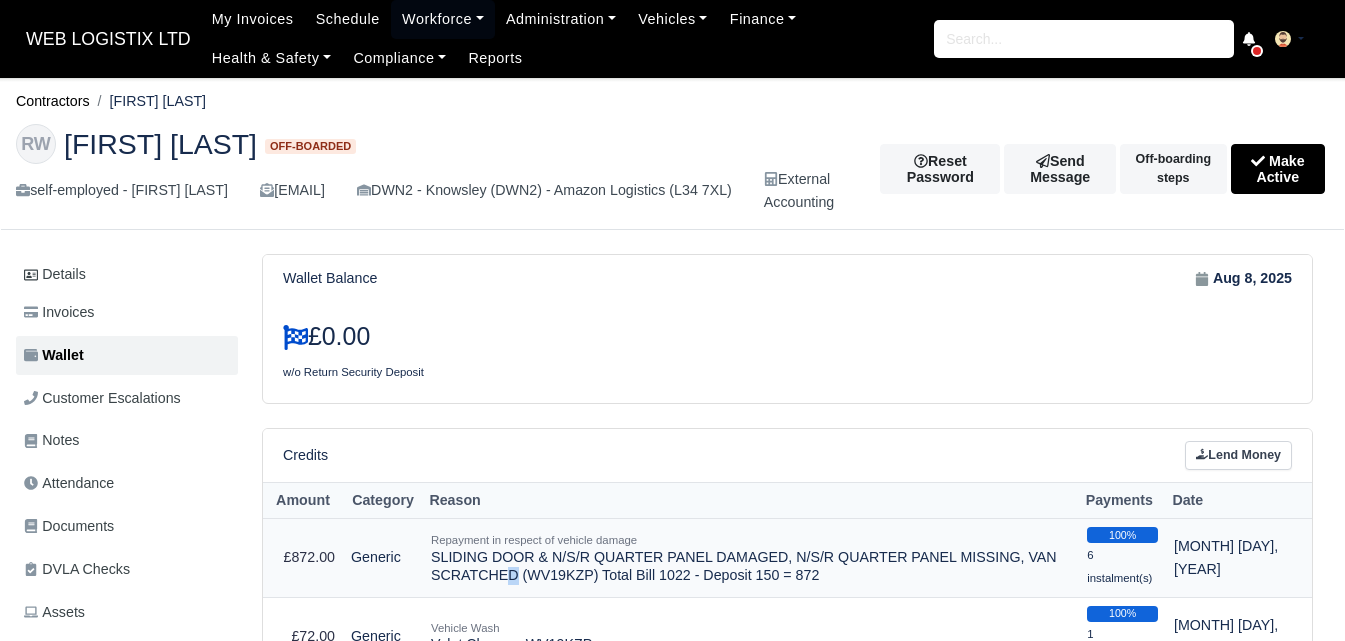 drag, startPoint x: 865, startPoint y: 564, endPoint x: 872, endPoint y: 575, distance: 13.038404 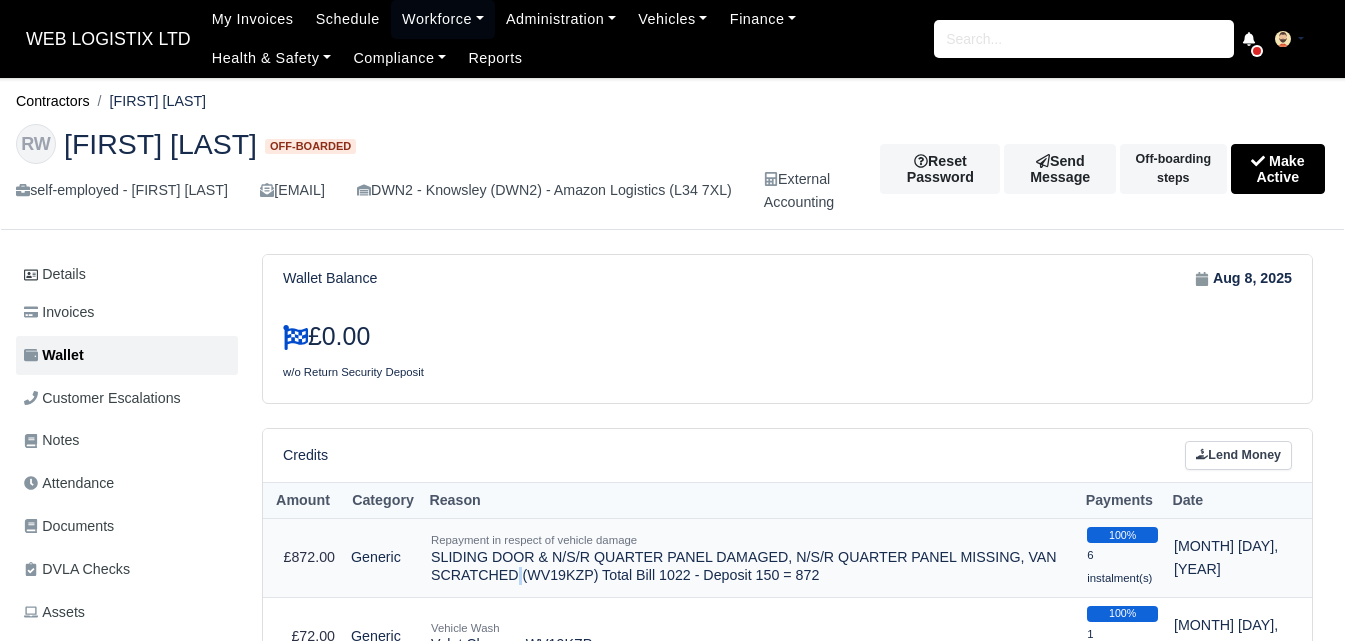 click on "Repayment in respect of vehicle damage
SLIDING DOOR & N/S/R QUARTER PANEL DAMAGED, N/S/R QUARTER PANEL MISSING, VAN SCRATCHED (WV19KZP) Total Bill 1022 - Deposit 150 = 872" at bounding box center (751, 558) 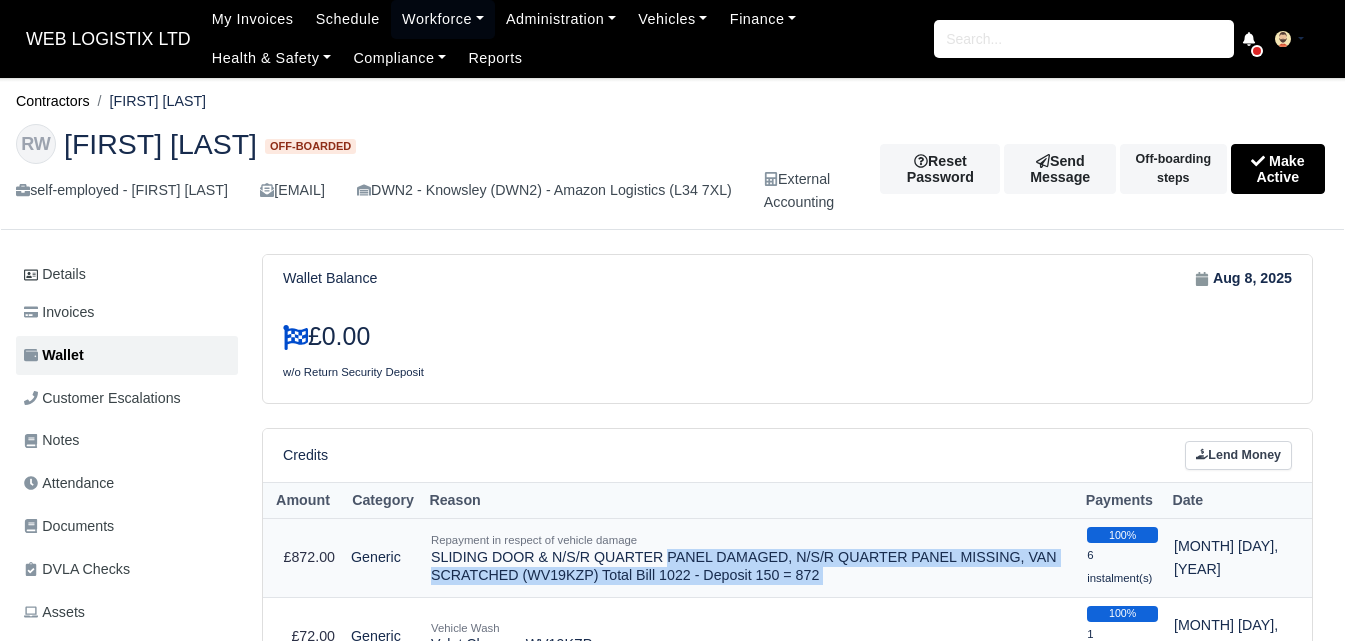 click on "Repayment in respect of vehicle damage
SLIDING DOOR & N/S/R QUARTER PANEL DAMAGED, N/S/R QUARTER PANEL MISSING, VAN SCRATCHED (WV19KZP) Total Bill 1022 - Deposit 150 = 872" at bounding box center (751, 558) 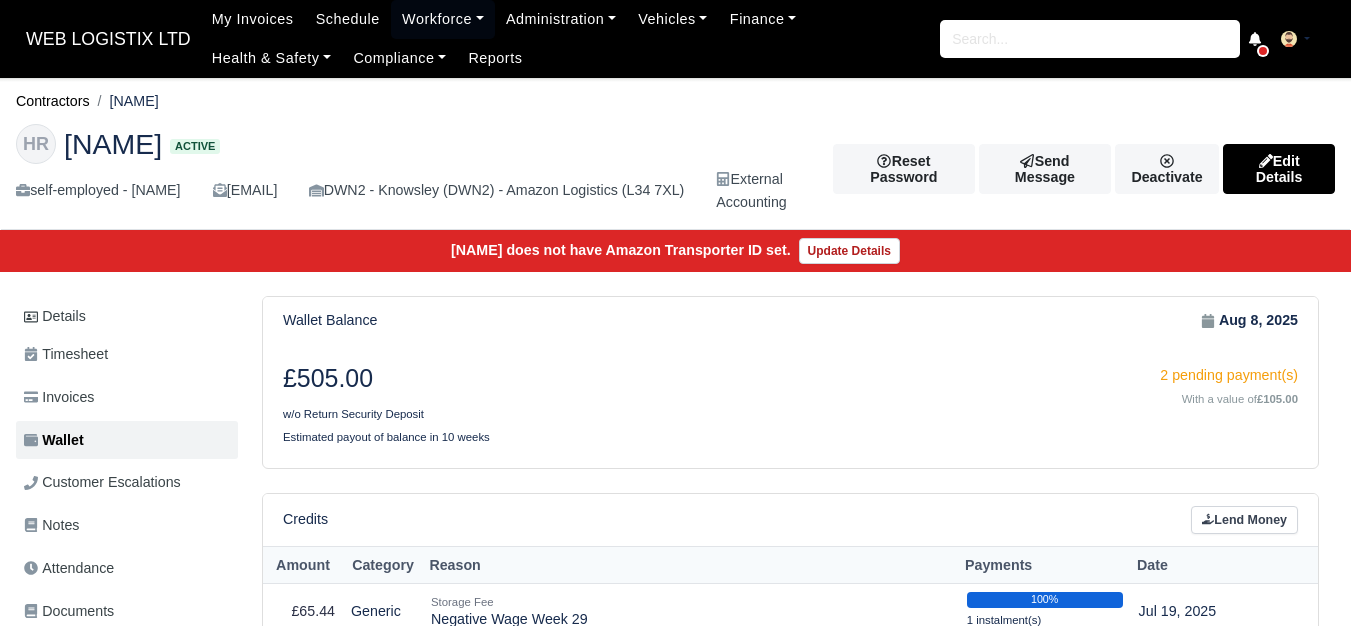 scroll, scrollTop: 0, scrollLeft: 0, axis: both 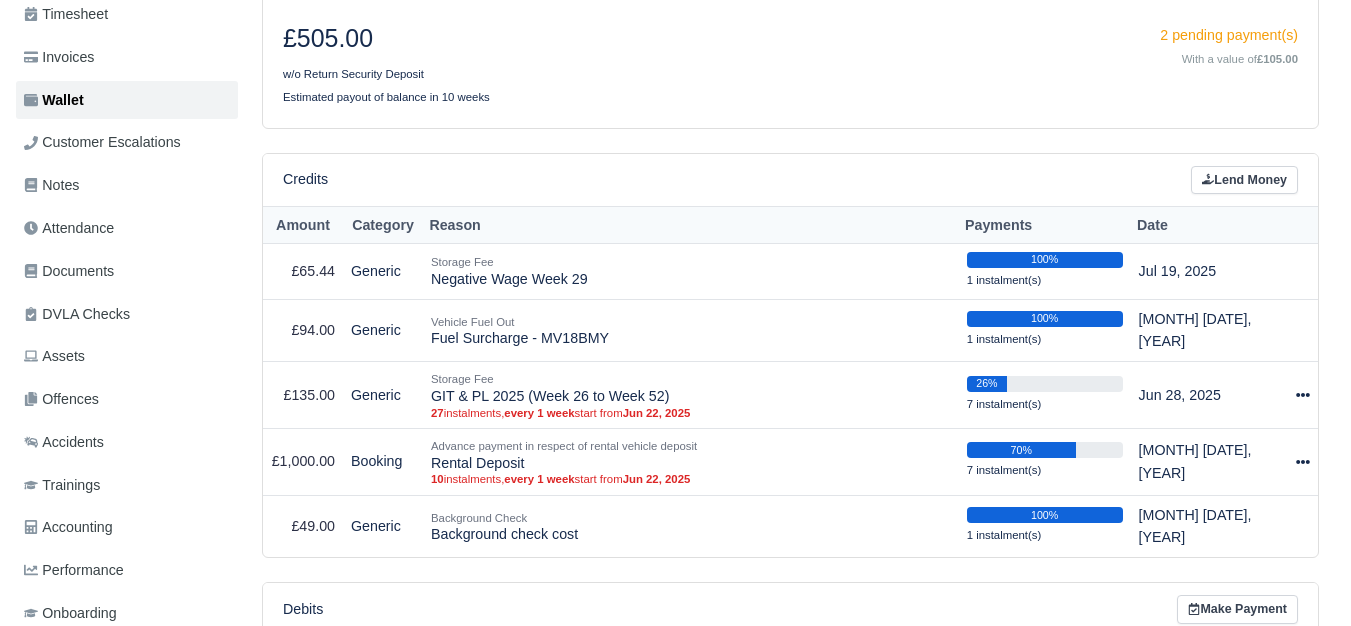 click on "Reason" at bounding box center (691, 225) 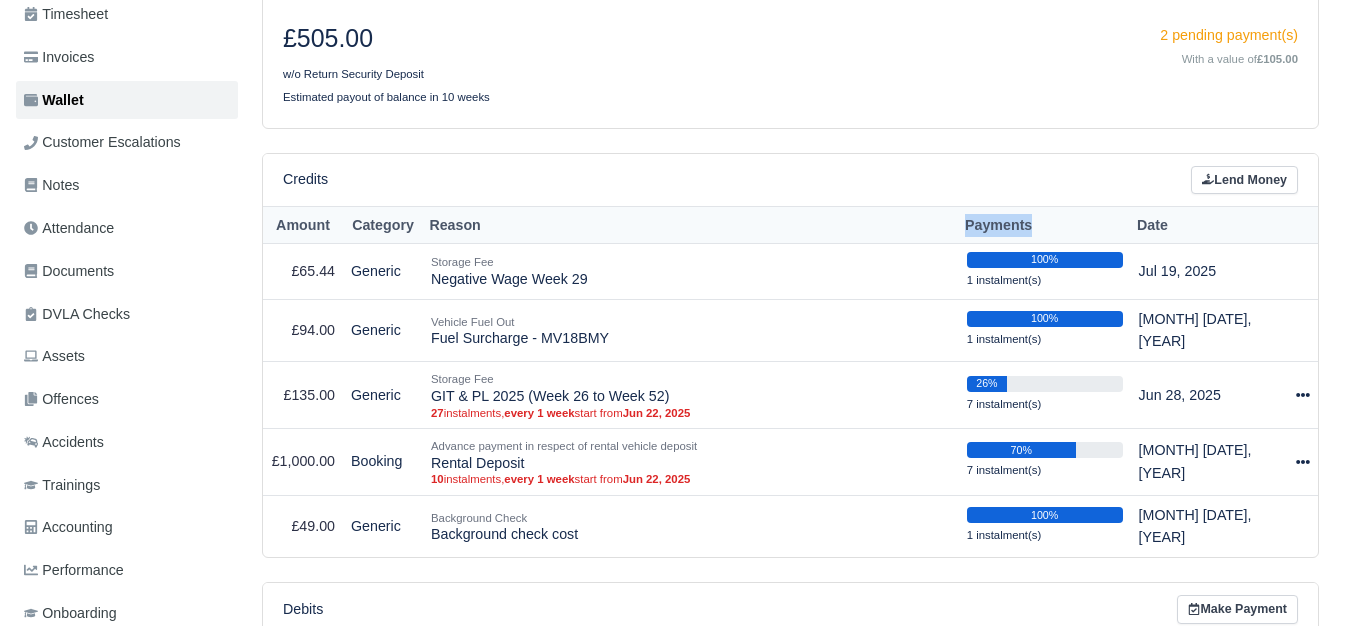 click on "Payments" at bounding box center (1045, 225) 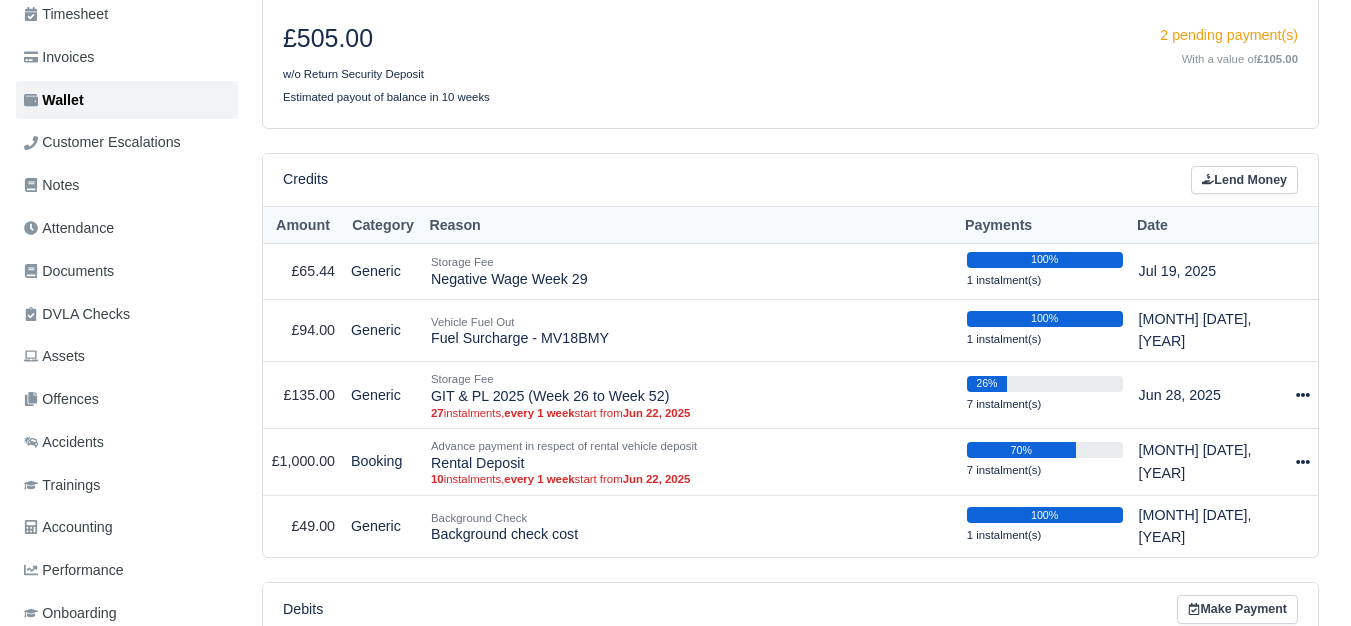 click on "Reason" at bounding box center (691, 225) 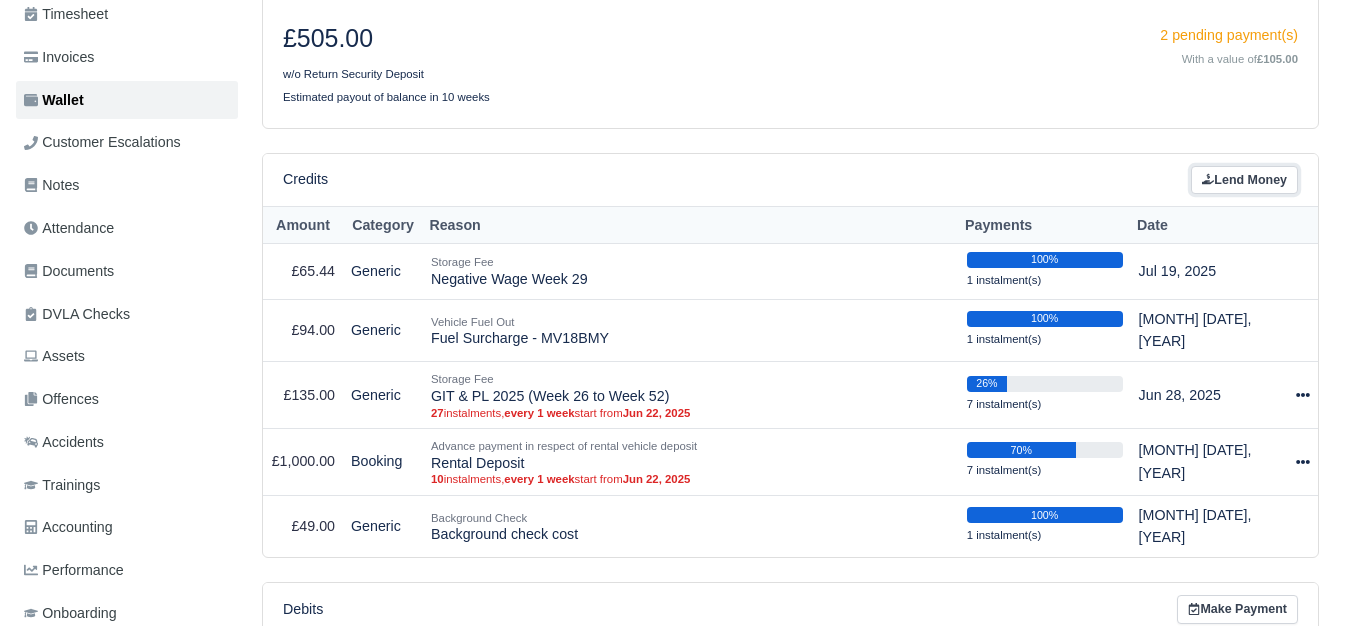 click on "Lend Money" at bounding box center (1244, 180) 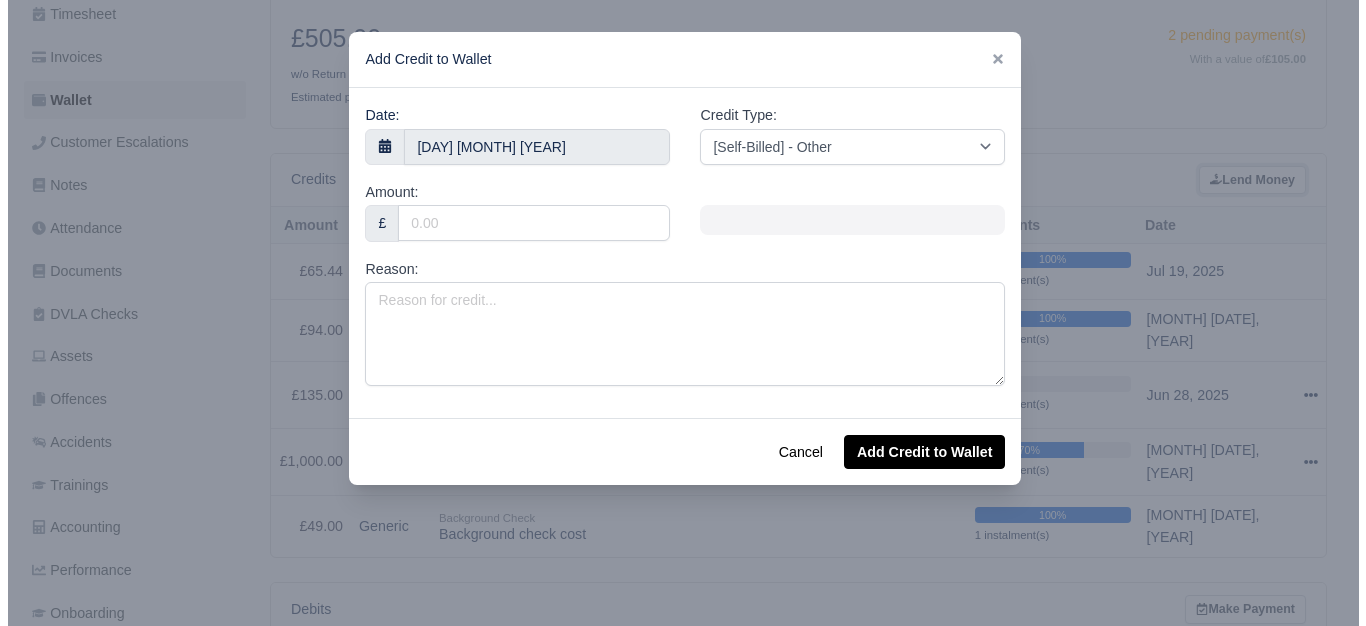 scroll, scrollTop: 325, scrollLeft: 0, axis: vertical 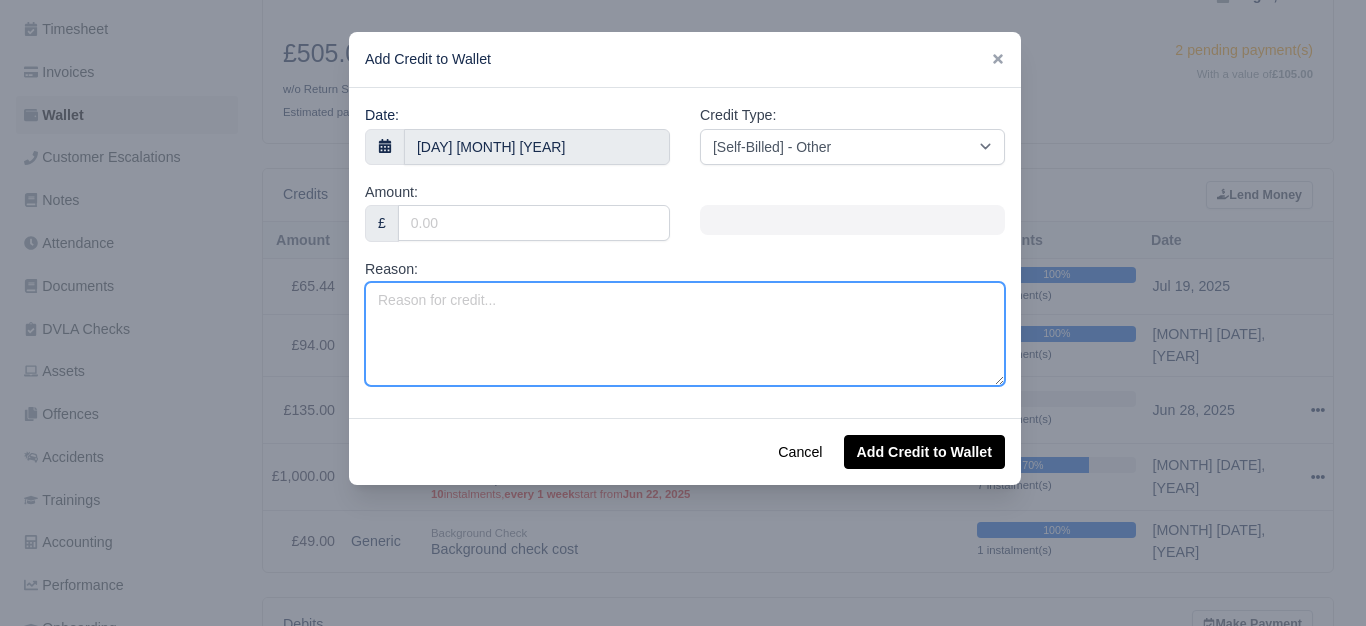 click on "Reason:" at bounding box center [685, 334] 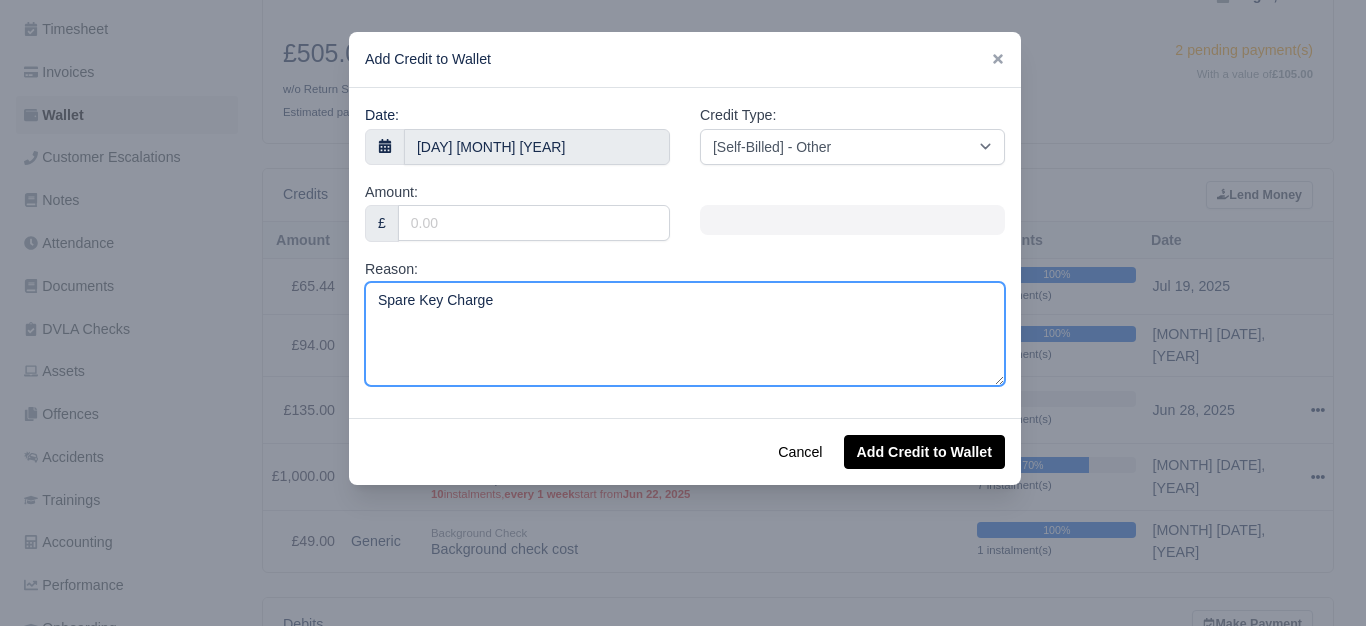 click on "Spare Key Charge" at bounding box center (685, 334) 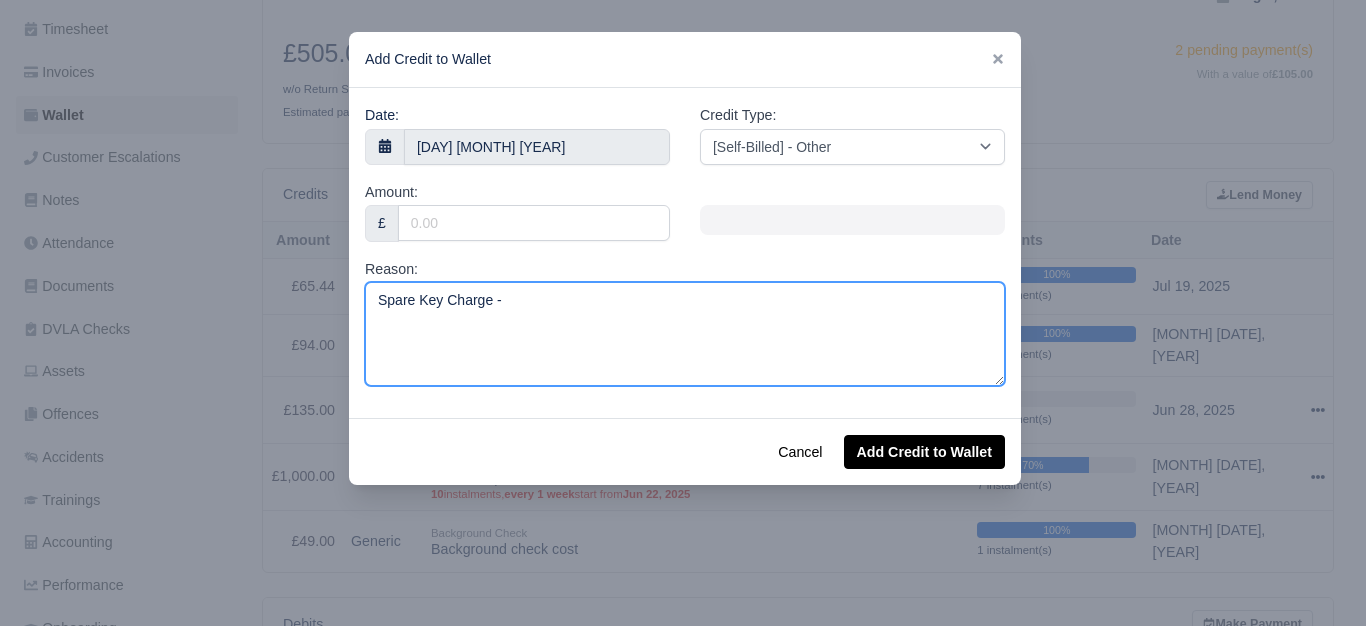 click on "Spare Key Charge -" at bounding box center (685, 334) 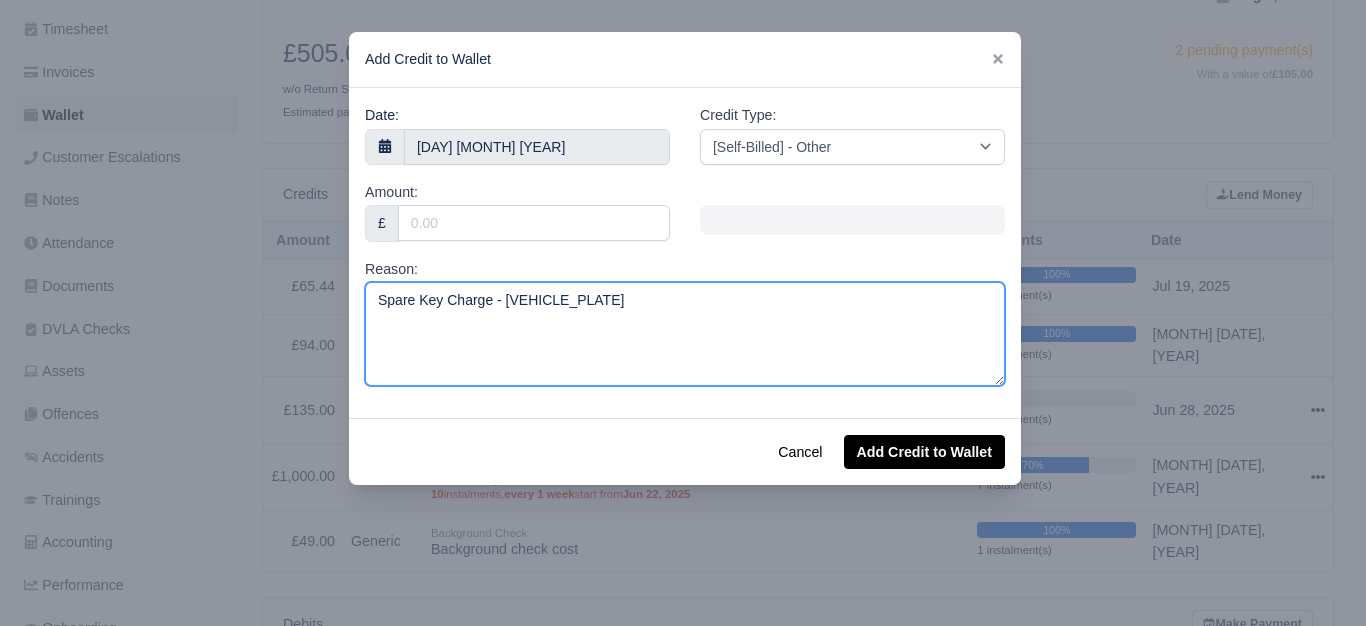 type on "Spare Key Charge - MV18BMY" 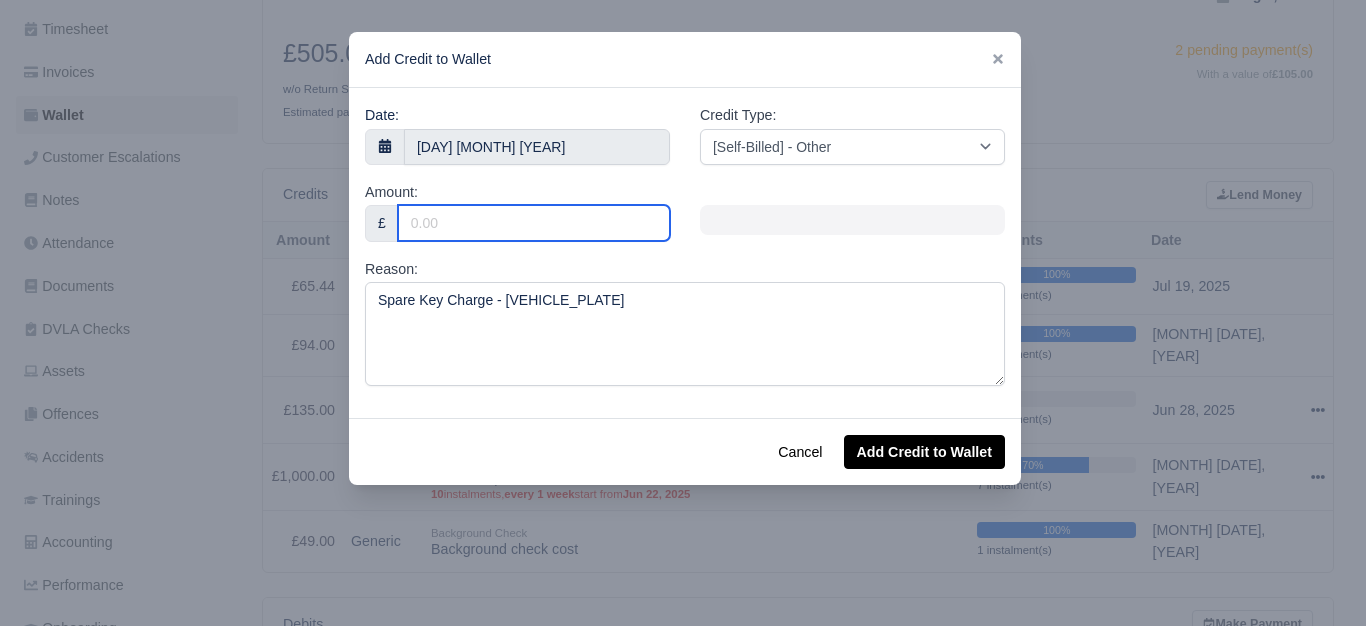 click on "Amount:" at bounding box center (534, 223) 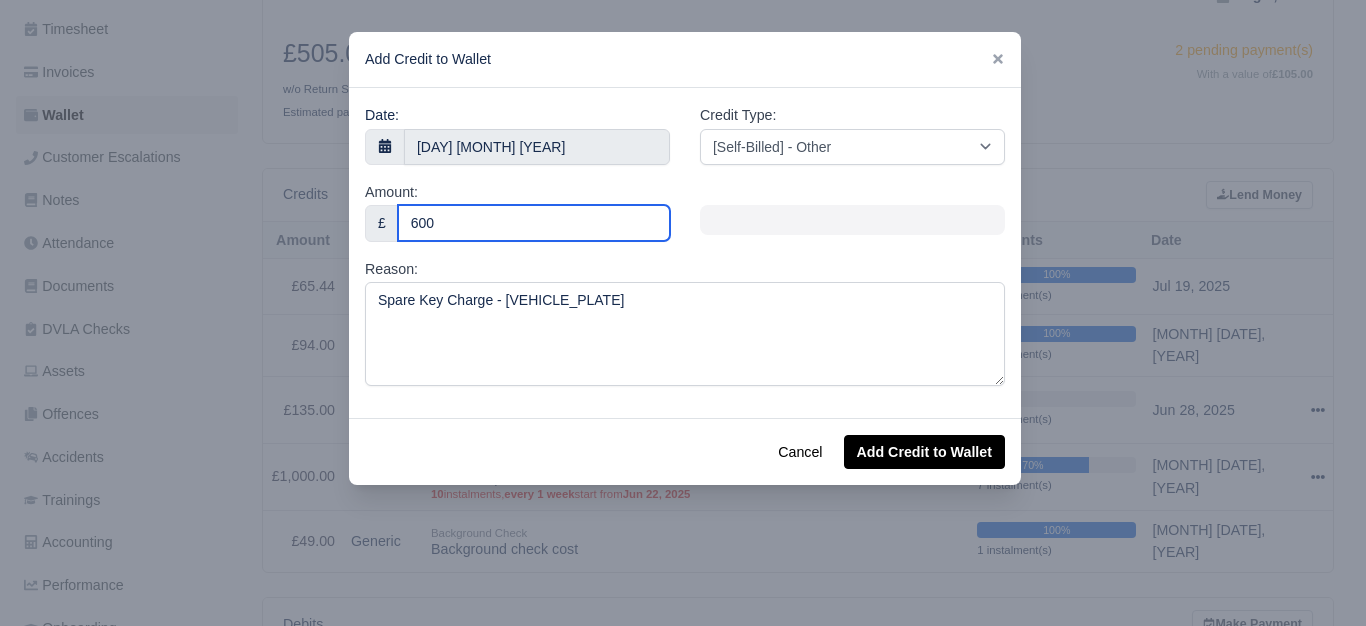 type on "600" 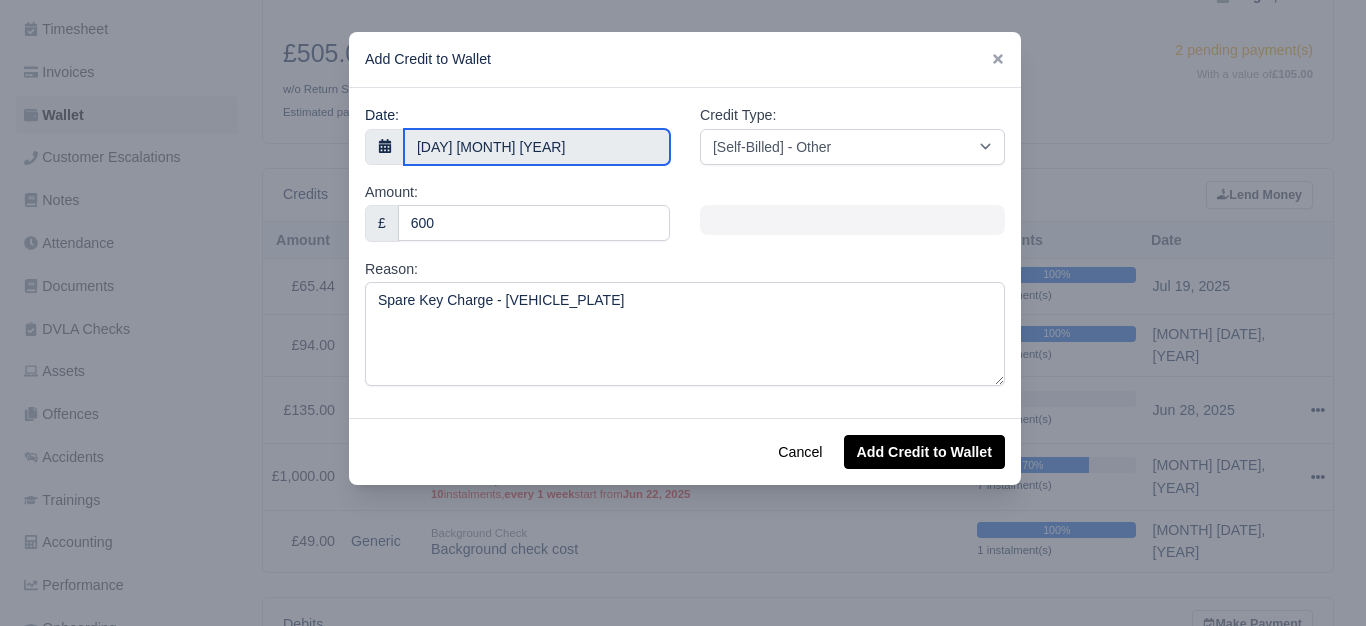 click on "[NUMBER] [MONTH] [YEAR]" at bounding box center [537, 147] 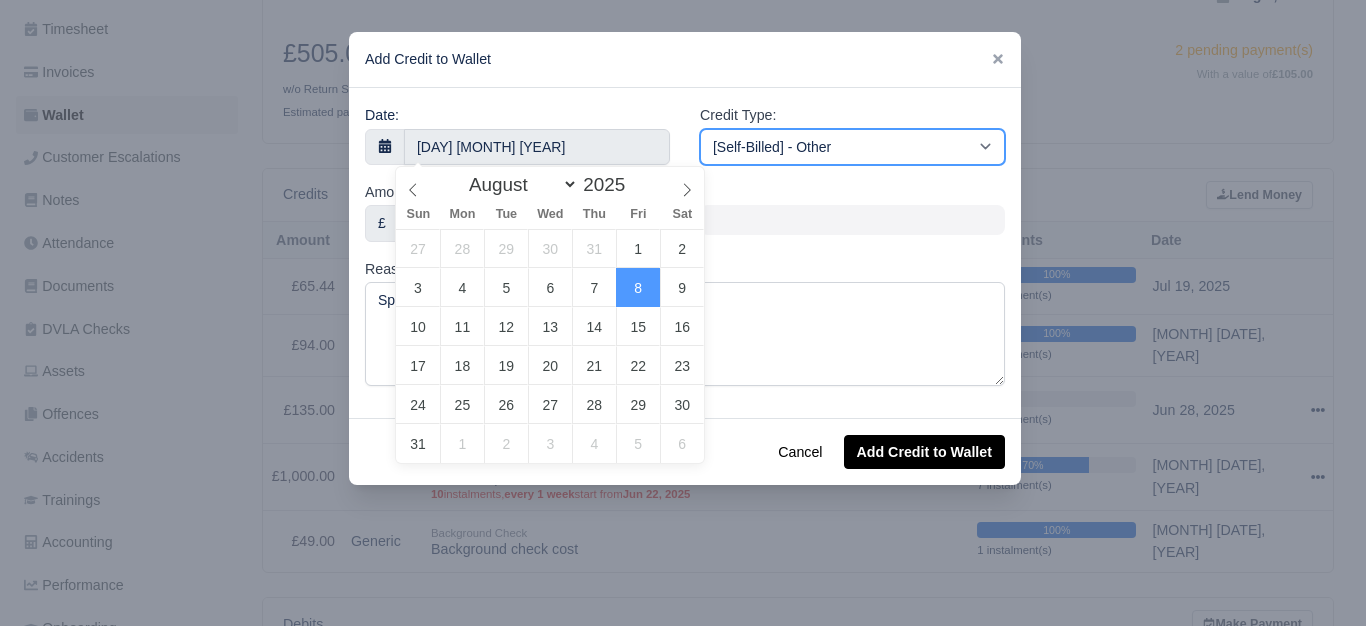 click on "[Self-Billed] - Other
[Self-Billed] - Negative Invoice
[Self-Billed] - Keychain
[Self-Billed] - Background Check
[Self-Billed] - Fuel Advance Payment
[Self-Billed] - Prepayment for Upcoming Work
[Rental] - Other
[Rental] - Vehicle Wash
[Rental] - Repayment in respect of vehicle damage
[Rental] - Vehicle Recovery Charge
[Rental] - Vehicle Pound Recovery
[Rental] - Vehicle Key Replacement
[Rental] - Vehicle Fuel Out
[Rental] - Van Fuel out/Adblue/Keychain/Van Wash/Sticker
[Rental] - Security Deposit to a maximum of £500
[Rental] - Advance payment in respect of rental vehicle deposit
[Rental] - Vehicle Violation
[Rental] - Violation Fee" at bounding box center (852, 147) 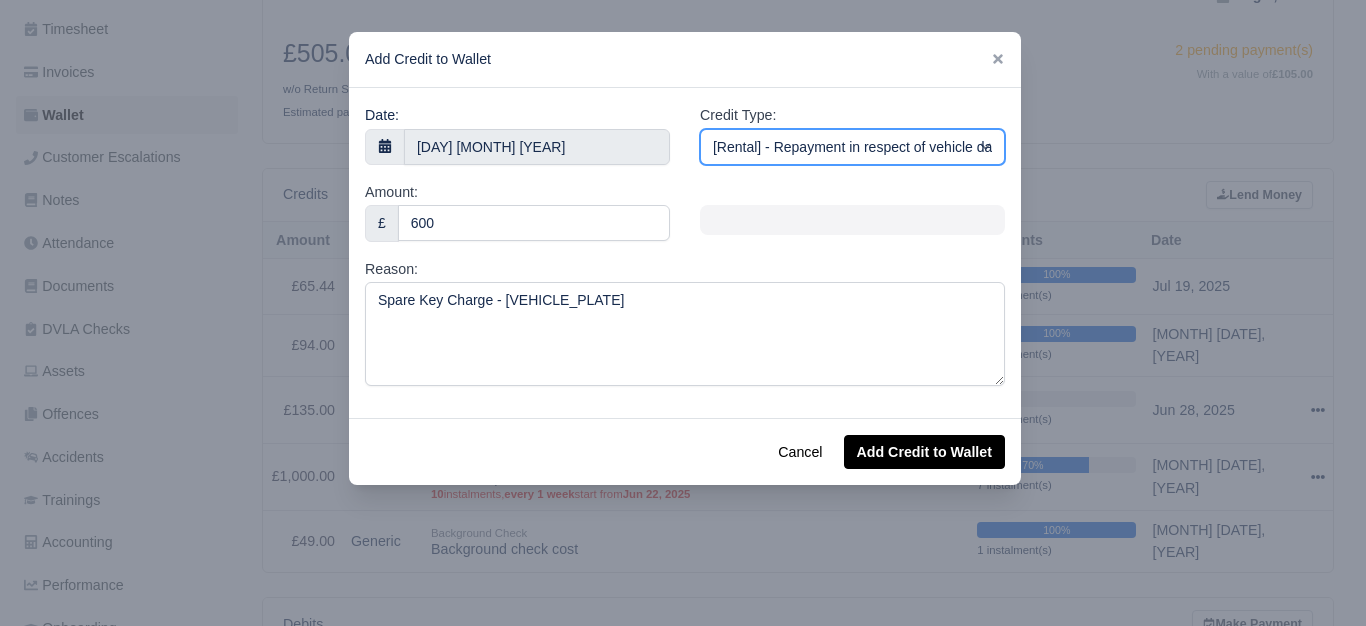 click on "[Self-Billed] - Other
[Self-Billed] - Negative Invoice
[Self-Billed] - Keychain
[Self-Billed] - Background Check
[Self-Billed] - Fuel Advance Payment
[Self-Billed] - Prepayment for Upcoming Work
[Rental] - Other
[Rental] - Vehicle Wash
[Rental] - Repayment in respect of vehicle damage
[Rental] - Vehicle Recovery Charge
[Rental] - Vehicle Pound Recovery
[Rental] - Vehicle Key Replacement
[Rental] - Vehicle Fuel Out
[Rental] - Van Fuel out/Adblue/Keychain/Van Wash/Sticker
[Rental] - Security Deposit to a maximum of £500
[Rental] - Advance payment in respect of rental vehicle deposit
[Rental] - Vehicle Violation
[Rental] - Violation Fee" at bounding box center (852, 147) 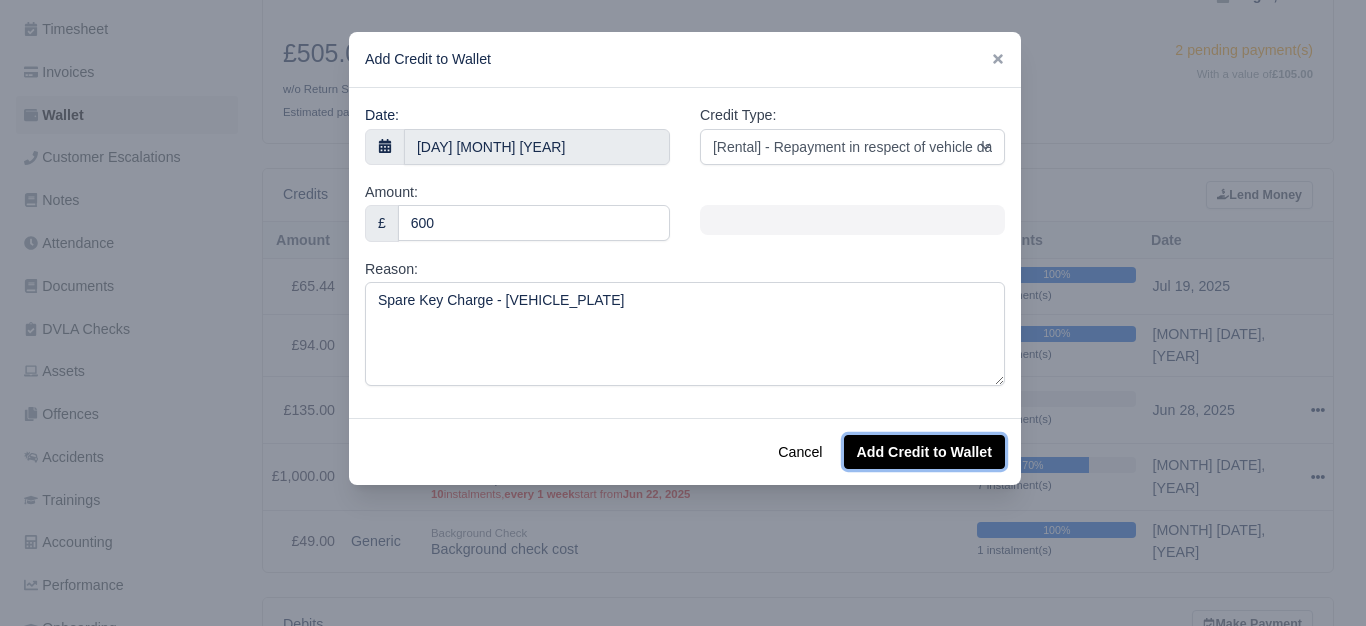 click on "Add Credit to Wallet" at bounding box center (924, 452) 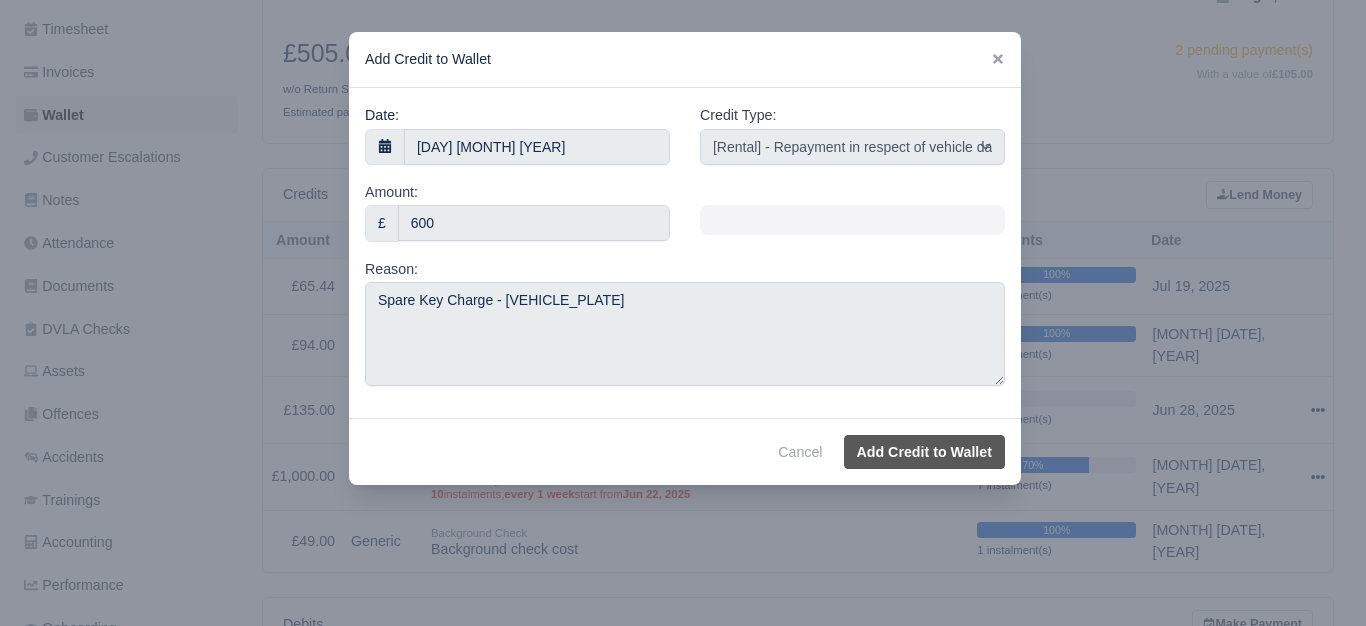 select on "other" 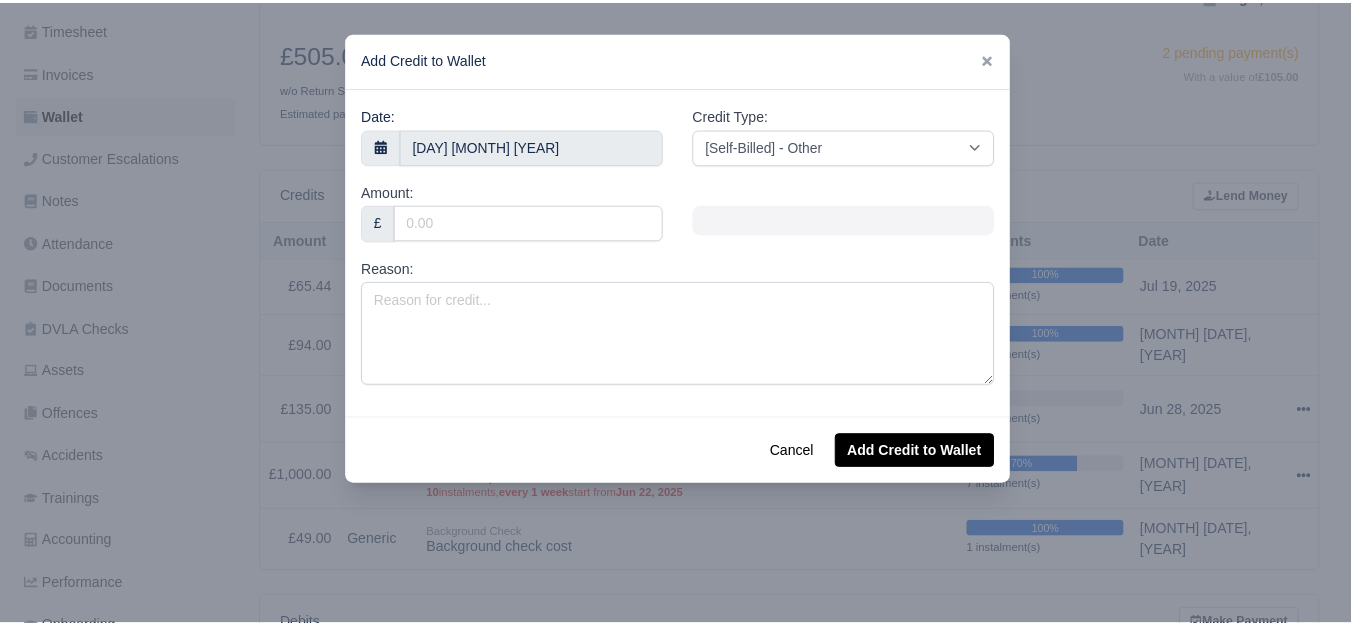 scroll, scrollTop: 340, scrollLeft: 0, axis: vertical 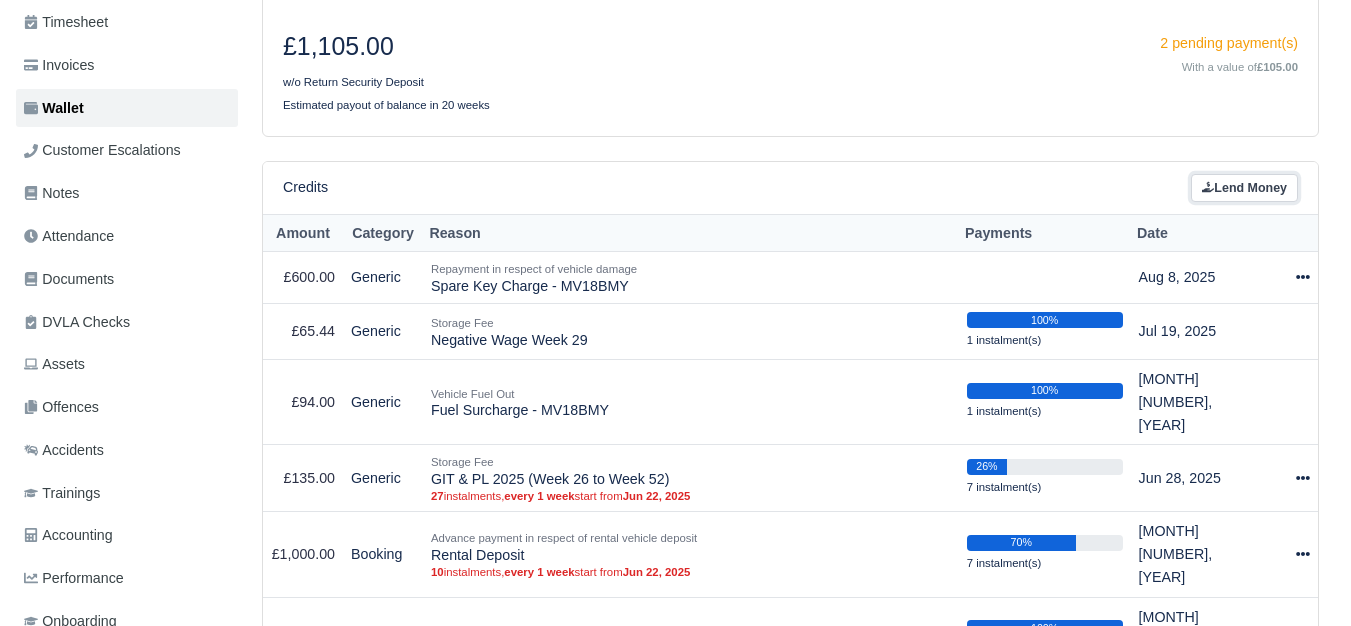 click on "Lend Money" at bounding box center [1244, 188] 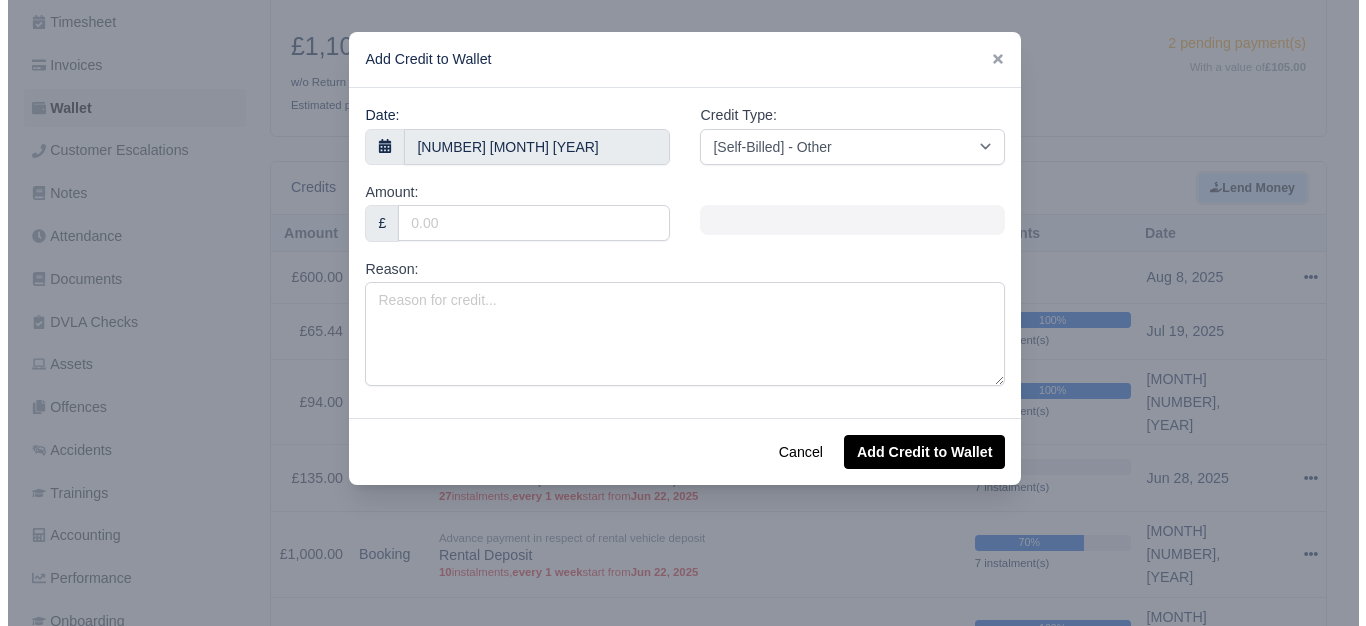 scroll, scrollTop: 318, scrollLeft: 0, axis: vertical 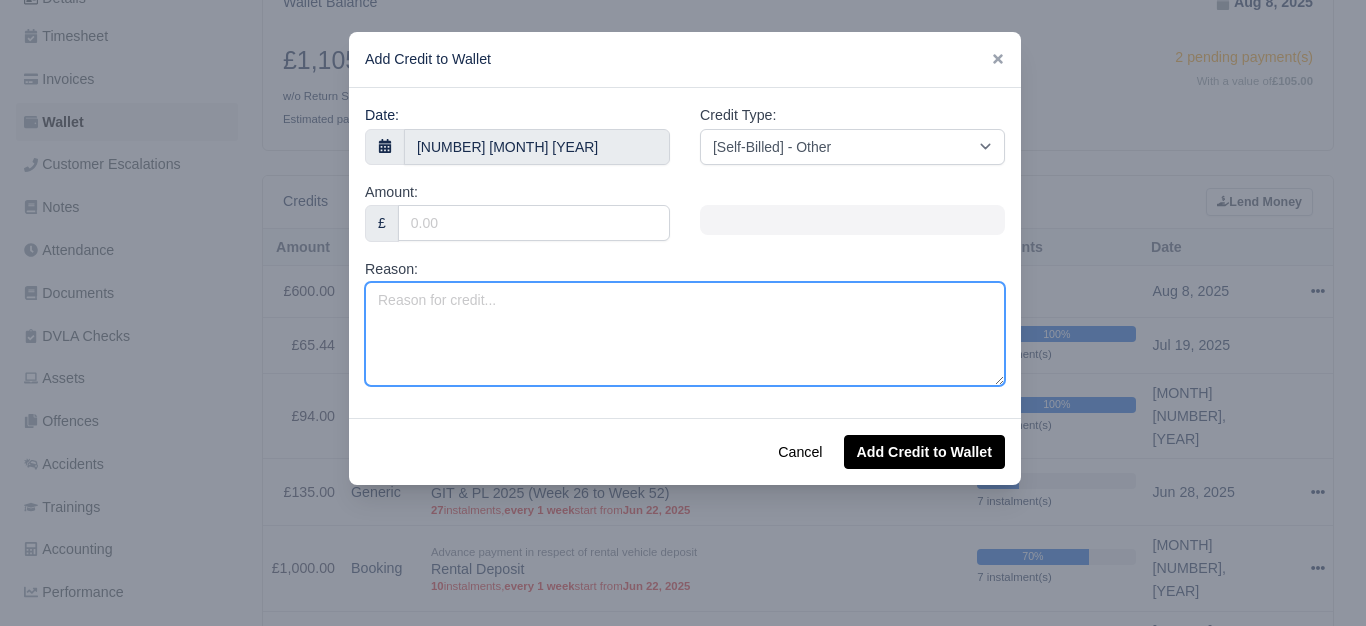 click on "Reason:" at bounding box center (685, 334) 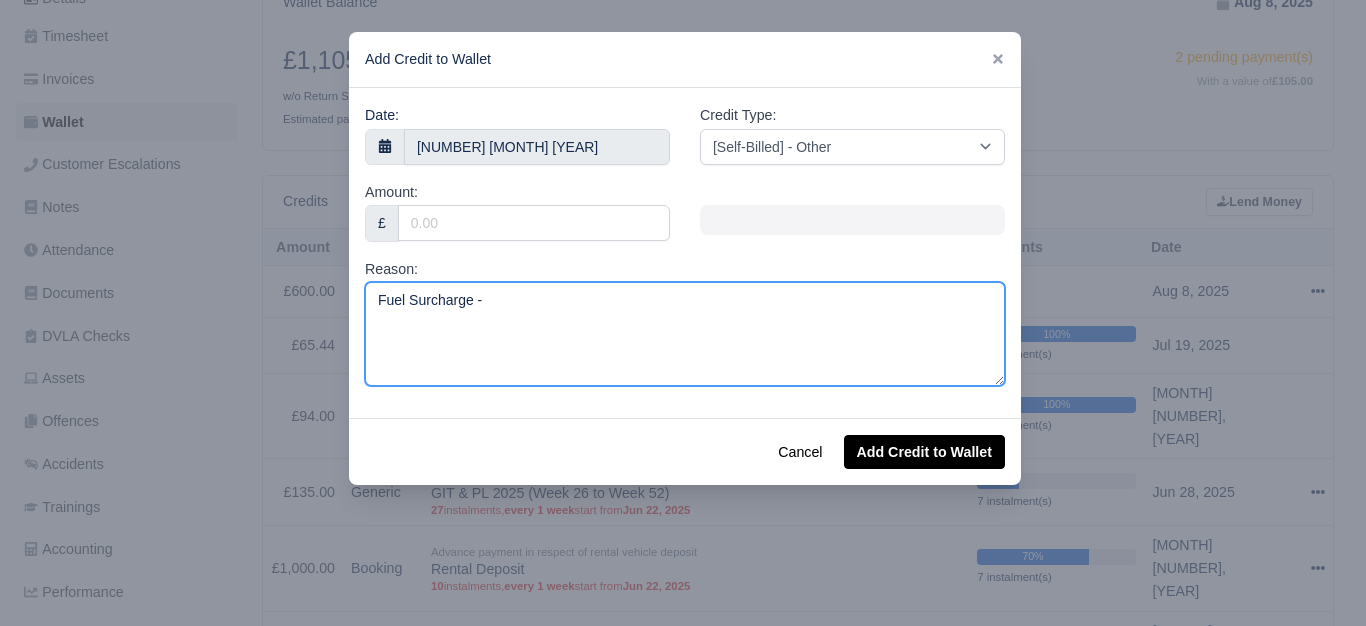 click on "Fuel Surcharge -" at bounding box center [685, 334] 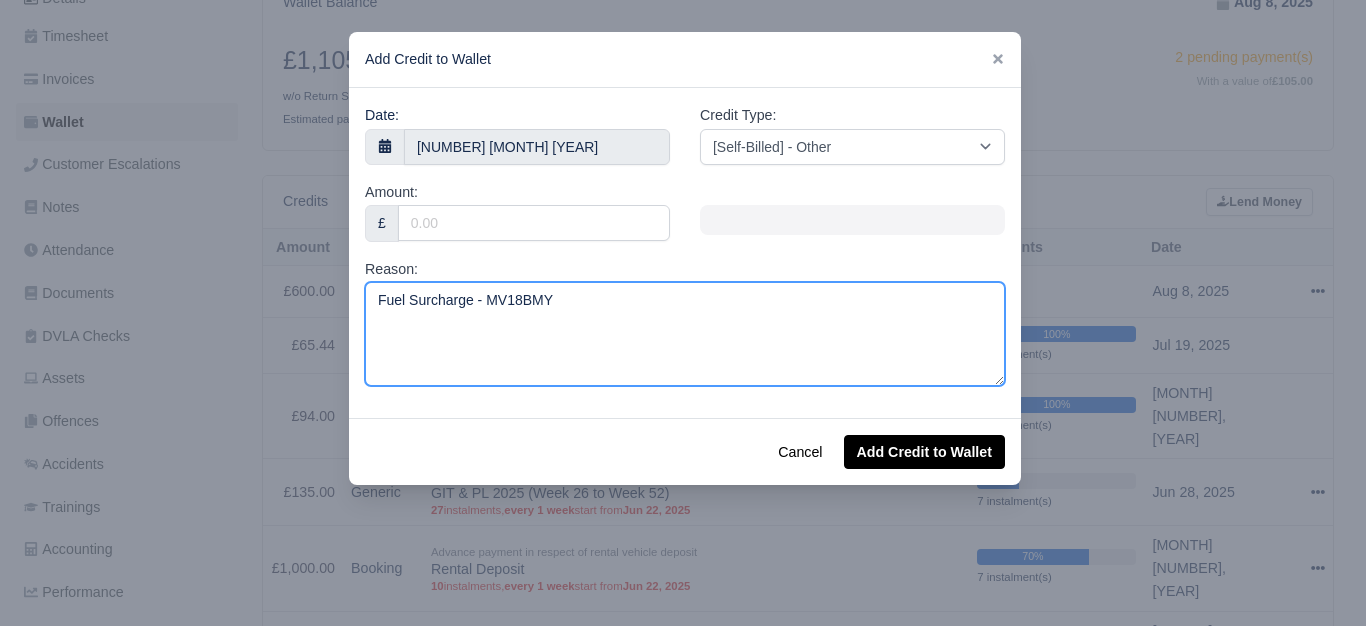 click on "Fuel Surcharge - MV18BMY" at bounding box center [685, 334] 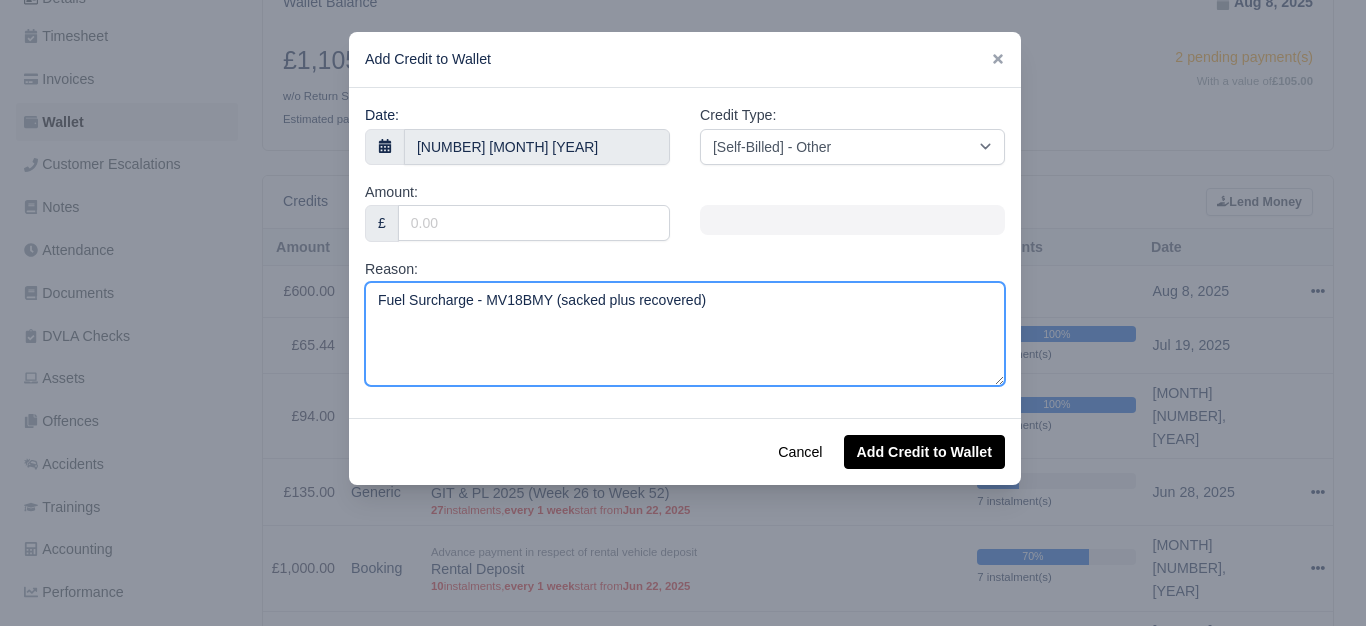 drag, startPoint x: 547, startPoint y: 300, endPoint x: 685, endPoint y: 304, distance: 138.05795 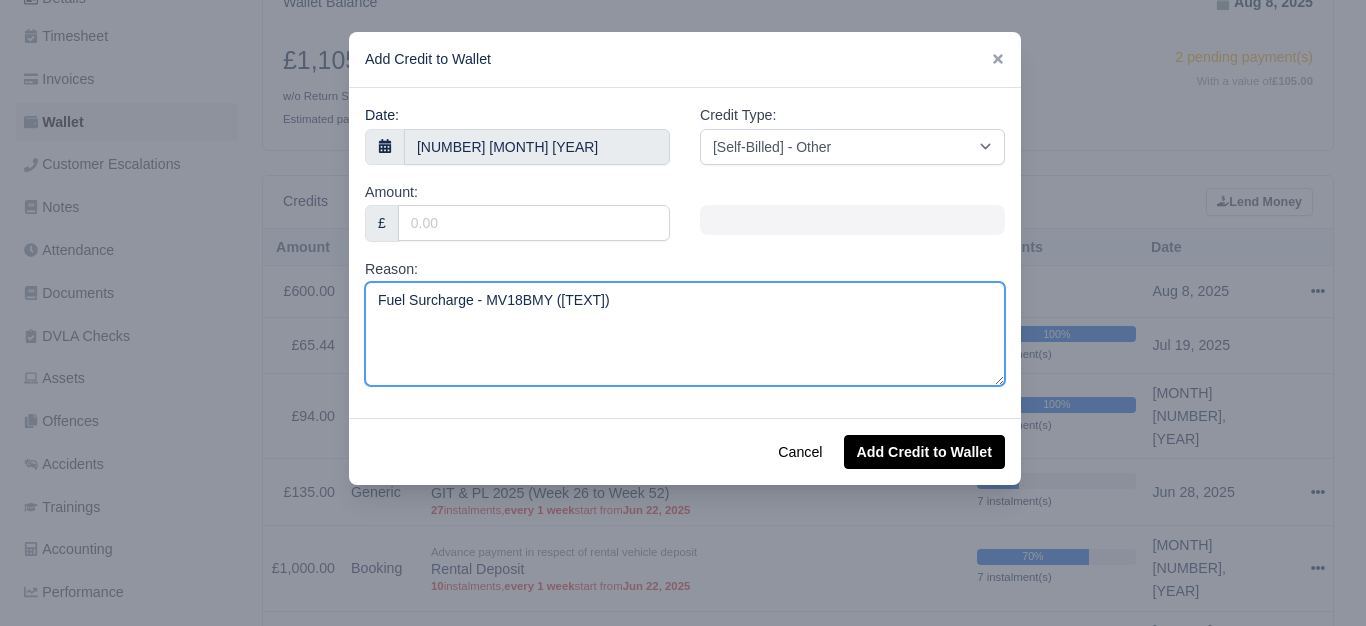 click on "Fuel Surcharge - MV18BMY (off hired)" at bounding box center (685, 334) 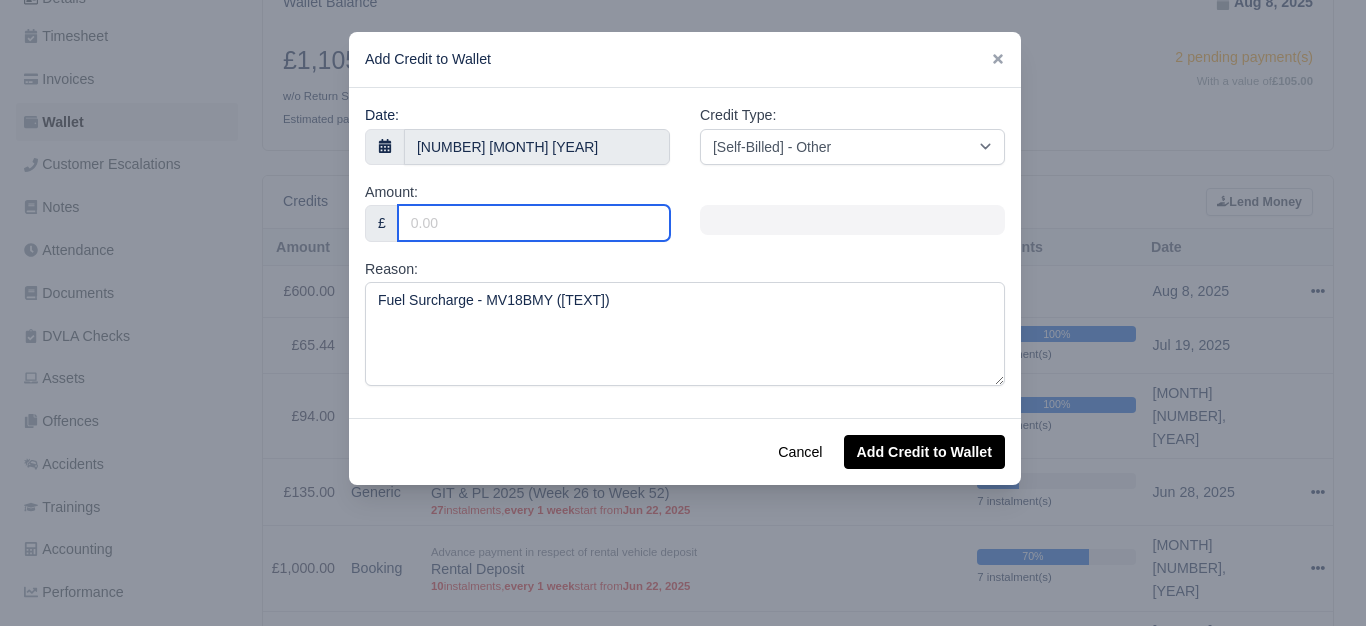 click on "Amount:" at bounding box center [534, 223] 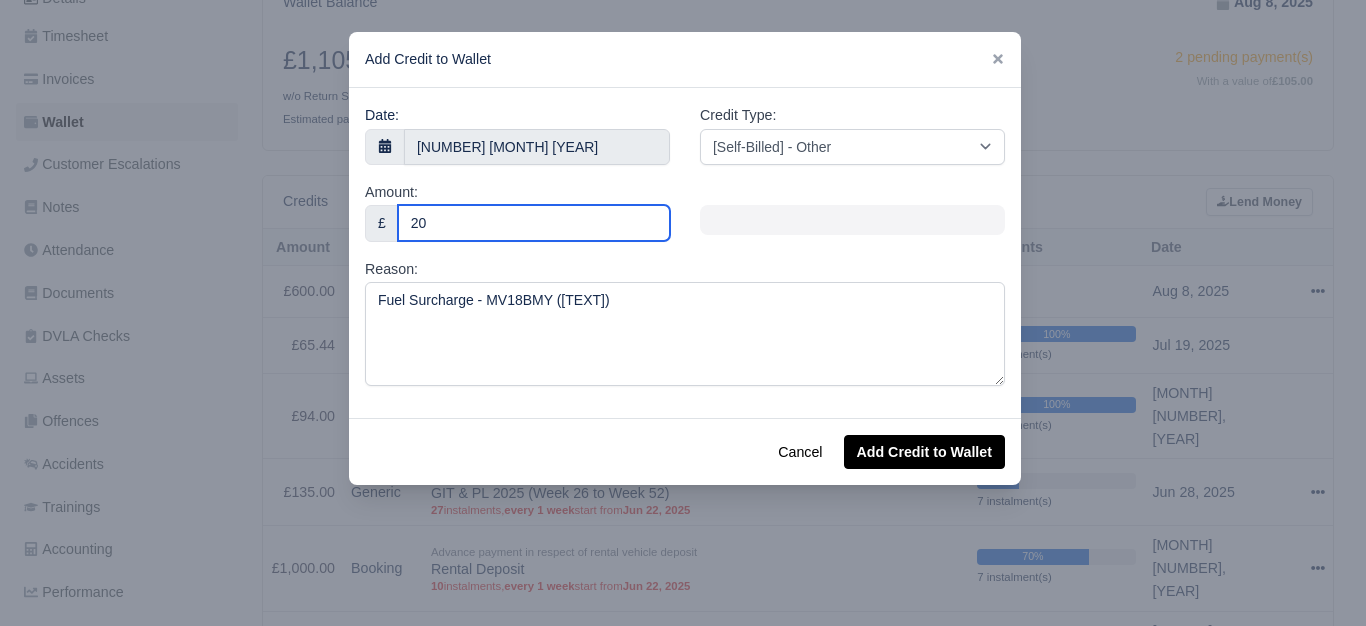 type on "20" 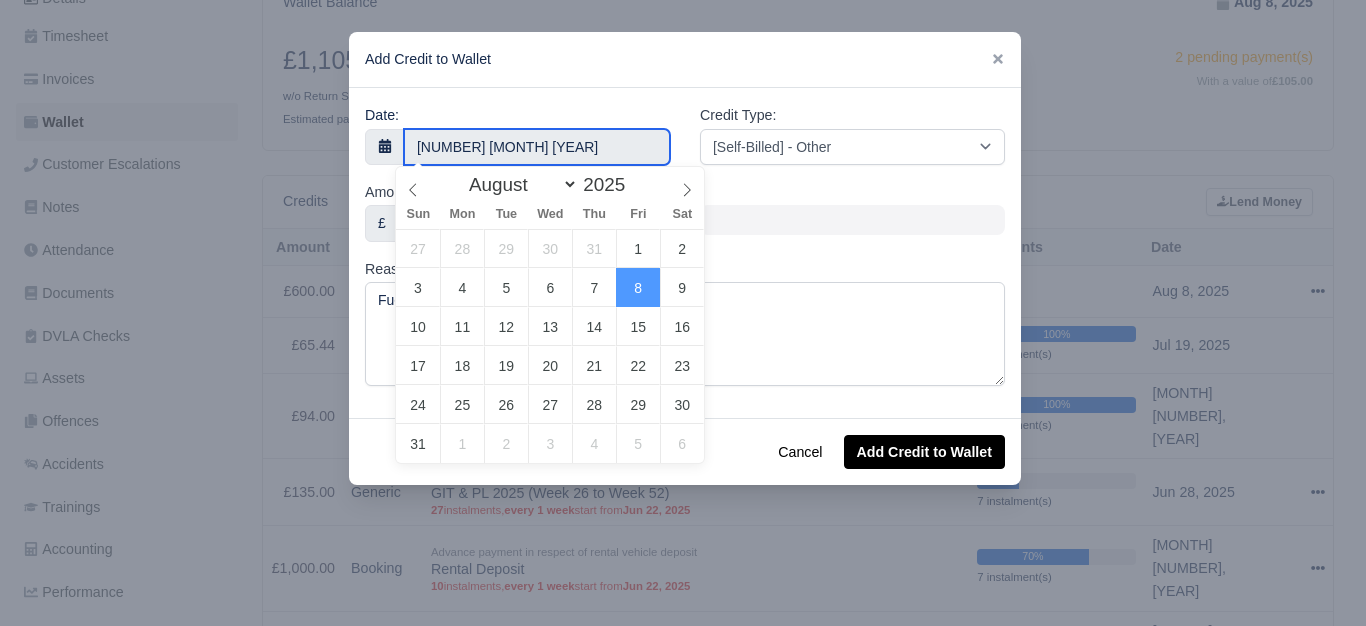 click on "8 August 2025" at bounding box center [537, 147] 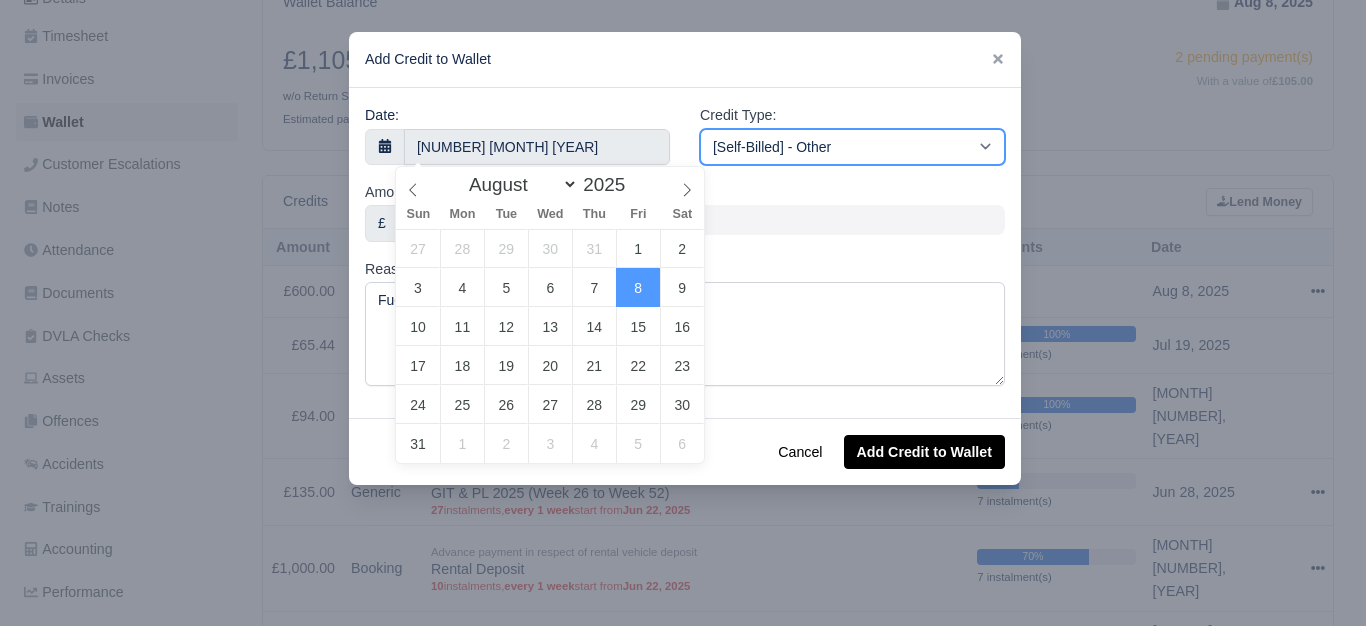 click on "[Self-Billed] - Other
[Self-Billed] - Negative Invoice
[Self-Billed] - Keychain
[Self-Billed] - Background Check
[Self-Billed] - Fuel Advance Payment
[Self-Billed] - Prepayment for Upcoming Work
[Rental] - Other
[Rental] - Vehicle Wash
[Rental] - Repayment in respect of vehicle damage
[Rental] - Vehicle Recovery Charge
[Rental] - Vehicle Pound Recovery
[Rental] - Vehicle Key Replacement
[Rental] - Vehicle Fuel Out
[Rental] - Van Fuel out/Adblue/Keychain/Van Wash/Sticker
[Rental] - Security Deposit to a maximum of £500
[Rental] - Advance payment in respect of rental vehicle deposit
[Rental] - Vehicle Violation
[Rental] - Violation Fee" at bounding box center [852, 147] 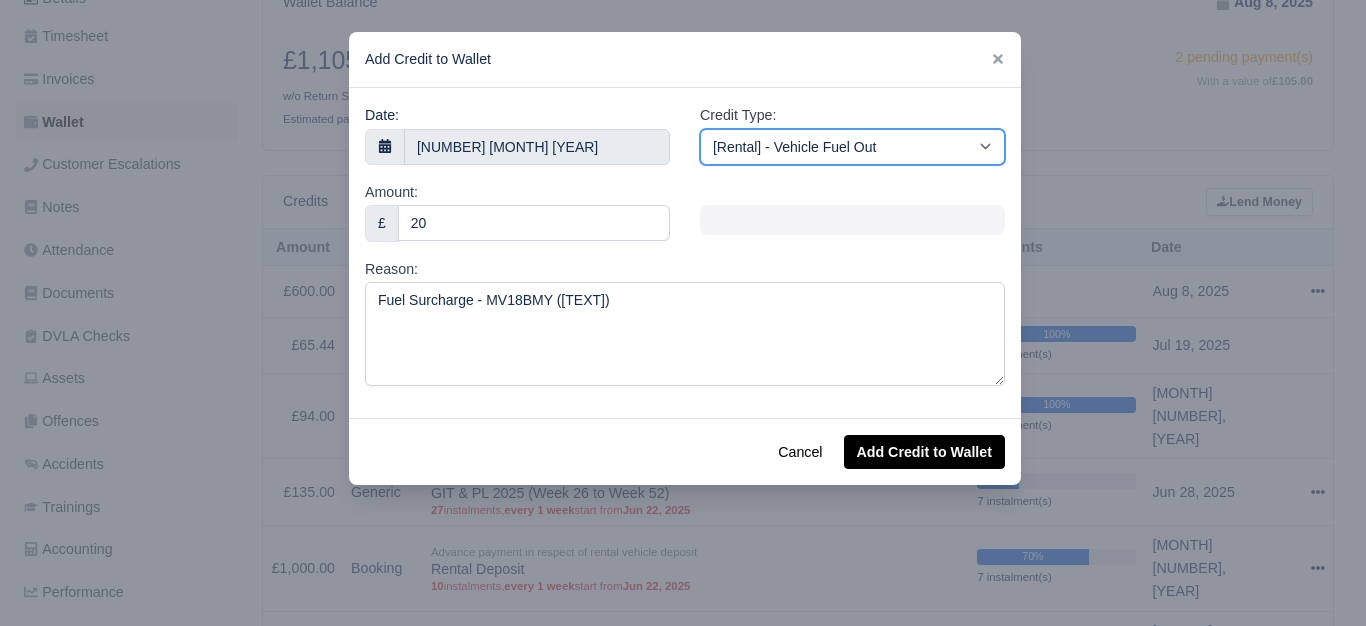 click on "[Self-Billed] - Other
[Self-Billed] - Negative Invoice
[Self-Billed] - Keychain
[Self-Billed] - Background Check
[Self-Billed] - Fuel Advance Payment
[Self-Billed] - Prepayment for Upcoming Work
[Rental] - Other
[Rental] - Vehicle Wash
[Rental] - Repayment in respect of vehicle damage
[Rental] - Vehicle Recovery Charge
[Rental] - Vehicle Pound Recovery
[Rental] - Vehicle Key Replacement
[Rental] - Vehicle Fuel Out
[Rental] - Van Fuel out/Adblue/Keychain/Van Wash/Sticker
[Rental] - Security Deposit to a maximum of £500
[Rental] - Advance payment in respect of rental vehicle deposit
[Rental] - Vehicle Violation
[Rental] - Violation Fee" at bounding box center [852, 147] 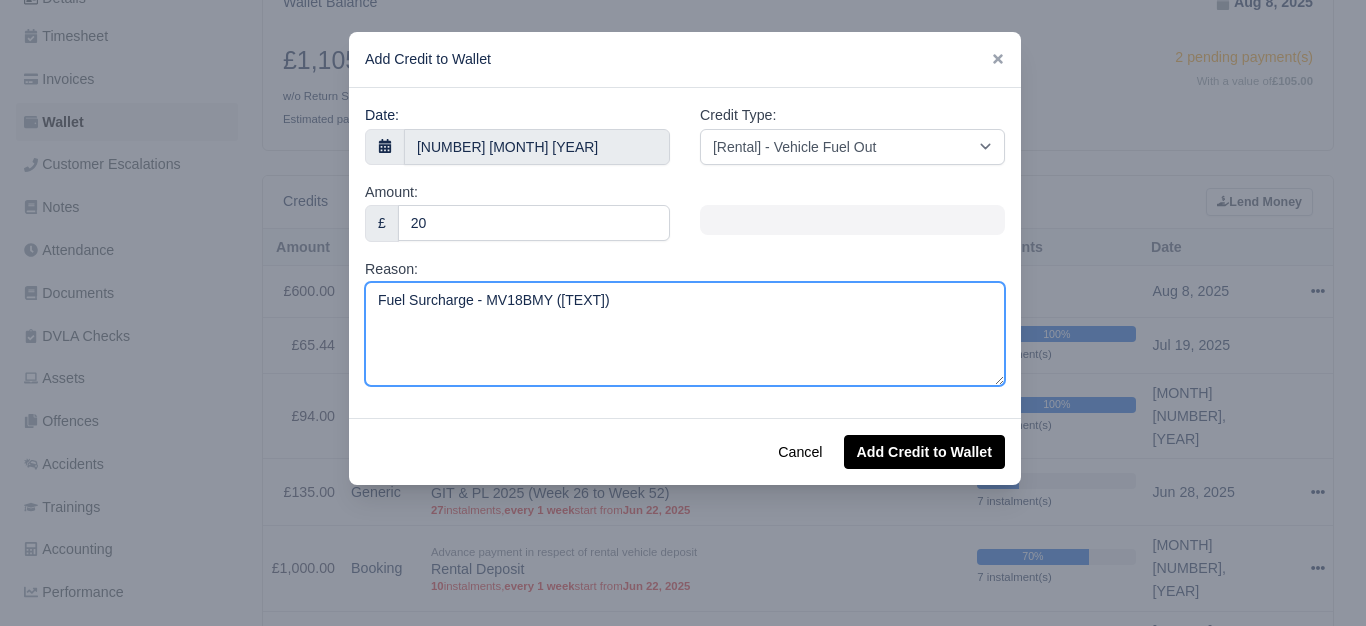 click on "Fuel Surcharge - MV18BMY (Offhired)" at bounding box center [685, 334] 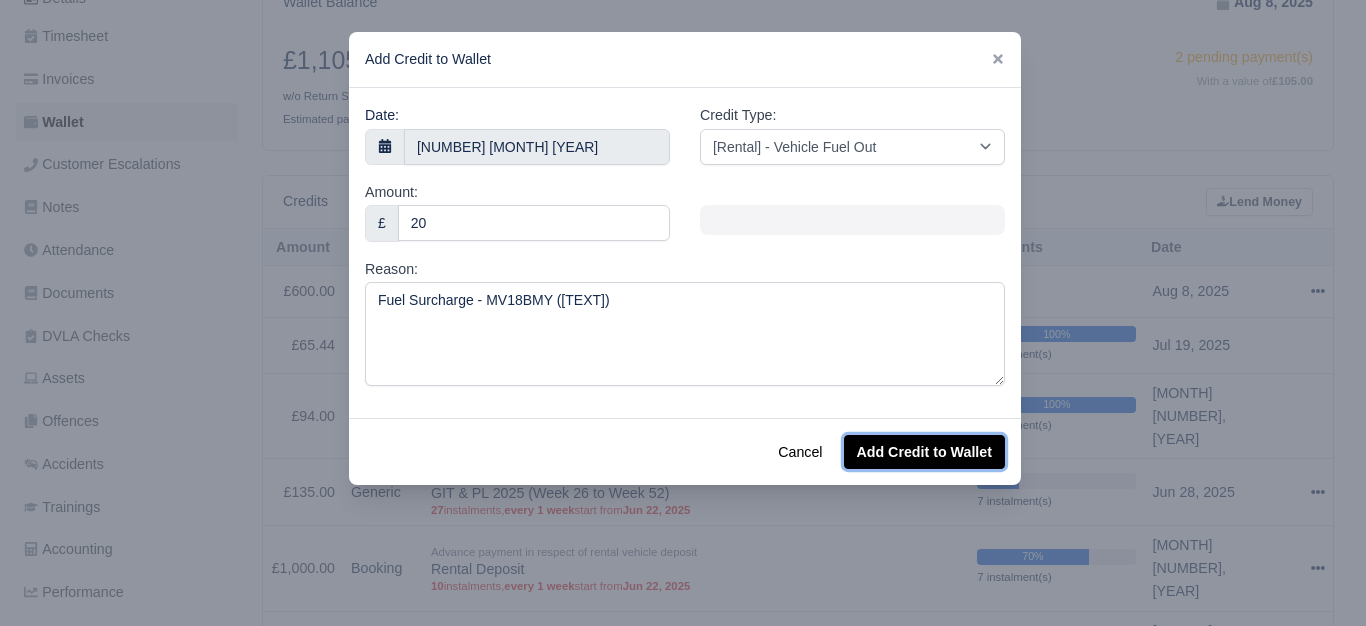 click on "Add Credit to Wallet" at bounding box center (924, 452) 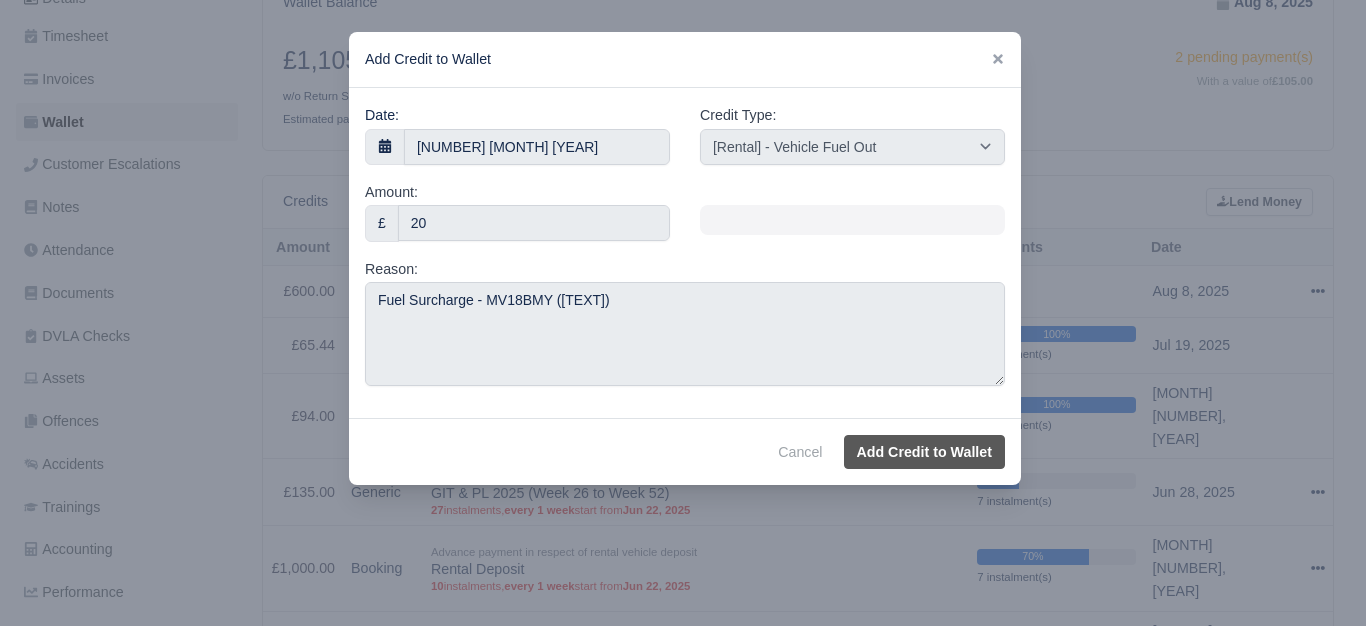 select on "other" 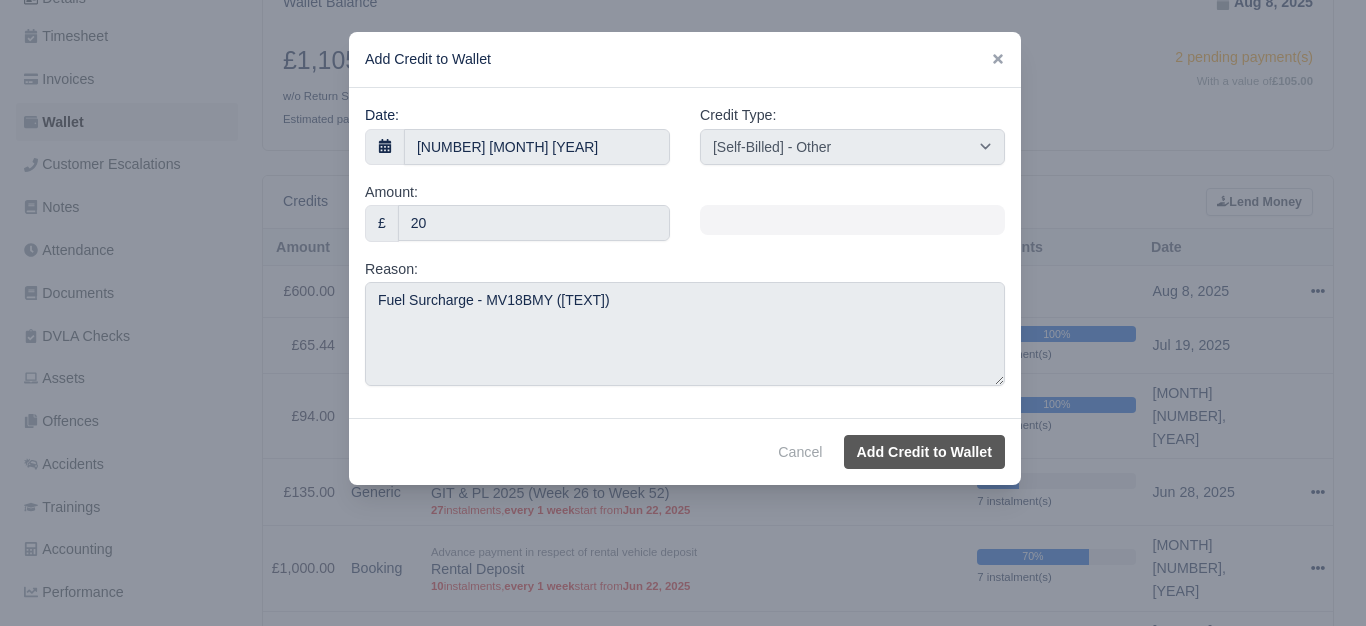 type 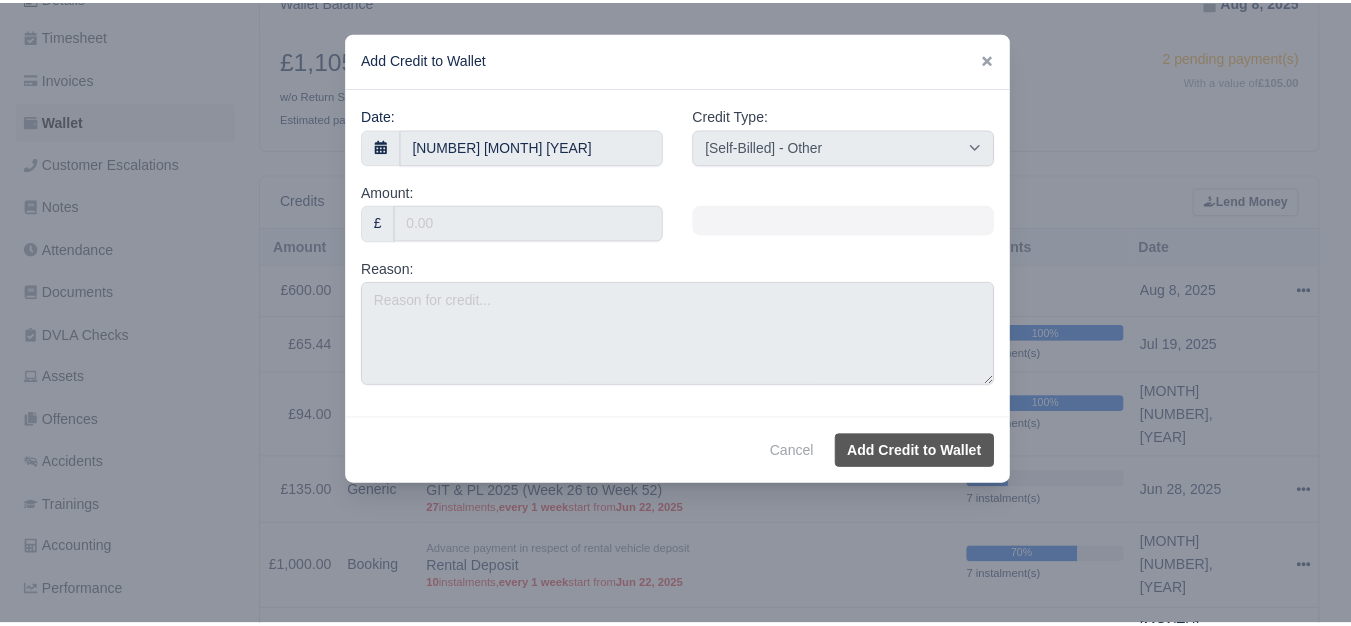 scroll, scrollTop: 332, scrollLeft: 0, axis: vertical 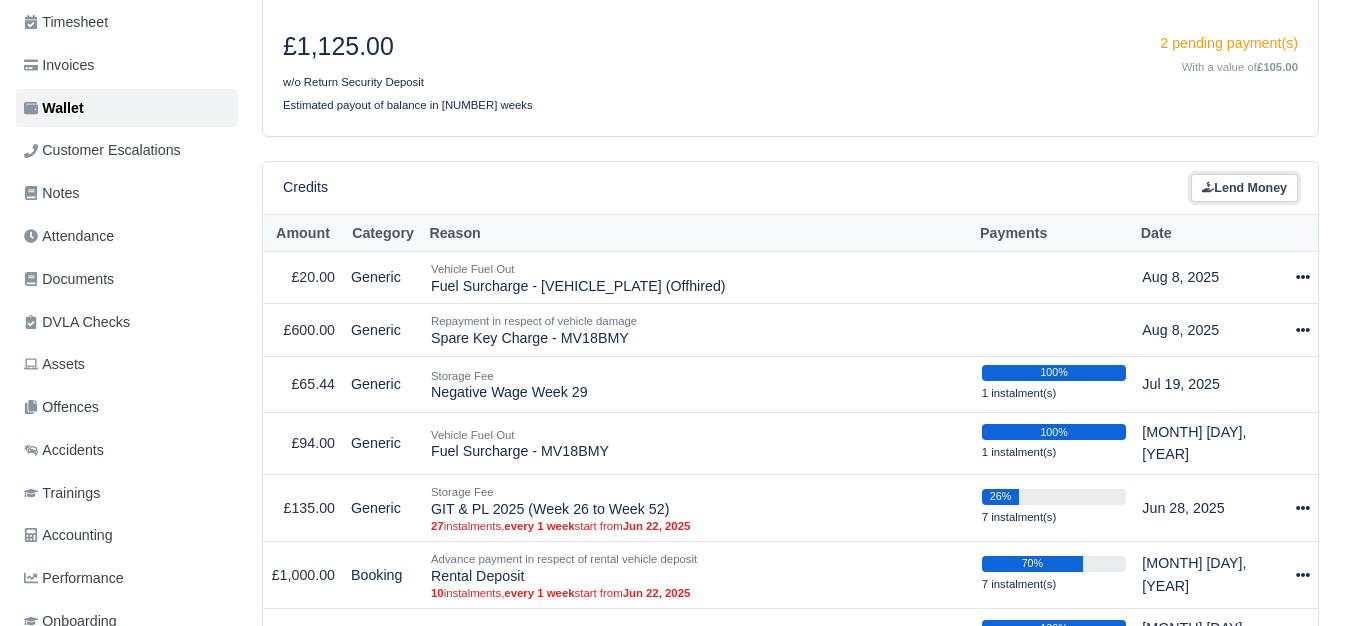 click on "Lend Money" at bounding box center (1244, 188) 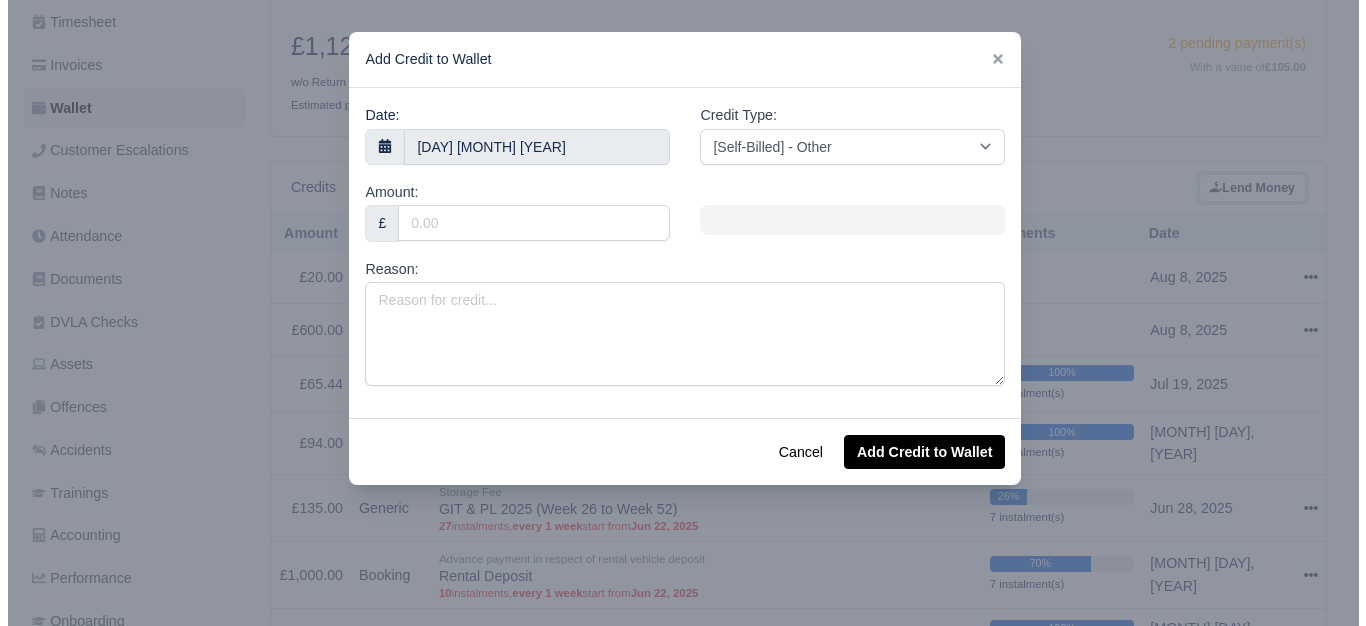 scroll, scrollTop: 318, scrollLeft: 0, axis: vertical 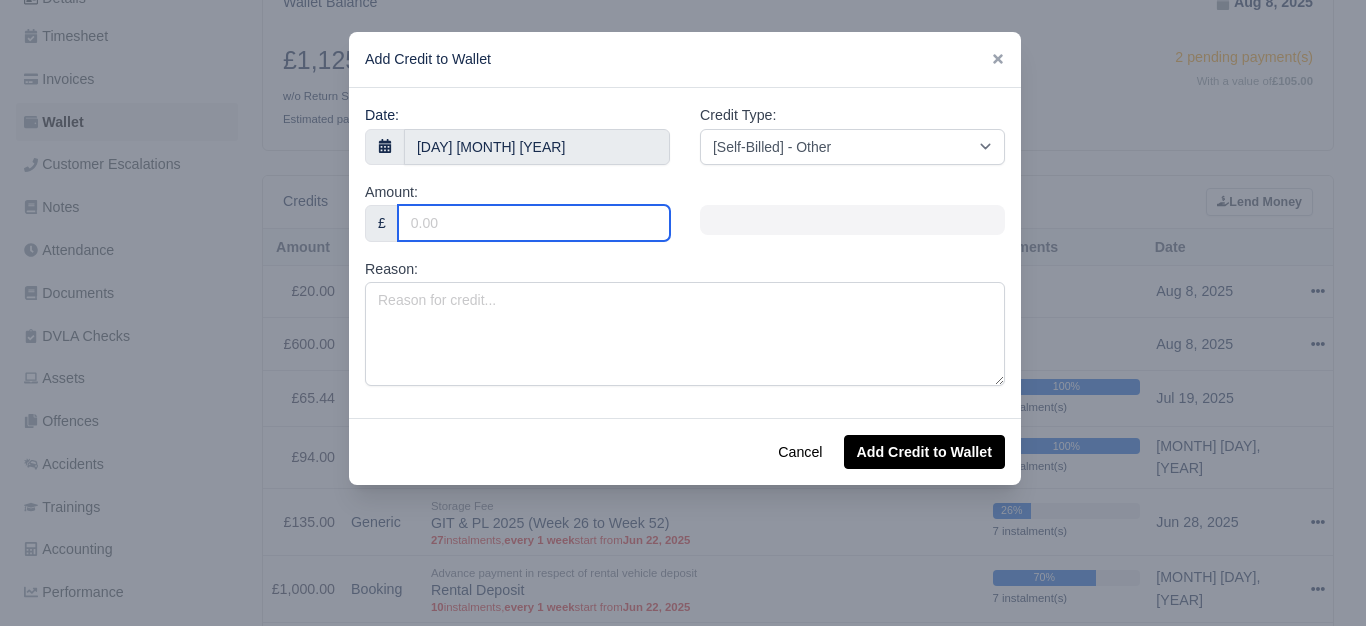 click on "Amount:" at bounding box center [534, 223] 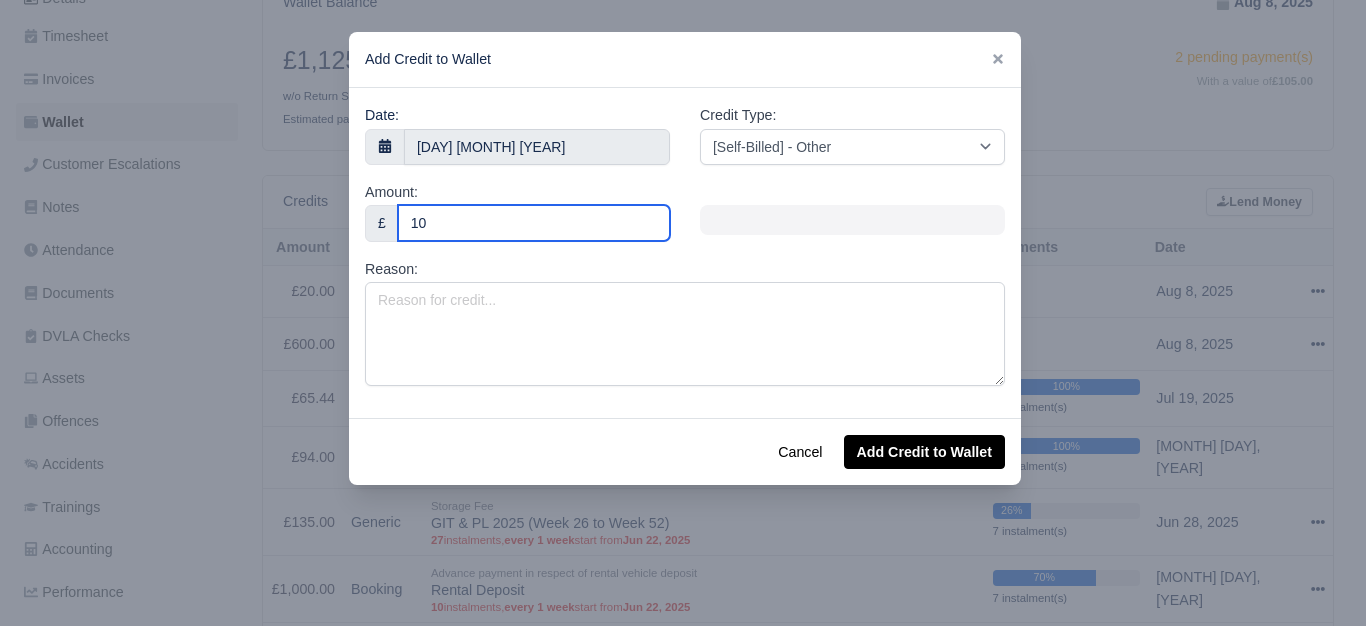 type on "10" 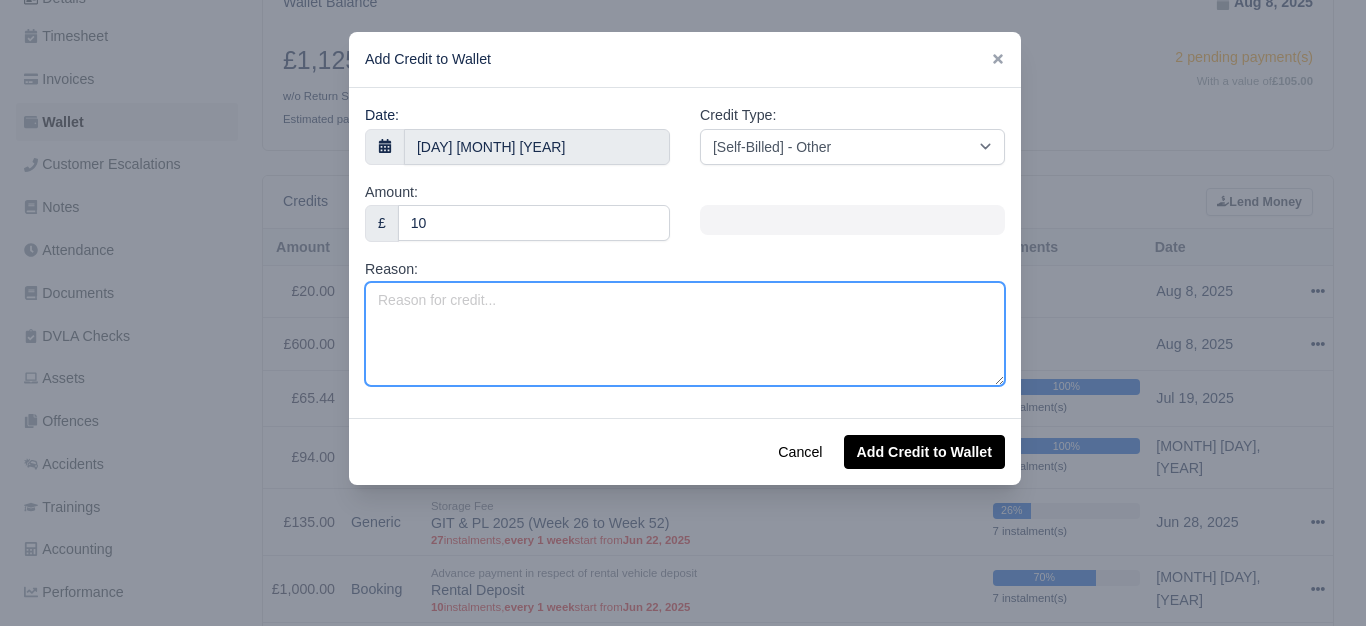 click on "Reason:" at bounding box center (685, 334) 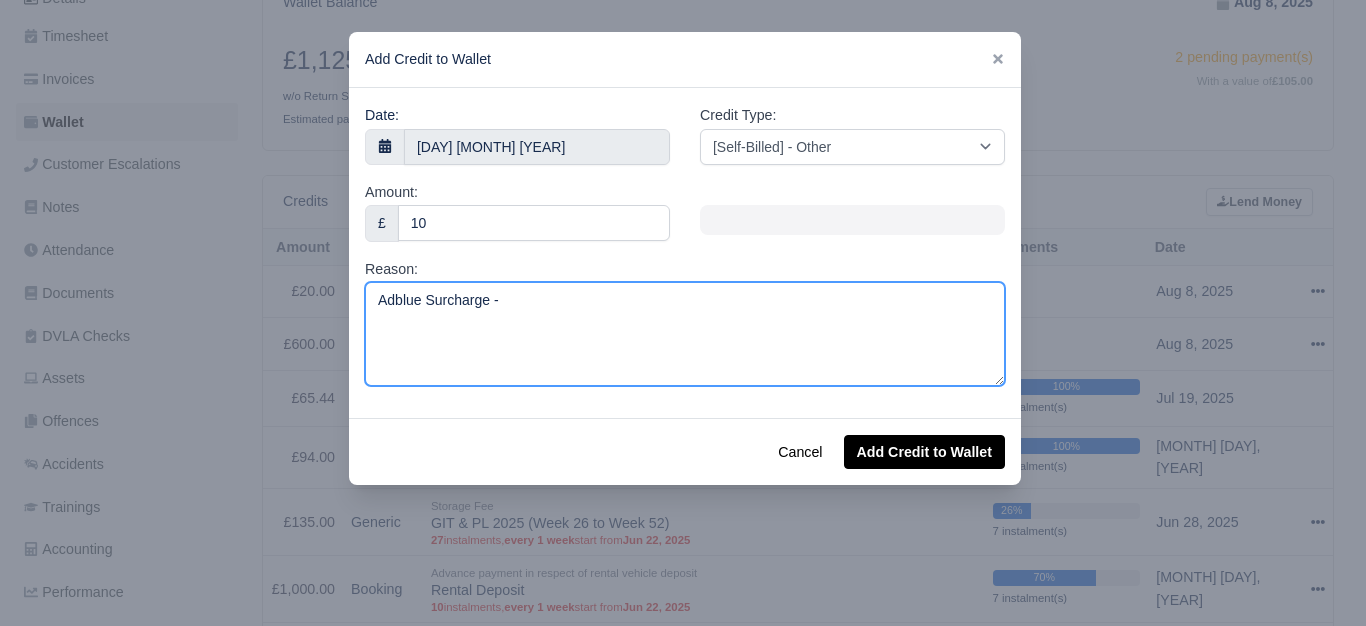 click on "Adblue Surcharge -" at bounding box center [685, 334] 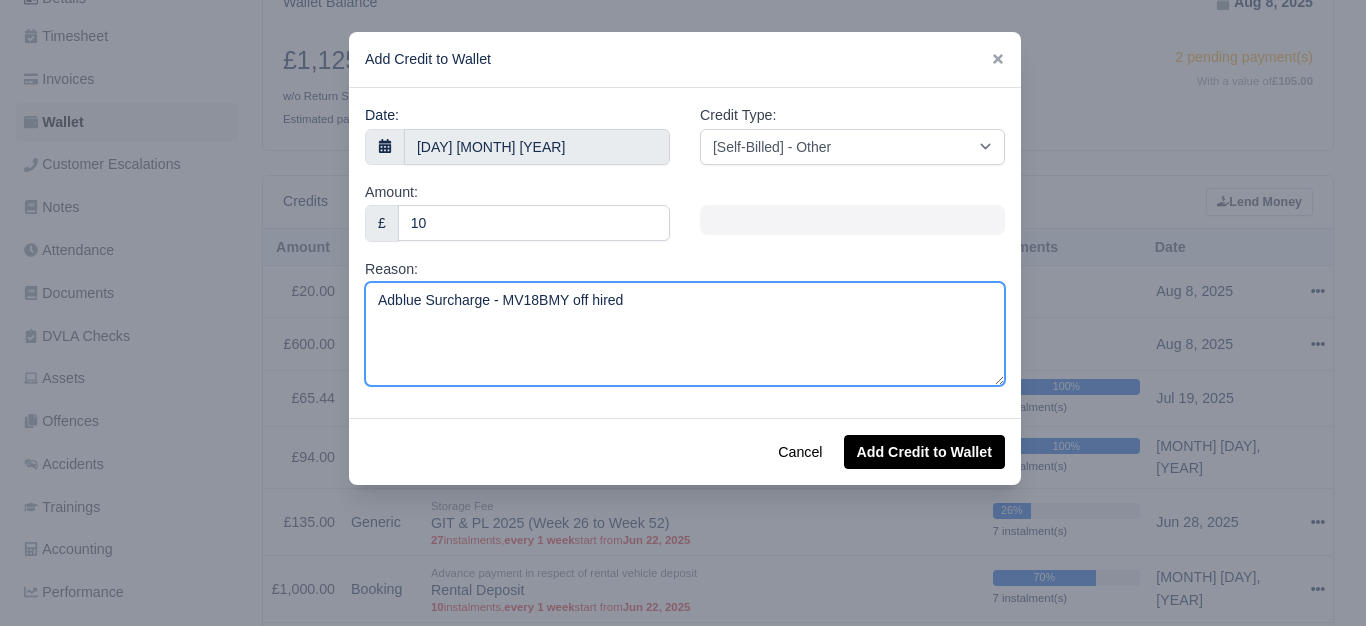 click on "Adblue Surcharge - MV18BMY off hired" at bounding box center [685, 334] 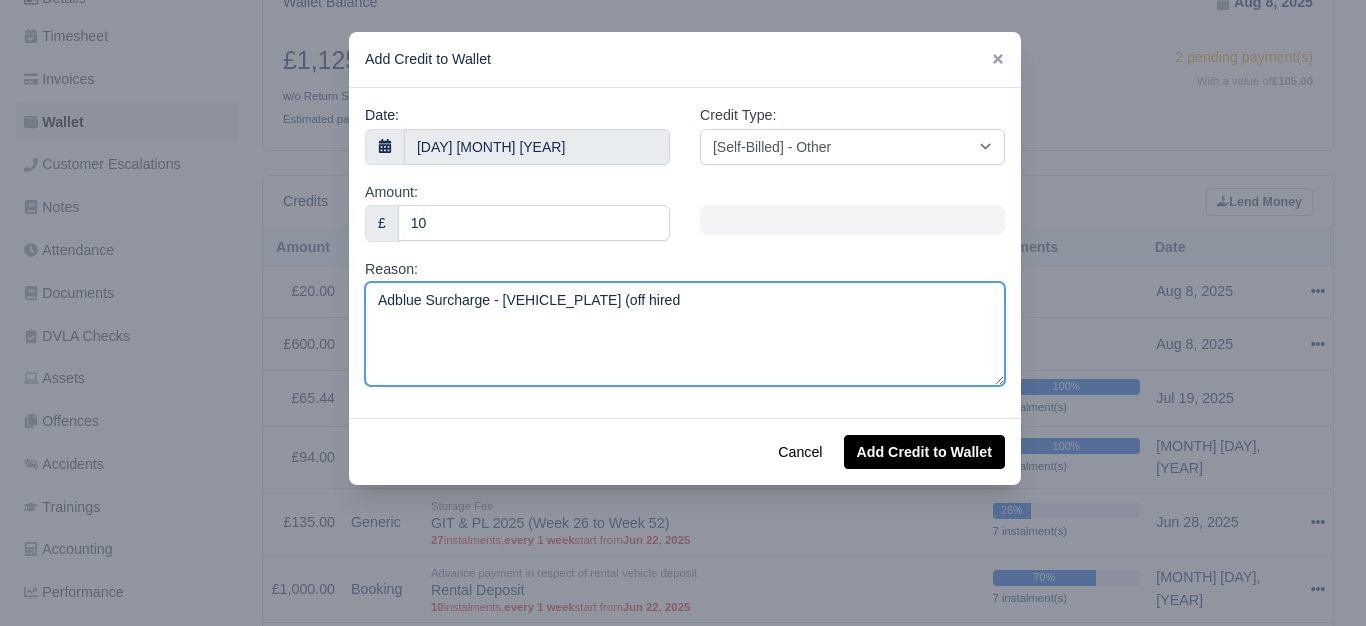click on "Adblue Surcharge - MV18BMY (off hired" at bounding box center (685, 334) 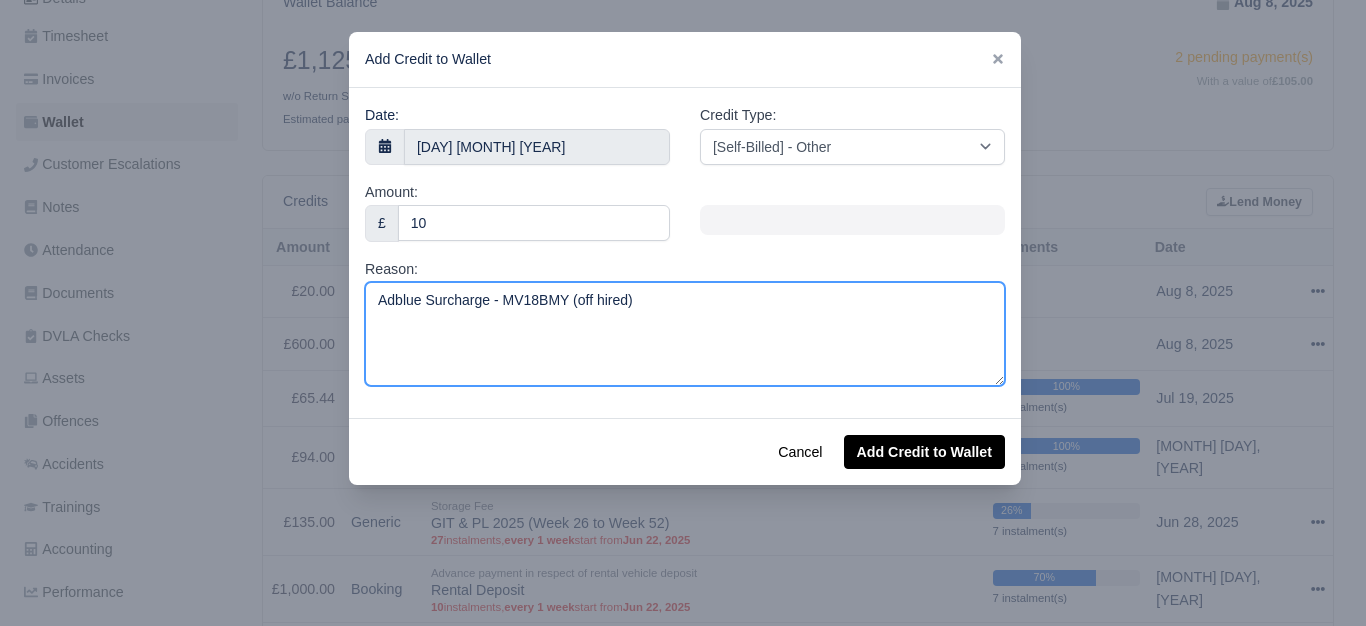 click on "Adblue Surcharge - MV18BMY (off hired)" at bounding box center (685, 334) 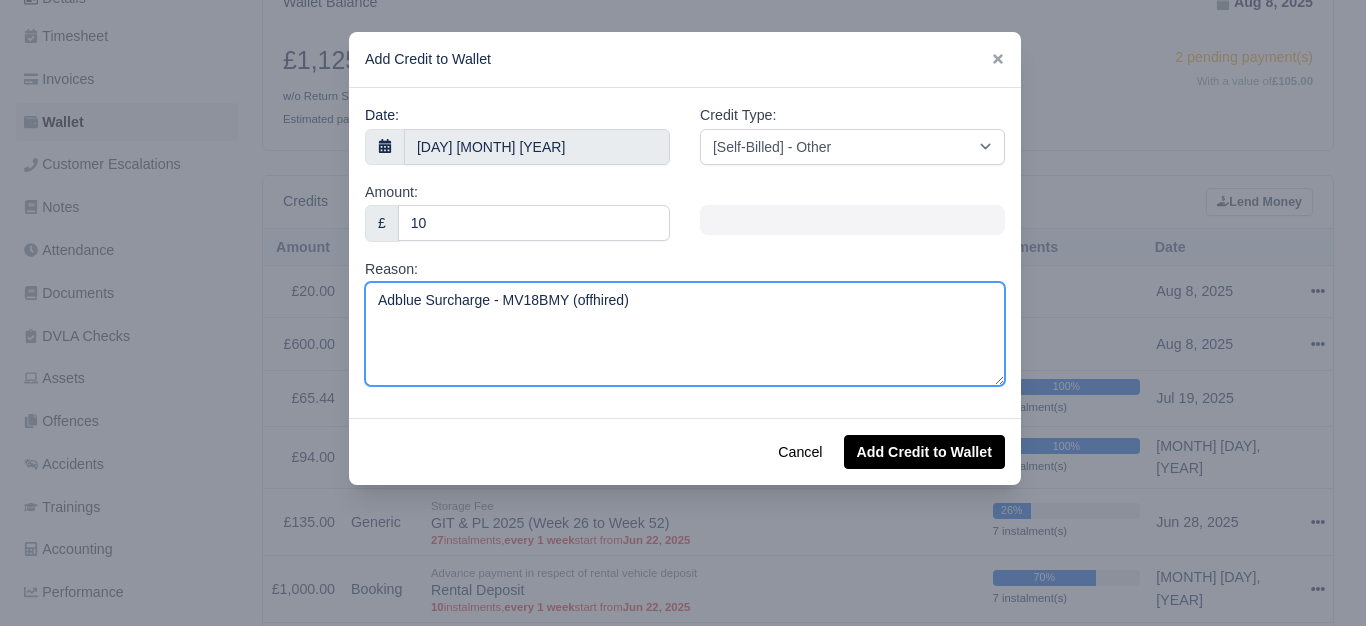 click on "Adblue Surcharge - MV18BMY (offhired)" at bounding box center [685, 334] 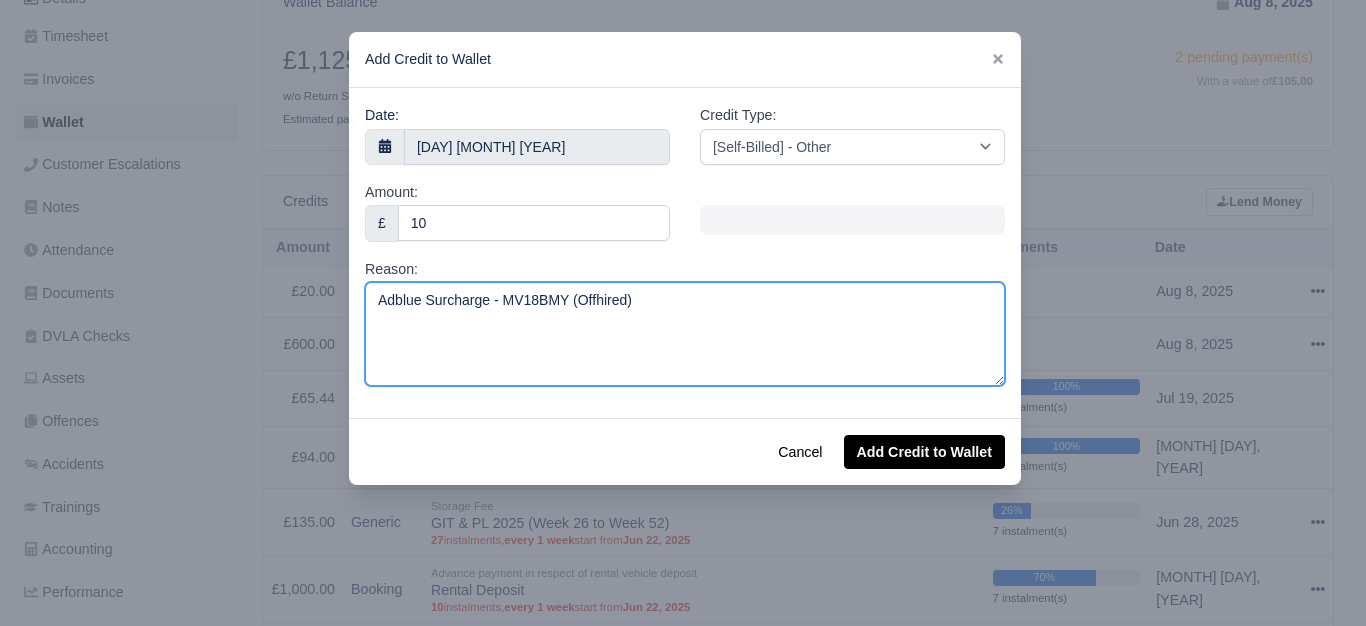 click on "Adblue Surcharge - MV18BMY (Offhired)" at bounding box center [685, 334] 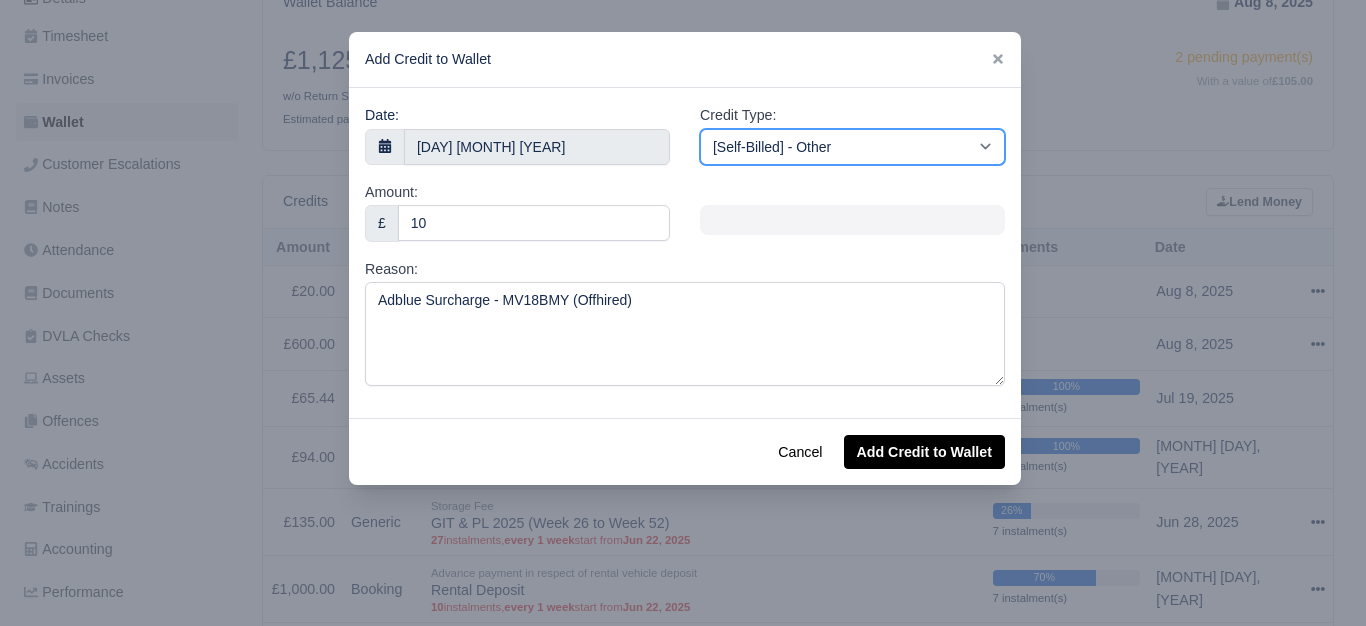click on "[Self-Billed] - Other
[Self-Billed] - Negative Invoice
[Self-Billed] - Keychain
[Self-Billed] - Background Check
[Self-Billed] - Fuel Advance Payment
[Self-Billed] - Prepayment for Upcoming Work
[Rental] - Other
[Rental] - Vehicle Wash
[Rental] - Repayment in respect of vehicle damage
[Rental] - Vehicle Recovery Charge
[Rental] - Vehicle Pound Recovery
[Rental] - Vehicle Key Replacement
[Rental] - Vehicle Fuel Out
[Rental] - Van Fuel out/Adblue/Keychain/Van Wash/Sticker
[Rental] - Security Deposit to a maximum of £500
[Rental] - Advance payment in respect of rental vehicle deposit
[Rental] - Vehicle Violation
[Rental] - Violation Fee" at bounding box center [852, 147] 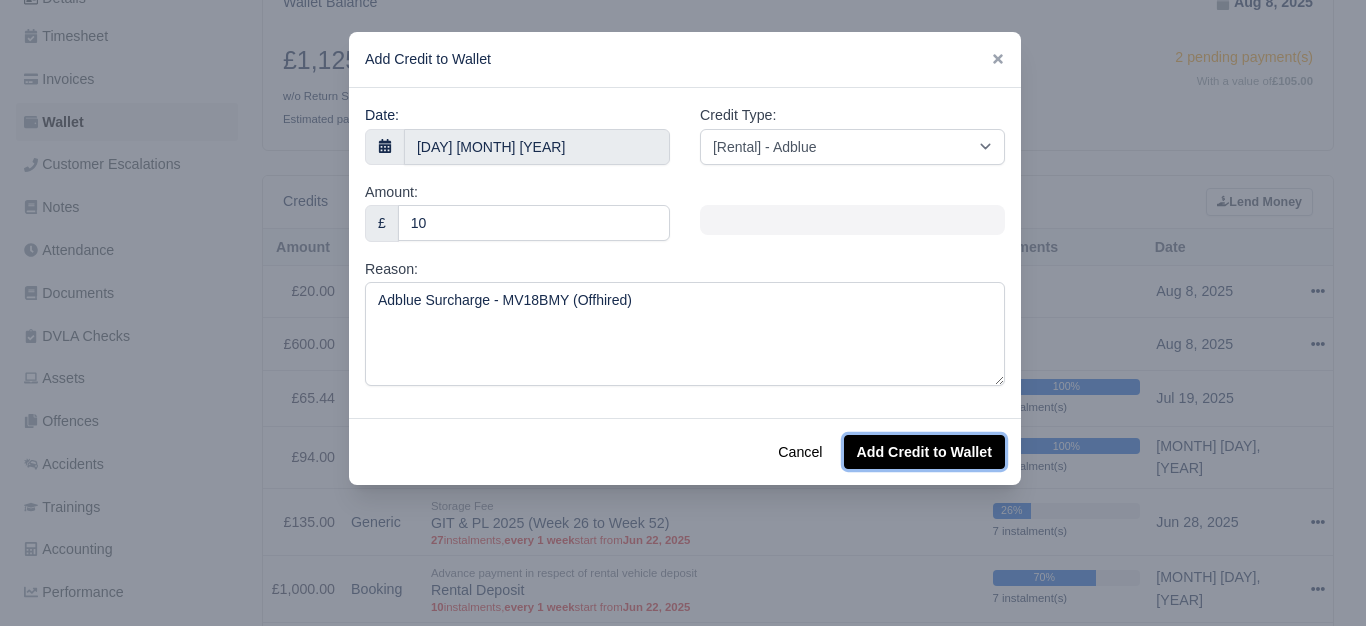 click on "Add Credit to Wallet" at bounding box center [924, 452] 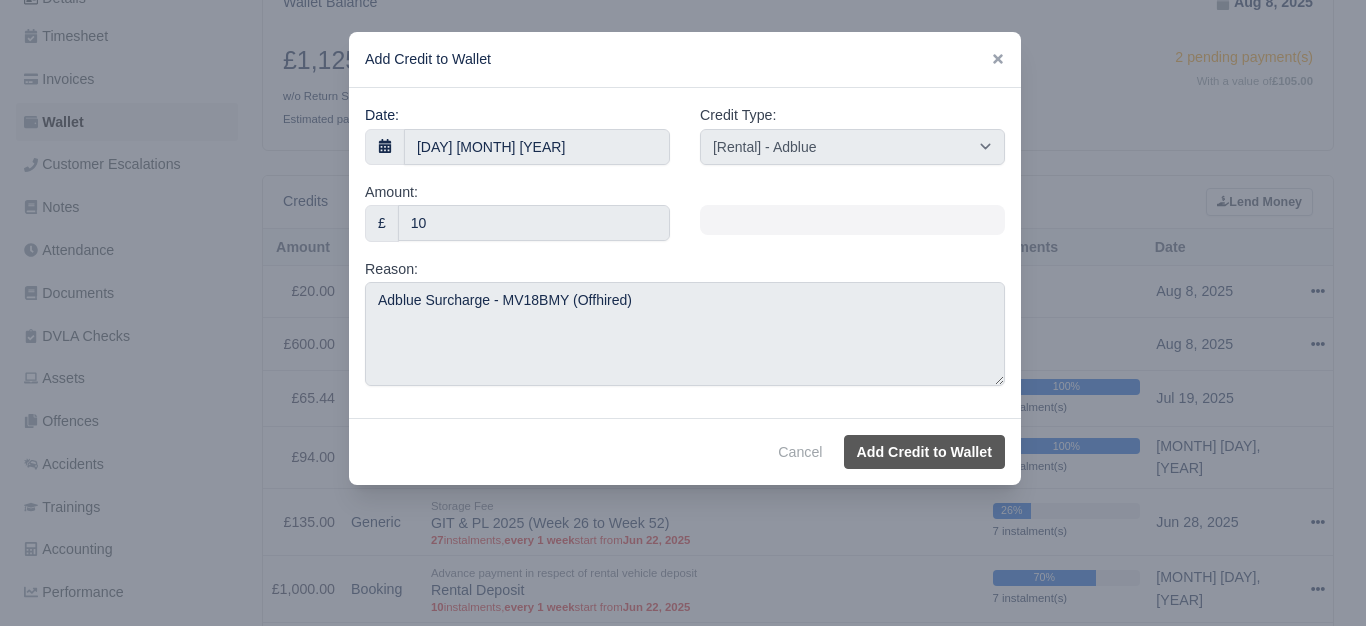 select on "other" 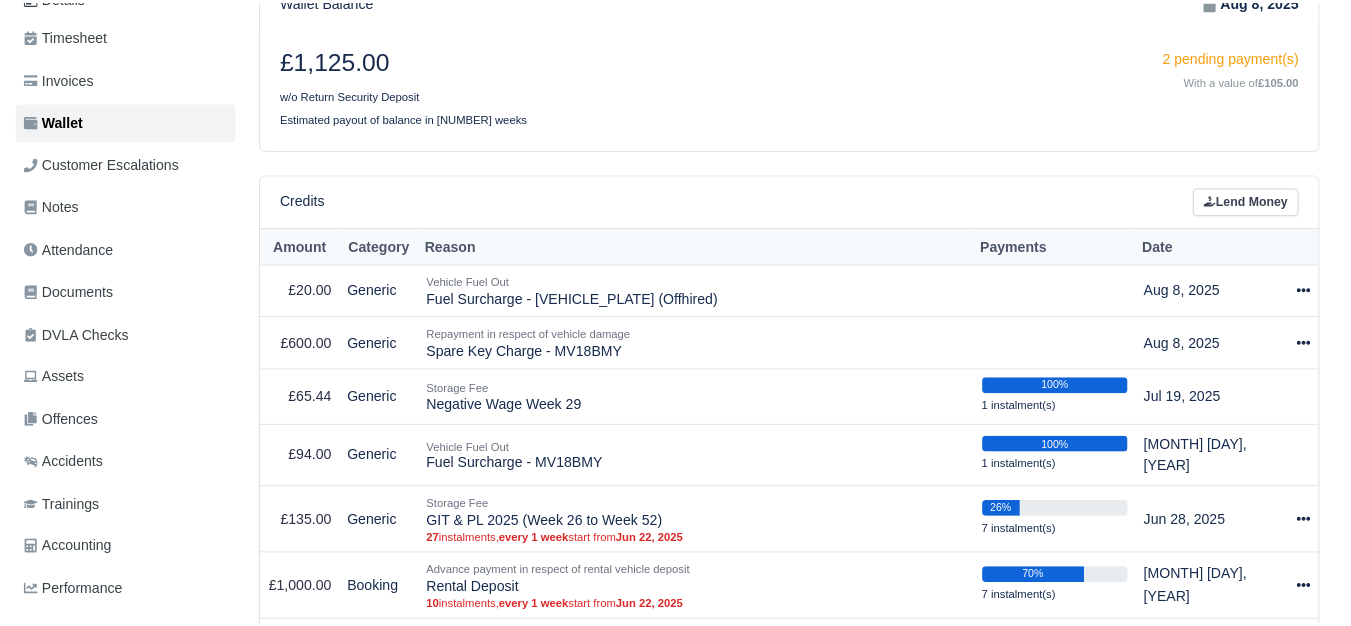 scroll, scrollTop: 332, scrollLeft: 0, axis: vertical 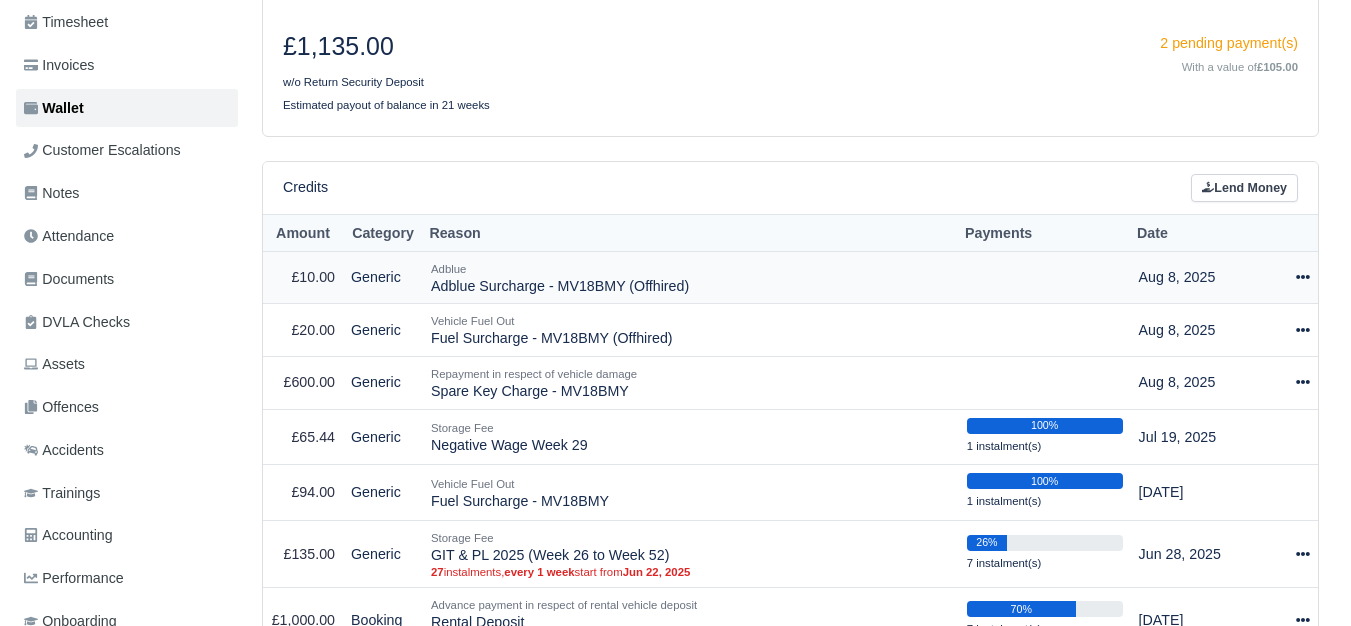 drag, startPoint x: 429, startPoint y: 302, endPoint x: 746, endPoint y: 304, distance: 317.00632 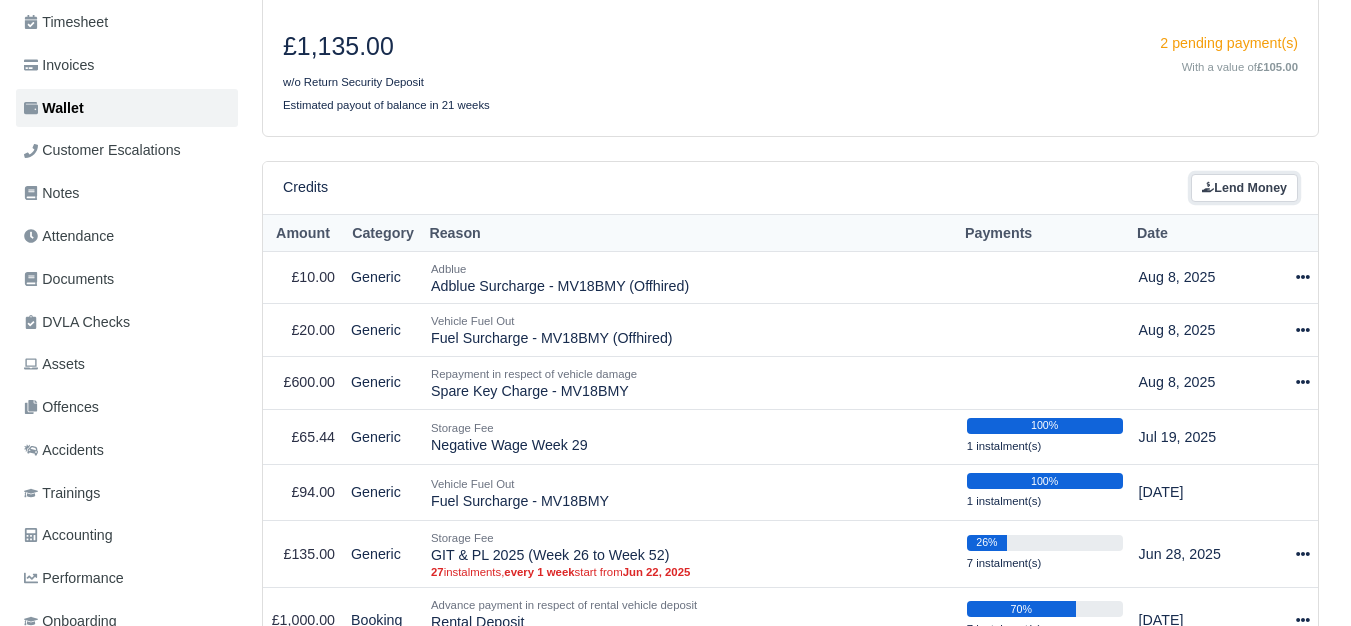 click on "Lend Money" at bounding box center [1244, 188] 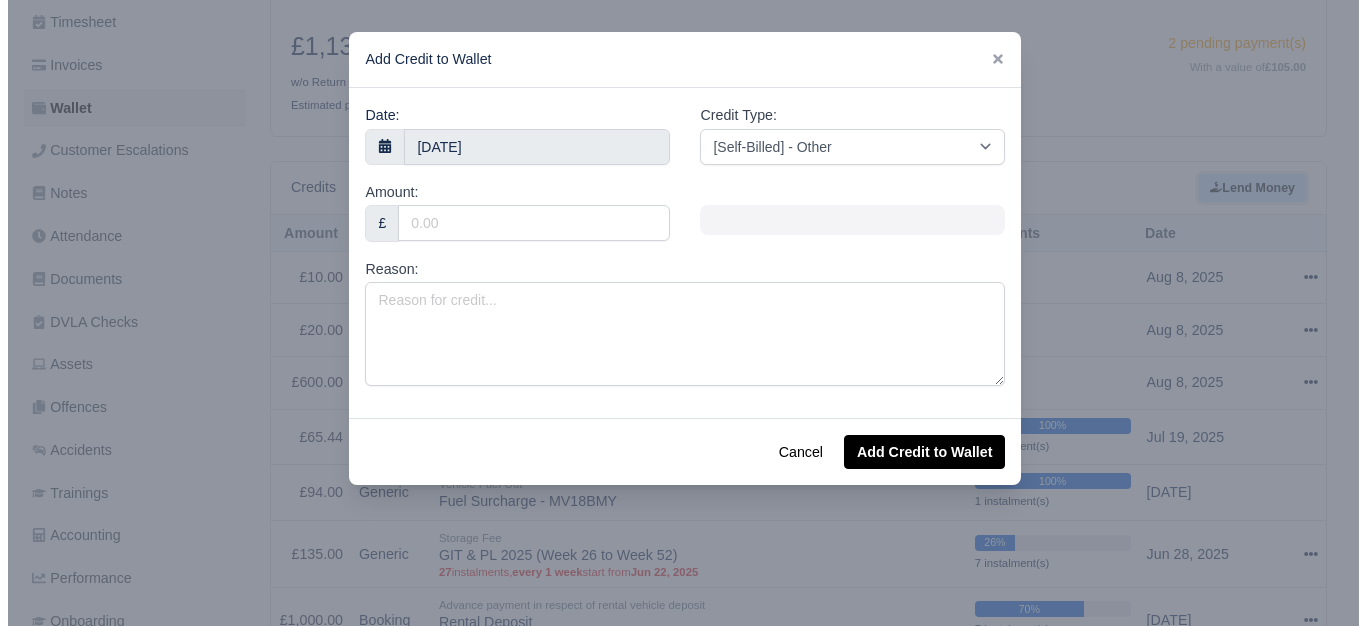 scroll, scrollTop: 318, scrollLeft: 0, axis: vertical 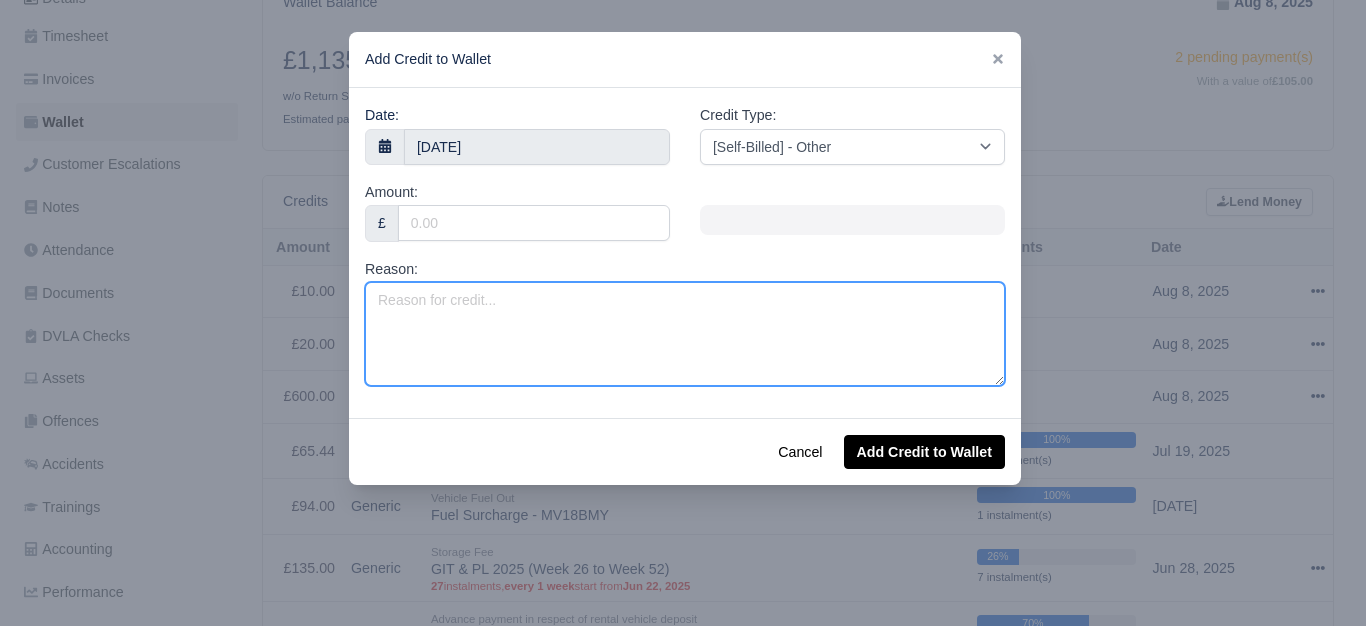 click on "Reason:" at bounding box center [685, 334] 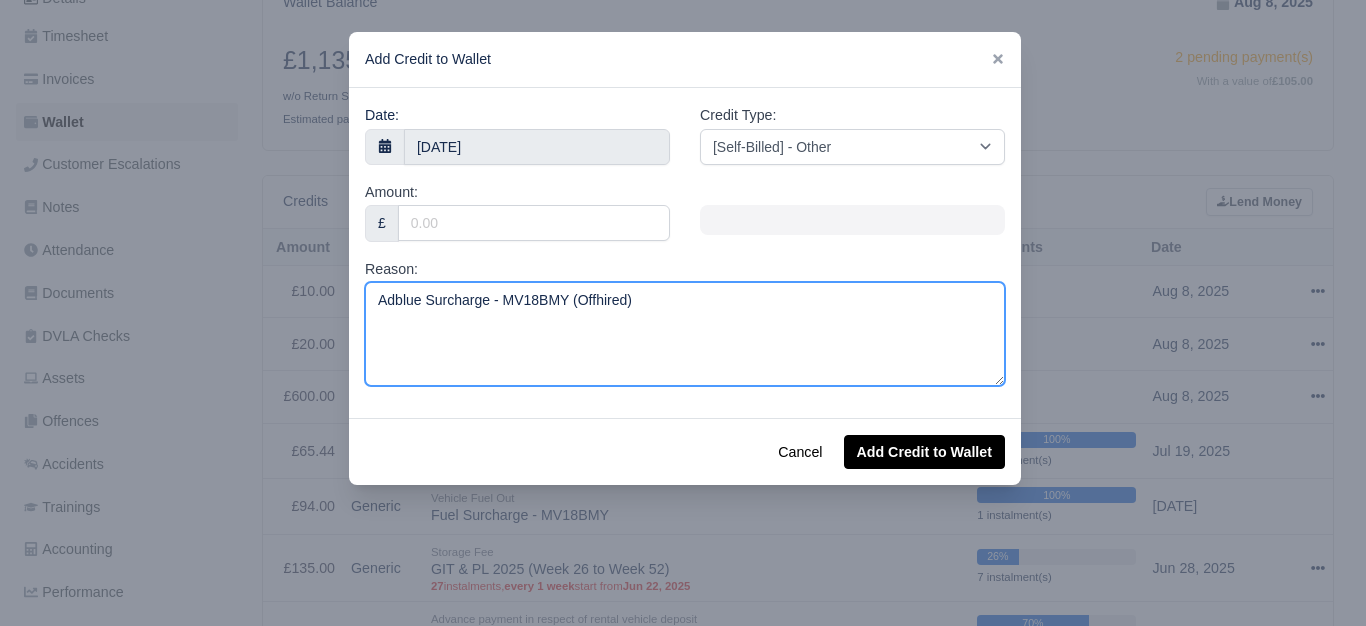 drag, startPoint x: 372, startPoint y: 300, endPoint x: 431, endPoint y: 302, distance: 59.03389 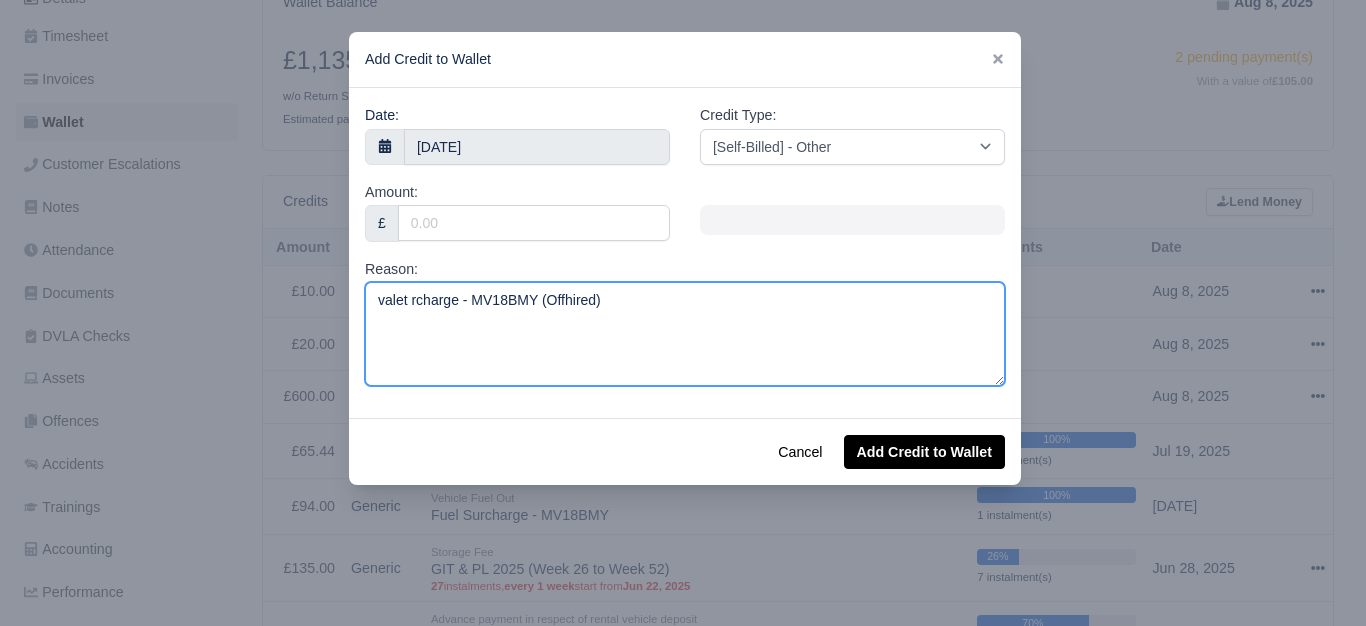 drag, startPoint x: 403, startPoint y: 303, endPoint x: 414, endPoint y: 303, distance: 11 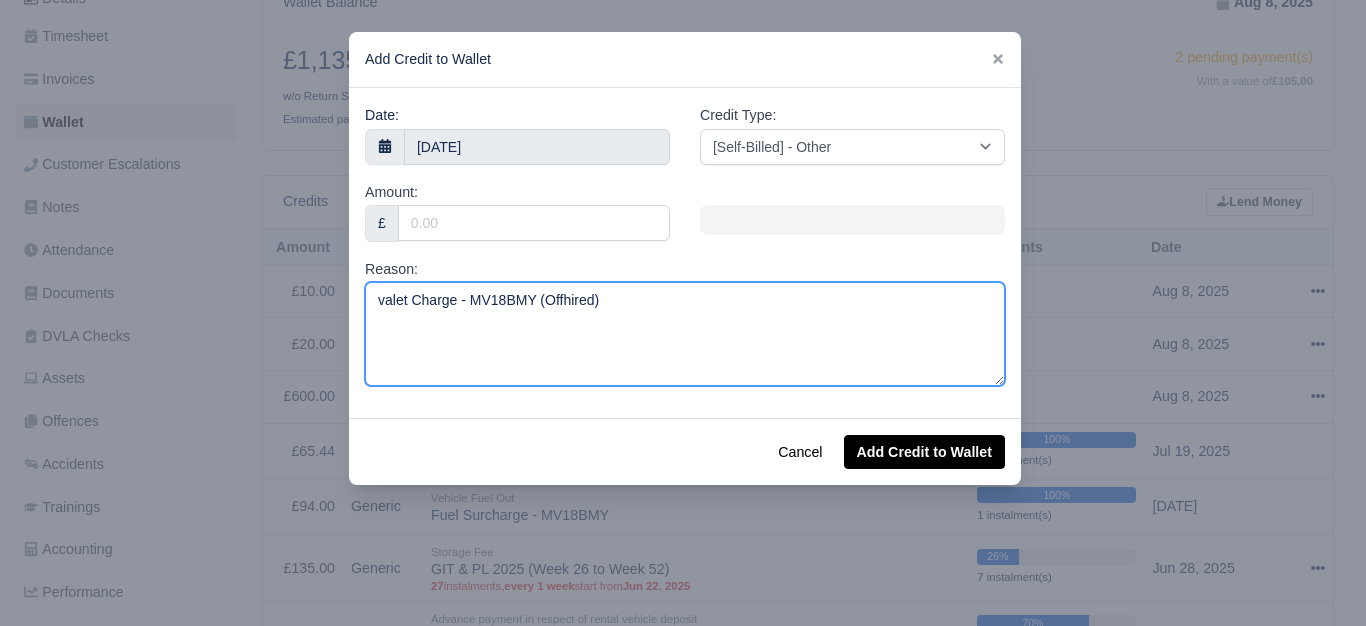 click on "valet Charge - MV18BMY (Offhired)" at bounding box center [685, 334] 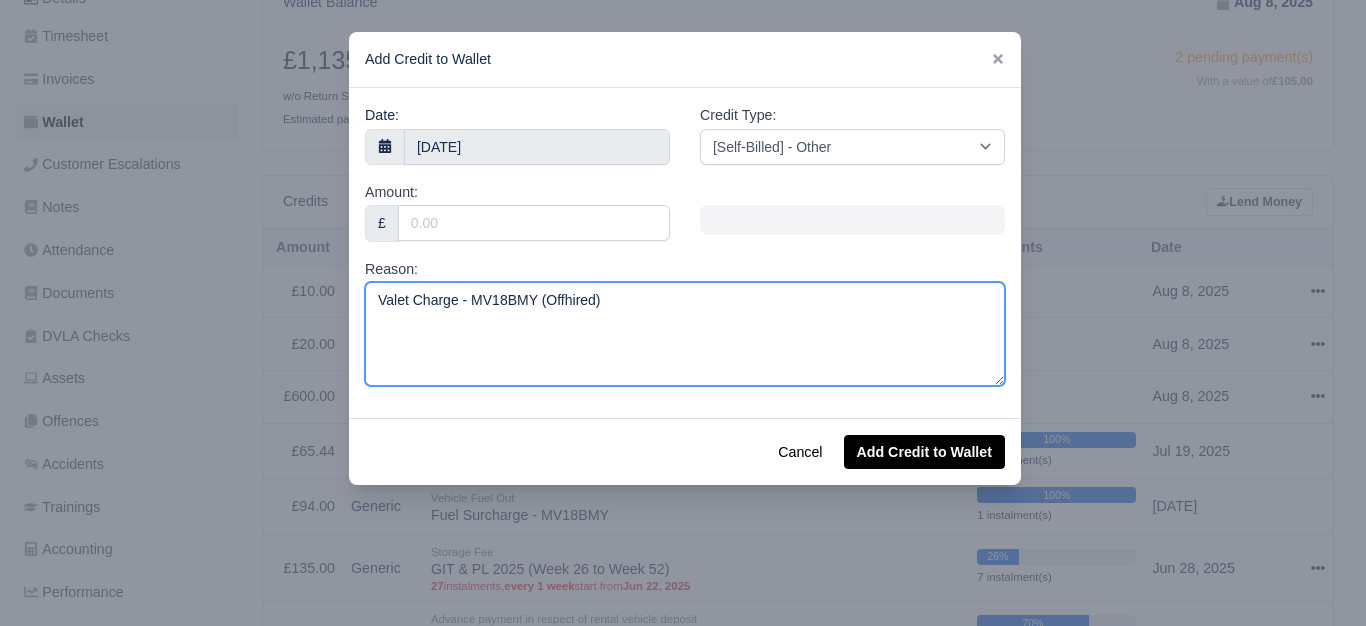 type on "Valet Charge - MV18BMY (Offhired)" 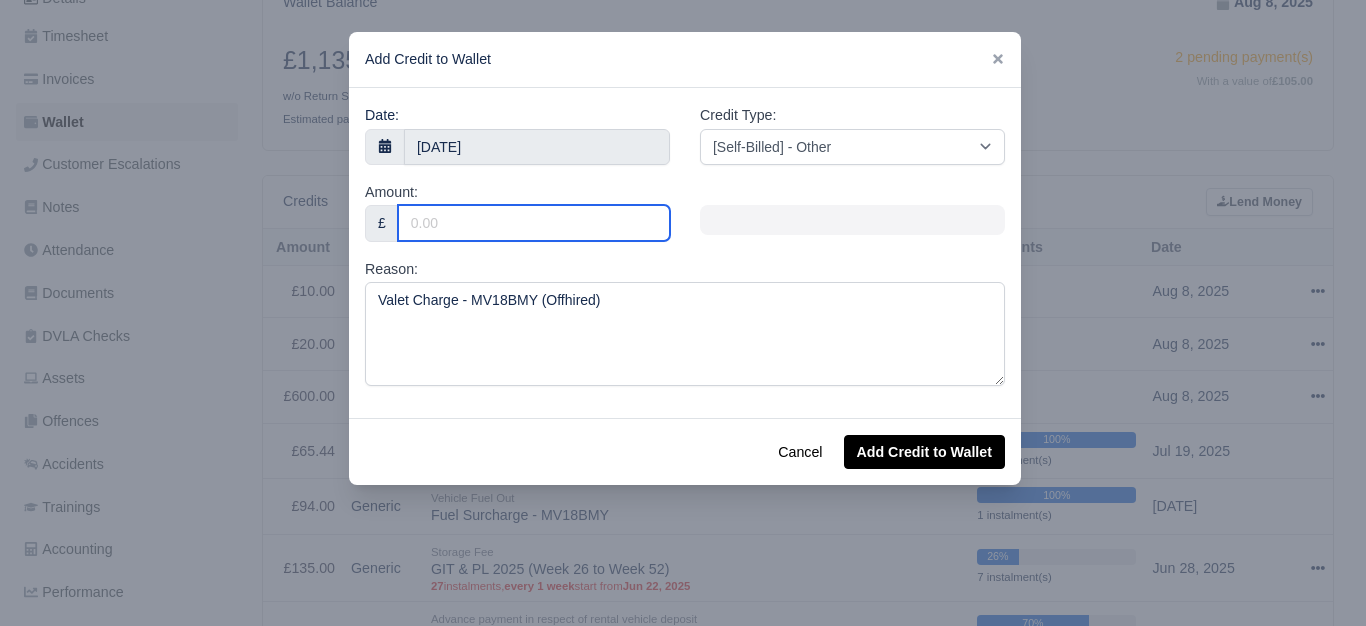 click on "Amount:" at bounding box center [534, 223] 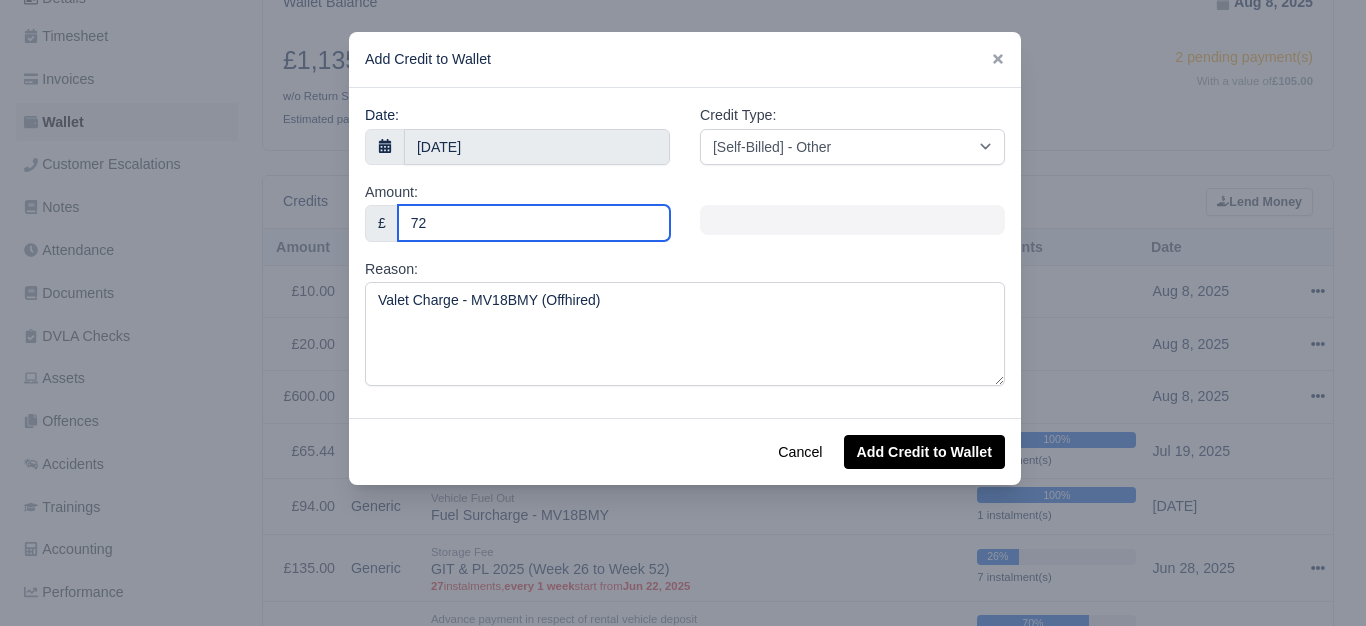 click on "72" at bounding box center (534, 223) 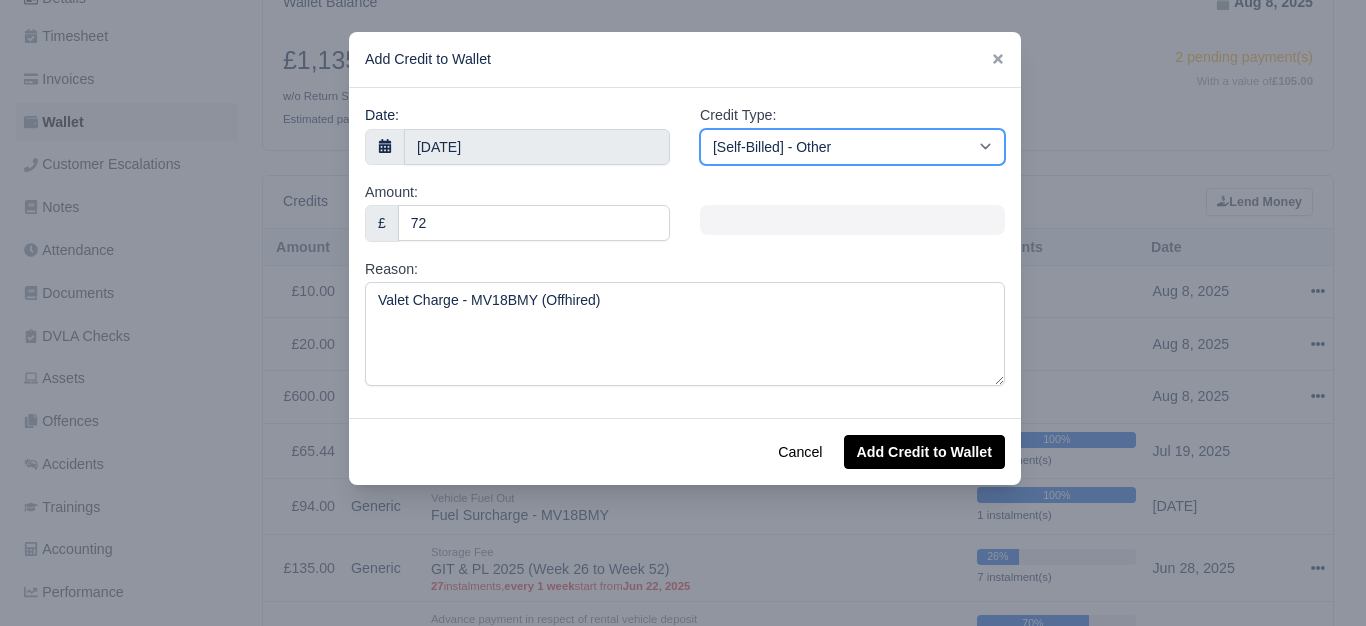 click on "[Self-Billed] - Other
[Self-Billed] - Negative Invoice
[Self-Billed] - Keychain
[Self-Billed] - Background Check
[Self-Billed] - Fuel Advance Payment
[Self-Billed] - Prepayment for Upcoming Work
[Rental] - Other
[Rental] - Vehicle Wash
[Rental] - Repayment in respect of vehicle damage
[Rental] - Vehicle Recovery Charge
[Rental] - Vehicle Pound Recovery
[Rental] - Vehicle Key Replacement
[Rental] - Vehicle Fuel Out
[Rental] - Van Fuel out/Adblue/Keychain/Van Wash/Sticker
[Rental] - Security Deposit to a maximum of £500
[Rental] - Advance payment in respect of rental vehicle deposit
[Rental] - Vehicle Violation
[Rental] - Violation Fee" at bounding box center [852, 147] 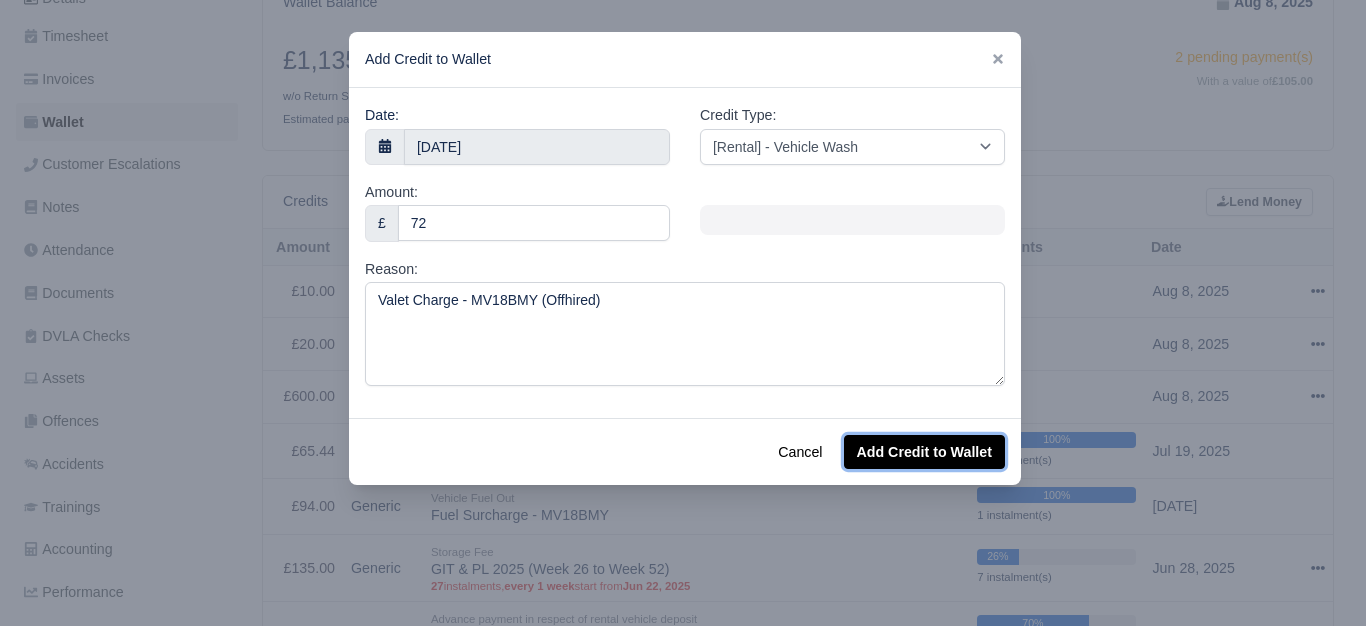 click on "Add Credit to Wallet" at bounding box center [924, 452] 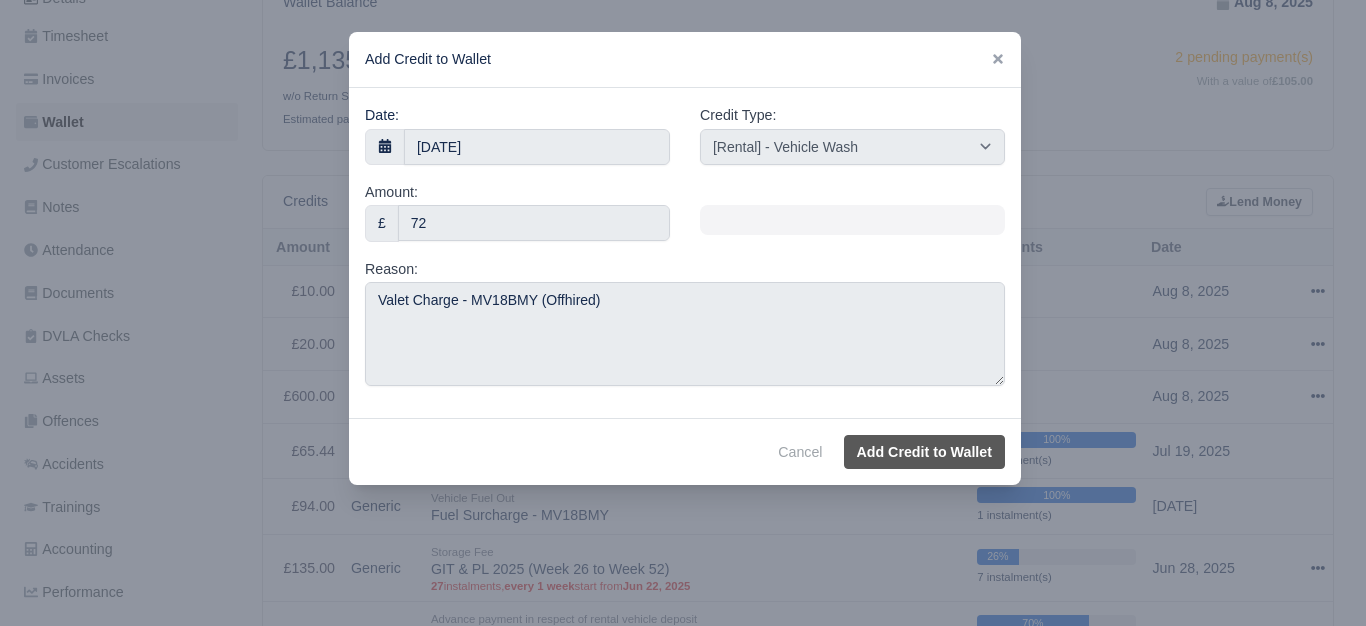 select on "other" 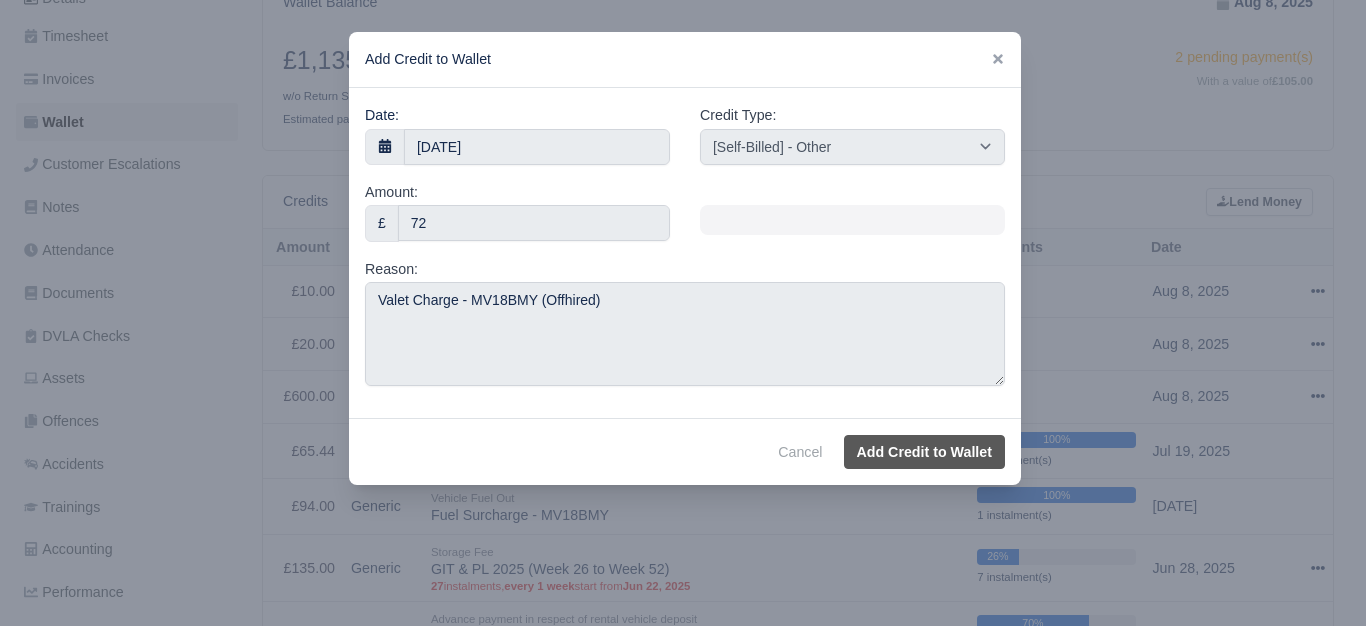type 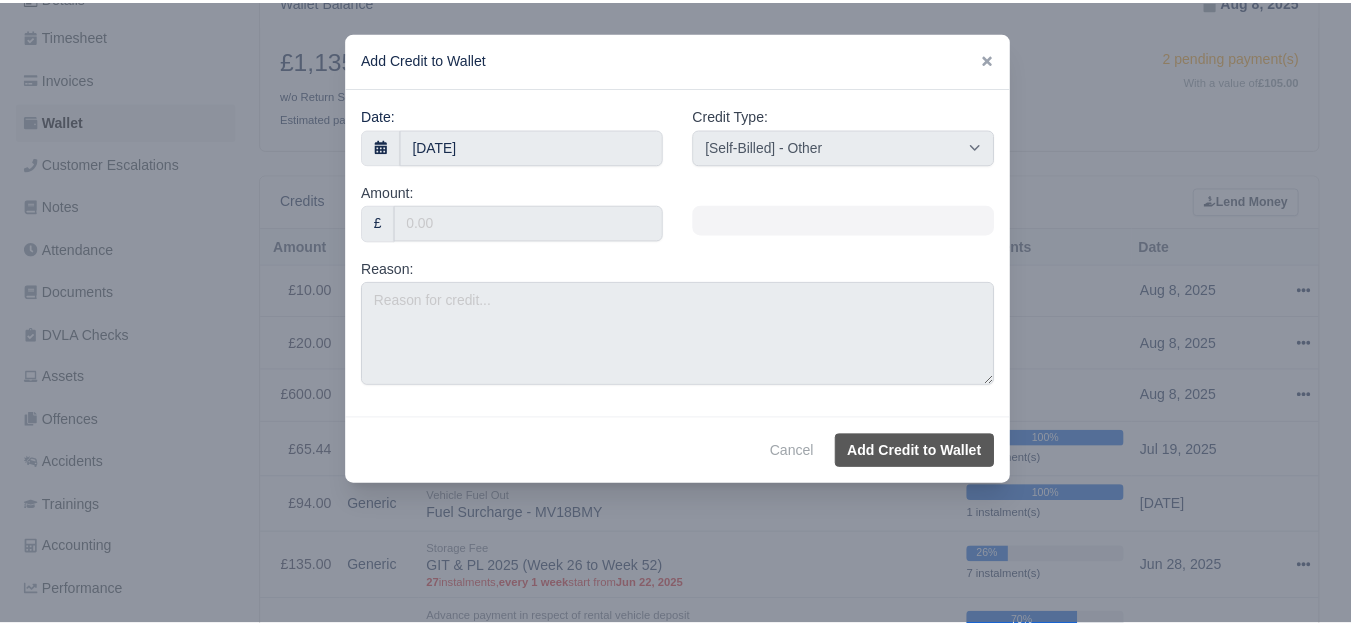 scroll, scrollTop: 332, scrollLeft: 0, axis: vertical 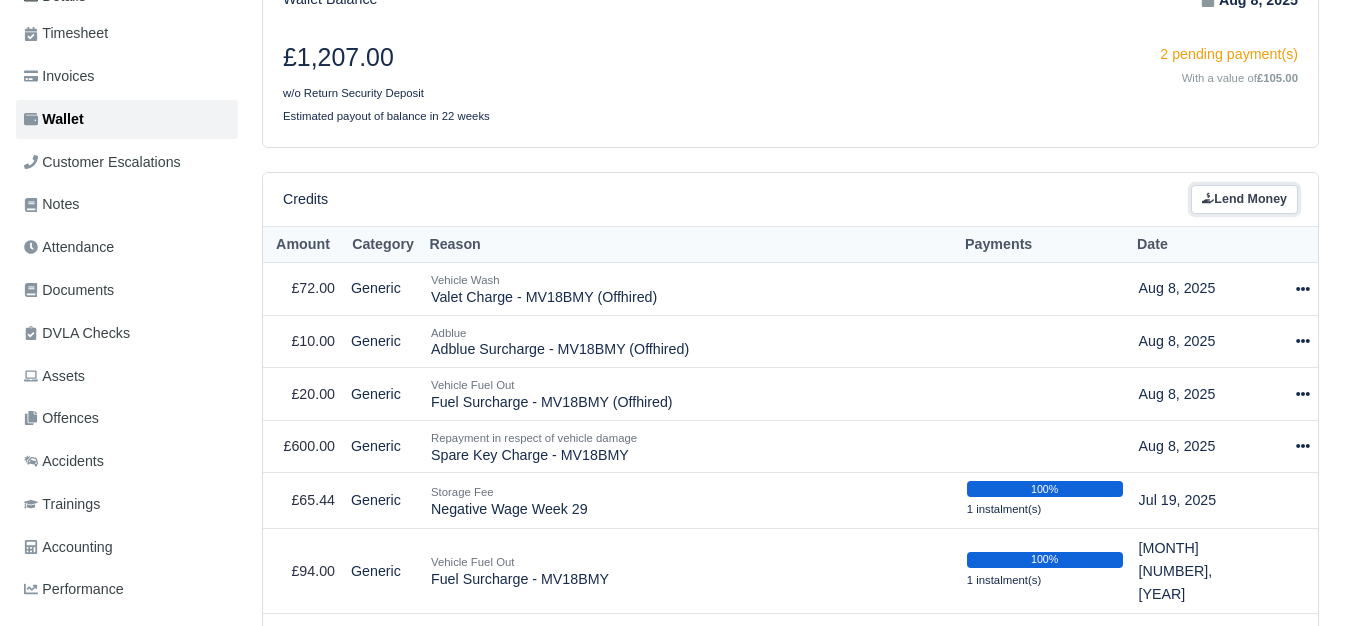 click on "Lend Money" at bounding box center (1244, 199) 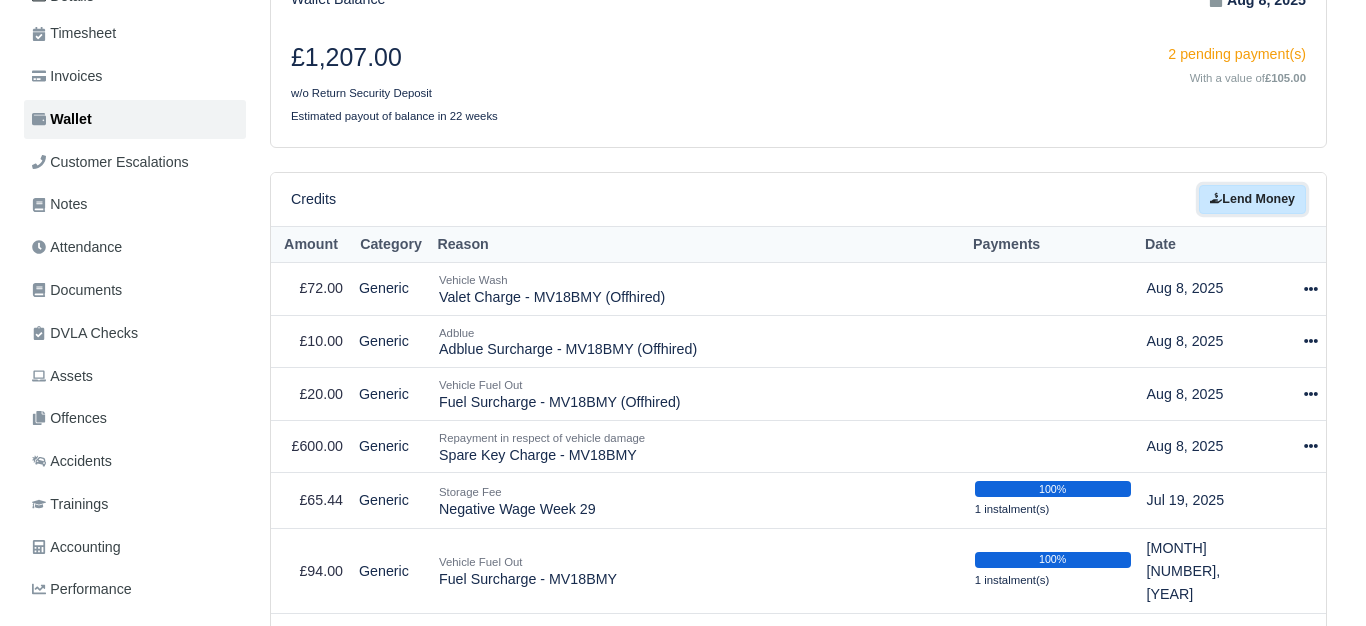 scroll, scrollTop: 318, scrollLeft: 0, axis: vertical 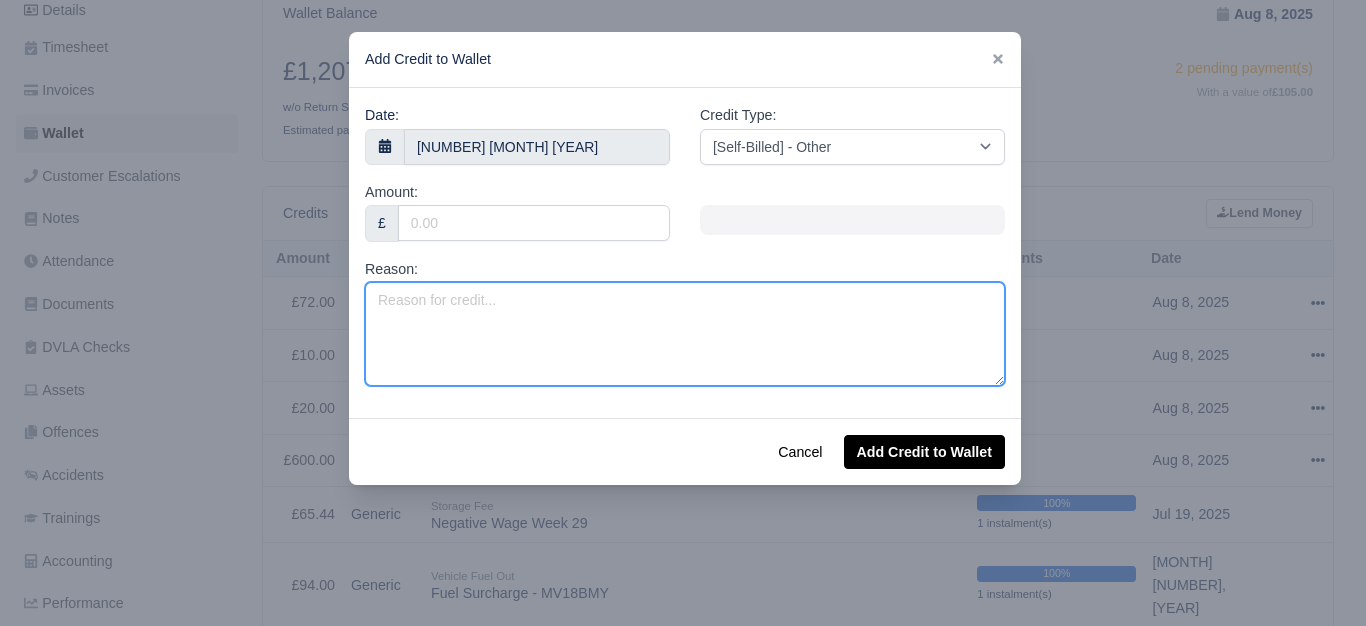 click on "Reason:" at bounding box center (685, 334) 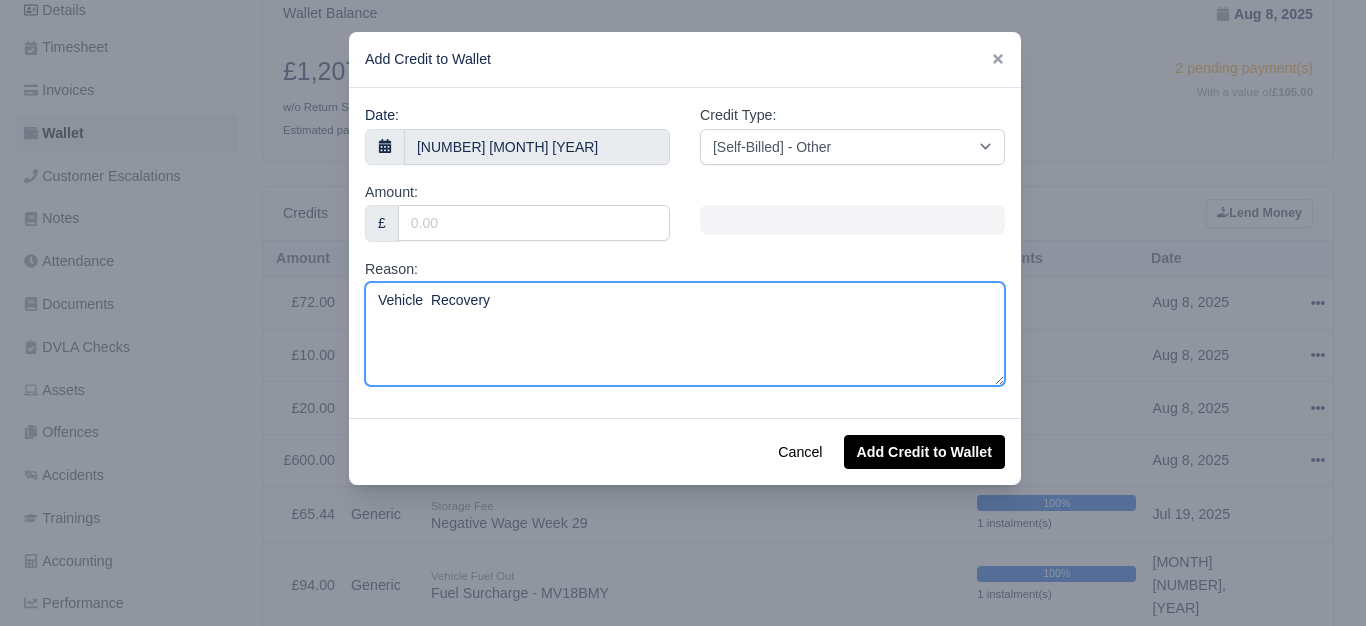 click on "Vehicle  Recovery" at bounding box center [685, 334] 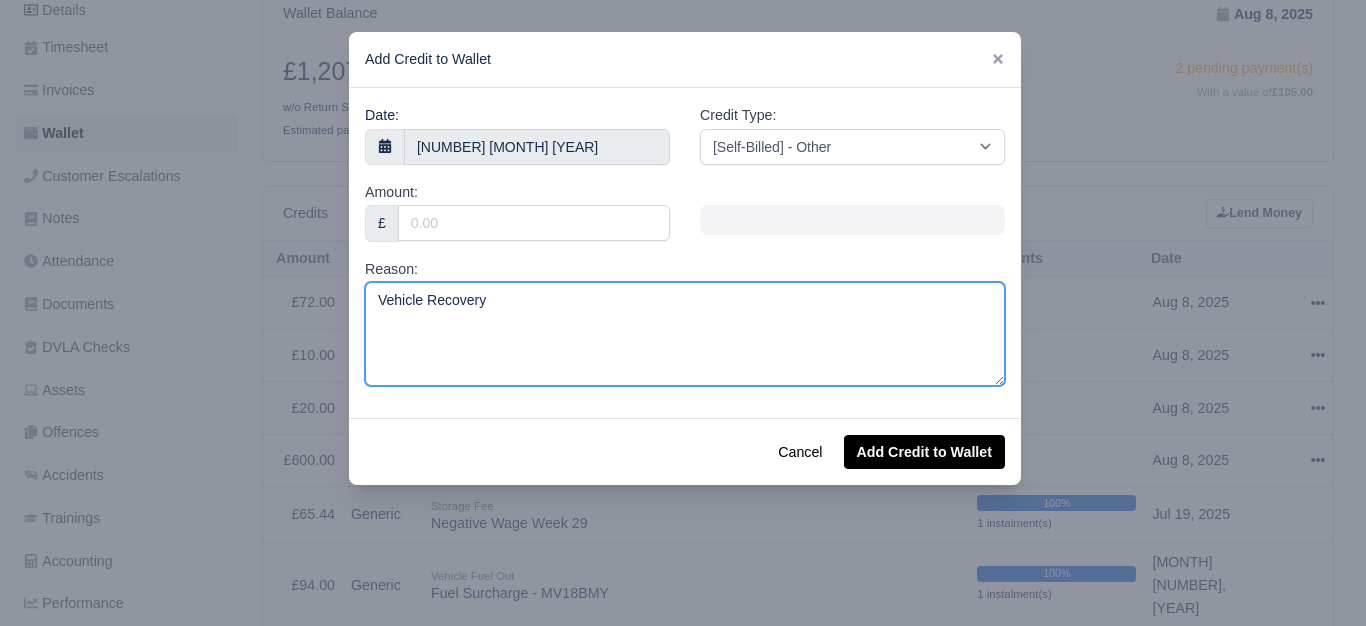 click on "Vehicle Recovery" at bounding box center [685, 334] 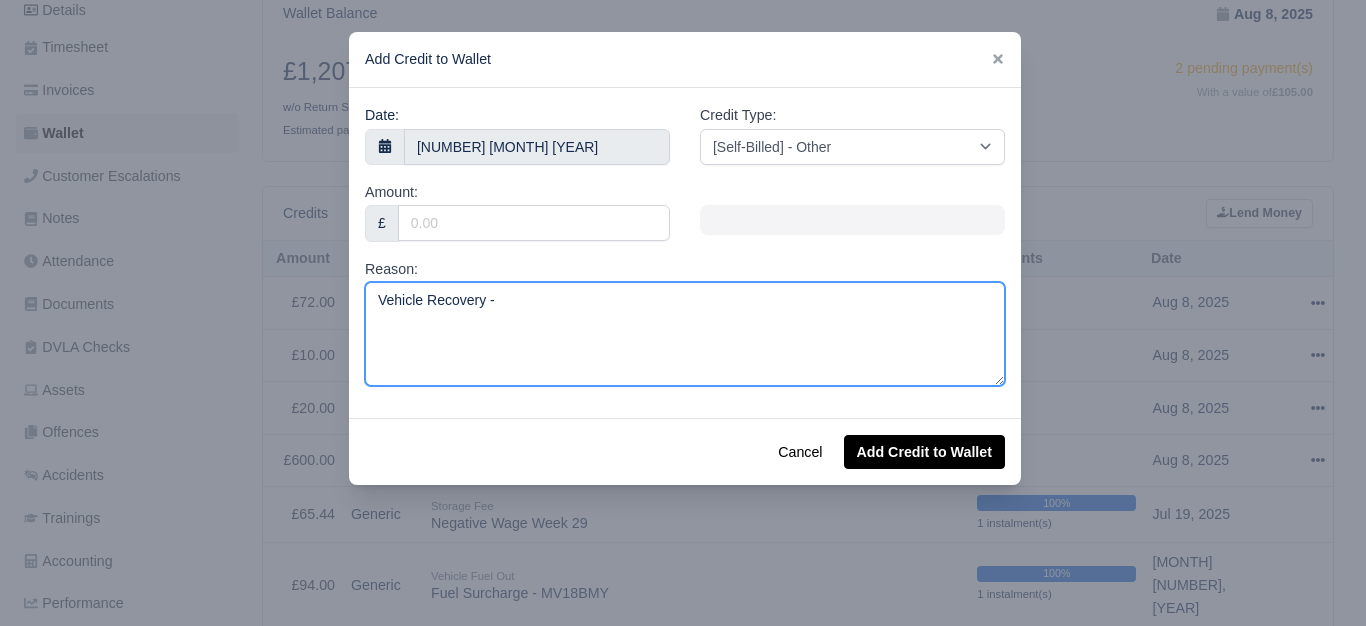 click on "Vehicle Recovery -" at bounding box center [685, 334] 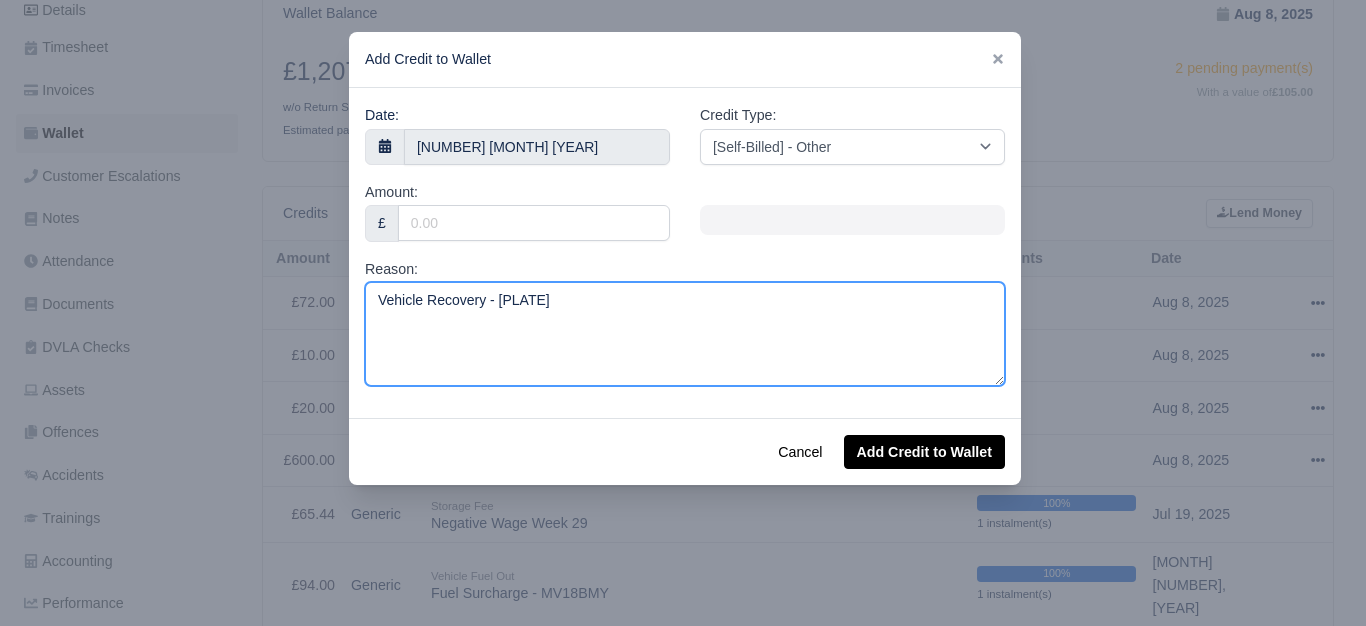 click on "Vehicle Recovery - MV18BMY" at bounding box center (685, 334) 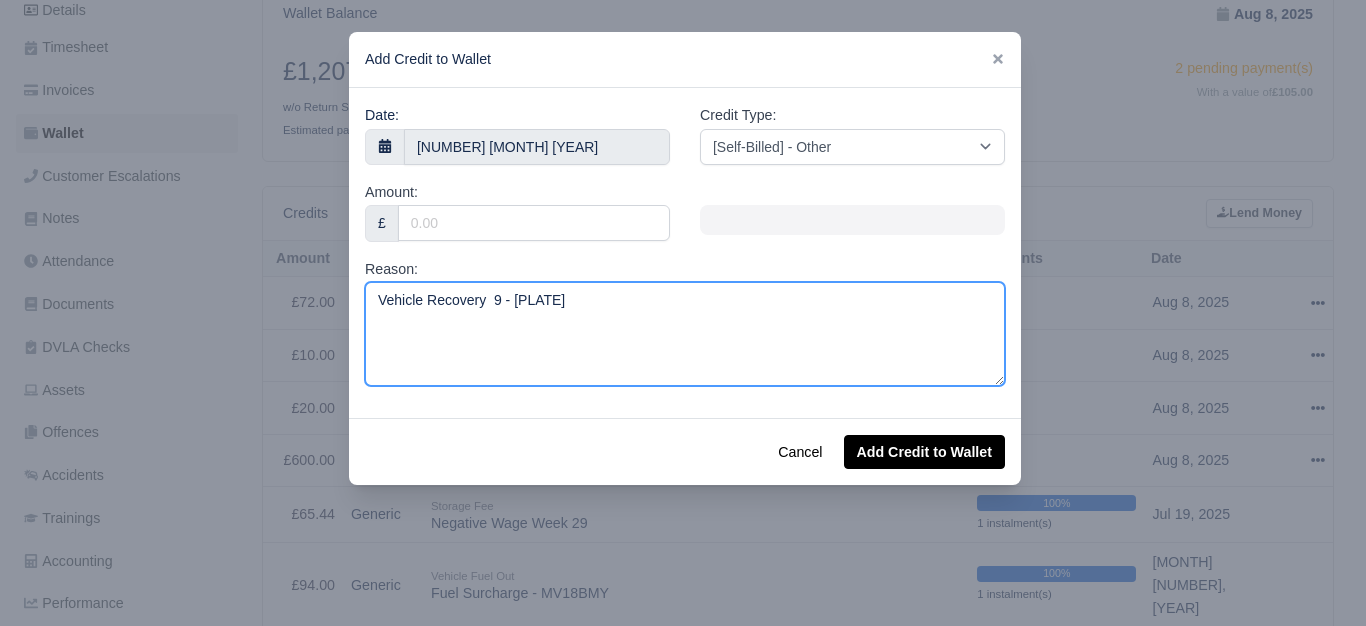 click on "Vehicle Recovery  9 - MV18BMY" at bounding box center [685, 334] 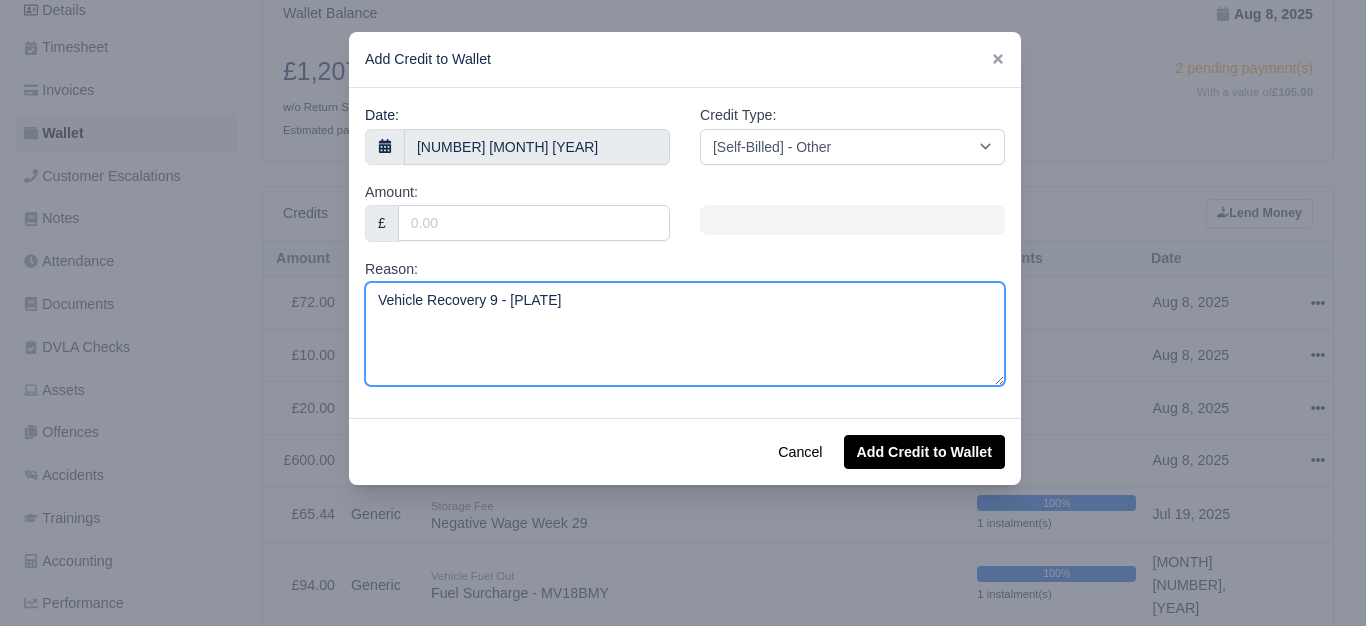 click on "Vehicle Recovery 9 - MV18BMY" at bounding box center [685, 334] 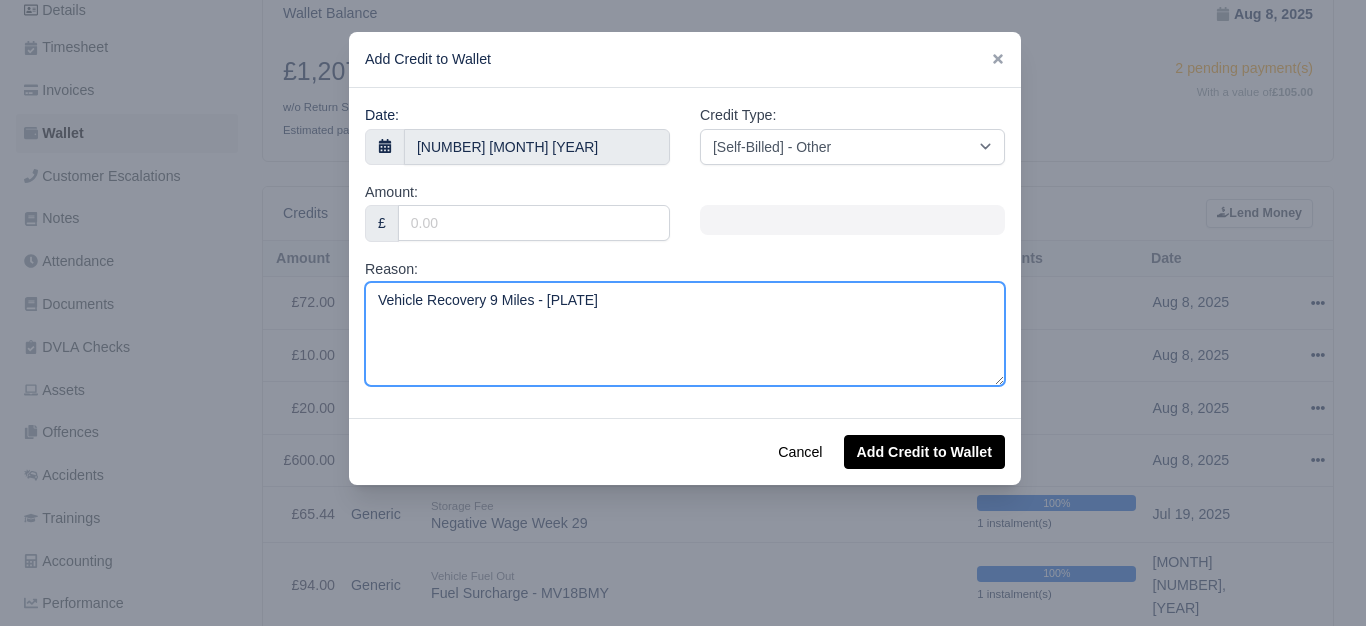 type on "Vehicle Recovery 9 Miles - MV18BMY" 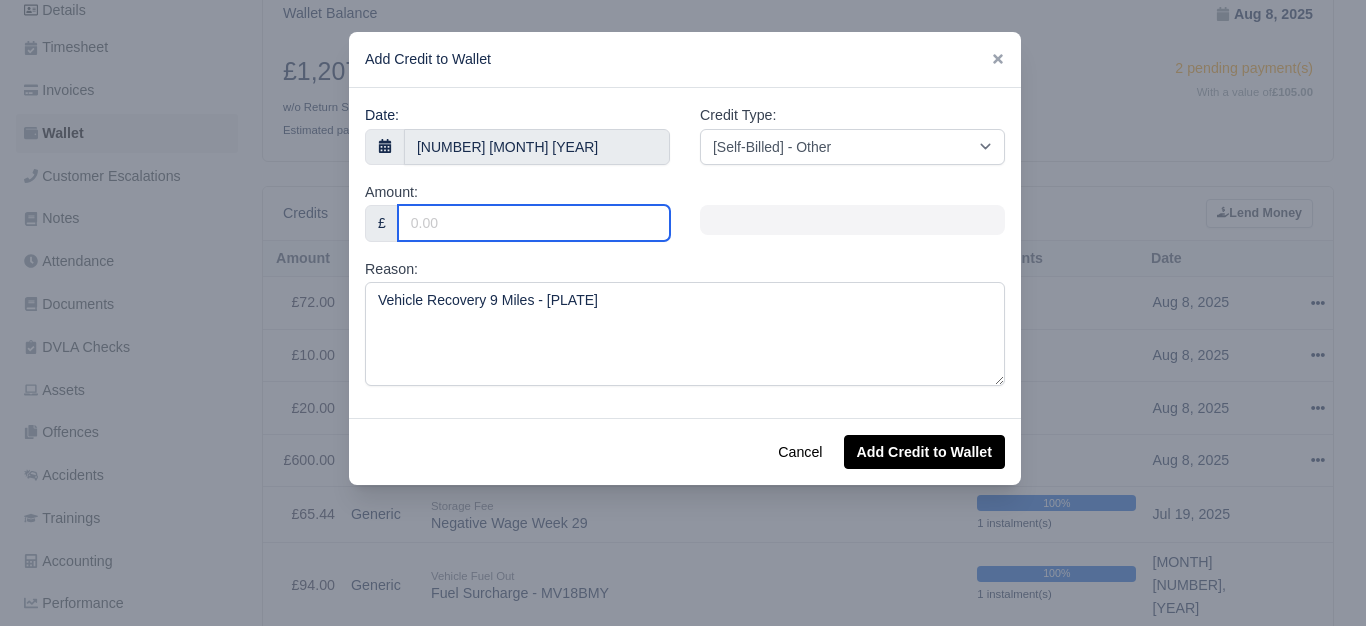 click on "Amount:" at bounding box center (534, 223) 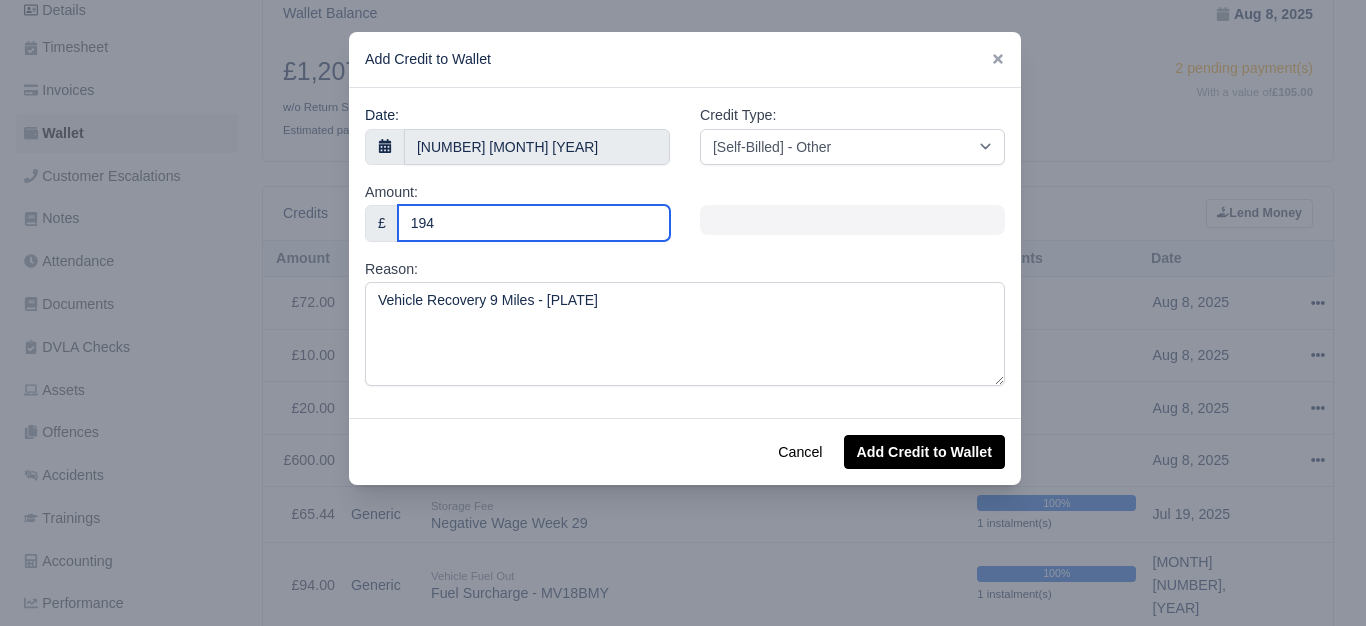 click on "194" at bounding box center (534, 223) 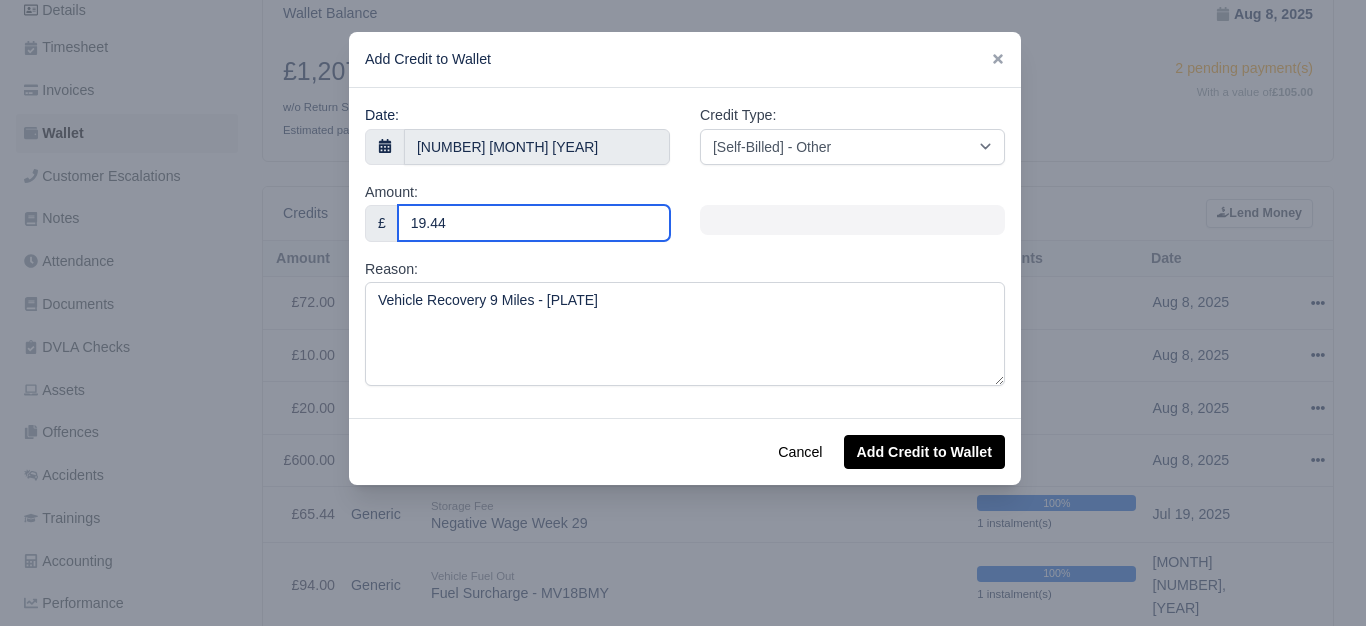 type on "19.44" 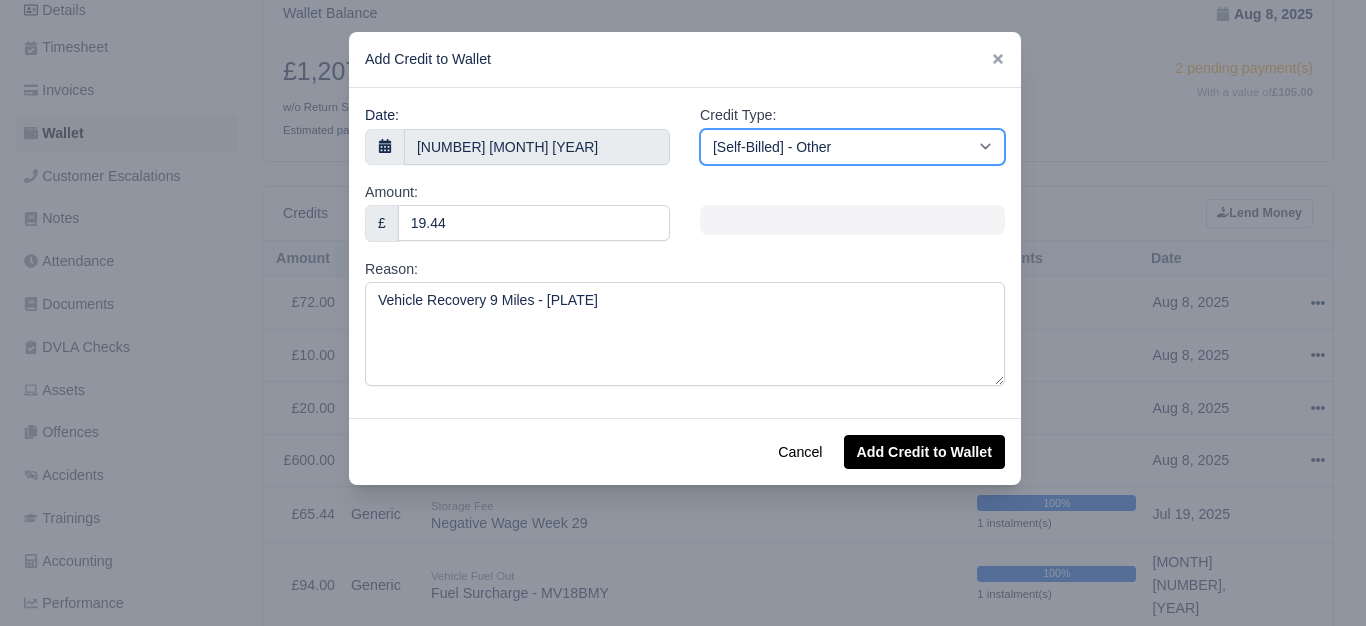 click on "[Self-Billed] - Other
[Self-Billed] - Negative Invoice
[Self-Billed] - Keychain
[Self-Billed] - Background Check
[Self-Billed] - Fuel Advance Payment
[Self-Billed] - Prepayment for Upcoming Work
[Rental] - Other
[Rental] - Vehicle Wash
[Rental] - Repayment in respect of vehicle damage
[Rental] - Vehicle Recovery Charge
[Rental] - Vehicle Pound Recovery
[Rental] - Vehicle Key Replacement
[Rental] - Vehicle Fuel Out
[Rental] - Van Fuel out/Adblue/Keychain/Van Wash/Sticker
[Rental] - Security Deposit to a maximum of £500
[Rental] - Advance payment in respect of rental vehicle deposit
[Rental] - Vehicle Violation
[Rental] - Violation Fee" at bounding box center [852, 147] 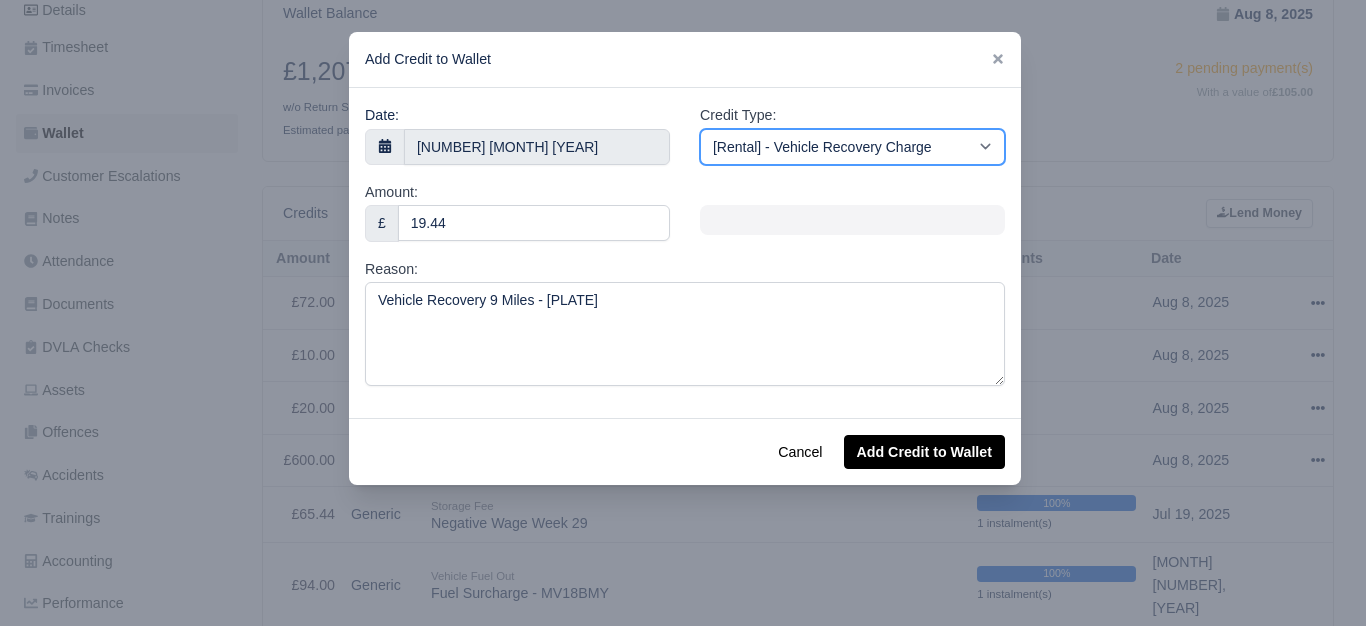 click on "[Self-Billed] - Other
[Self-Billed] - Negative Invoice
[Self-Billed] - Keychain
[Self-Billed] - Background Check
[Self-Billed] - Fuel Advance Payment
[Self-Billed] - Prepayment for Upcoming Work
[Rental] - Other
[Rental] - Vehicle Wash
[Rental] - Repayment in respect of vehicle damage
[Rental] - Vehicle Recovery Charge
[Rental] - Vehicle Pound Recovery
[Rental] - Vehicle Key Replacement
[Rental] - Vehicle Fuel Out
[Rental] - Van Fuel out/Adblue/Keychain/Van Wash/Sticker
[Rental] - Security Deposit to a maximum of £500
[Rental] - Advance payment in respect of rental vehicle deposit
[Rental] - Vehicle Violation
[Rental] - Violation Fee" at bounding box center (852, 147) 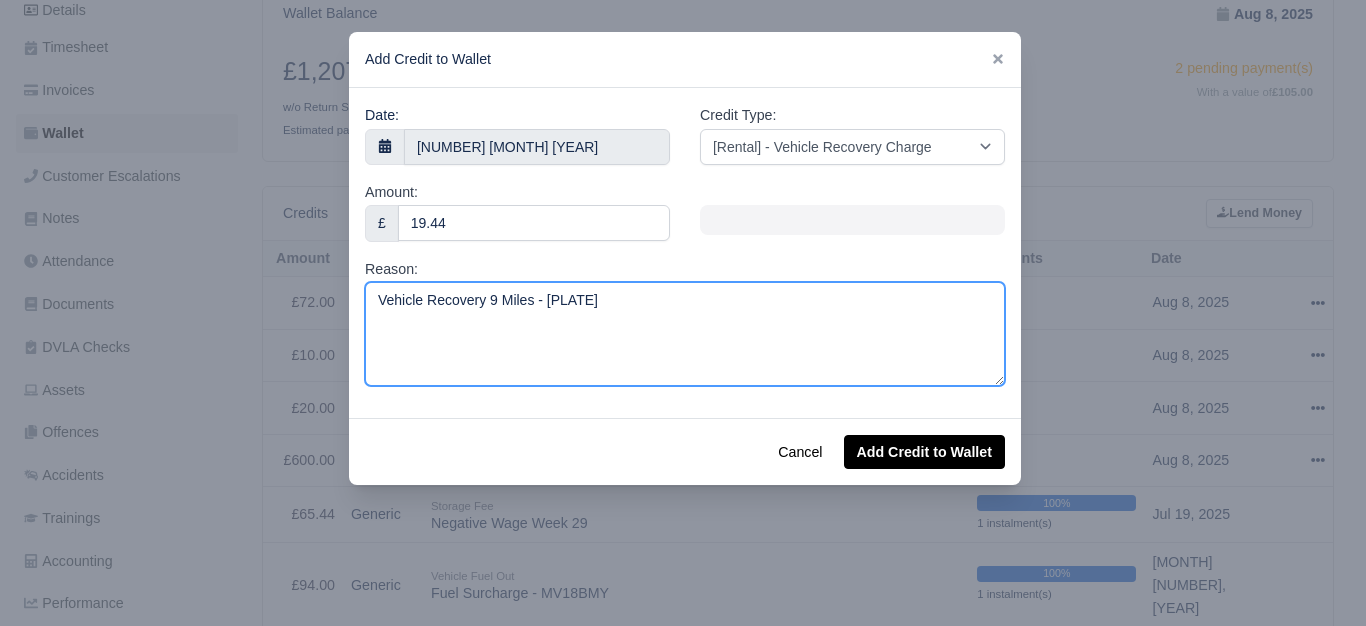 click on "Vehicle Recovery 9 Miles - MV18BMY" at bounding box center (685, 334) 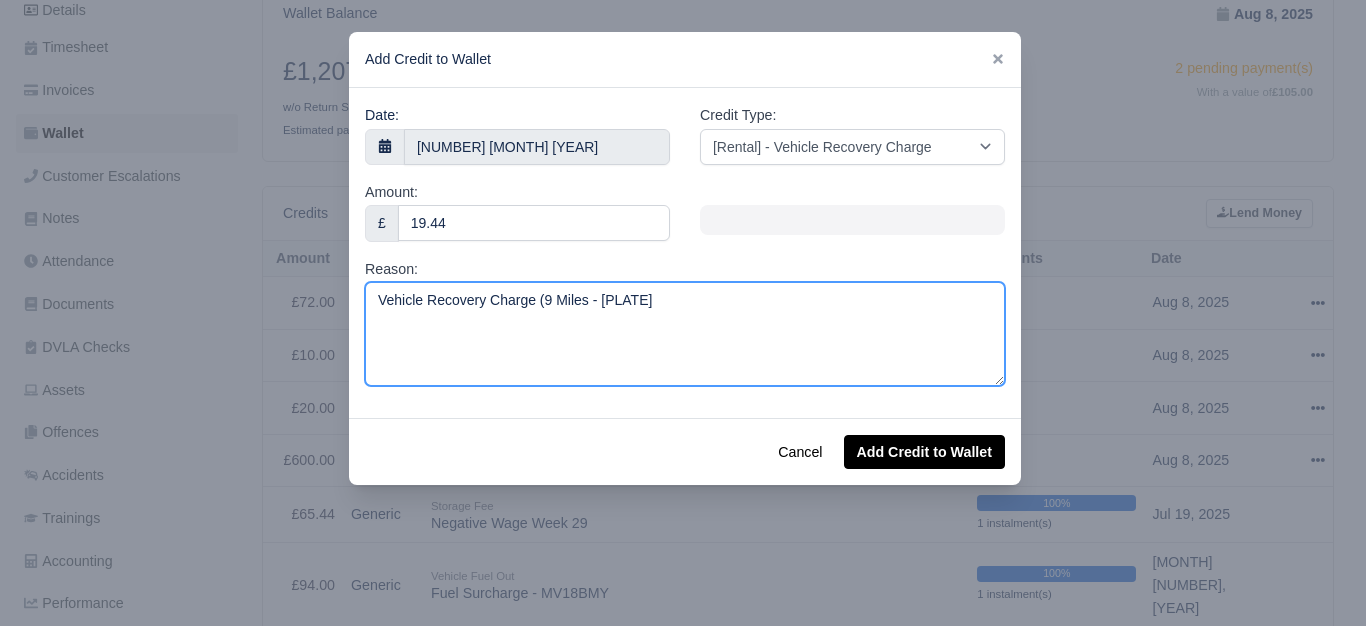 click on "Vehicle Recovery Charge (9 Miles - MV18BMY" at bounding box center [685, 334] 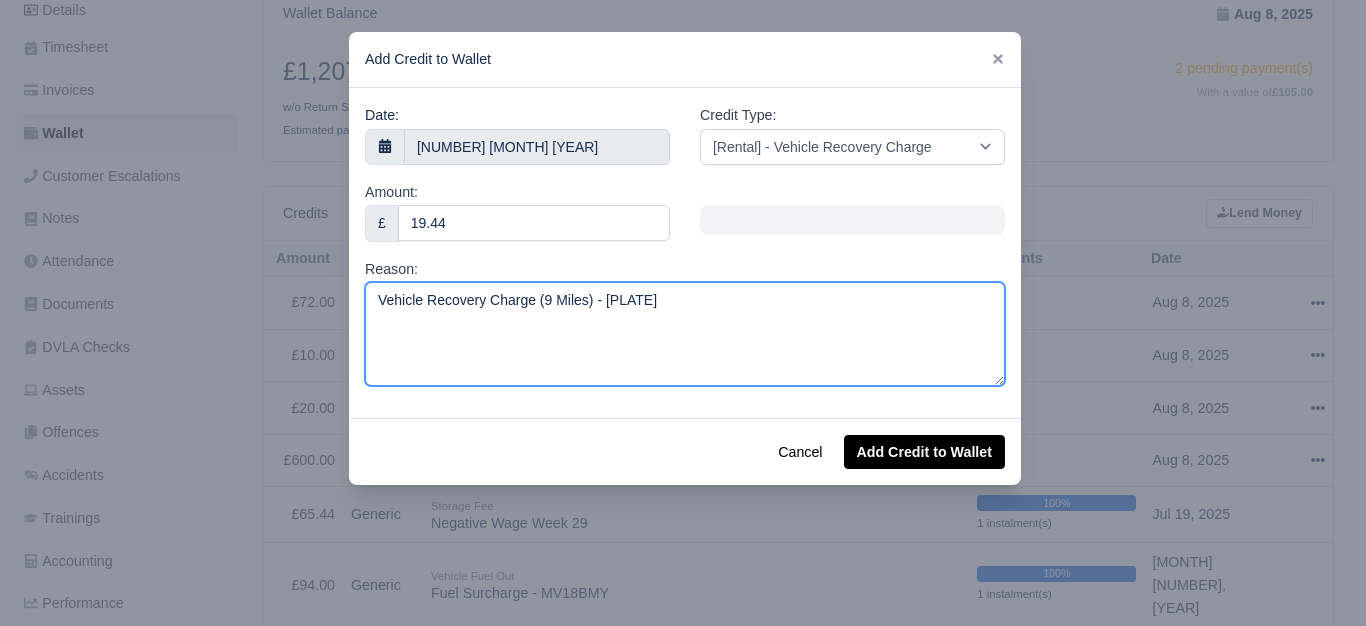click on "Vehicle Recovery Charge (9 Miles) - MV18BMY" at bounding box center [685, 334] 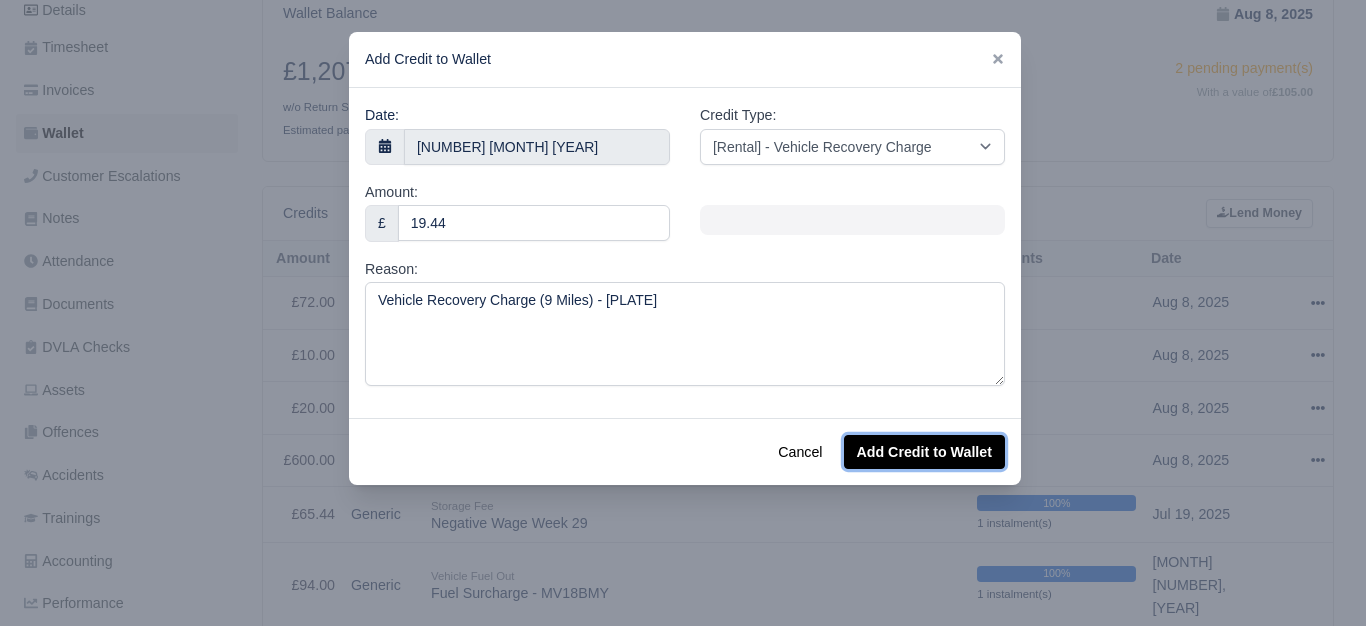 click on "Add Credit to Wallet" at bounding box center [924, 452] 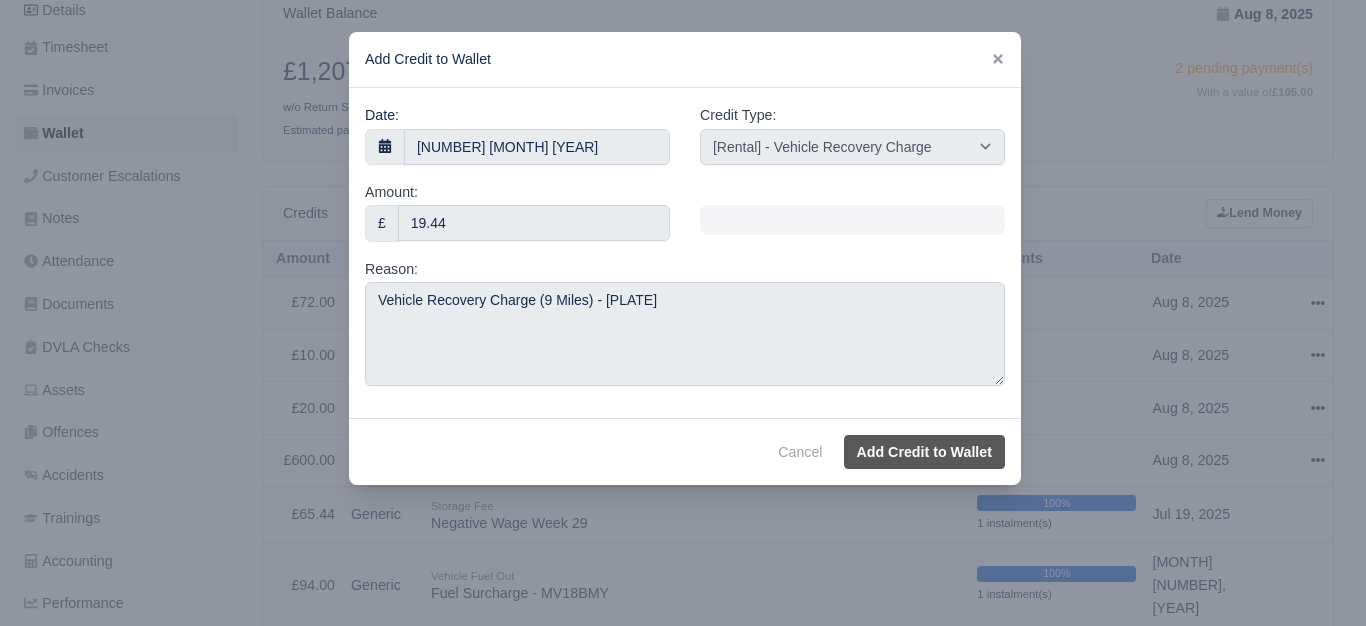 select on "other" 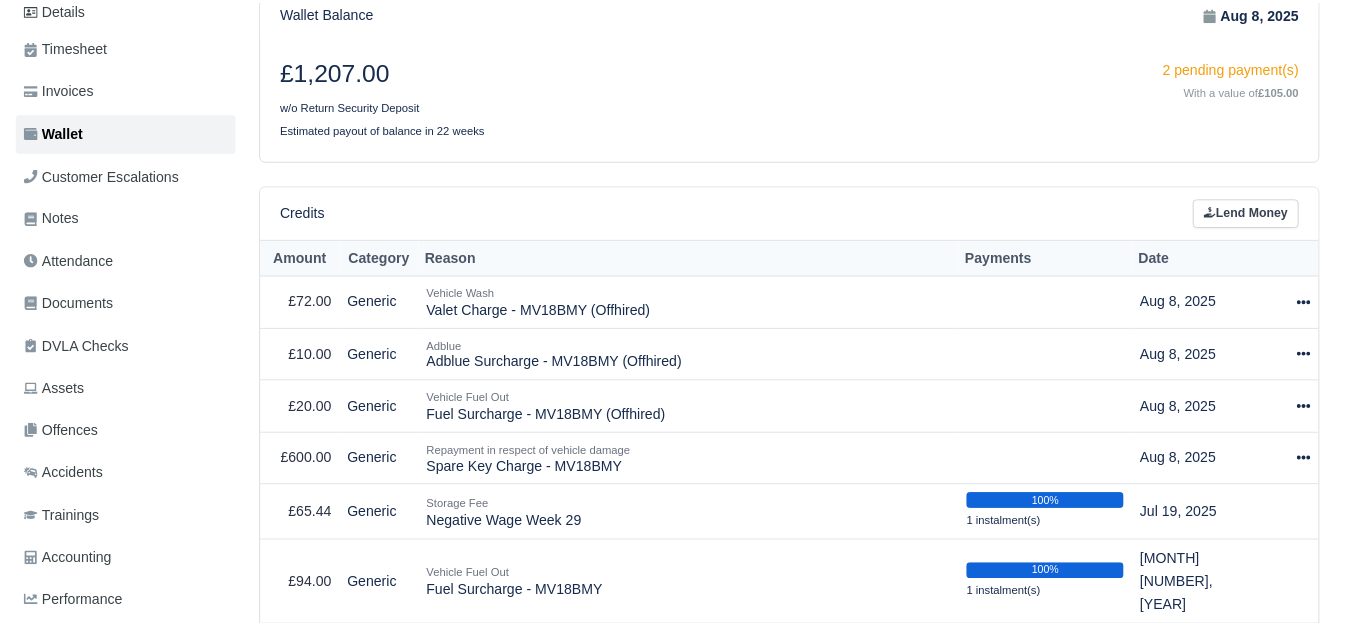 scroll, scrollTop: 332, scrollLeft: 0, axis: vertical 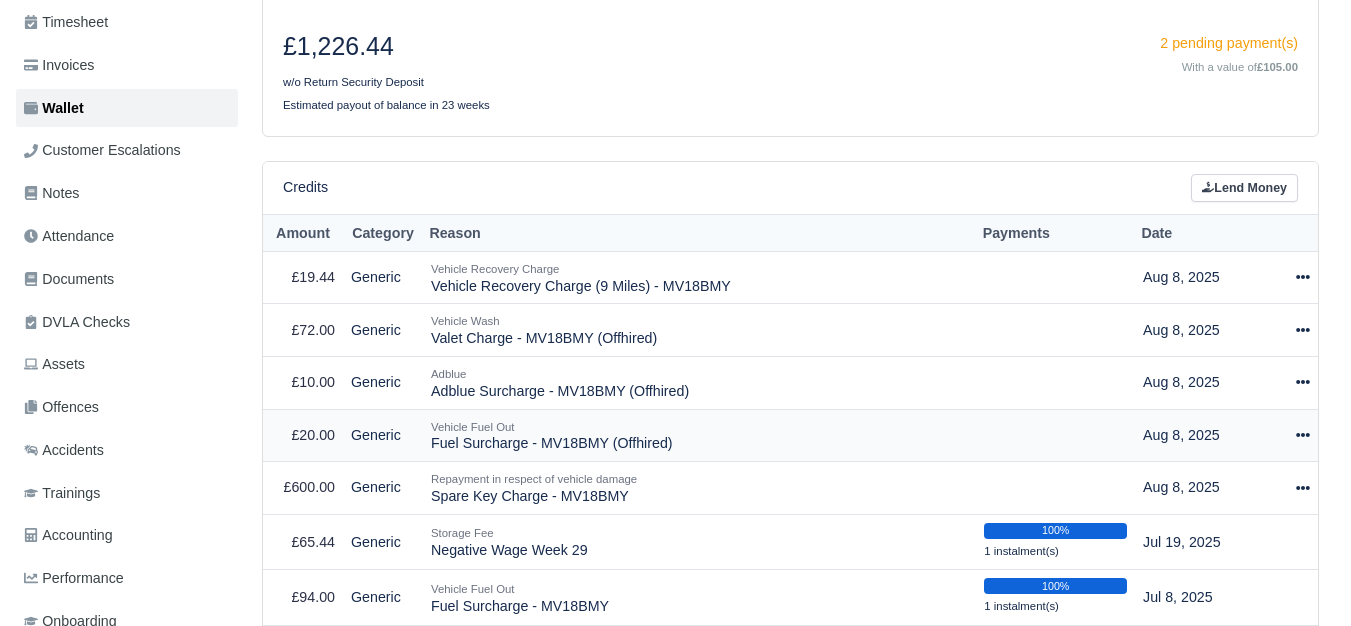 click on "Vehicle Fuel Out
Fuel Surcharge - MV18BMY (Offhired)" at bounding box center [699, 435] 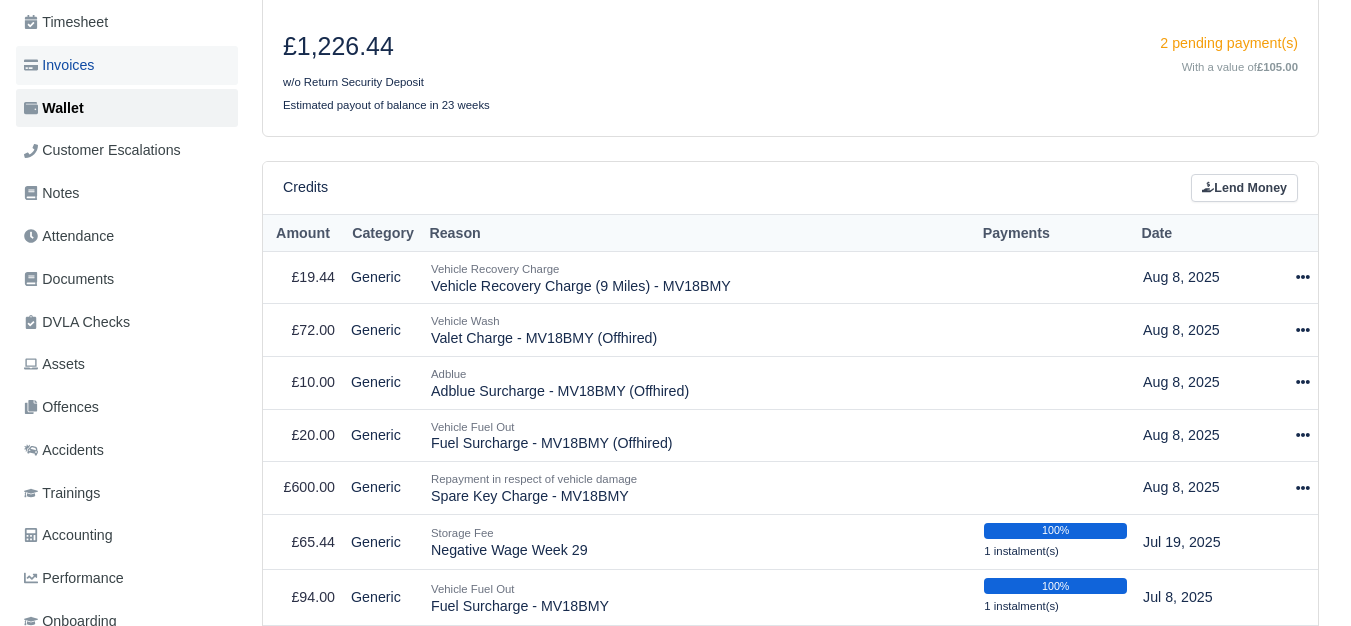 click on "Invoices" at bounding box center [127, 65] 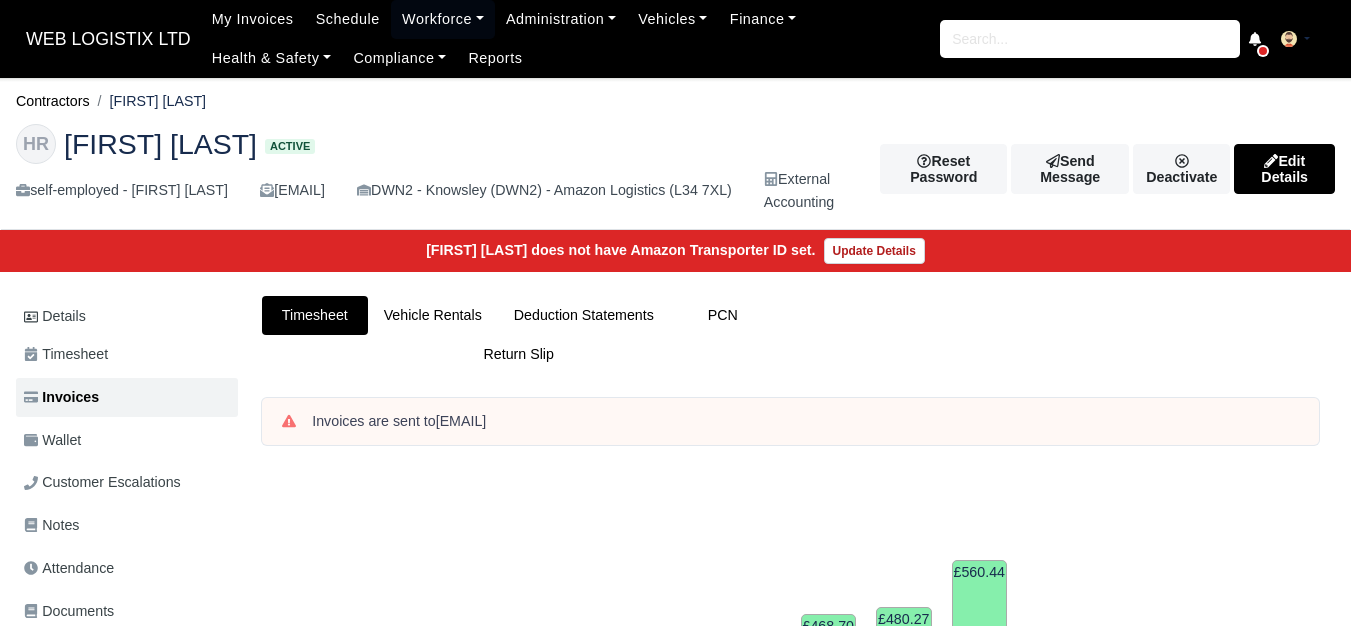 scroll, scrollTop: 0, scrollLeft: 0, axis: both 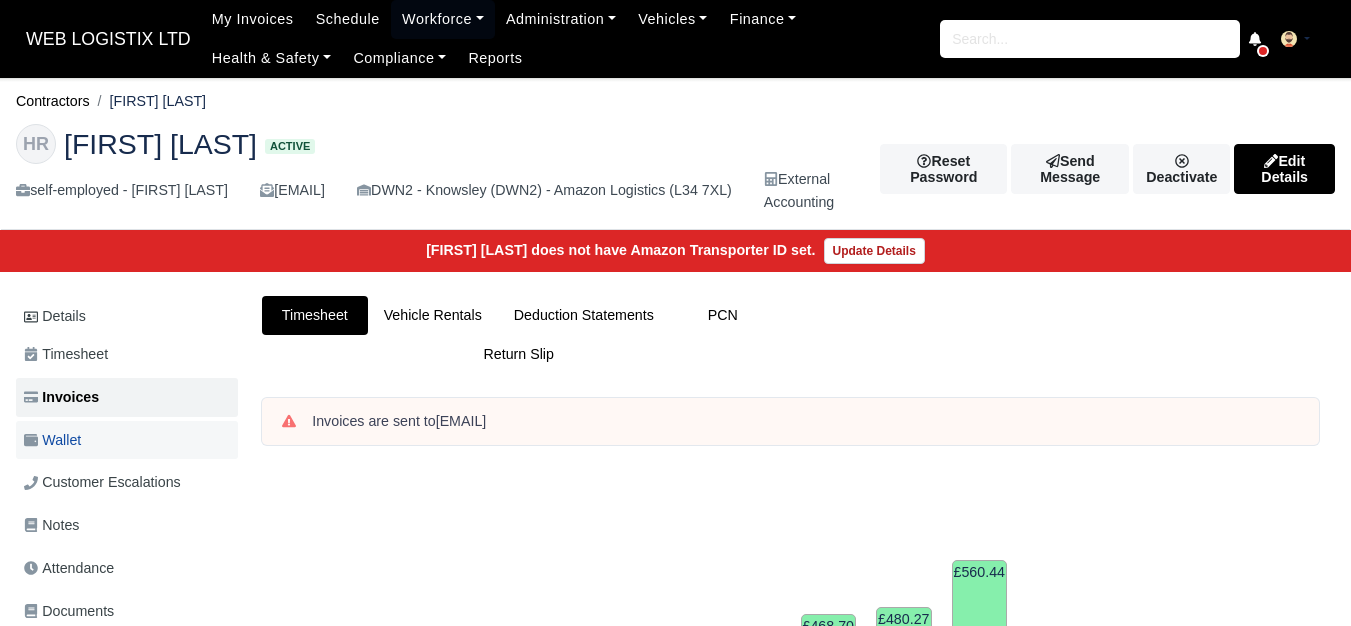 click on "Wallet" at bounding box center (127, 440) 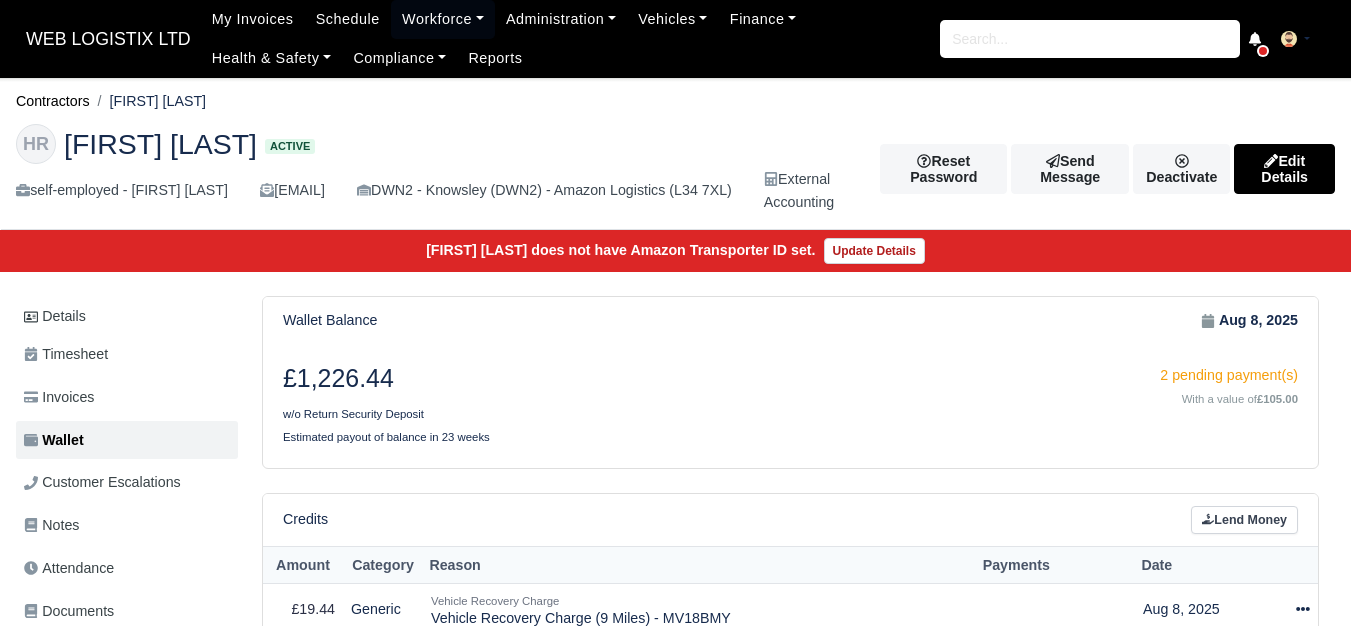 scroll, scrollTop: 0, scrollLeft: 0, axis: both 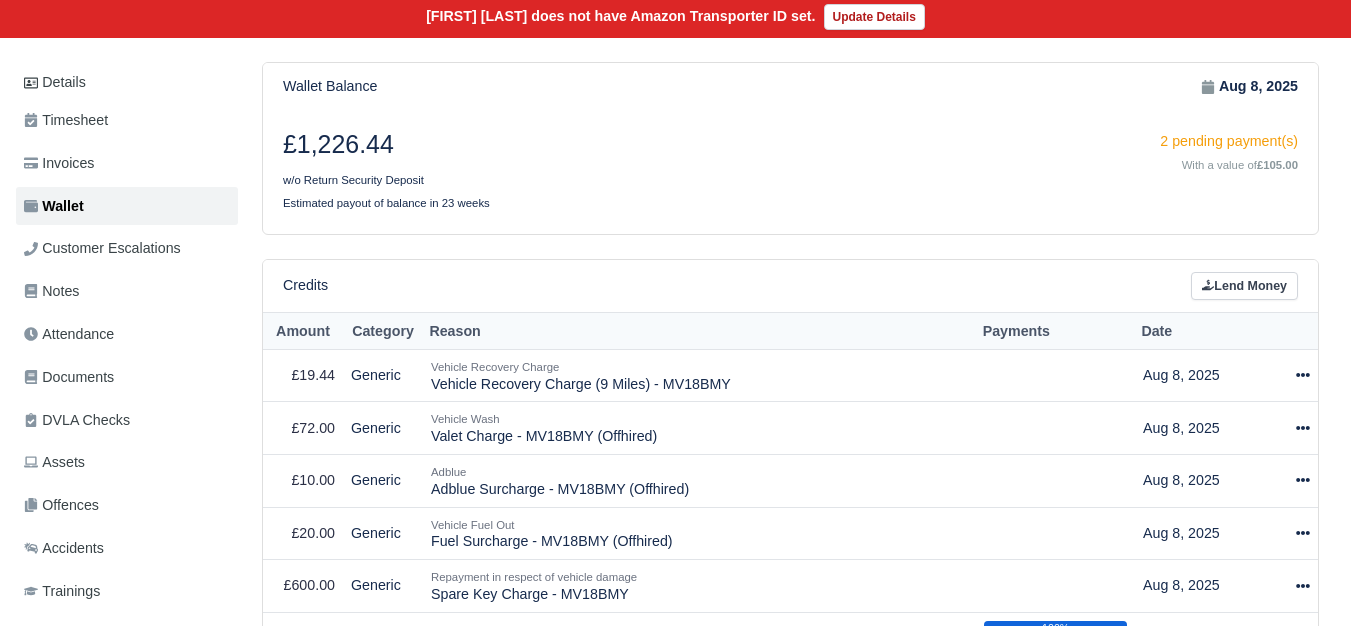 click on "Credits
Lend Money" at bounding box center [790, 286] 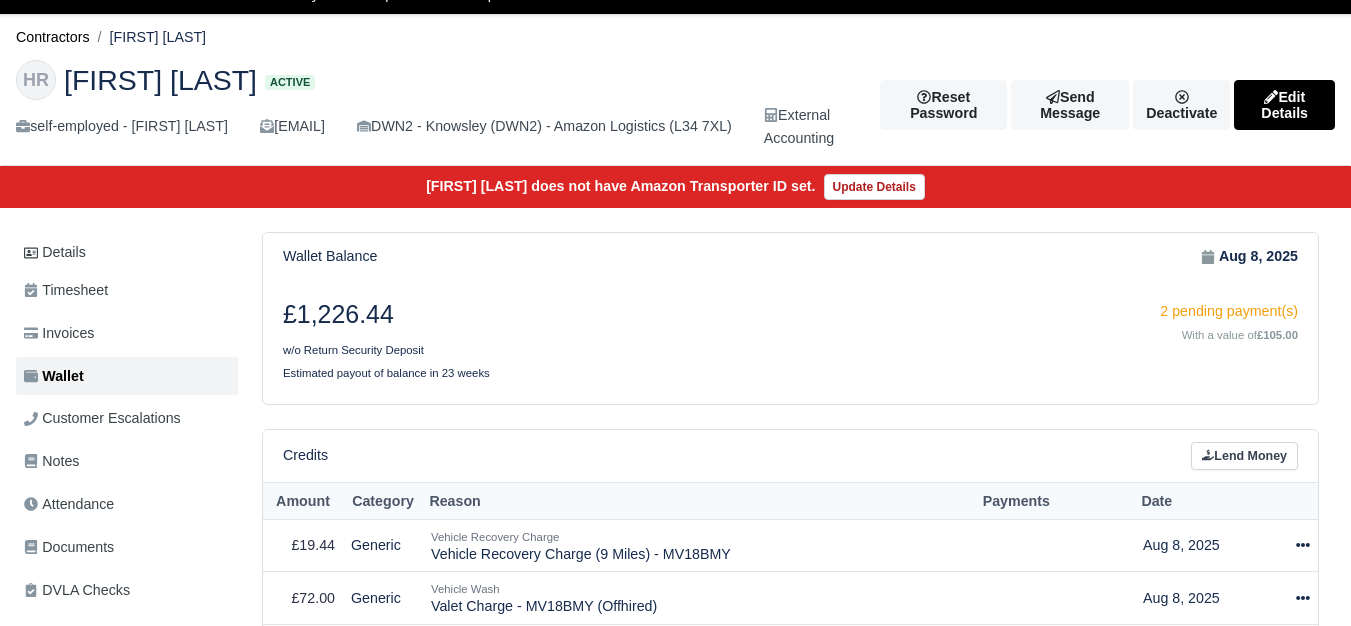 scroll, scrollTop: 0, scrollLeft: 0, axis: both 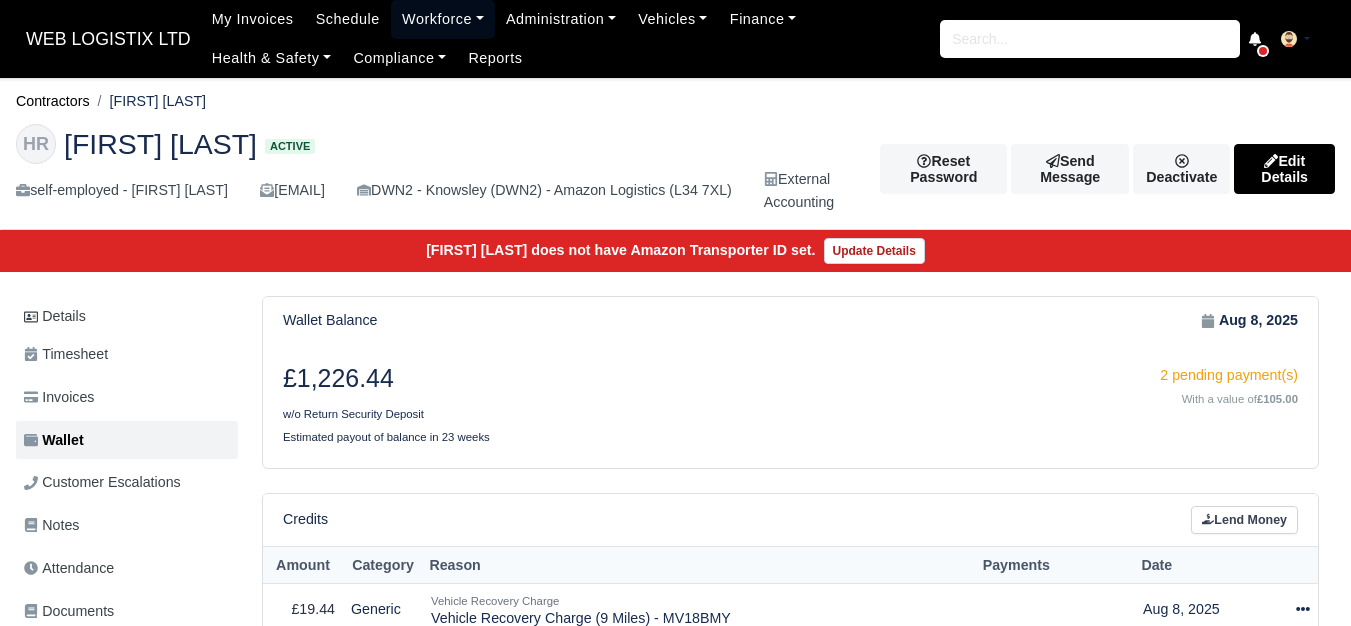 click on "Workforce" at bounding box center [443, 19] 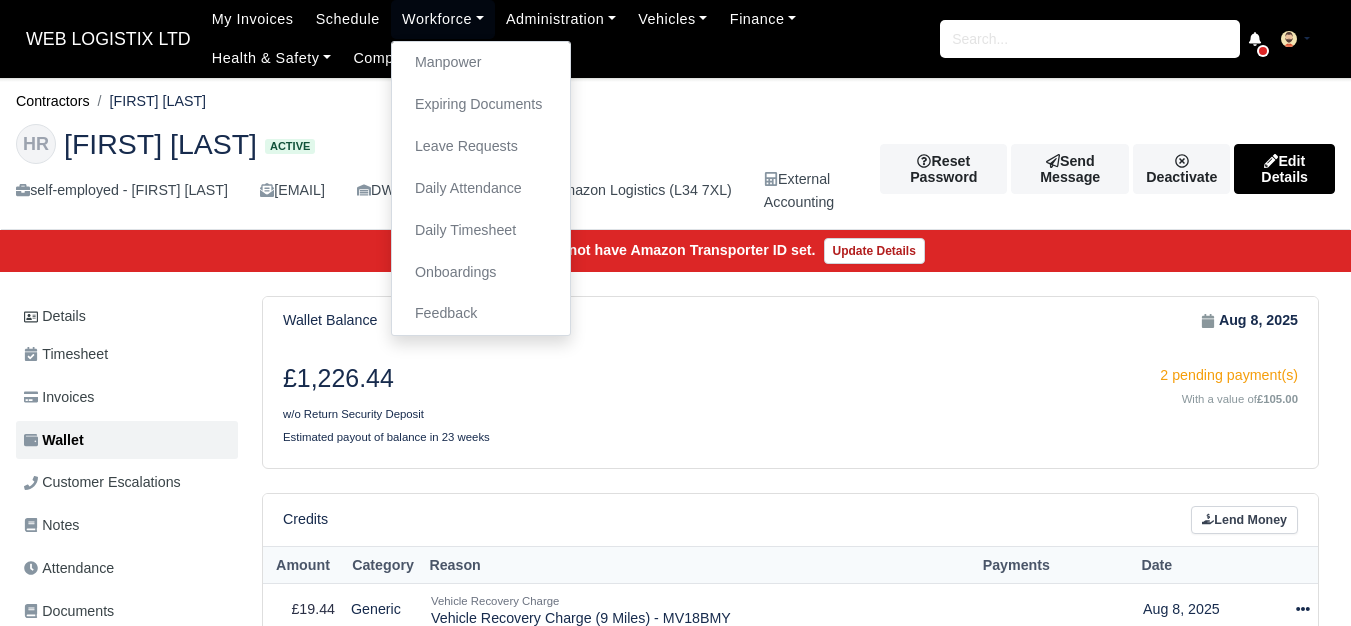 click on "Wallet Balance
Aug 8, 2025" at bounding box center [790, 320] 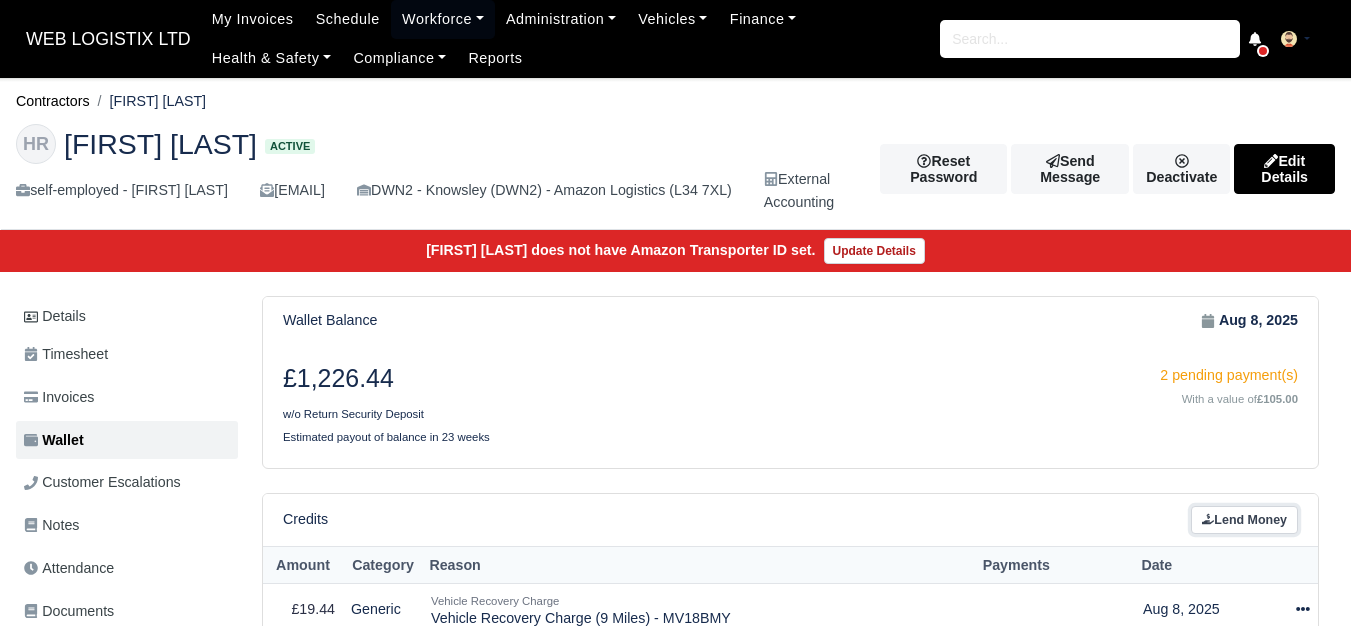 click on "Lend Money" at bounding box center (1244, 520) 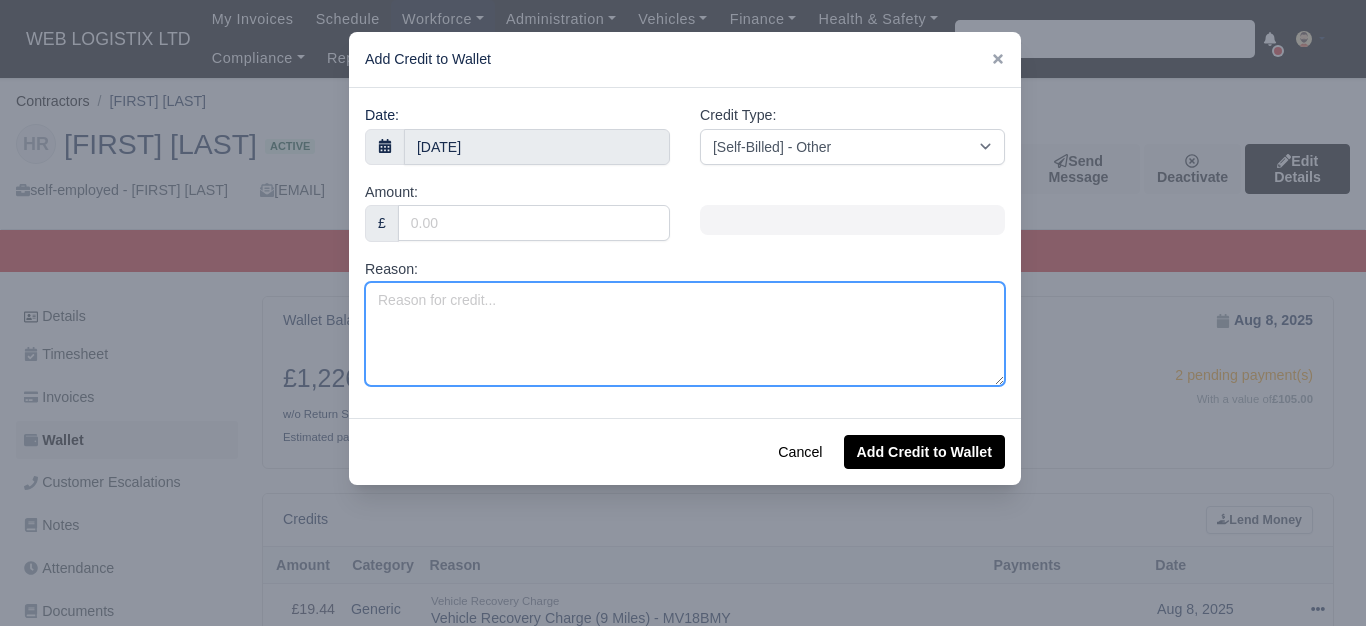 click on "Reason:" at bounding box center (685, 334) 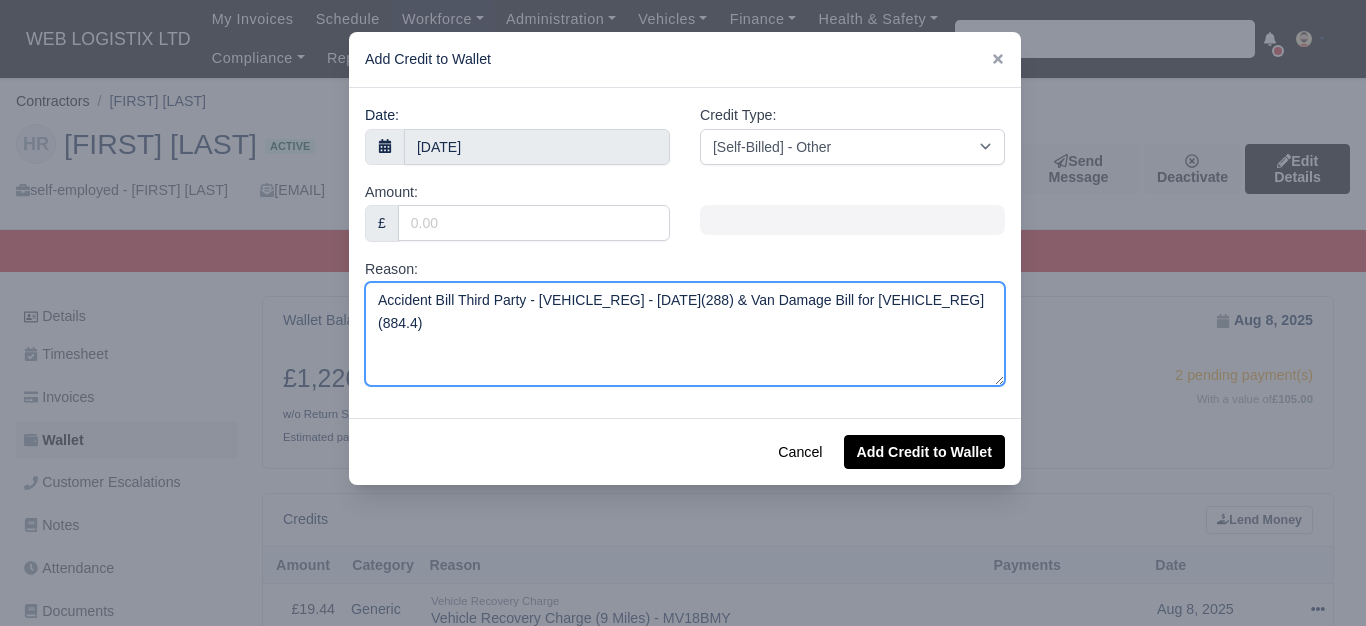 click on "Accident Bill Third Party - AF07ALE - 12/01/2025(288) & Van Damage Bill for MX71XCY(884.4)" at bounding box center [685, 334] 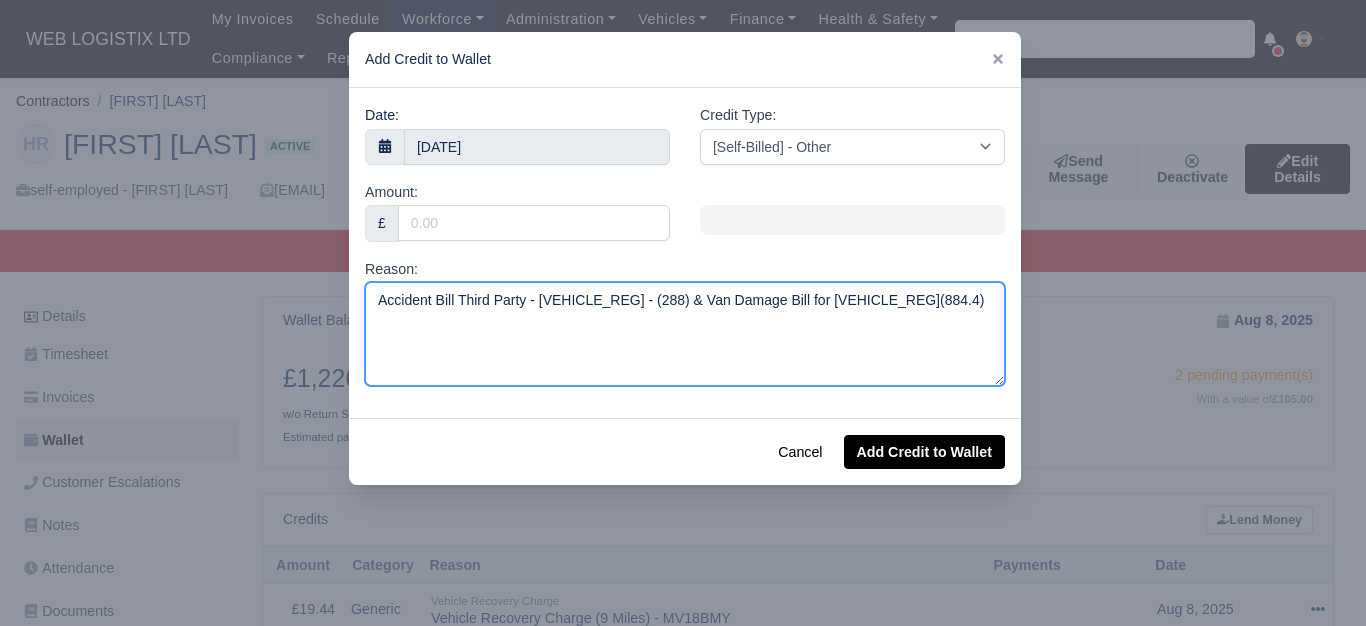 click on "Accident Bill Third Party - AF07ALE - (288) & Van Damage Bill for MX71XCY(884.4)" at bounding box center [685, 334] 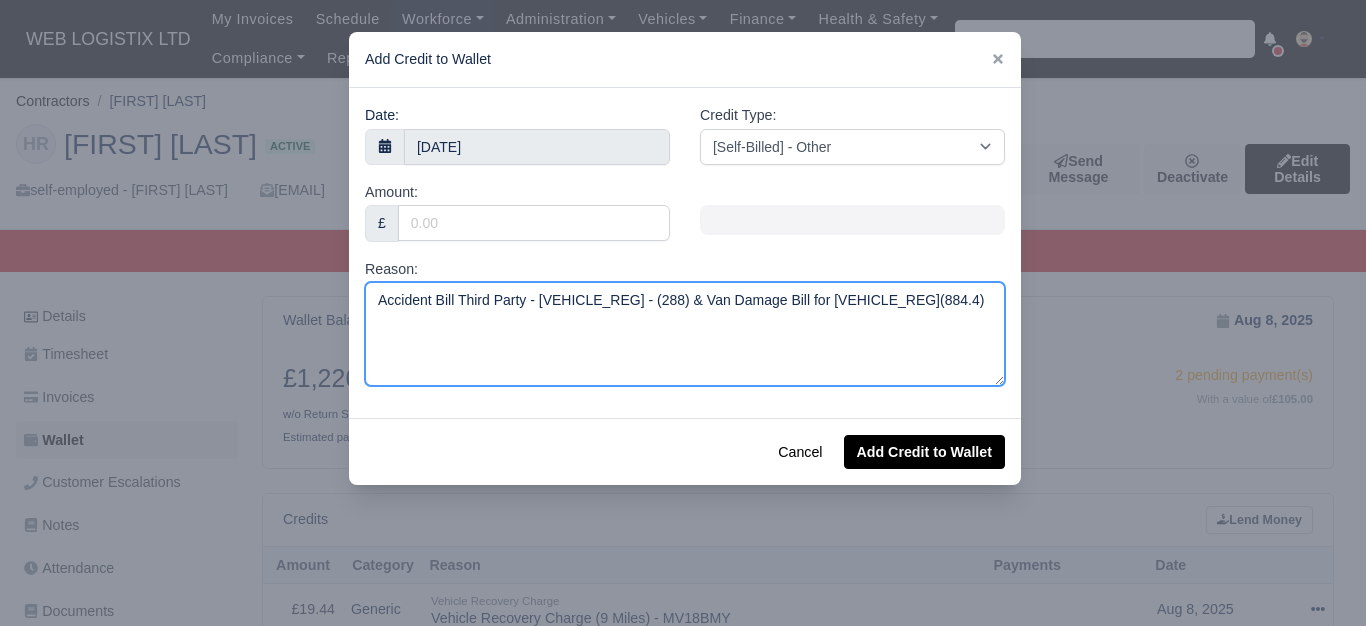 paste on "12/01/2025" 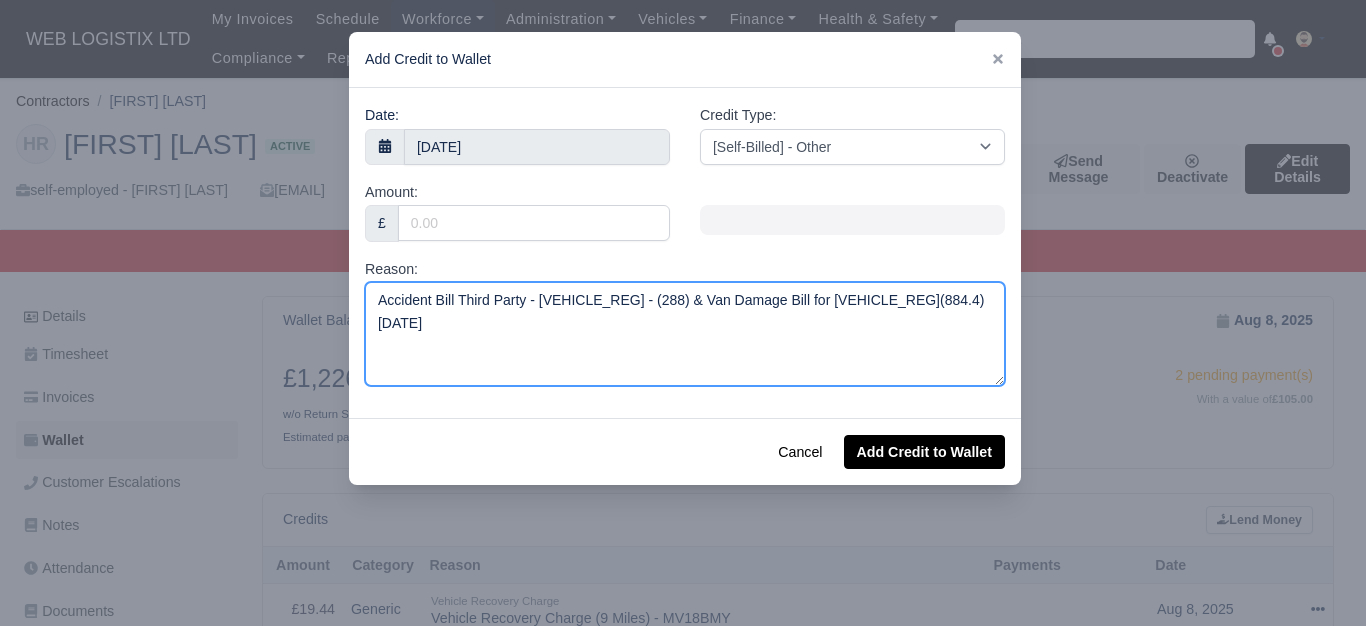 click on "Accident Bill Third Party - AF07ALE - (288) & Van Damage Bill for MX71XCY(884.4) 12/01/2025" at bounding box center [685, 334] 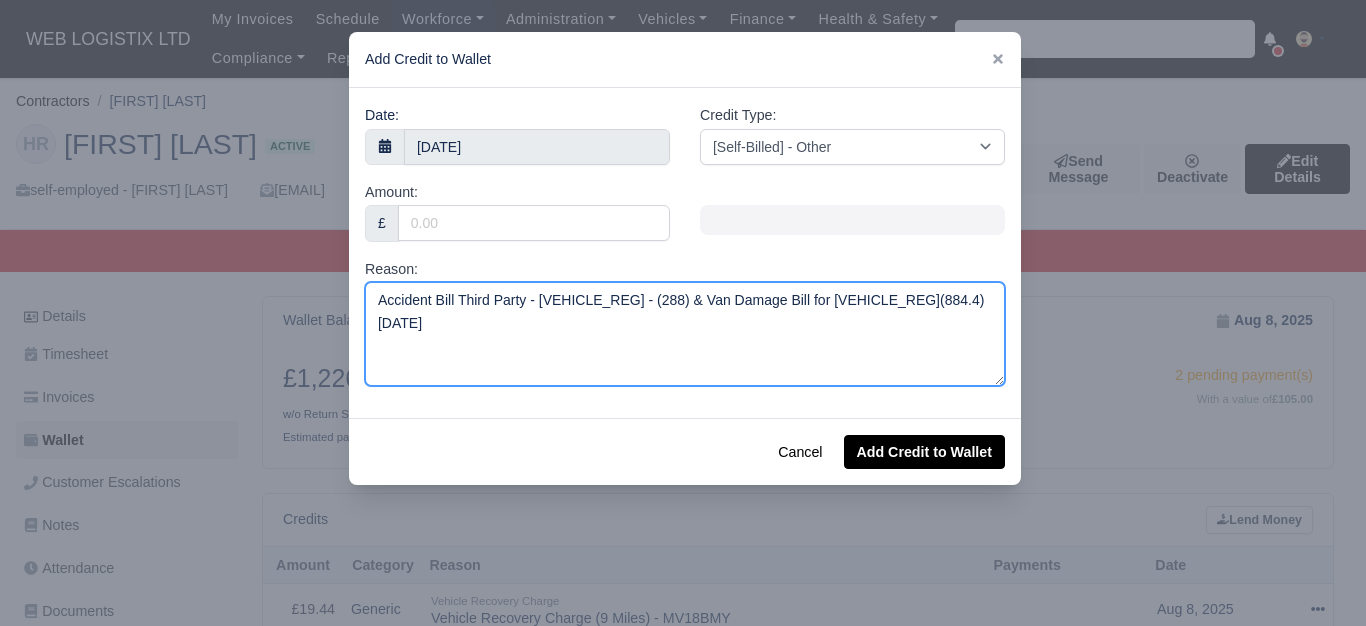 drag, startPoint x: 528, startPoint y: 304, endPoint x: 581, endPoint y: 307, distance: 53.08484 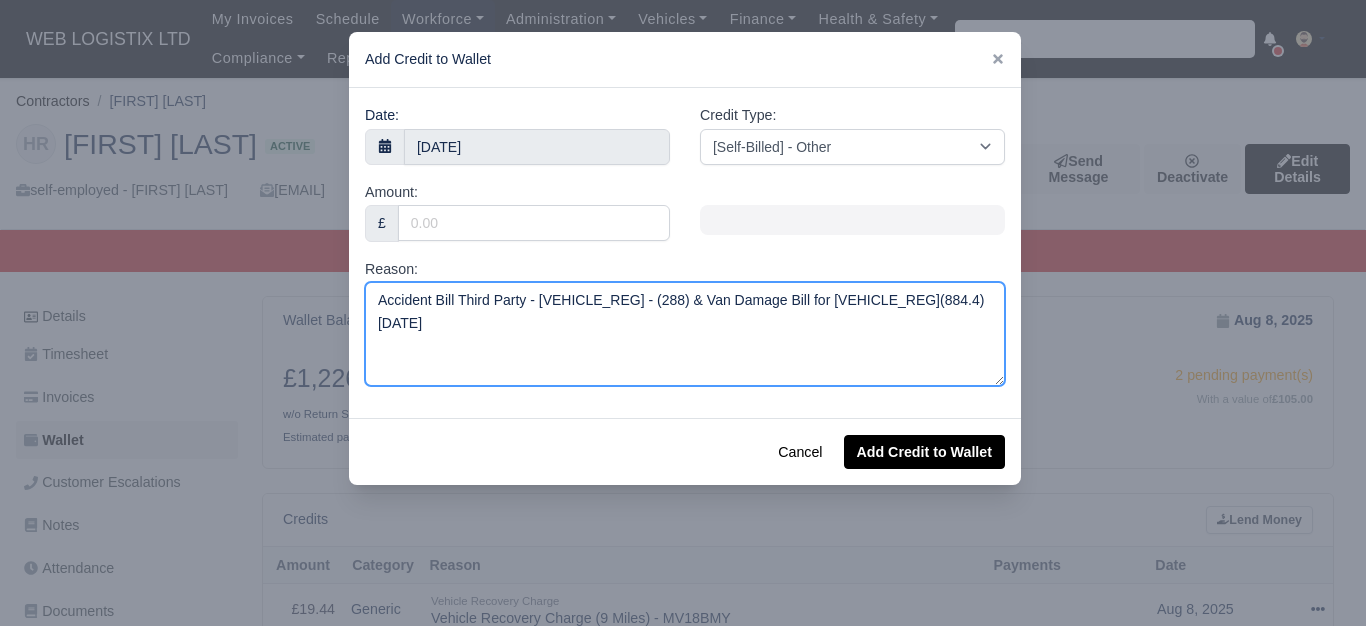 click on "Accident Bill Third Party - AF07ALE - (288) & Van Damage Bill for MX71XCY(884.4) 28/06/2025" at bounding box center (685, 334) 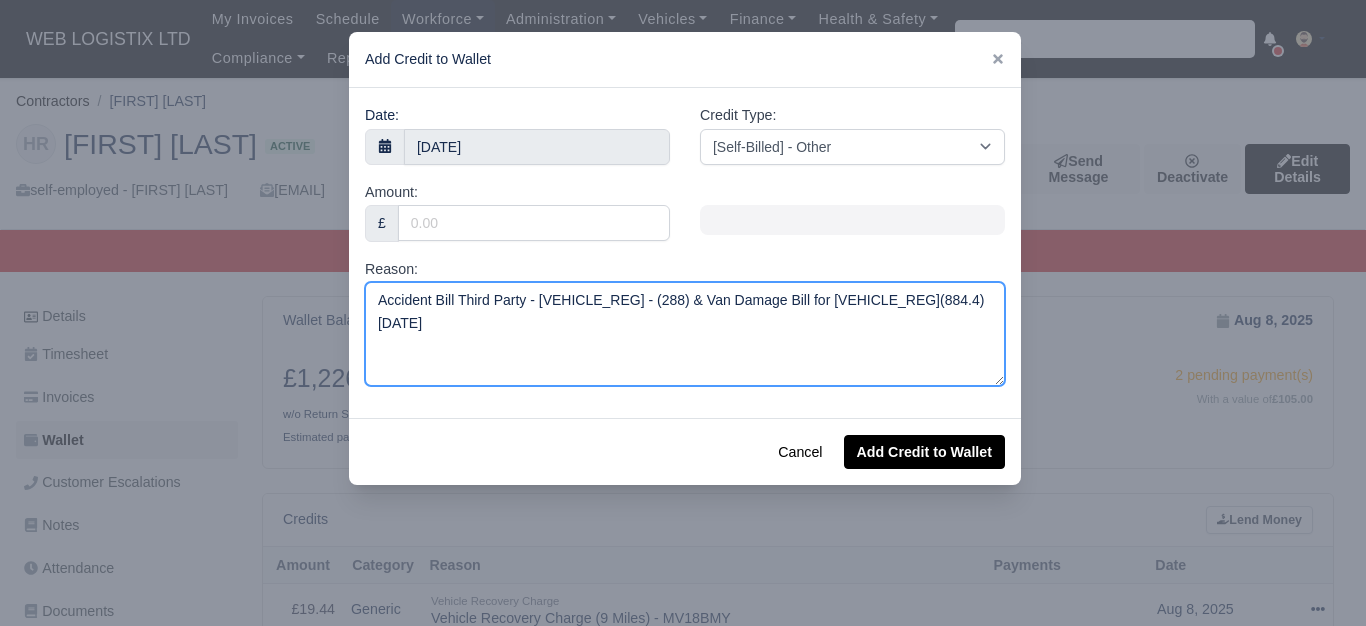drag, startPoint x: 610, startPoint y: 304, endPoint x: 621, endPoint y: 305, distance: 11.045361 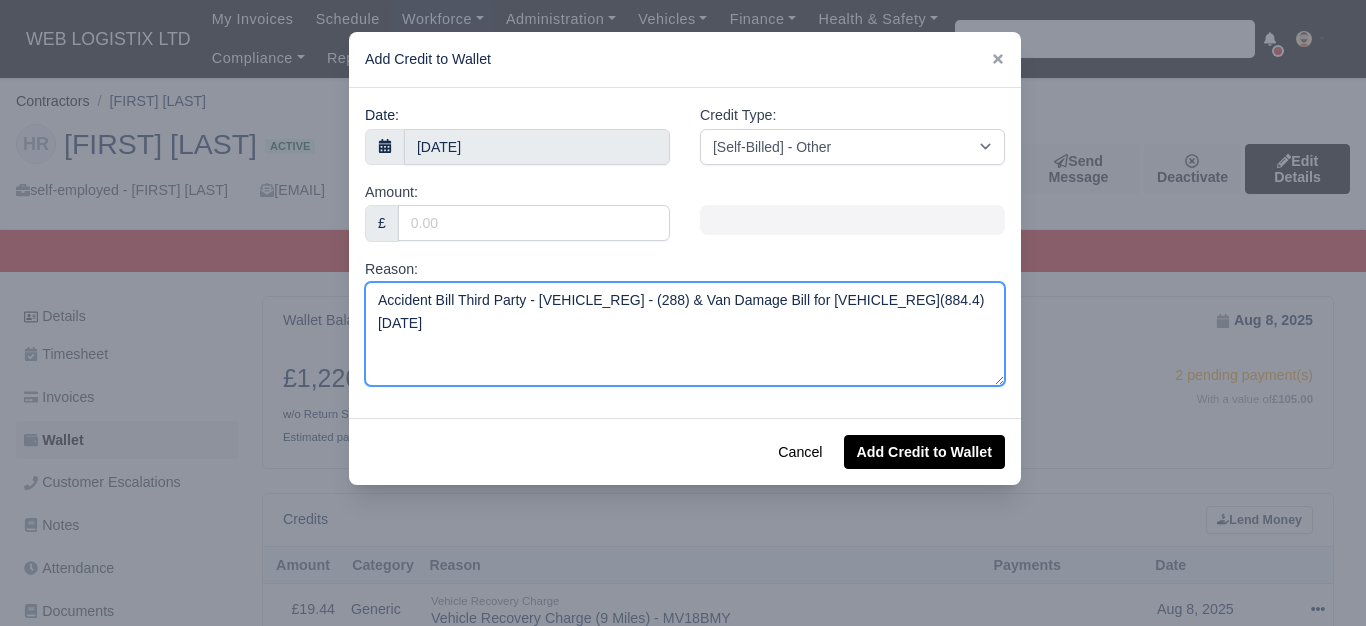 click on "Accident Bill Third Party - SA11VJG - (288) & Van Damage Bill for MX71XCY(884.4) 28/06/2025" at bounding box center (685, 334) 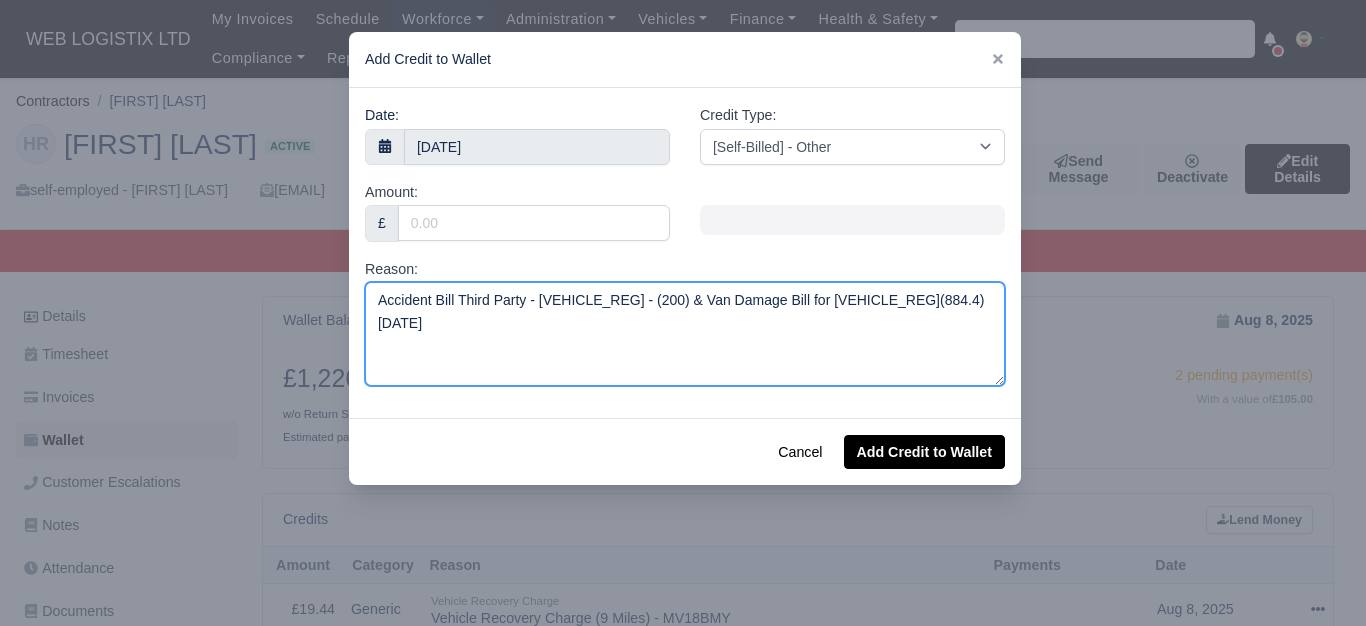 drag, startPoint x: 586, startPoint y: 301, endPoint x: 598, endPoint y: 304, distance: 12.369317 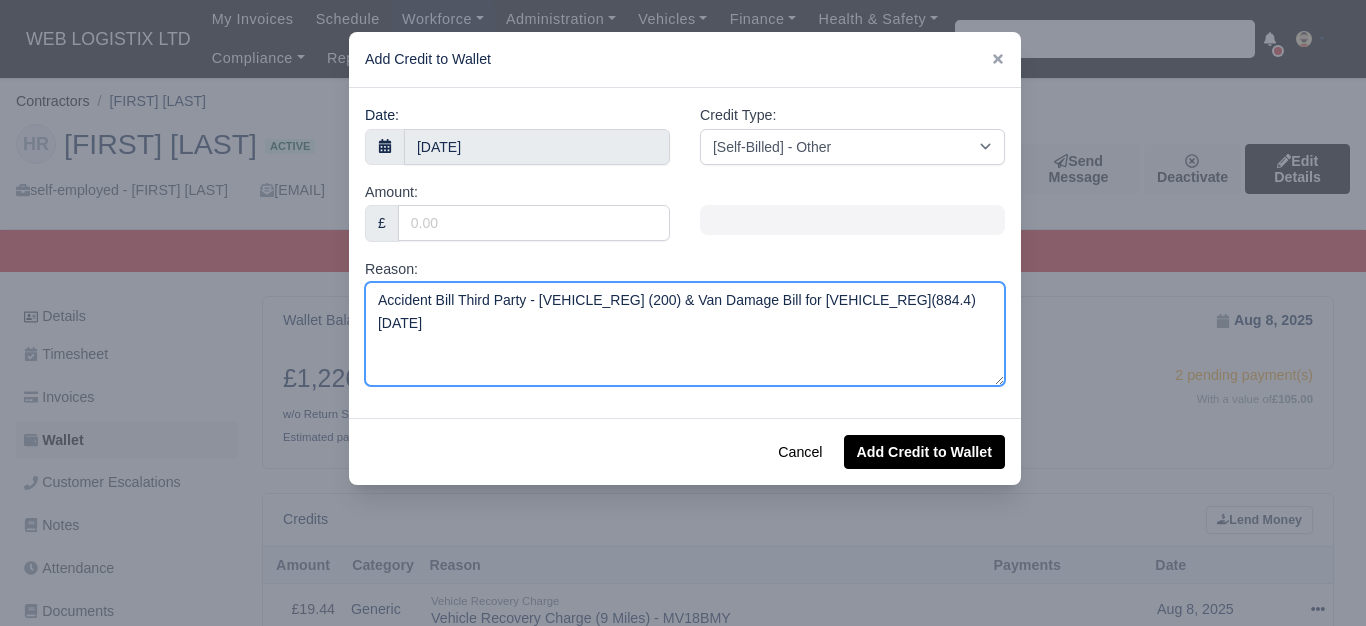 click on "Accident Bill Third Party - SA11VJG (200) & Van Damage Bill for MX71XCY(884.4) 28/06/2025" at bounding box center [685, 334] 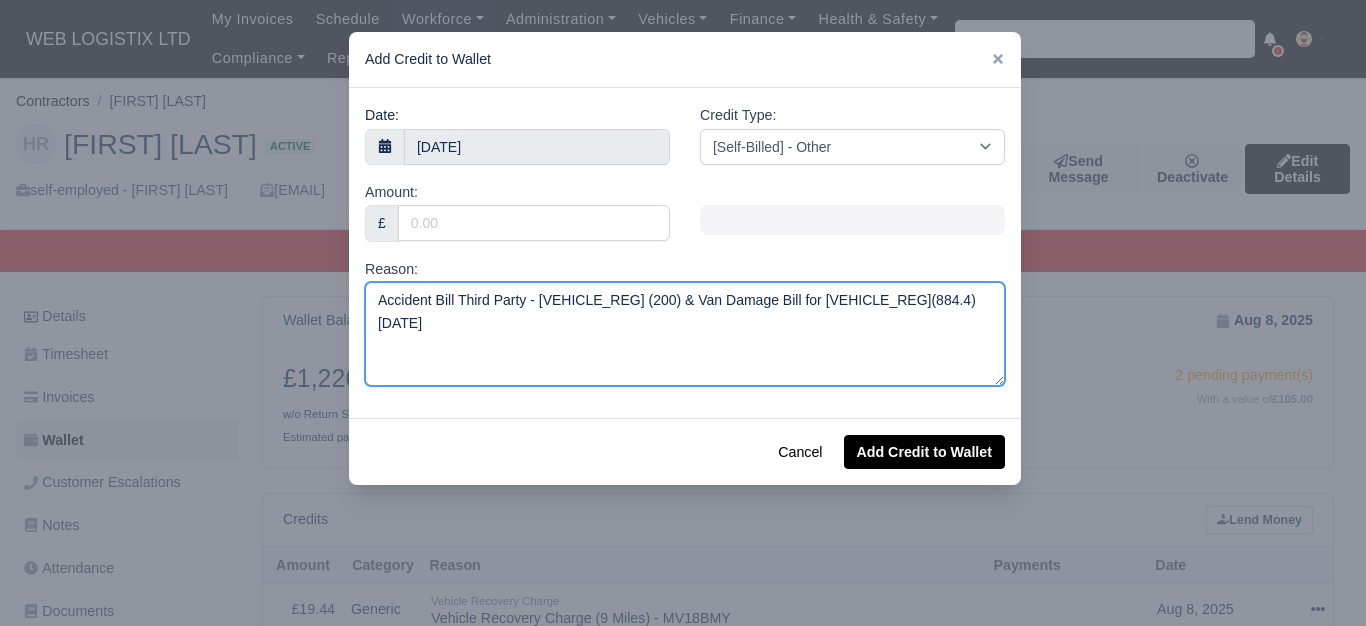 drag, startPoint x: 766, startPoint y: 297, endPoint x: 824, endPoint y: 301, distance: 58.137768 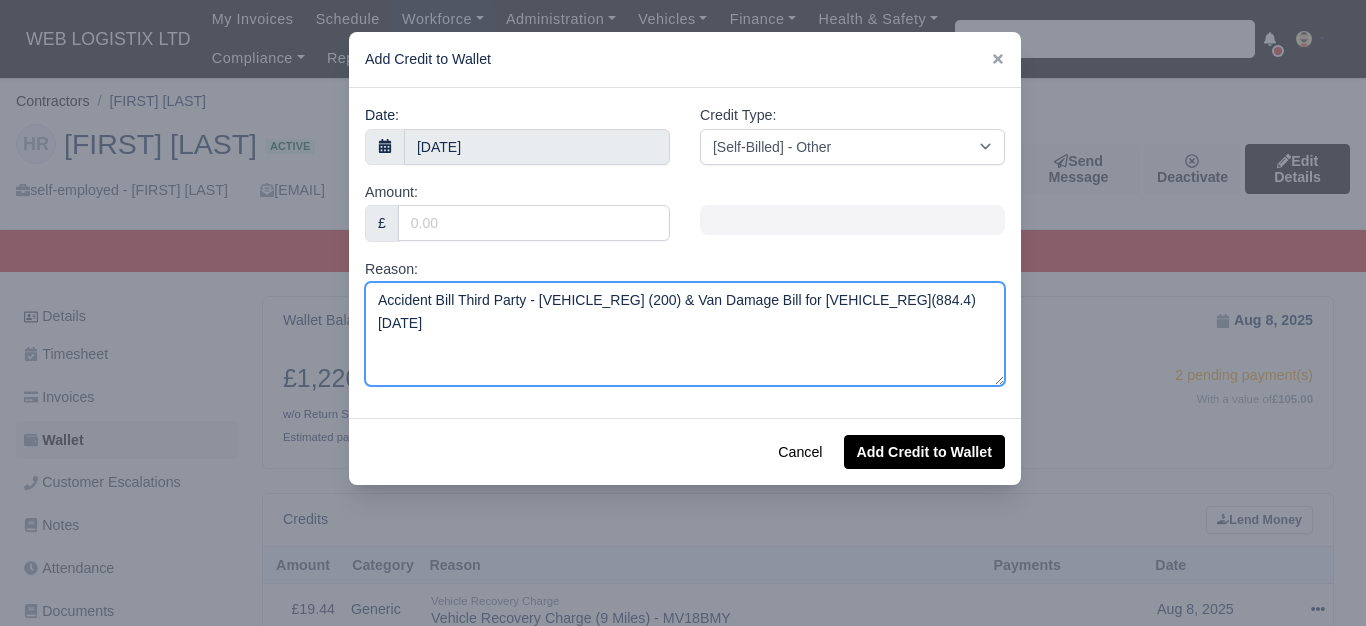 click on "Accident Bill Third Party - SA11VJG (200) & Van Damage Bill for MX71XCY(884.4) 28/06/2025" at bounding box center (685, 334) 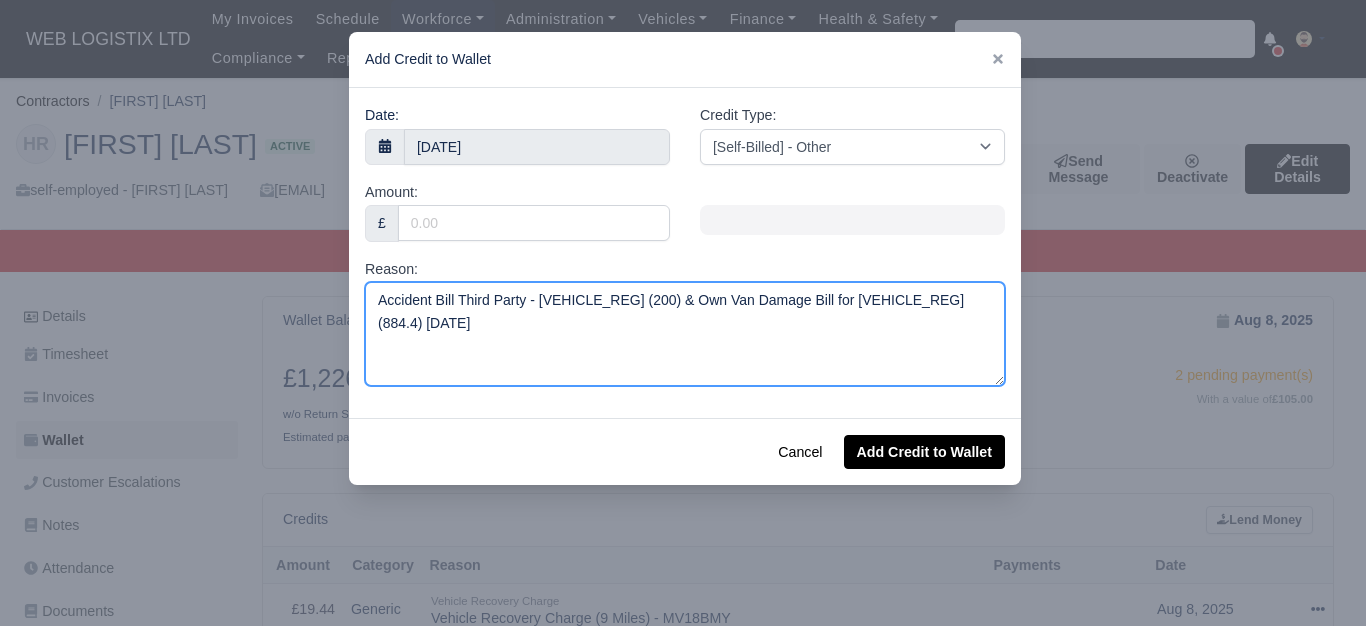 click on "Accident Bill Third Party - SA11VJG (200) & Van Damage Bill for MV18BMY(884.4) 28/06/2025" at bounding box center [685, 334] 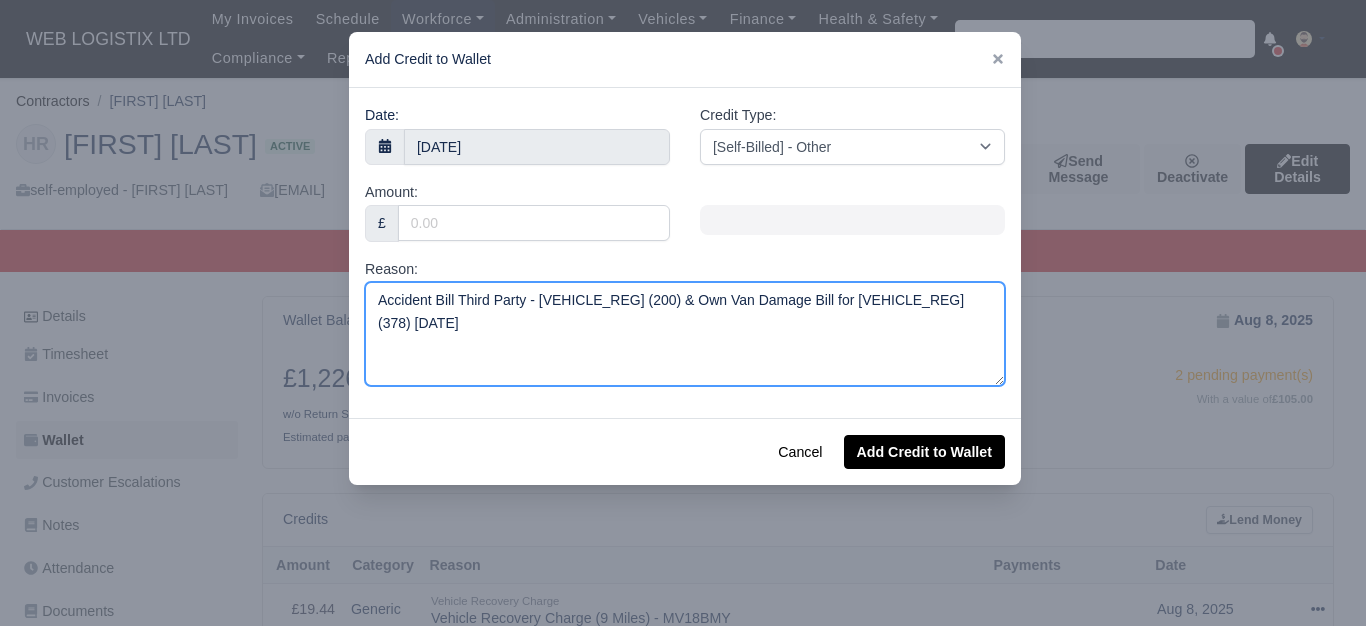 click on "Accident Bill Third Party - SA11VJG (200) & Own Van Damage Bill for MV18BMY (378) 28/06/2025" at bounding box center [685, 334] 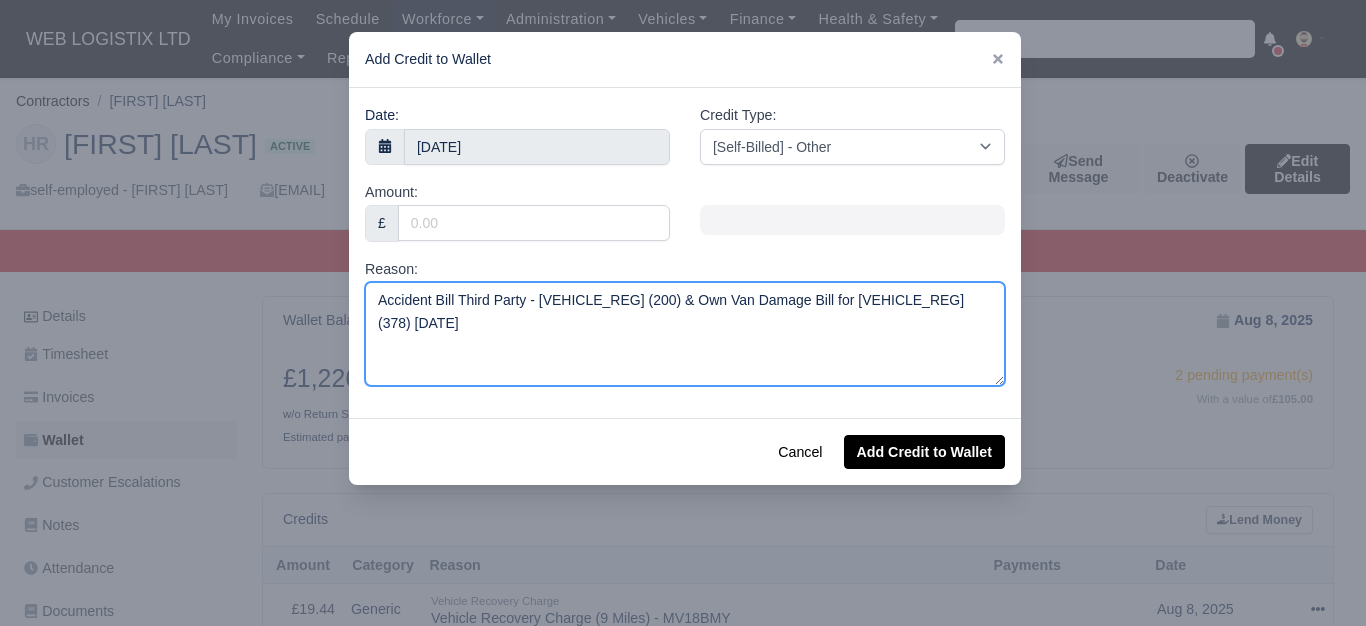 paste on "£" 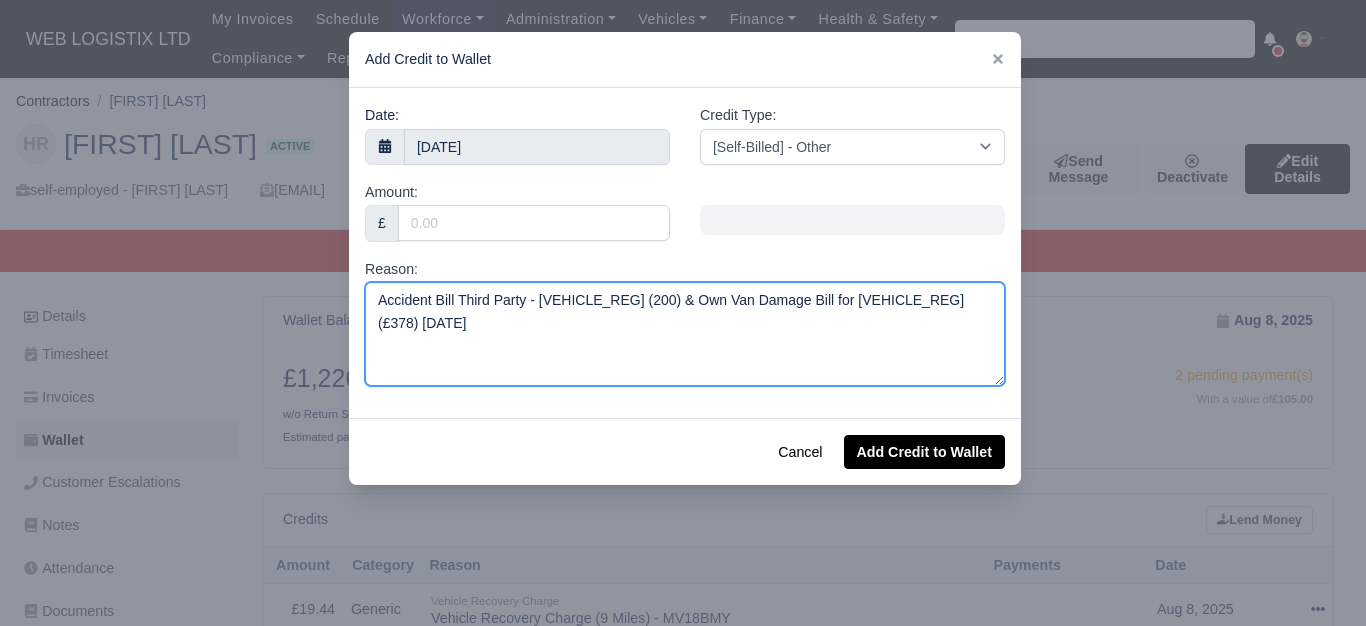click on "Accident Bill Third Party - SA11VJG (200) & Own Van Damage Bill for MV18BMY (£378) 28/06/2025" at bounding box center [685, 334] 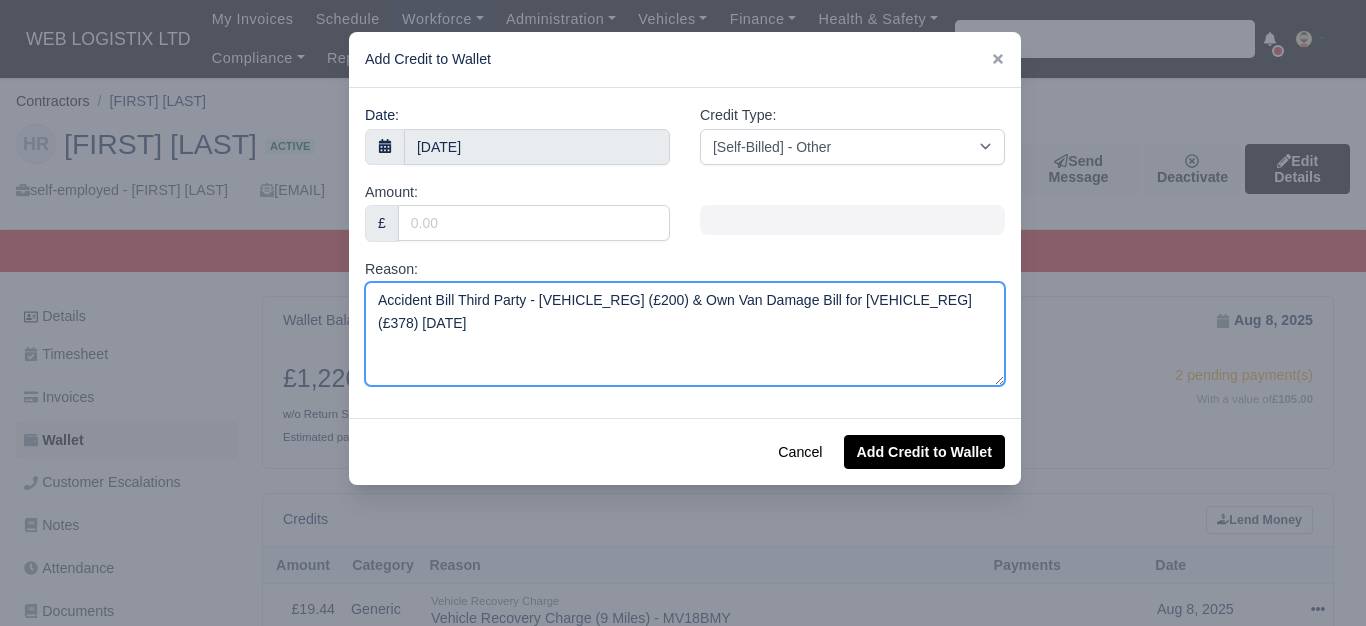 click on "Accident Bill Third Party - SA11VJG (£200) & Own Van Damage Bill for MV18BMY (£378) 28/06/2025" at bounding box center [685, 334] 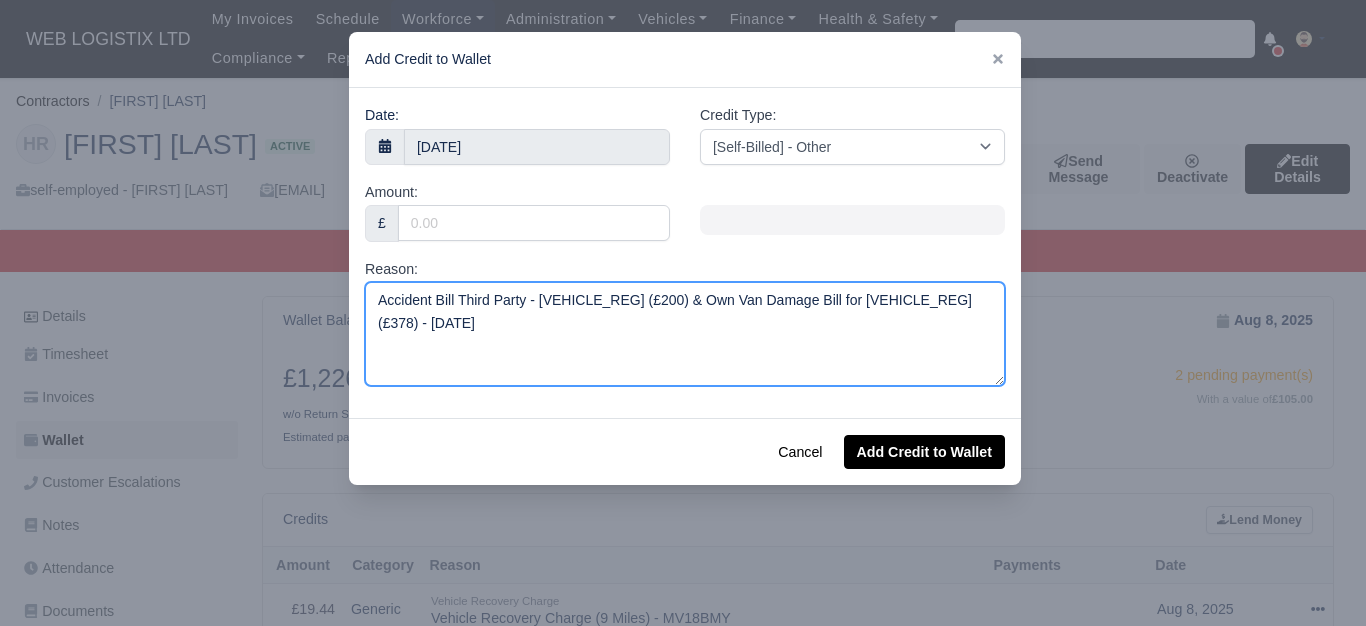 click on "Accident Bill Third Party - SA11VJG (£200) & Own Van Damage Bill for MV18BMY (£378) - 28/06/2025" at bounding box center [685, 334] 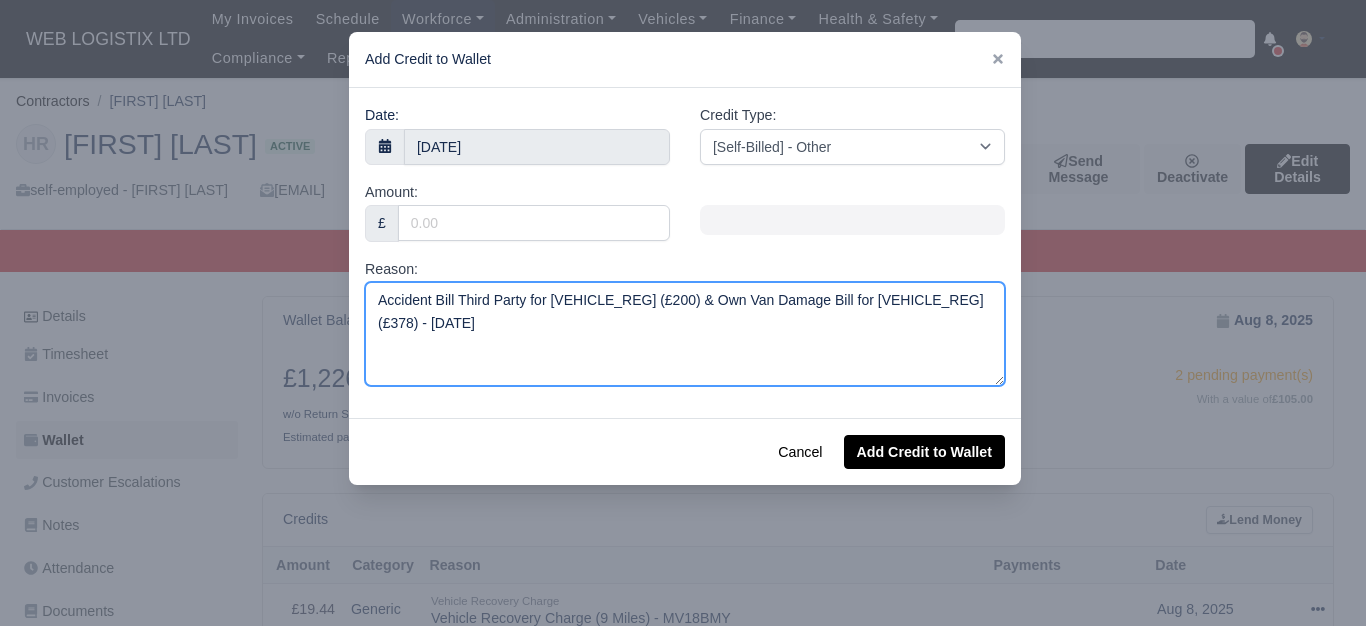click on "Accident Bill Third Party for SA11VJG (£200) & Own Van Damage Bill for MV18BMY (£378) - 28/06/2025" at bounding box center [685, 334] 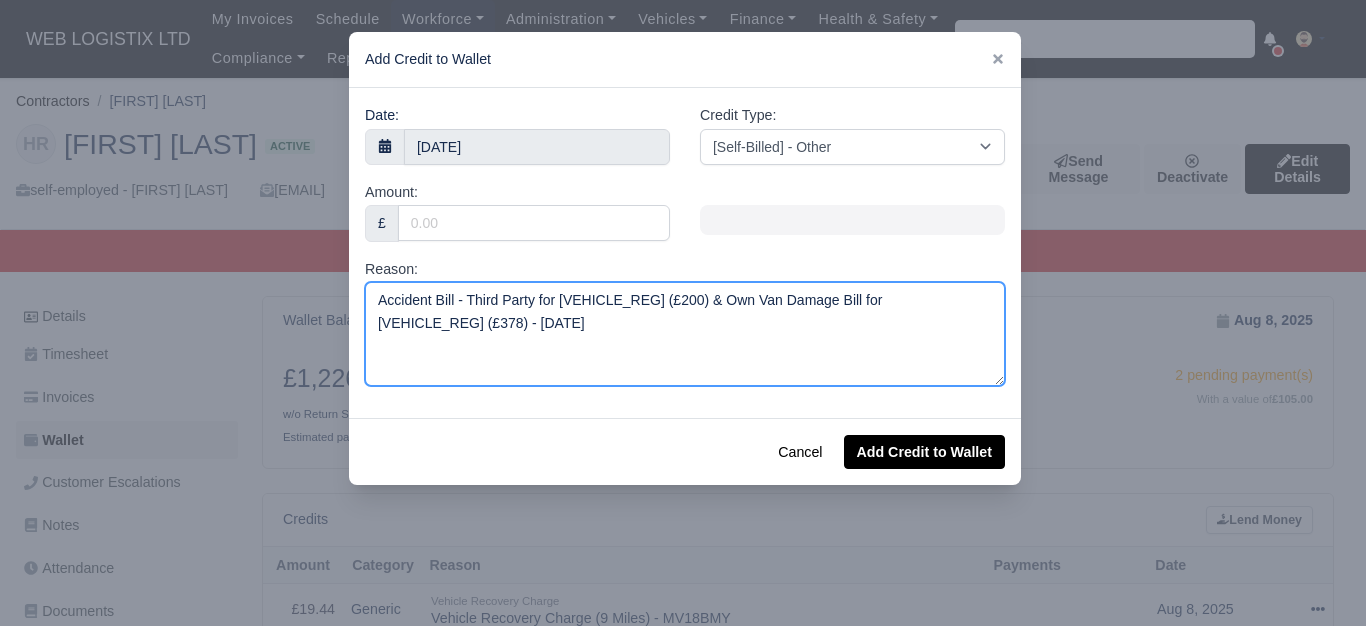 click on "Accident Bill - Third Party for SA11VJG (£200) & Own Van Damage Bill for MV18BMY (£378) - 28/06/2025" at bounding box center (685, 334) 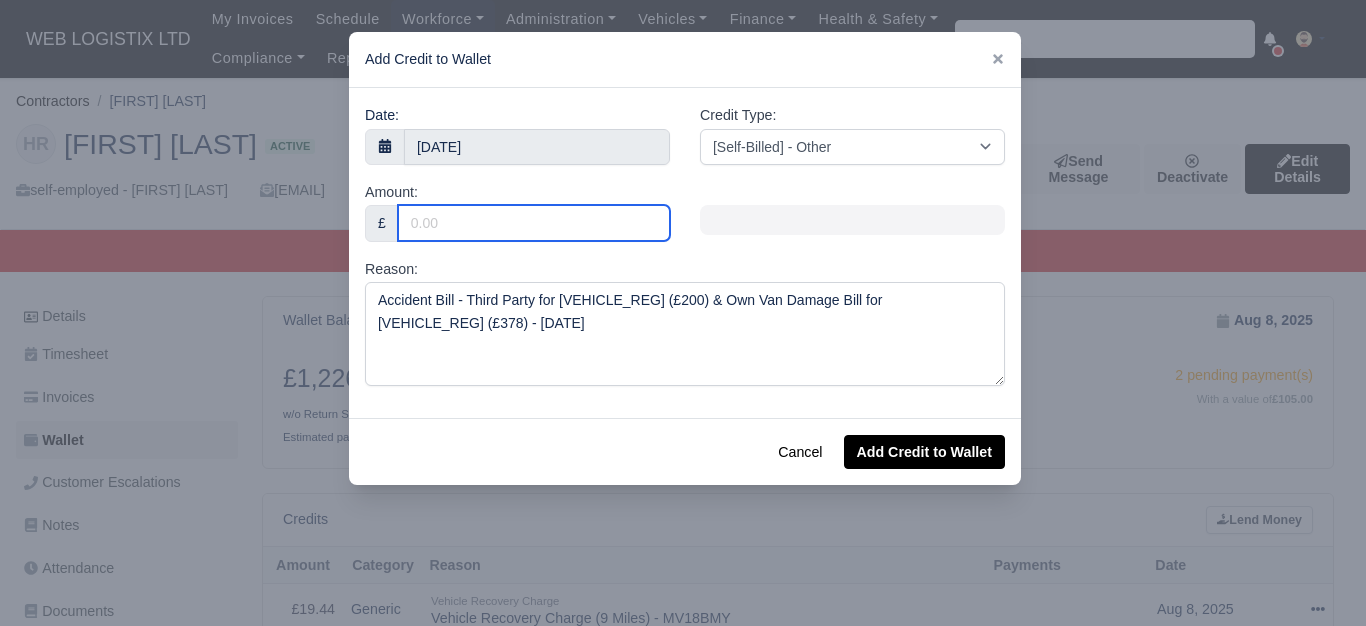 click on "Amount:" at bounding box center [534, 223] 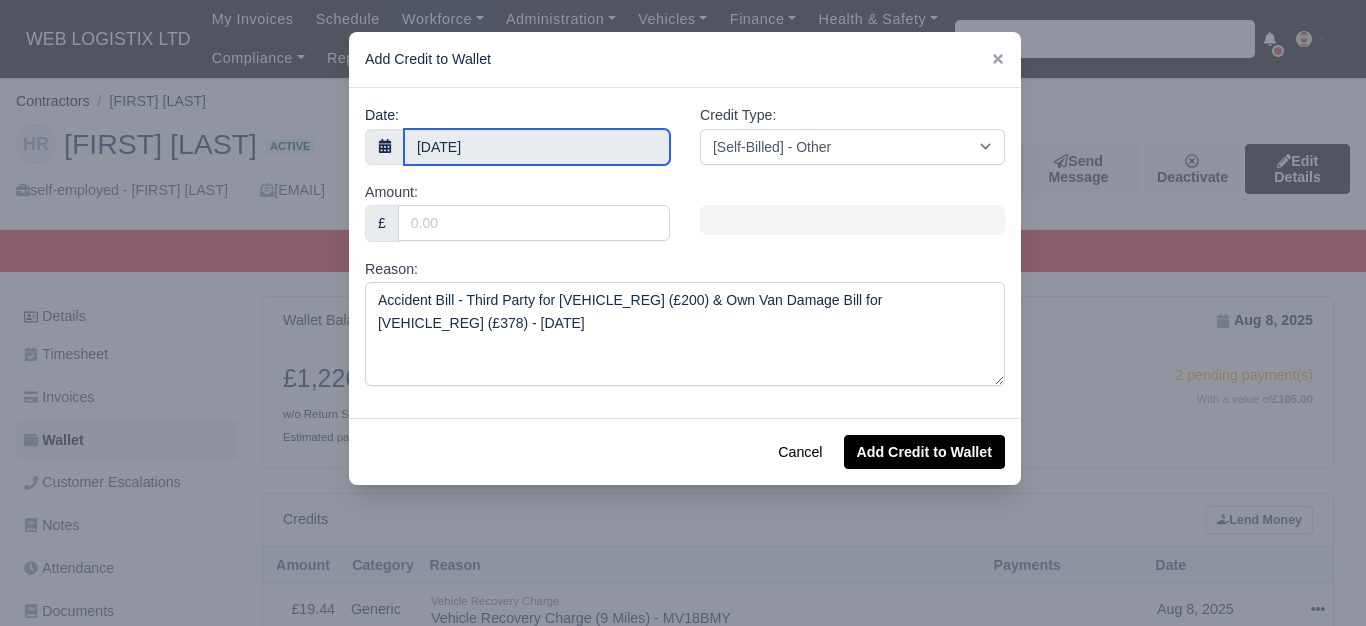 click on "8 August 2025" at bounding box center (537, 147) 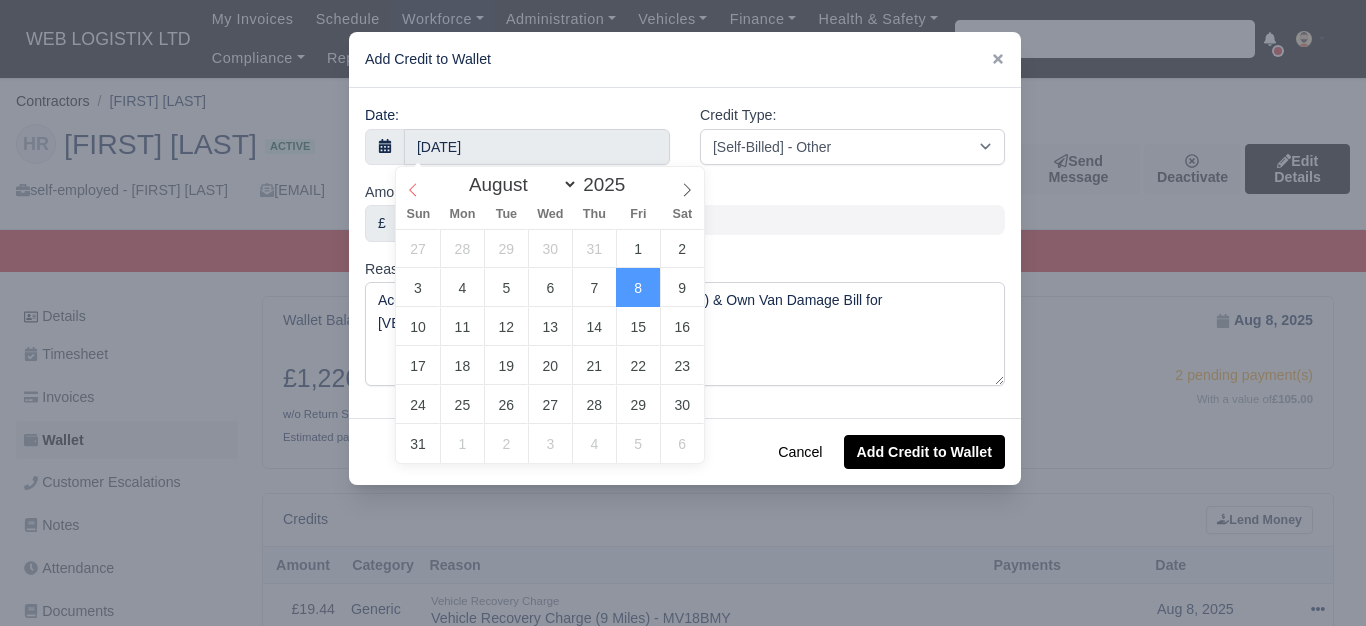 select on "6" 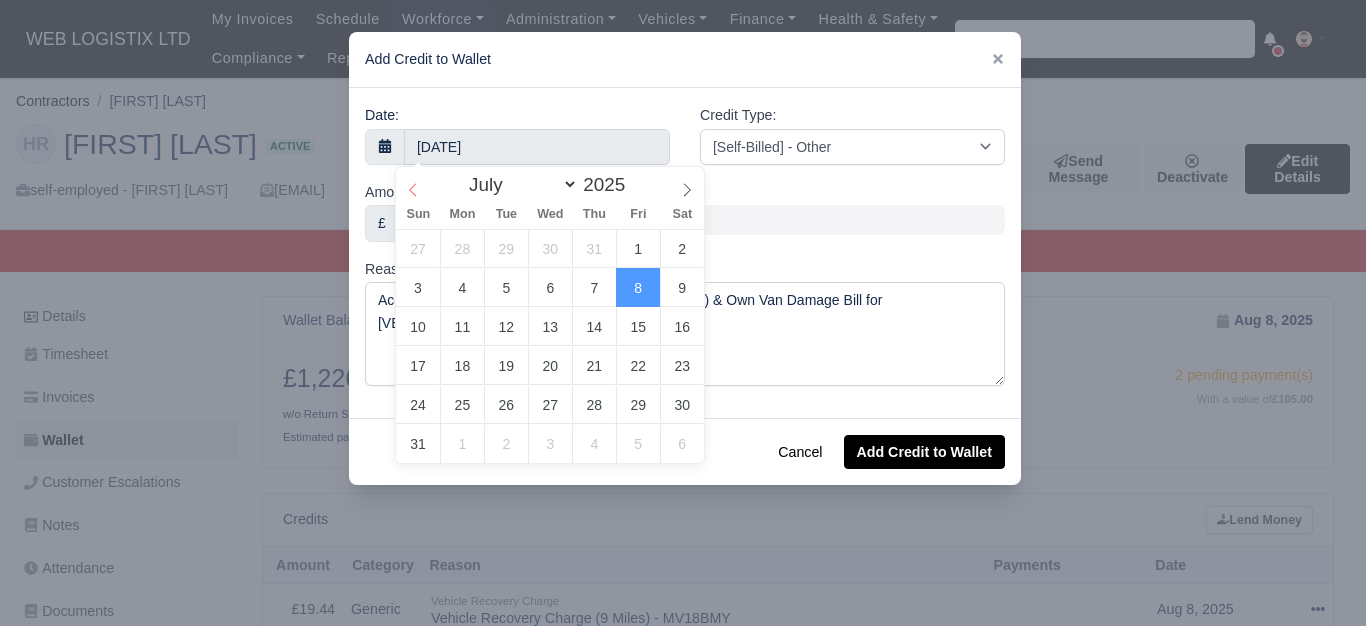 click at bounding box center (413, 184) 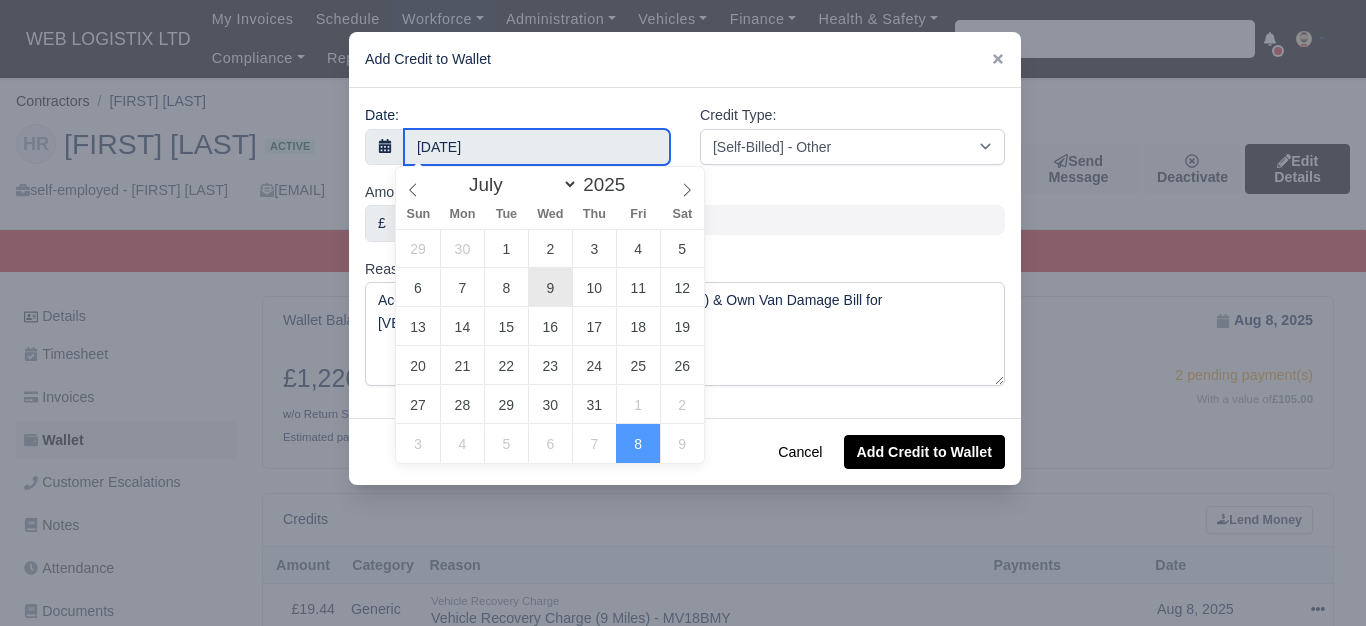 type on "9 July 2025" 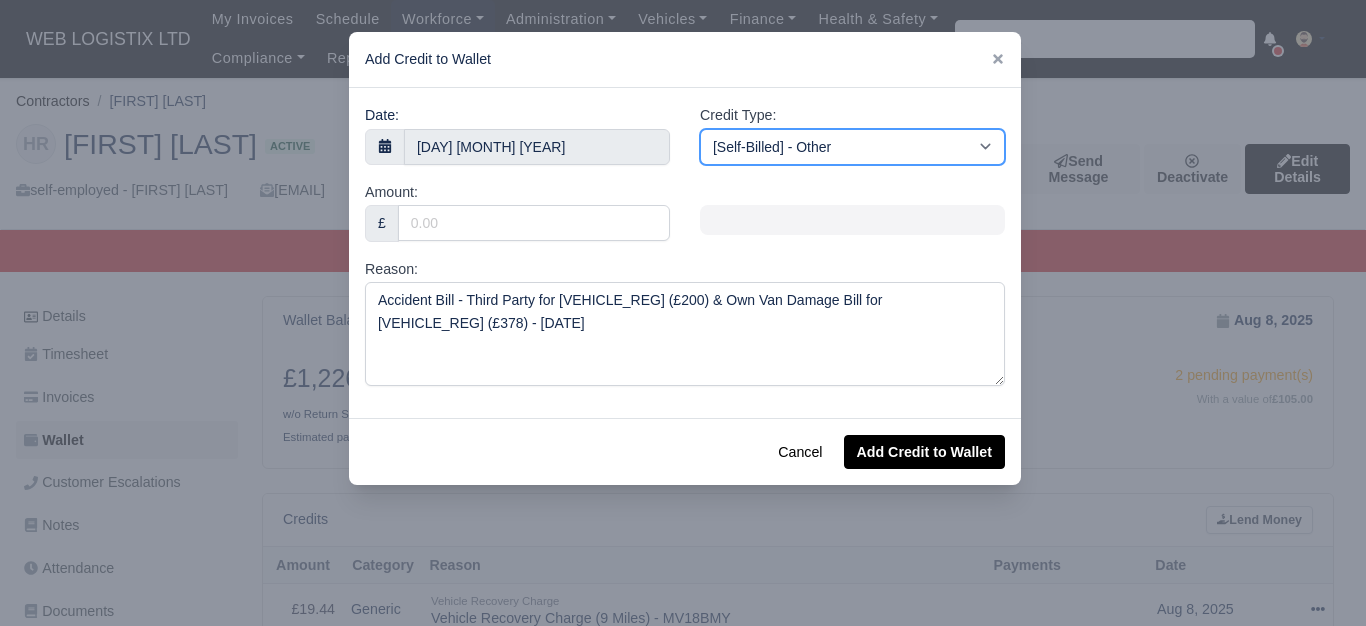 click on "[Self-Billed] - Other
[Self-Billed] - Negative Invoice
[Self-Billed] - Keychain
[Self-Billed] - Background Check
[Self-Billed] - Fuel Advance Payment
[Self-Billed] - Prepayment for Upcoming Work
[Rental] - Other
[Rental] - Vehicle Wash
[Rental] - Repayment in respect of vehicle damage
[Rental] - Vehicle Recovery Charge
[Rental] - Vehicle Pound Recovery
[Rental] - Vehicle Key Replacement
[Rental] - Vehicle Fuel Out
[Rental] - Van Fuel out/Adblue/Keychain/Van Wash/Sticker
[Rental] - Security Deposit to a maximum of £500
[Rental] - Advance payment in respect of rental vehicle deposit
[Rental] - Vehicle Violation
[Rental] - Violation Fee" at bounding box center (852, 147) 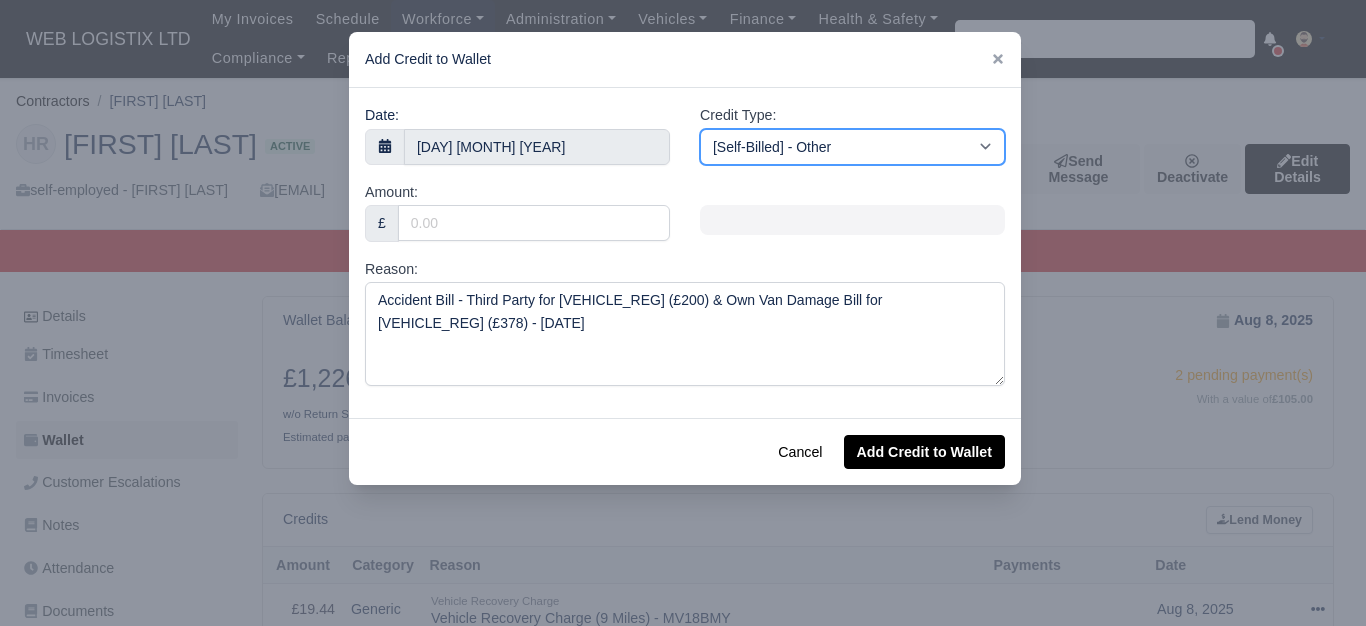 select on "vehicle_damage" 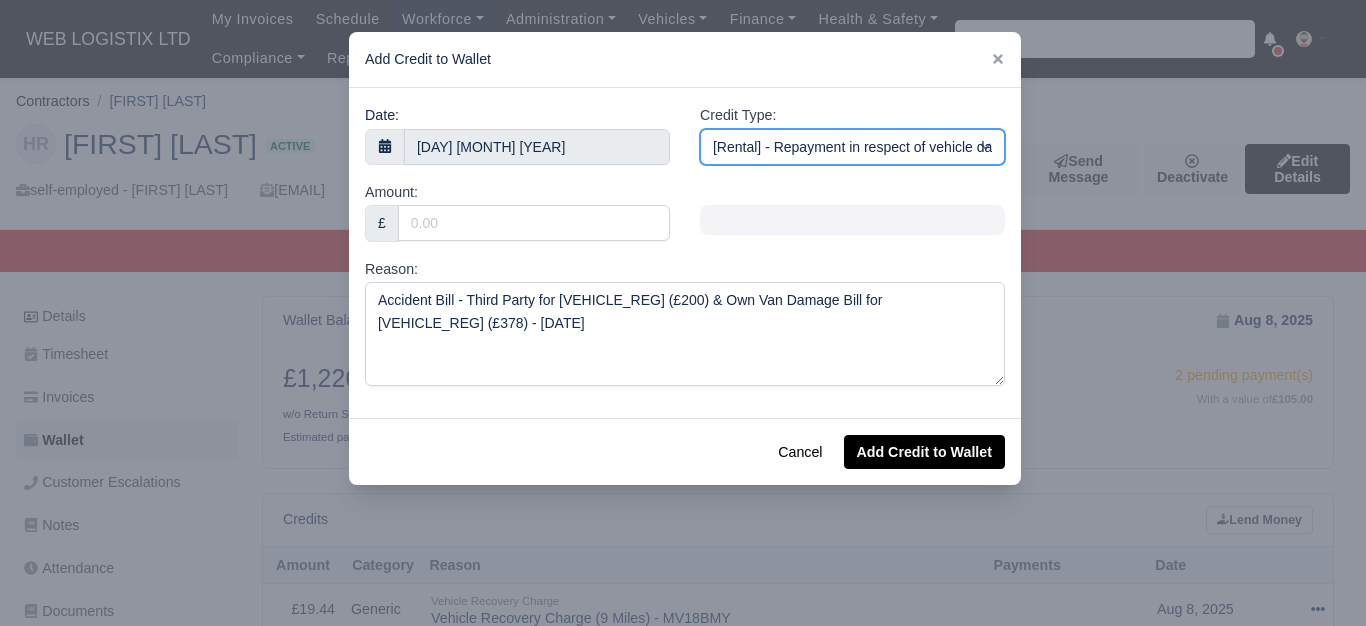click on "[Self-Billed] - Other
[Self-Billed] - Negative Invoice
[Self-Billed] - Keychain
[Self-Billed] - Background Check
[Self-Billed] - Fuel Advance Payment
[Self-Billed] - Prepayment for Upcoming Work
[Rental] - Other
[Rental] - Vehicle Wash
[Rental] - Repayment in respect of vehicle damage
[Rental] - Vehicle Recovery Charge
[Rental] - Vehicle Pound Recovery
[Rental] - Vehicle Key Replacement
[Rental] - Vehicle Fuel Out
[Rental] - Van Fuel out/Adblue/Keychain/Van Wash/Sticker
[Rental] - Security Deposit to a maximum of £500
[Rental] - Advance payment in respect of rental vehicle deposit
[Rental] - Vehicle Violation
[Rental] - Violation Fee" at bounding box center [852, 147] 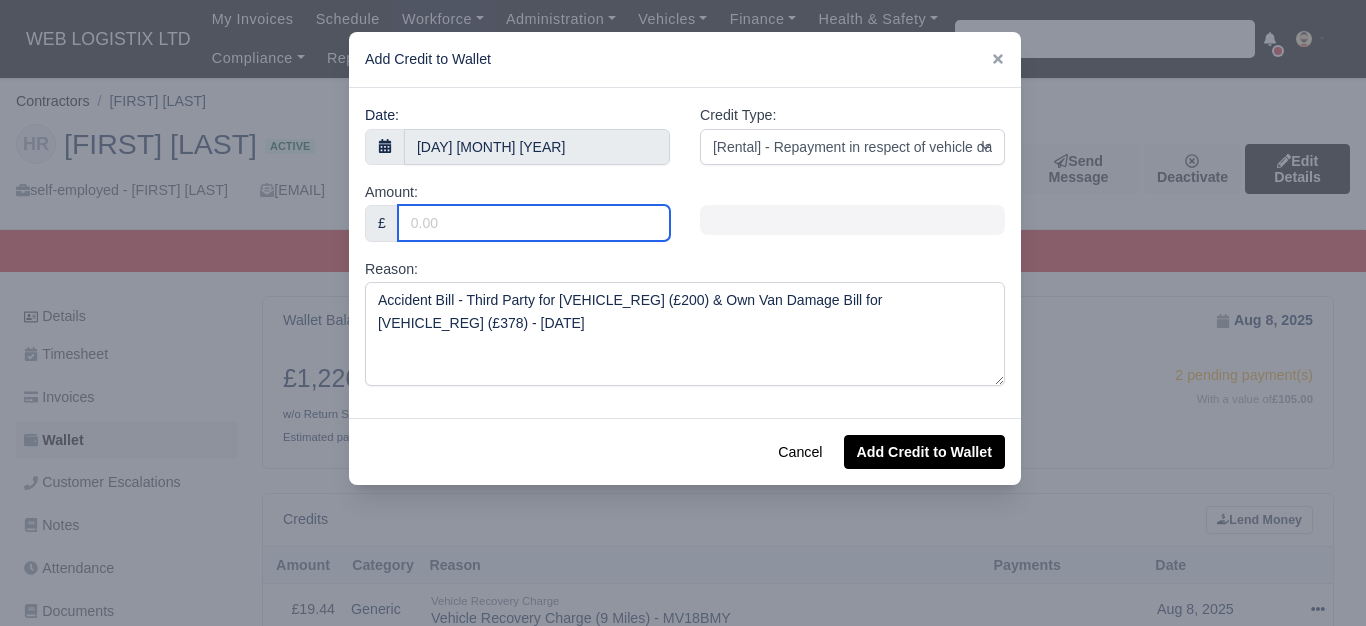 click on "Amount:" at bounding box center [534, 223] 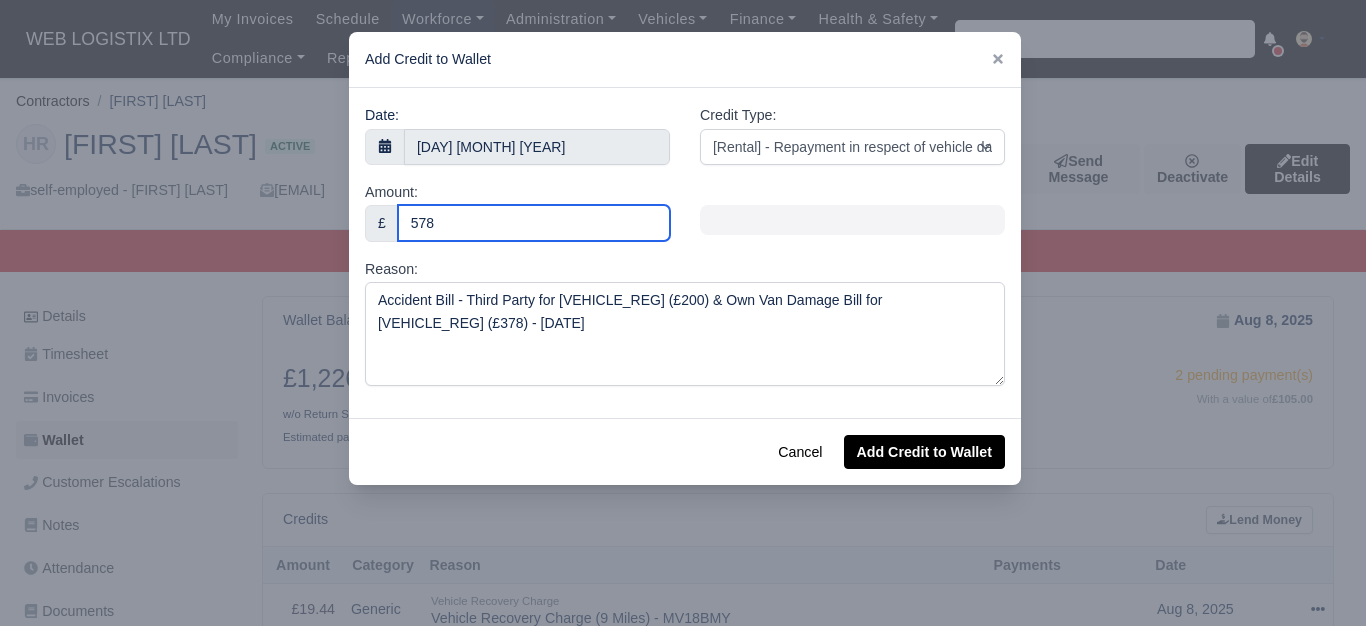 type on "578" 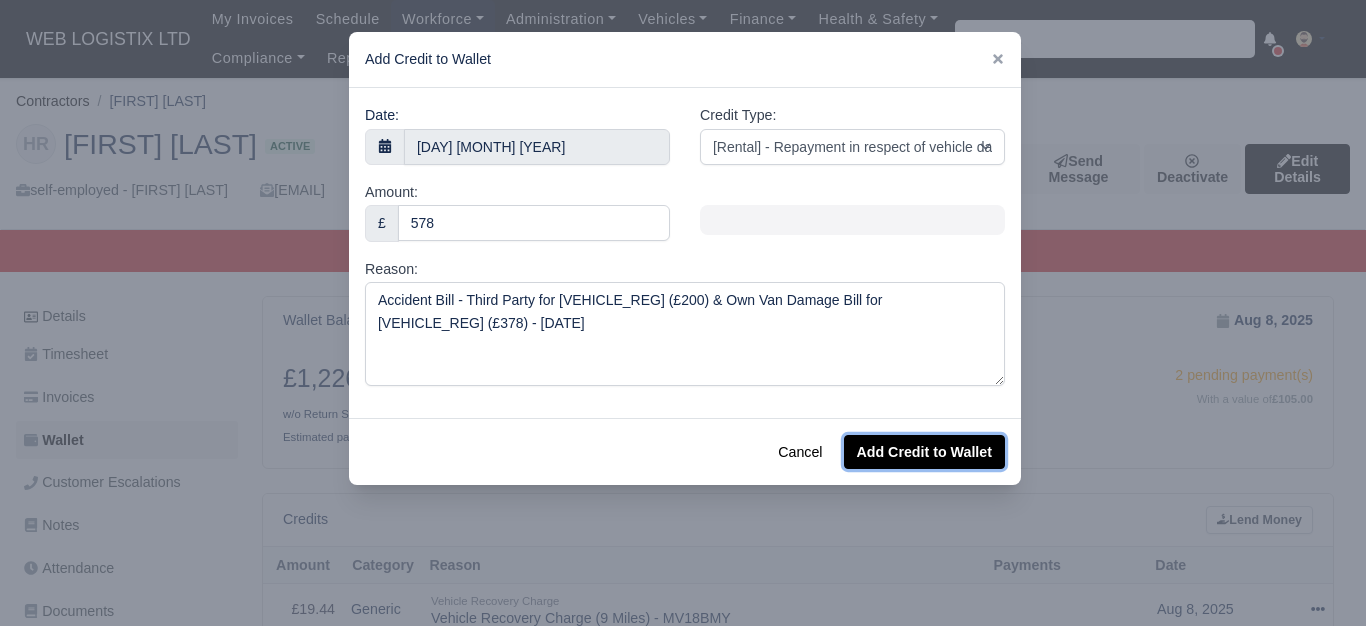 click on "Add Credit to Wallet" at bounding box center [924, 452] 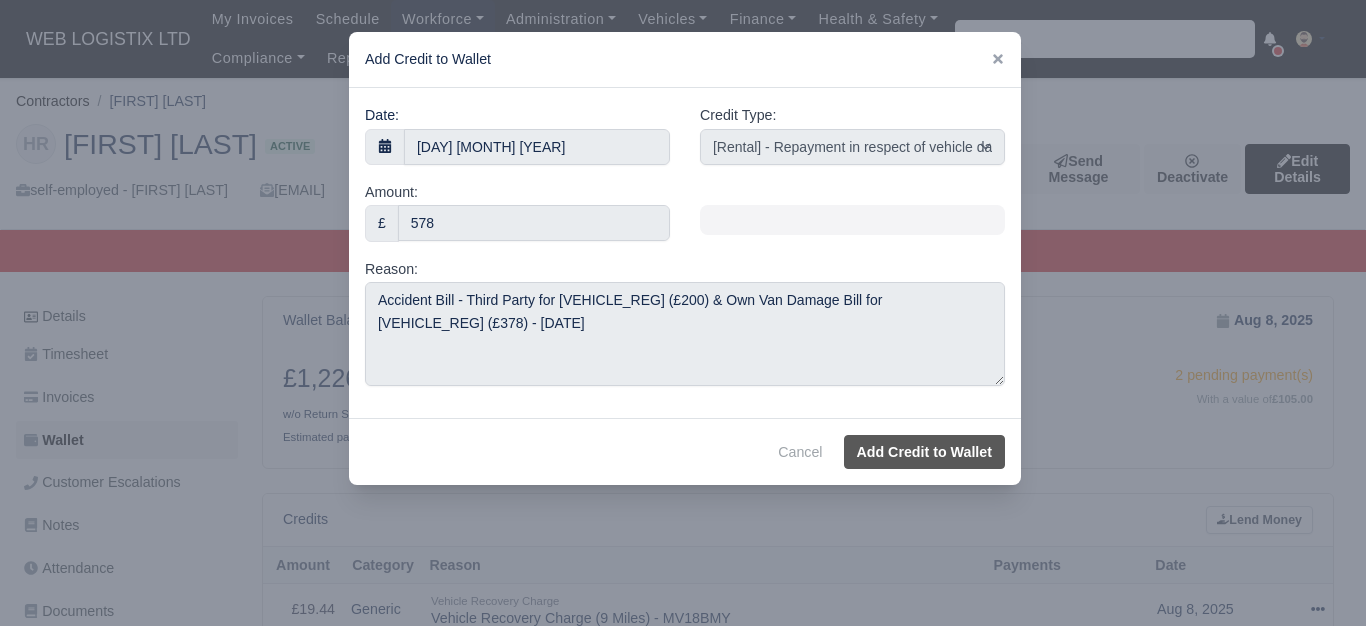 select on "other" 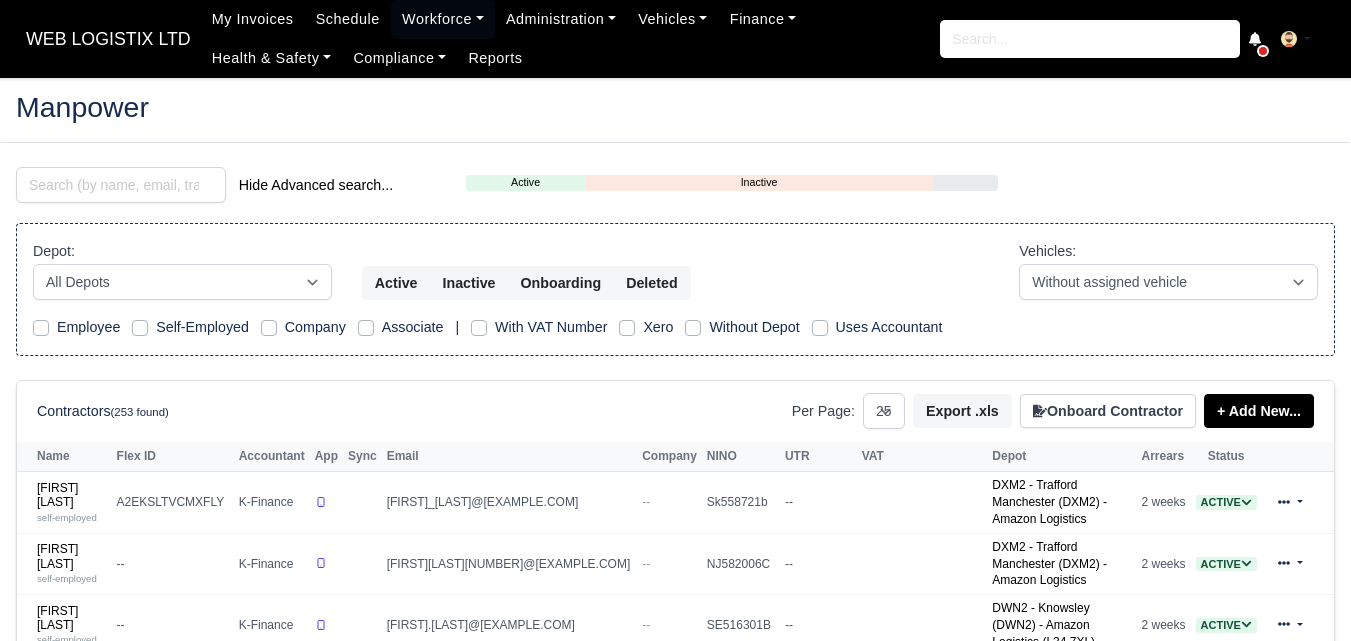 select on "25" 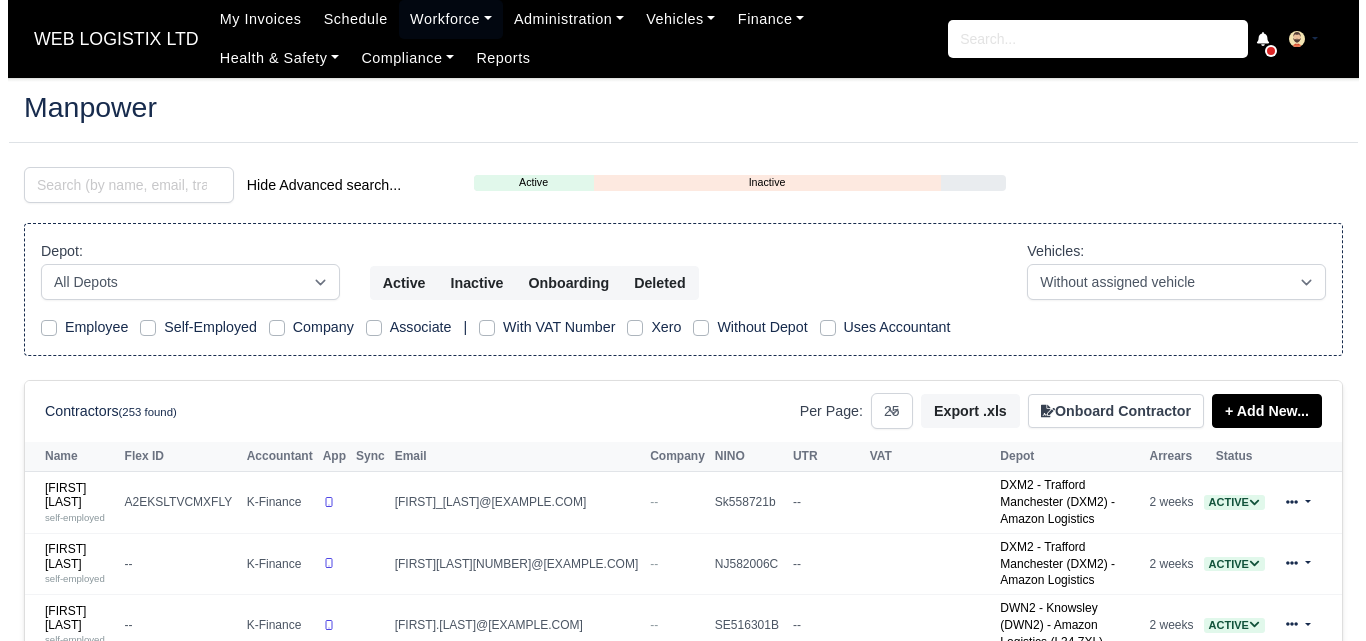 scroll, scrollTop: 0, scrollLeft: 0, axis: both 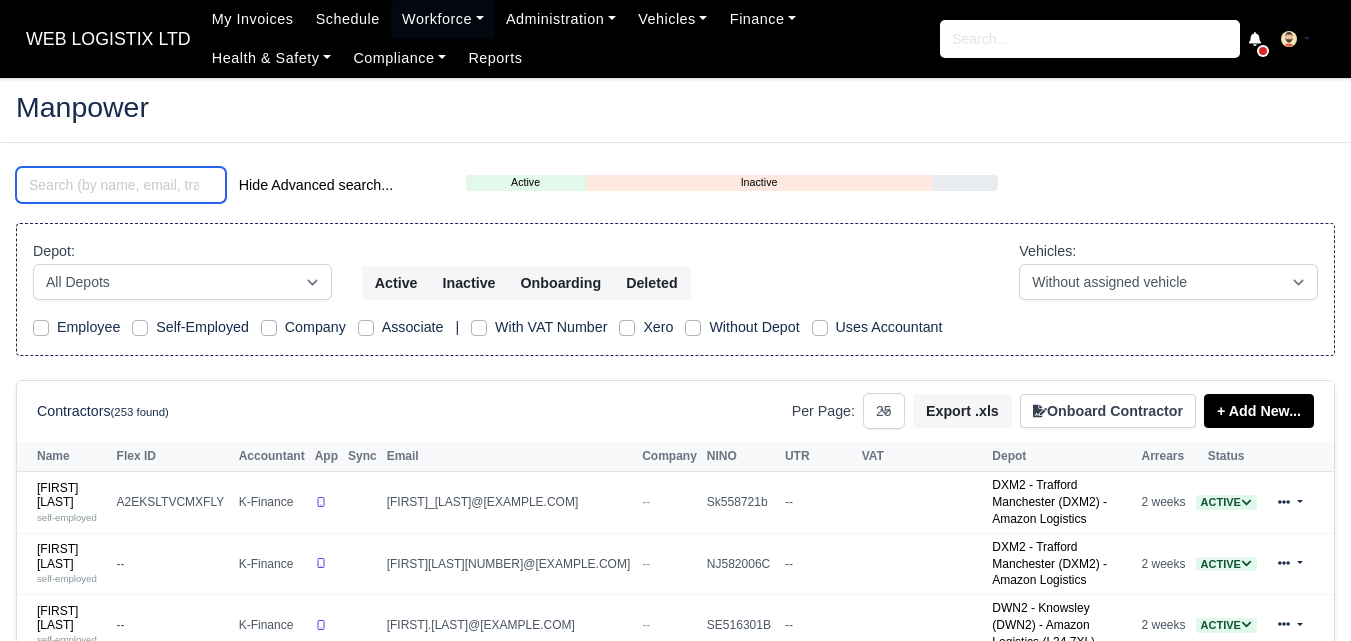 click at bounding box center [121, 185] 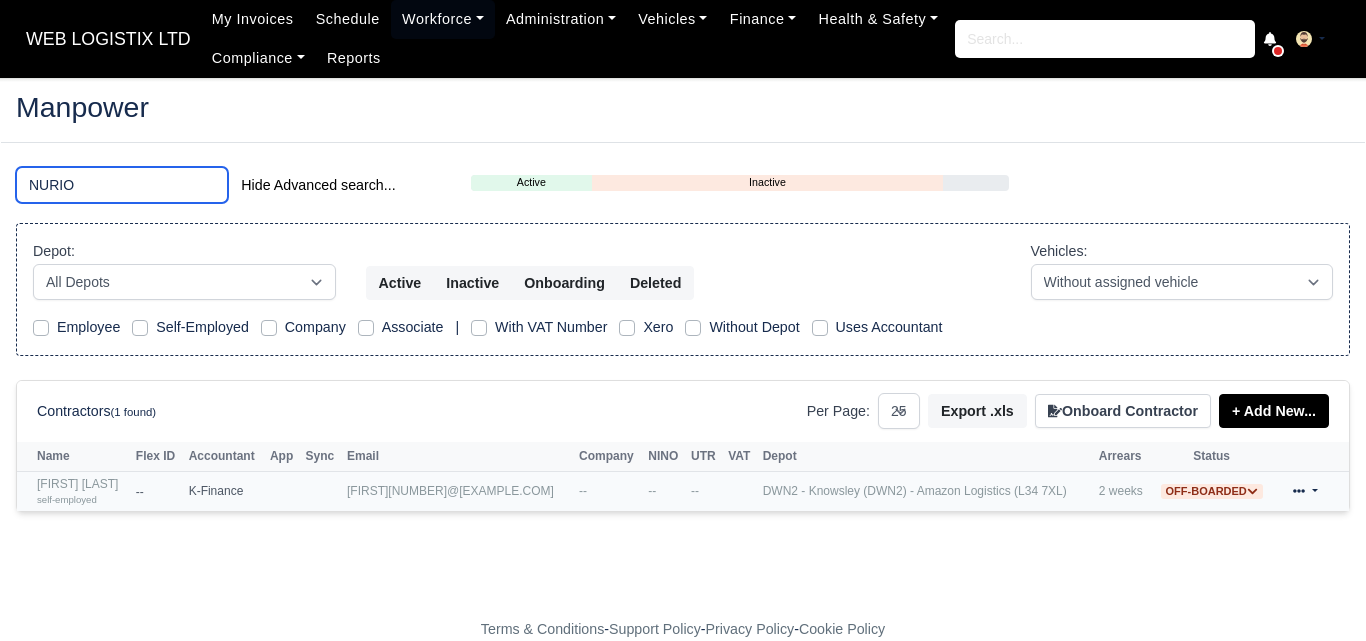 type on "NURIO" 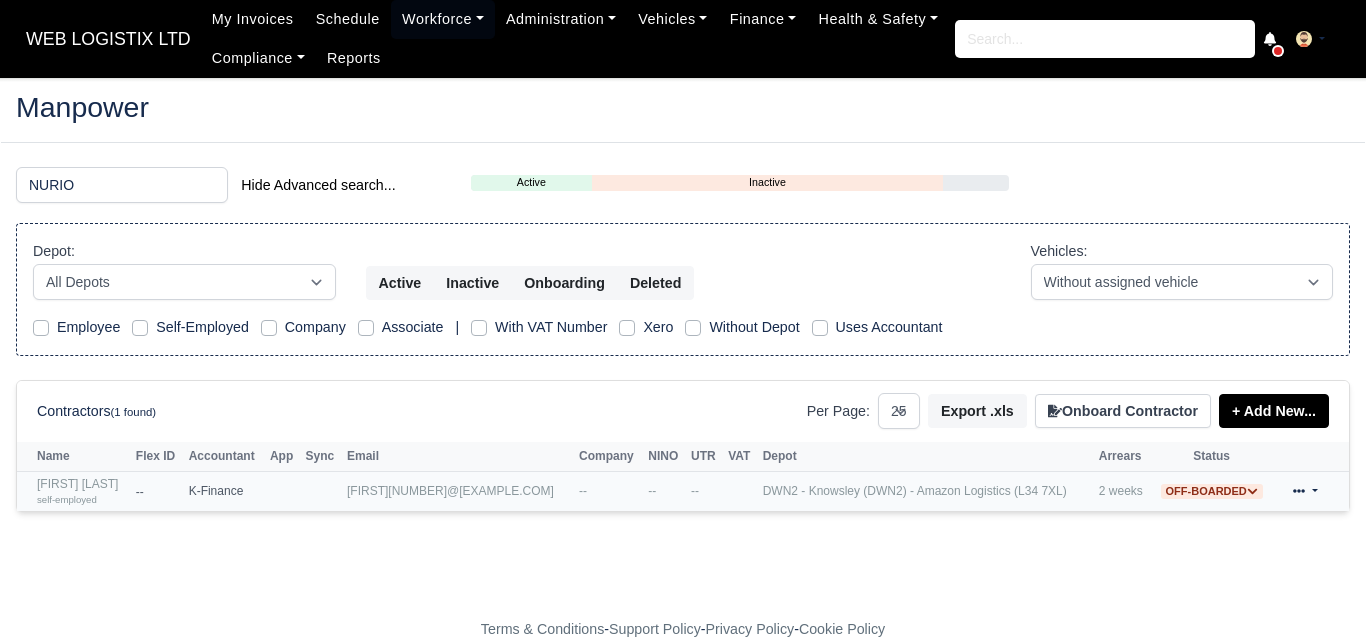 click on "NURIO OLIVEIRA
self-employed" at bounding box center (81, 491) 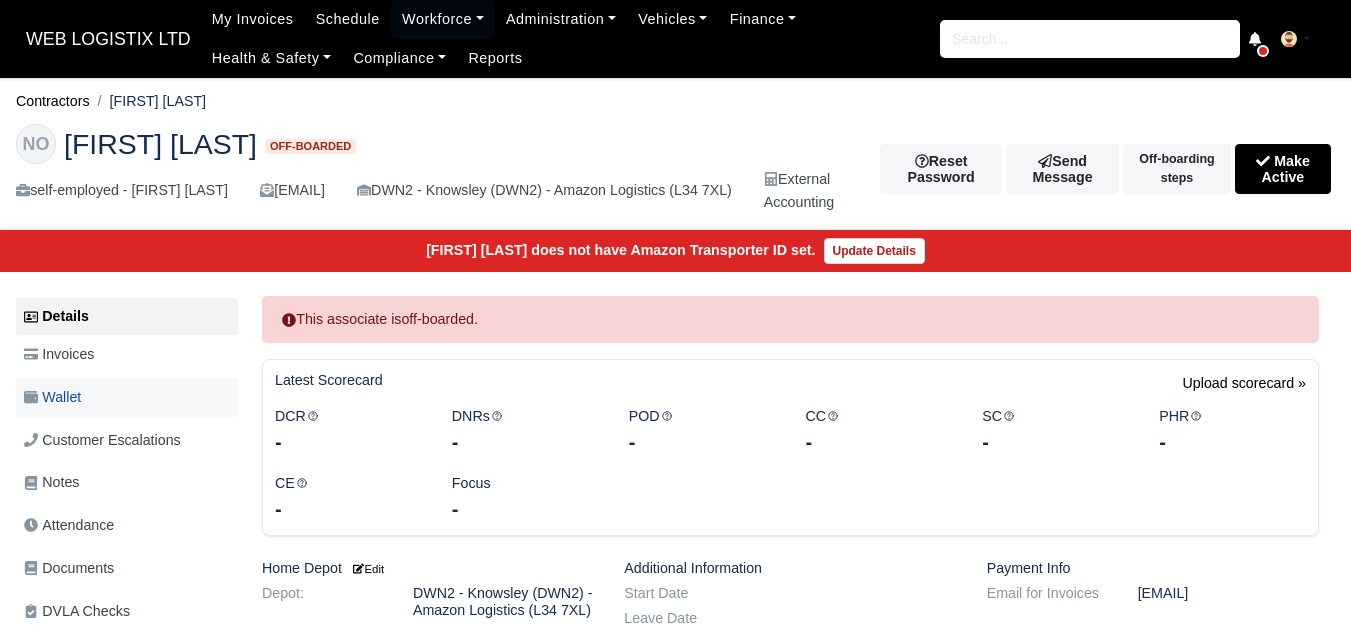 scroll, scrollTop: 0, scrollLeft: 0, axis: both 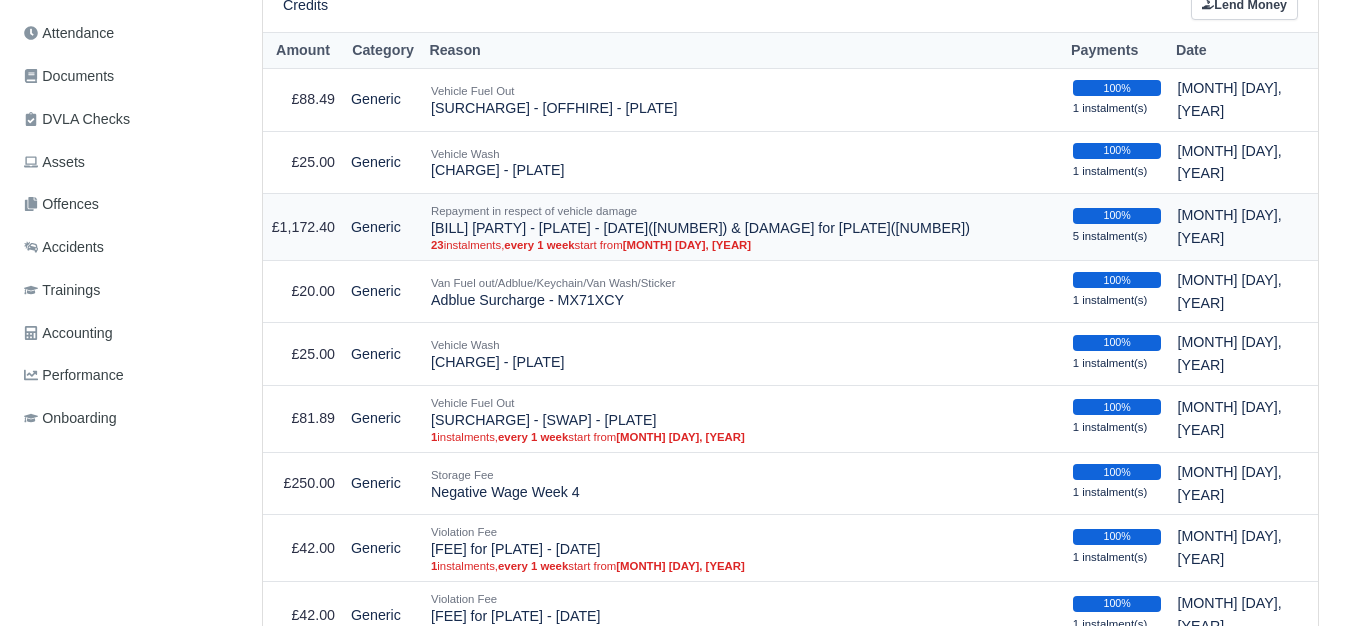 drag, startPoint x: 432, startPoint y: 217, endPoint x: 1031, endPoint y: 215, distance: 599.00336 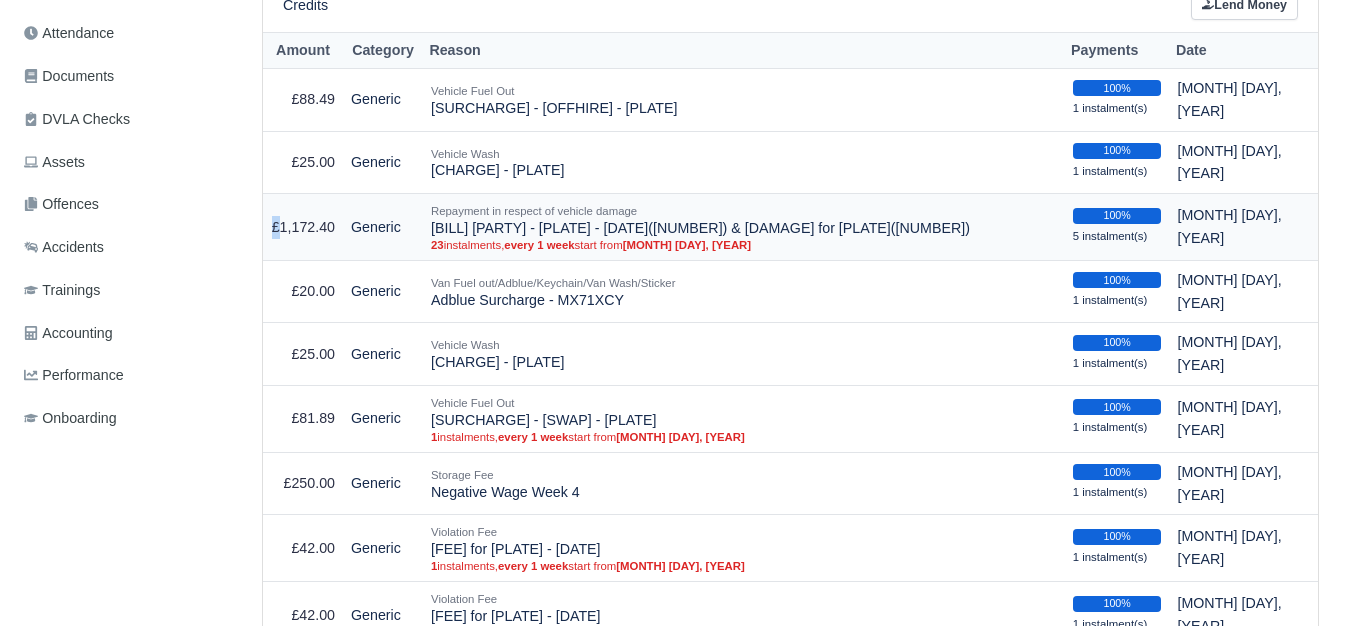 click on "£1,172.40" at bounding box center [303, 227] 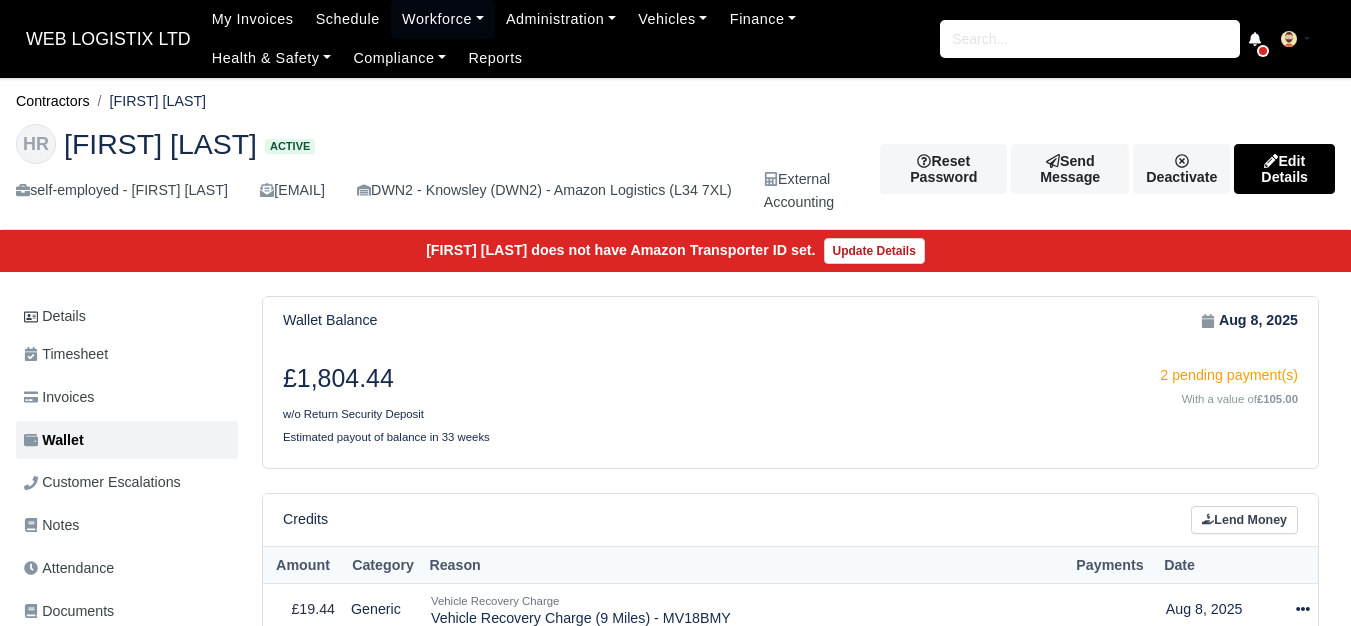scroll, scrollTop: 0, scrollLeft: 0, axis: both 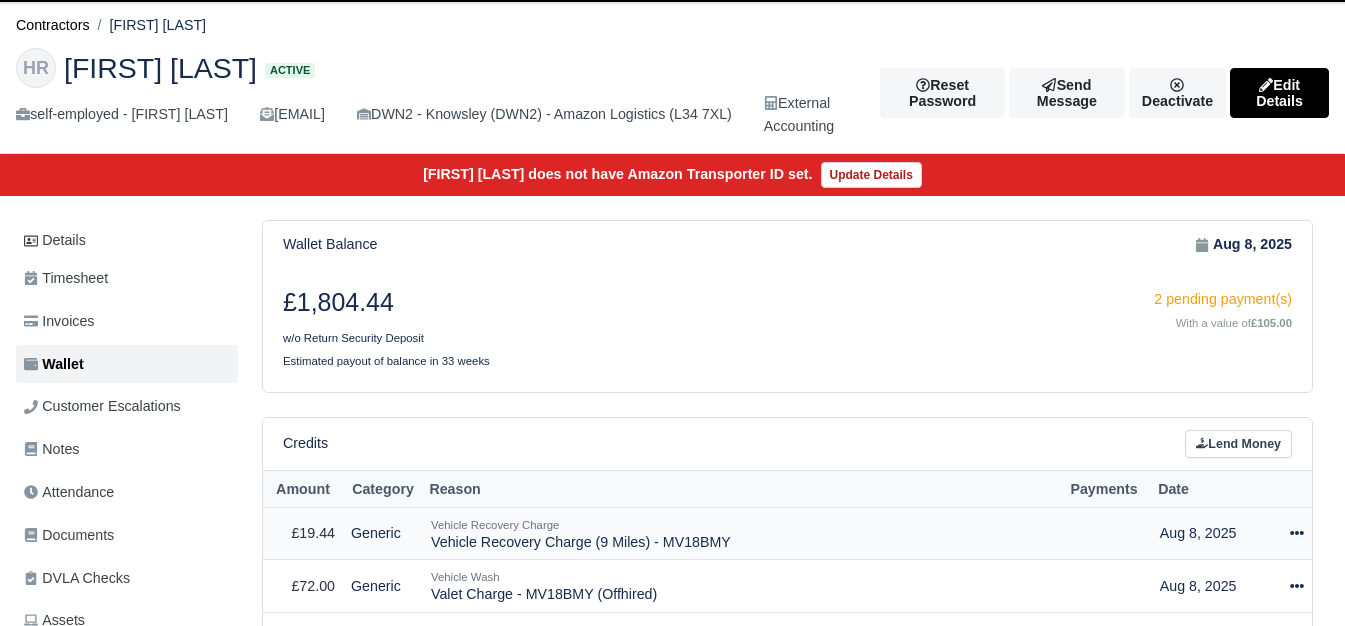click on "Vehicle Recovery Charge
Vehicle Recovery Charge (9 Miles) - MV18BMY" at bounding box center [743, 533] 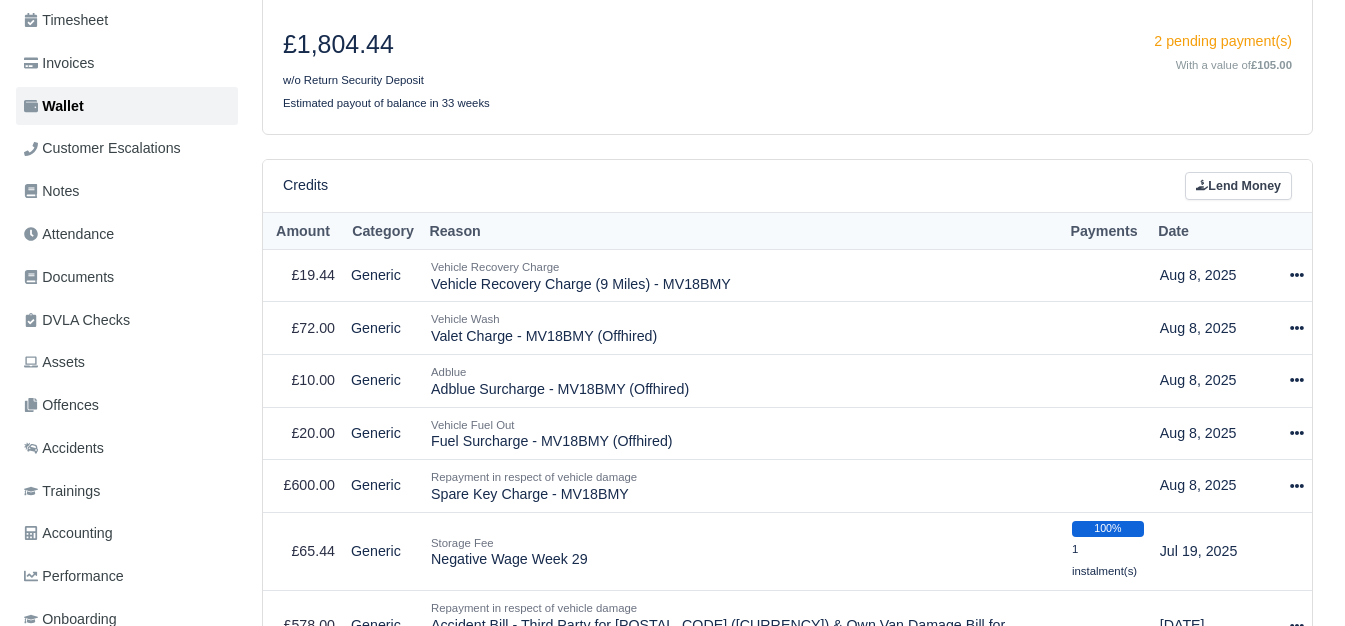 scroll, scrollTop: 337, scrollLeft: 0, axis: vertical 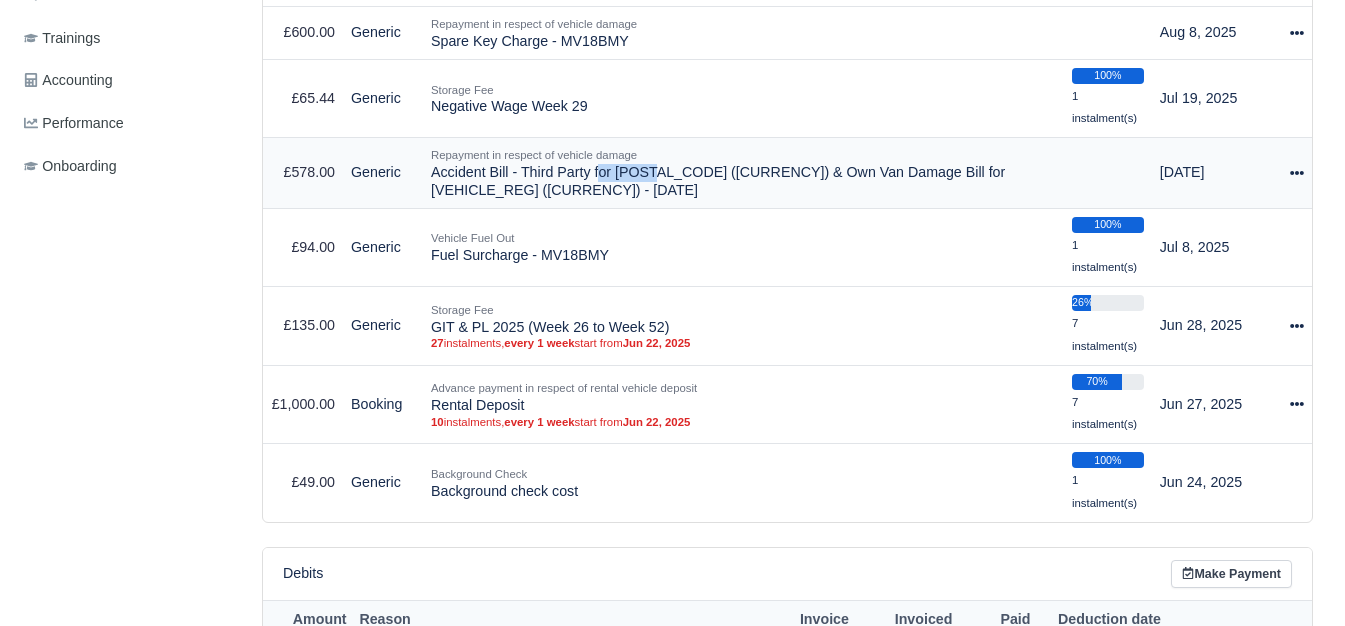 drag, startPoint x: 431, startPoint y: 185, endPoint x: 486, endPoint y: 187, distance: 55.03635 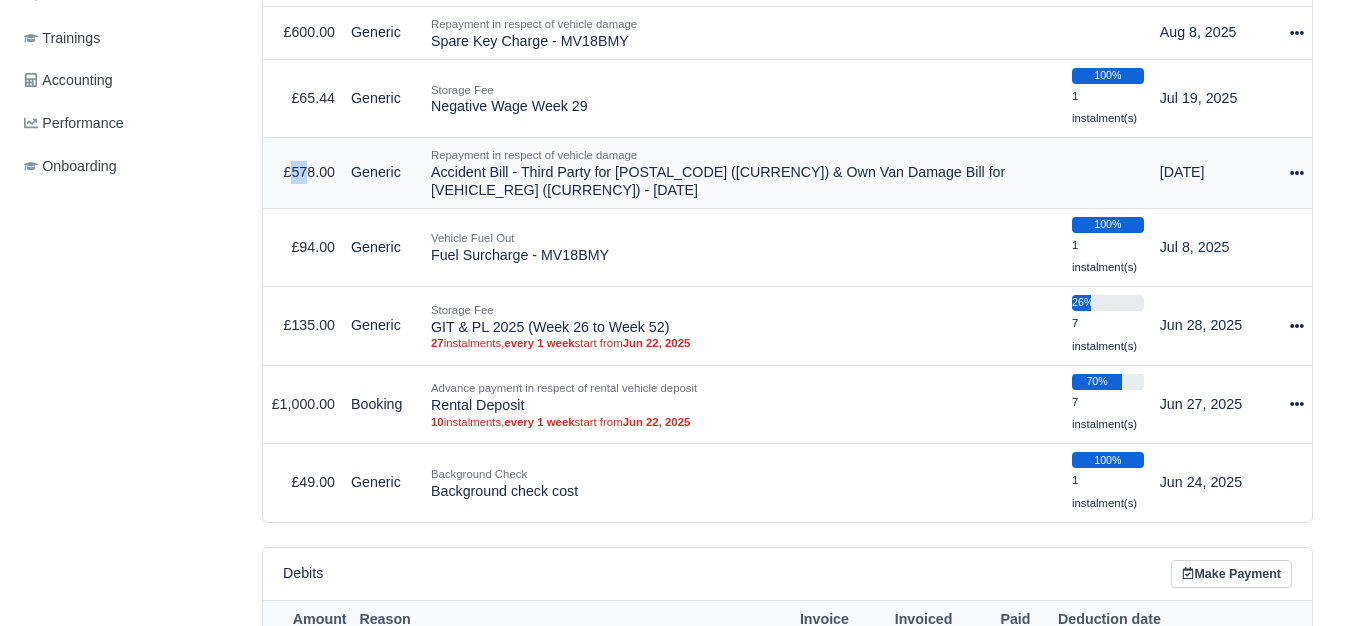 drag, startPoint x: 293, startPoint y: 190, endPoint x: 304, endPoint y: 189, distance: 11.045361 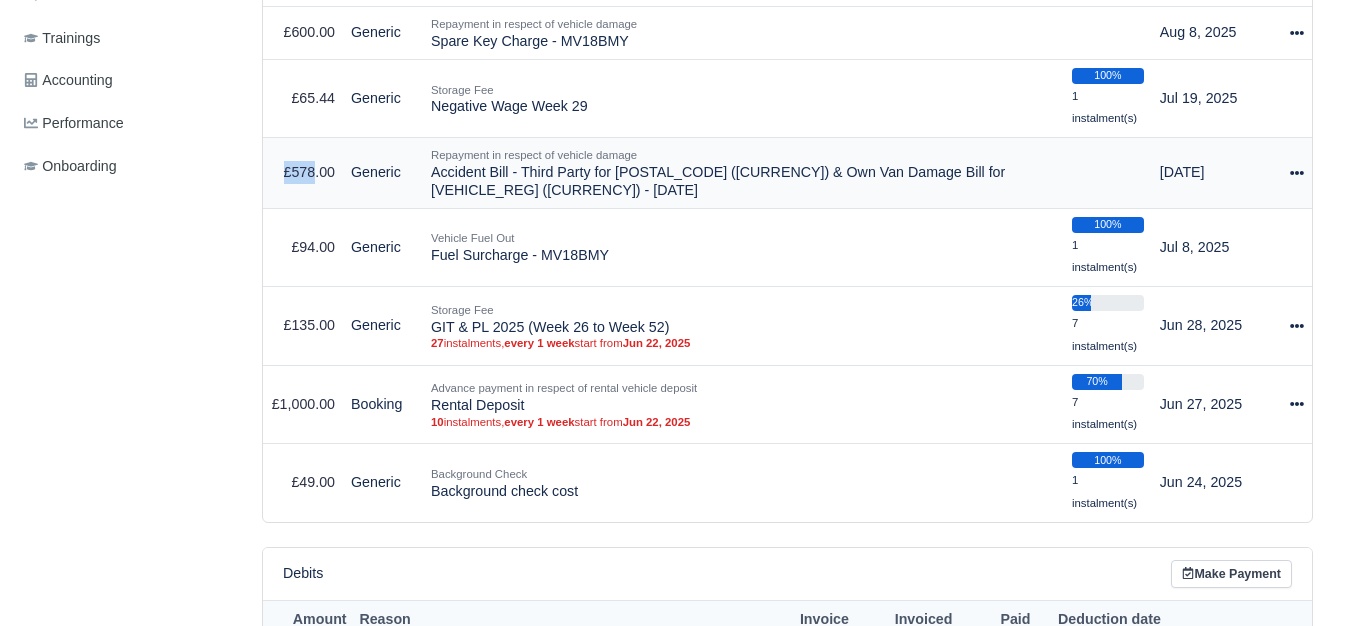 drag, startPoint x: 286, startPoint y: 183, endPoint x: 315, endPoint y: 189, distance: 29.614185 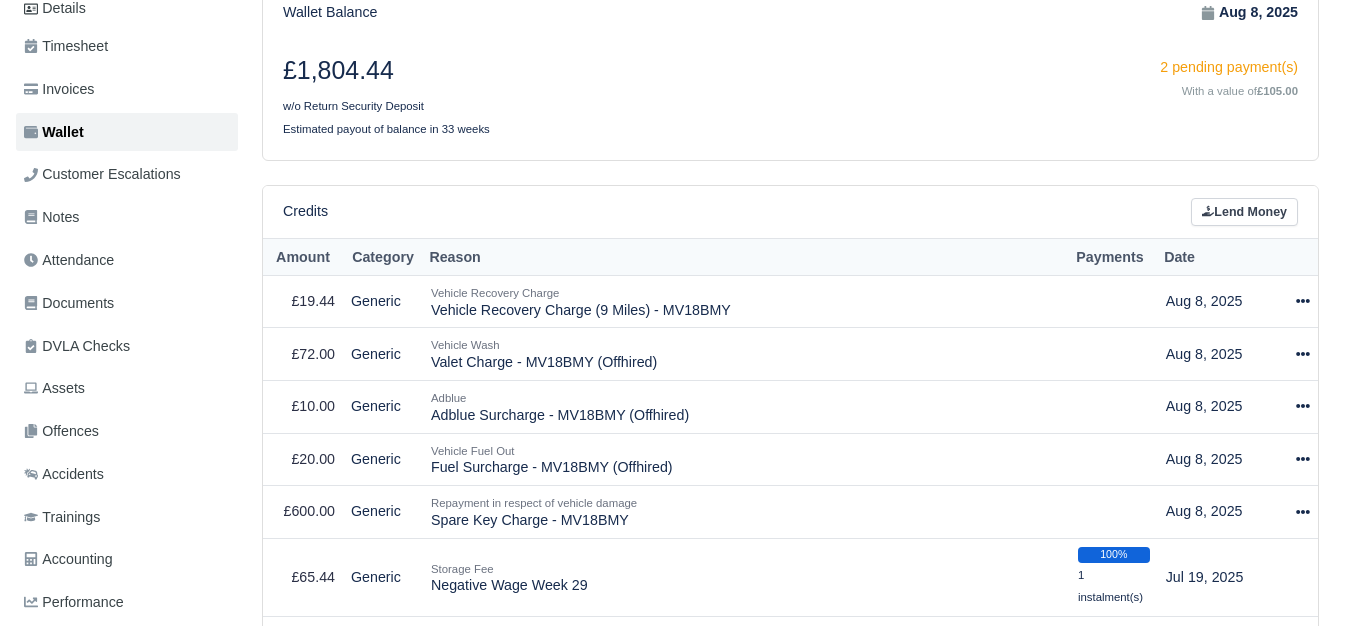 scroll, scrollTop: 0, scrollLeft: 0, axis: both 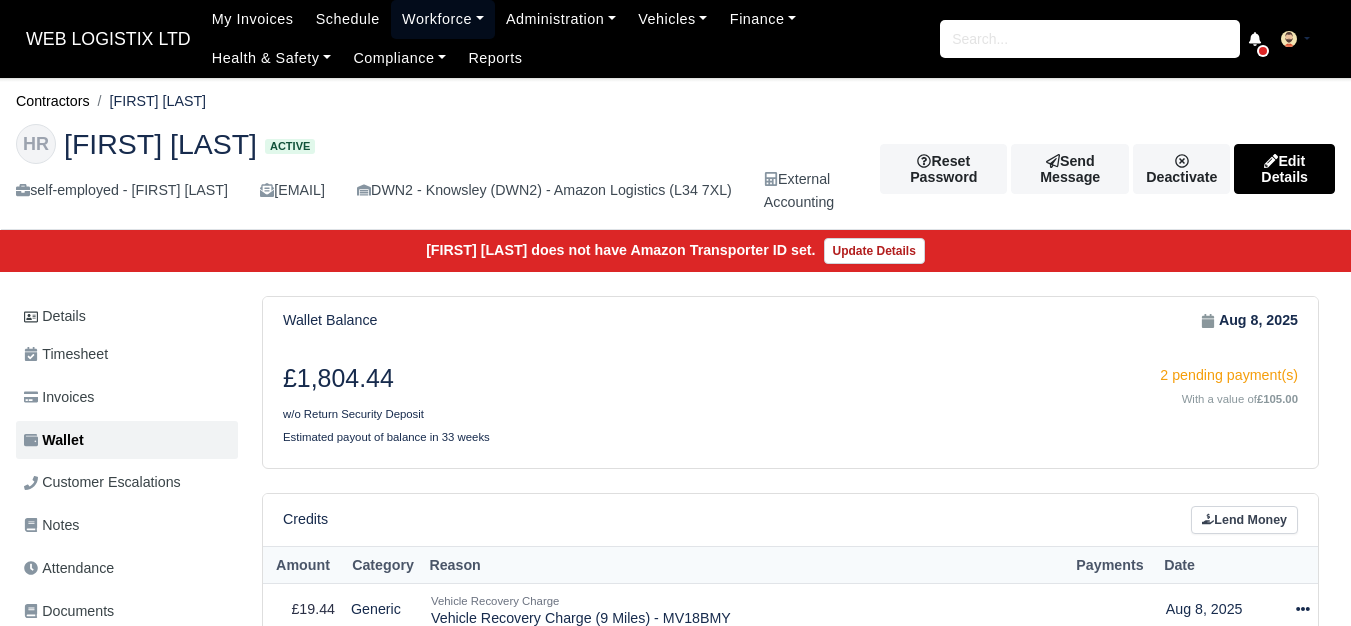 click on "Workforce" at bounding box center [443, 19] 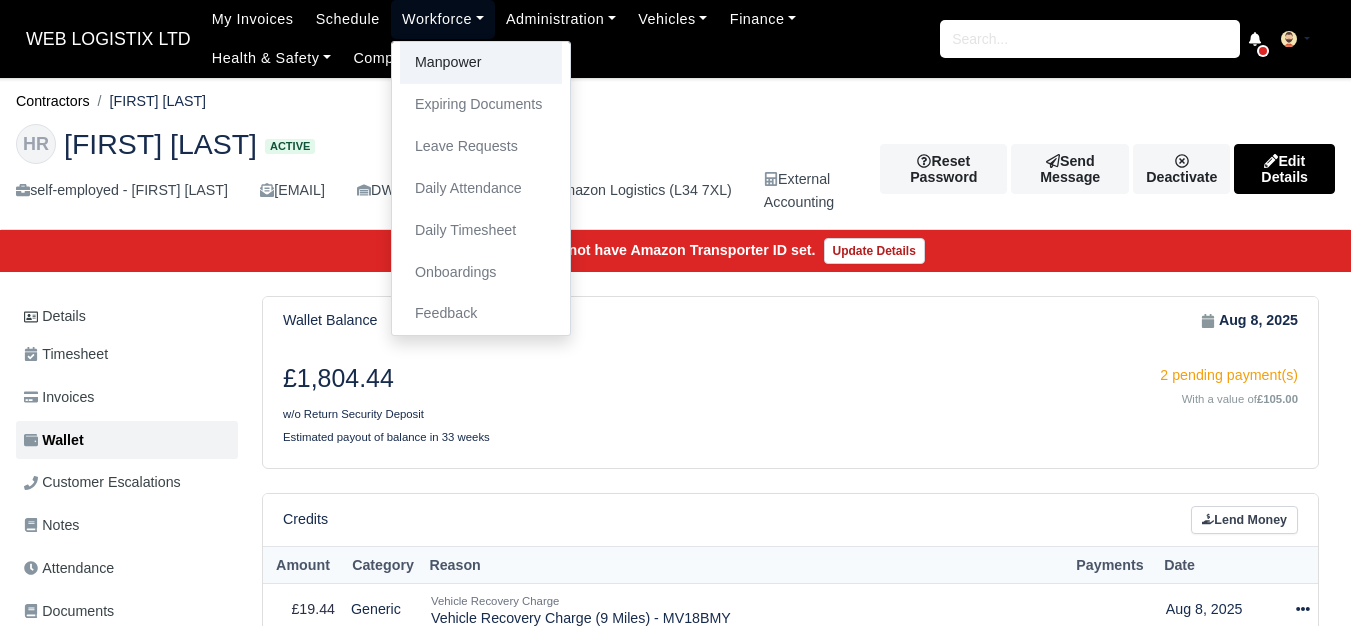 click on "Manpower" at bounding box center (481, 63) 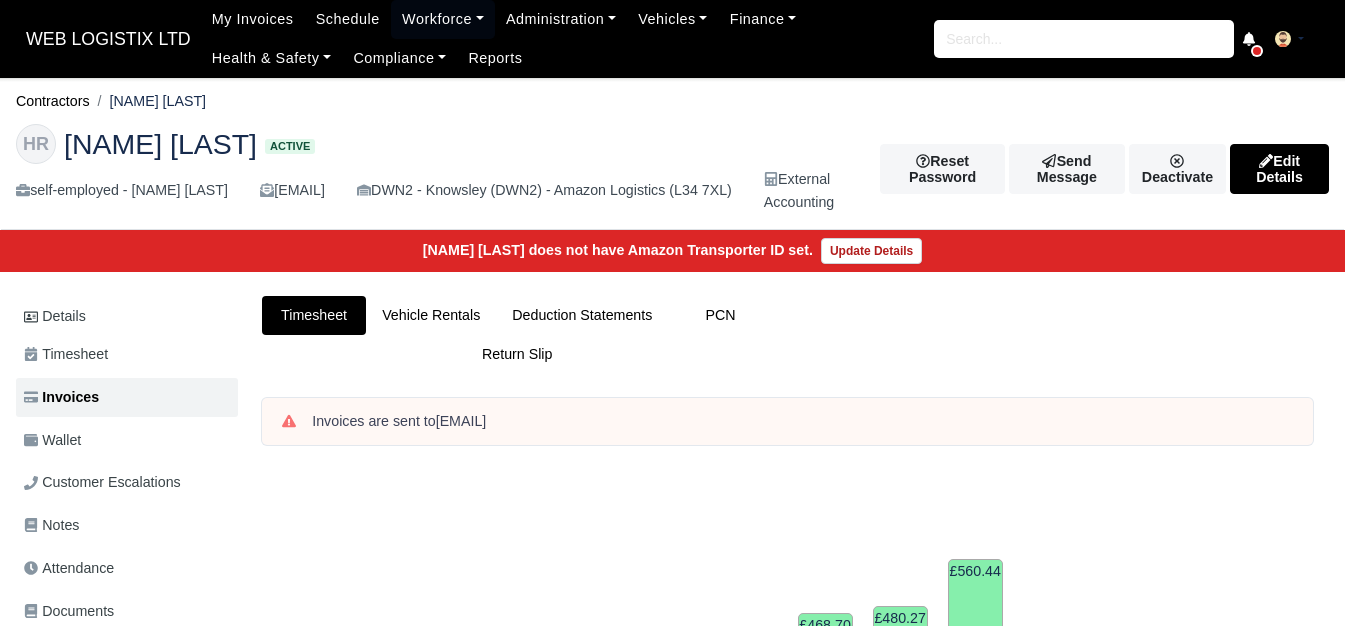 scroll, scrollTop: 0, scrollLeft: 0, axis: both 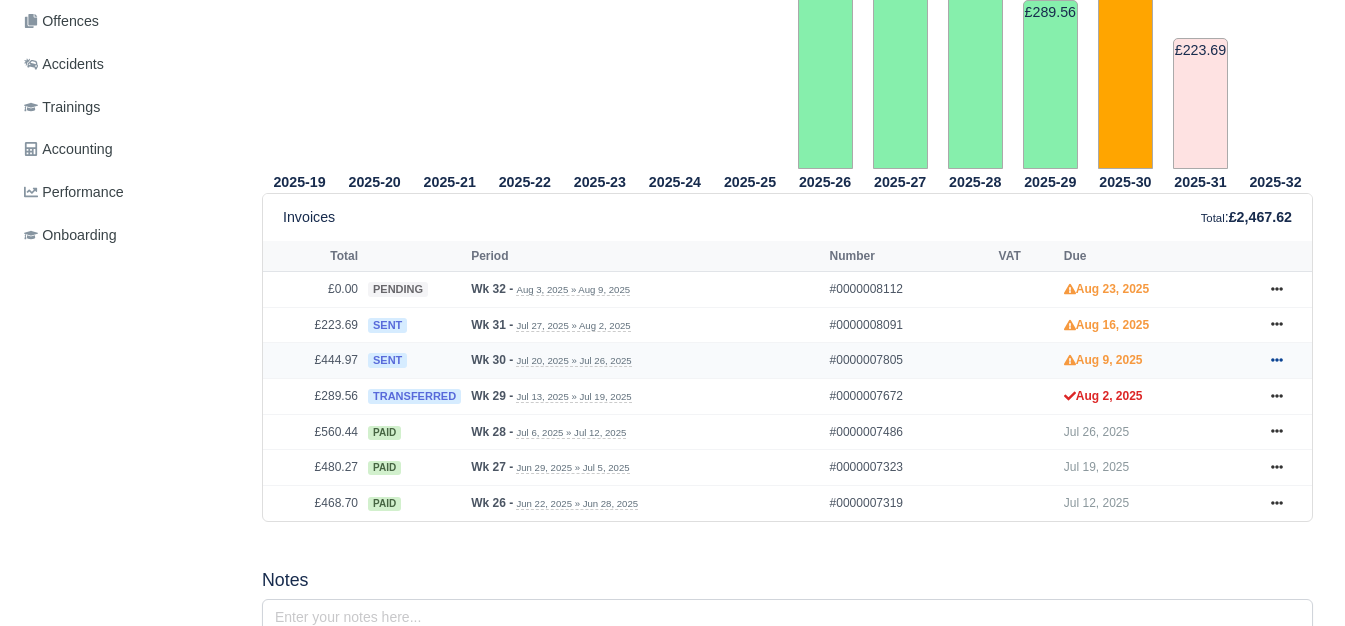 click at bounding box center (1277, 360) 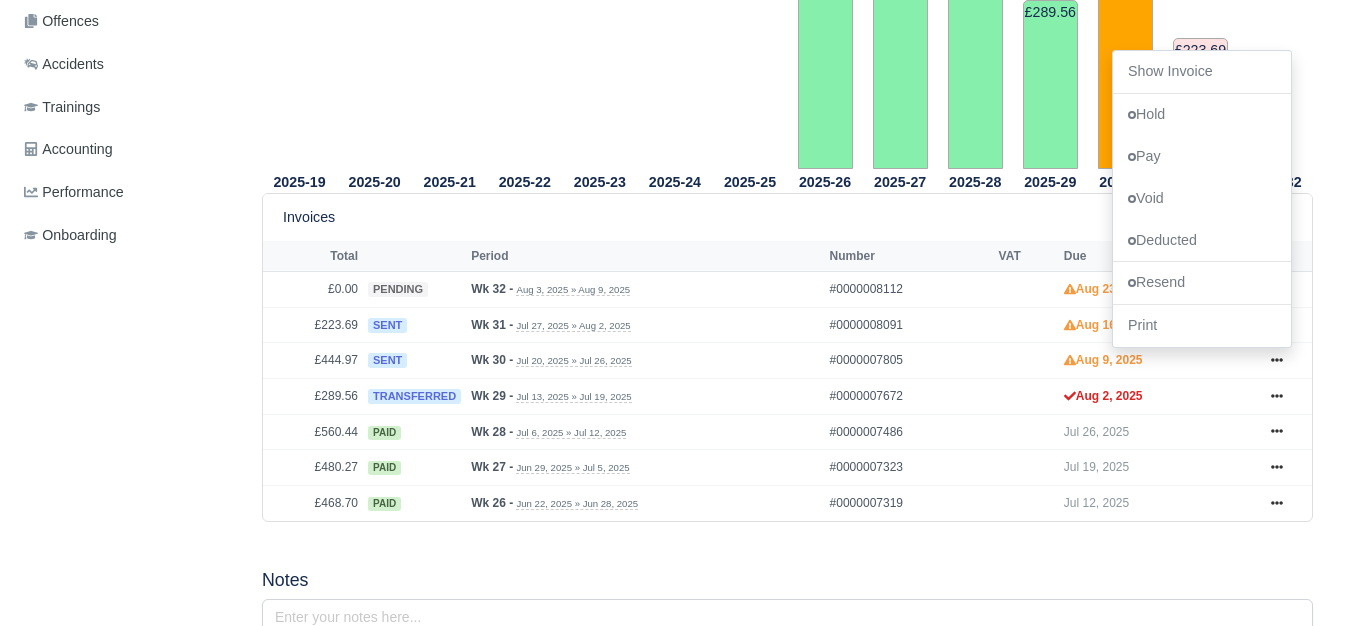 click on "2025-24" at bounding box center (674, -44) 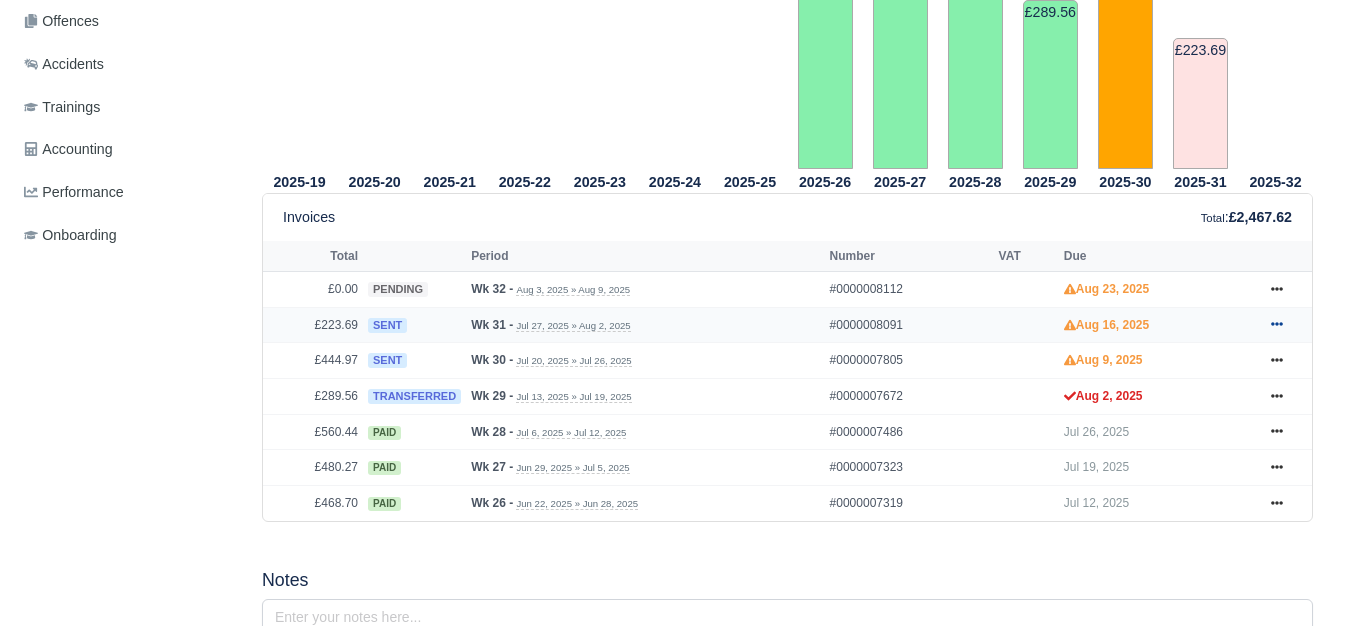 click 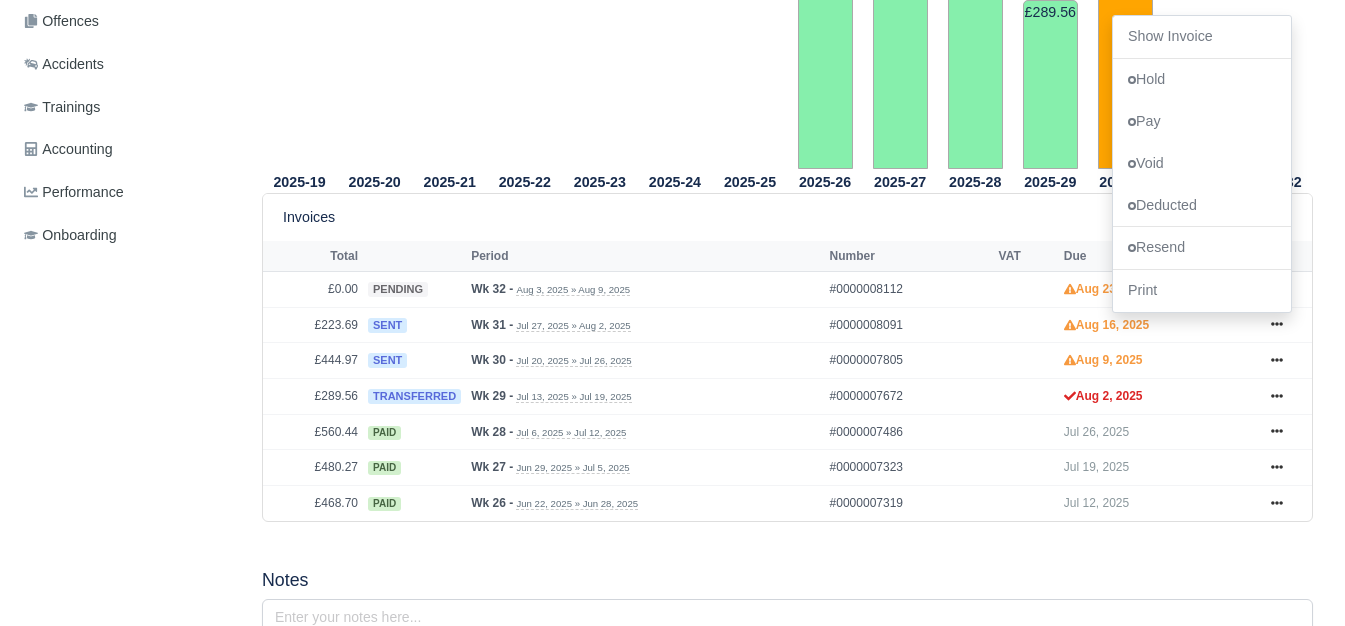click on "2025-23" at bounding box center [599, -44] 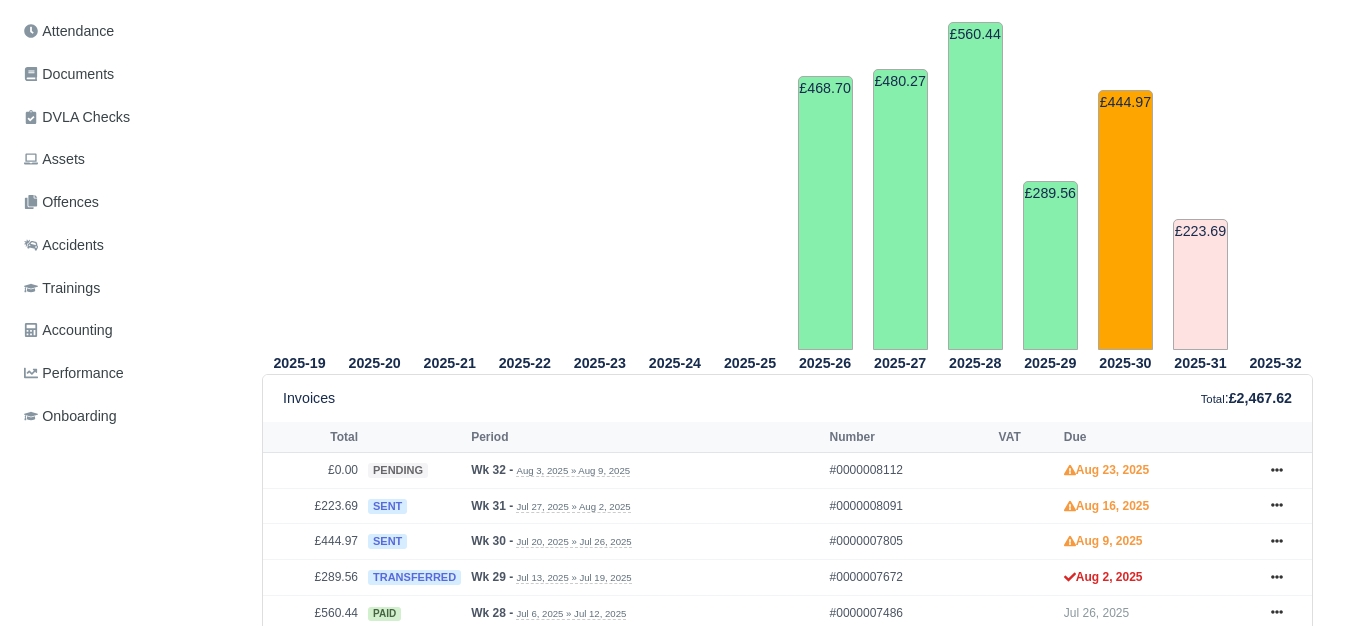 scroll, scrollTop: 0, scrollLeft: 0, axis: both 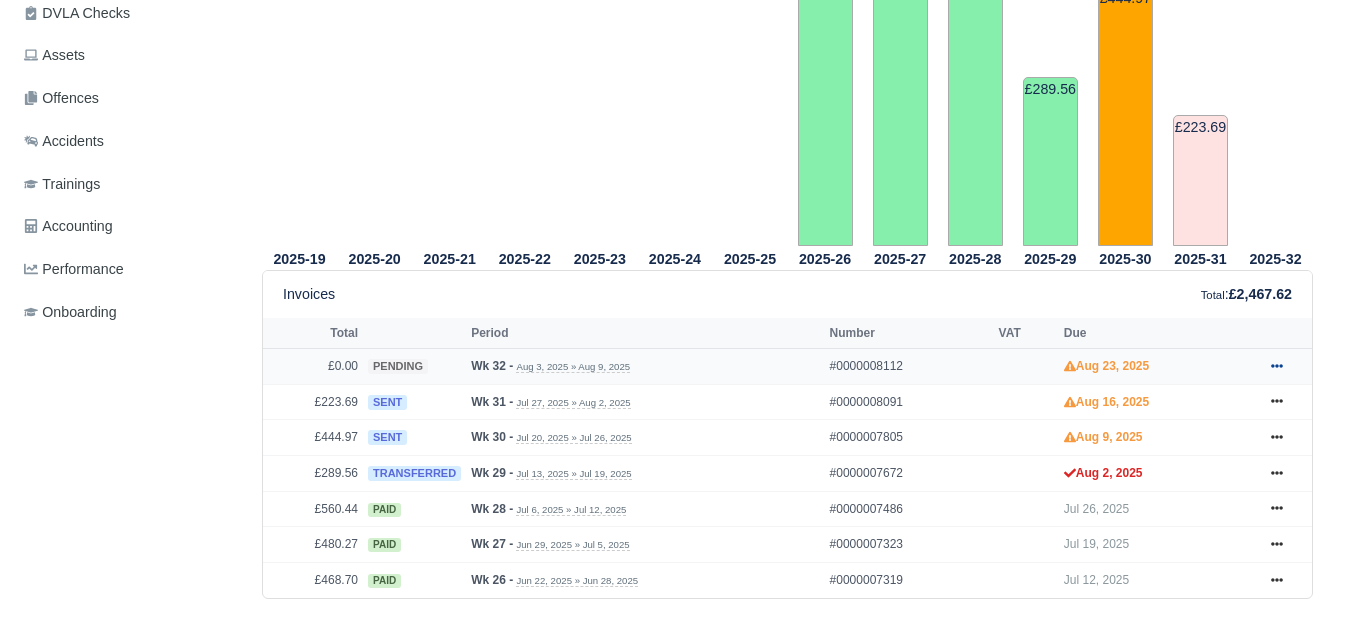 click 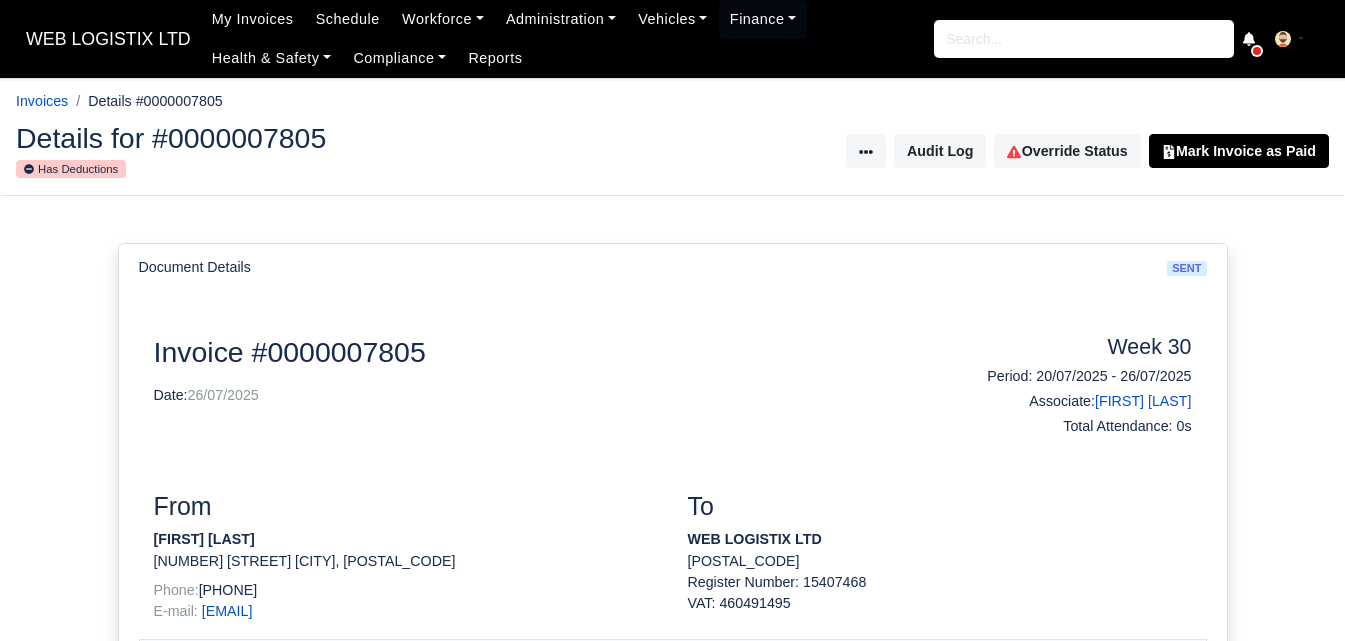 scroll, scrollTop: 0, scrollLeft: 0, axis: both 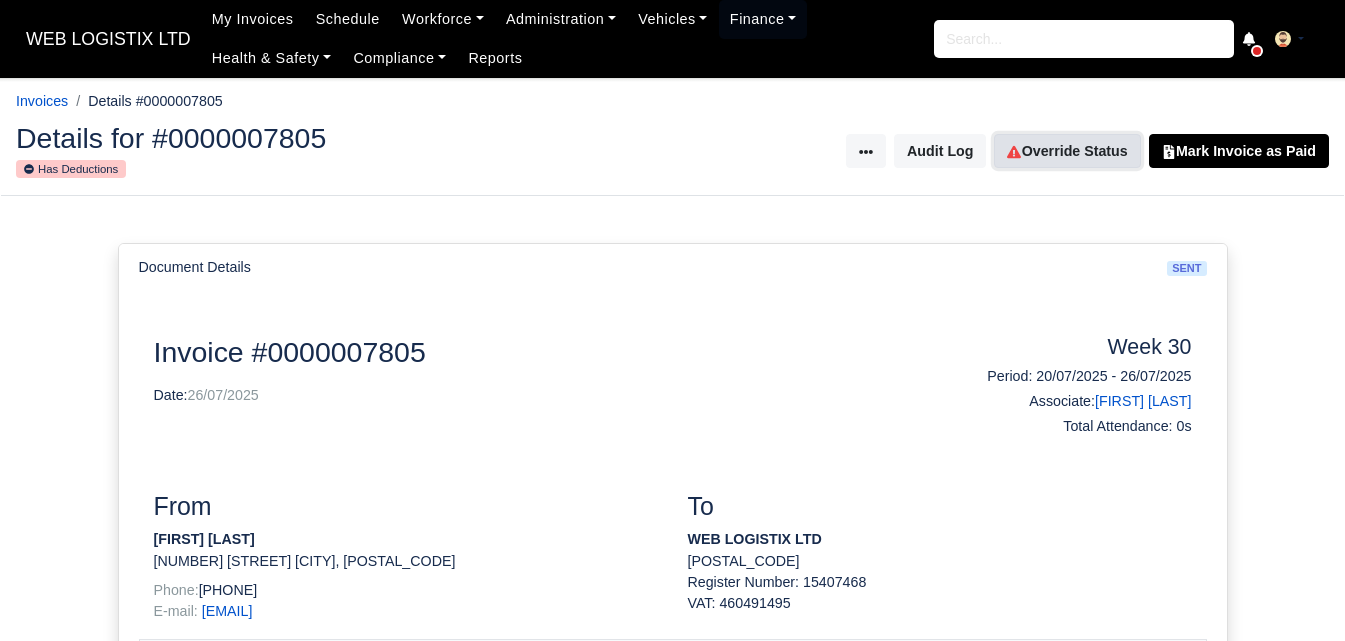 click on "Override Status" at bounding box center [1067, 151] 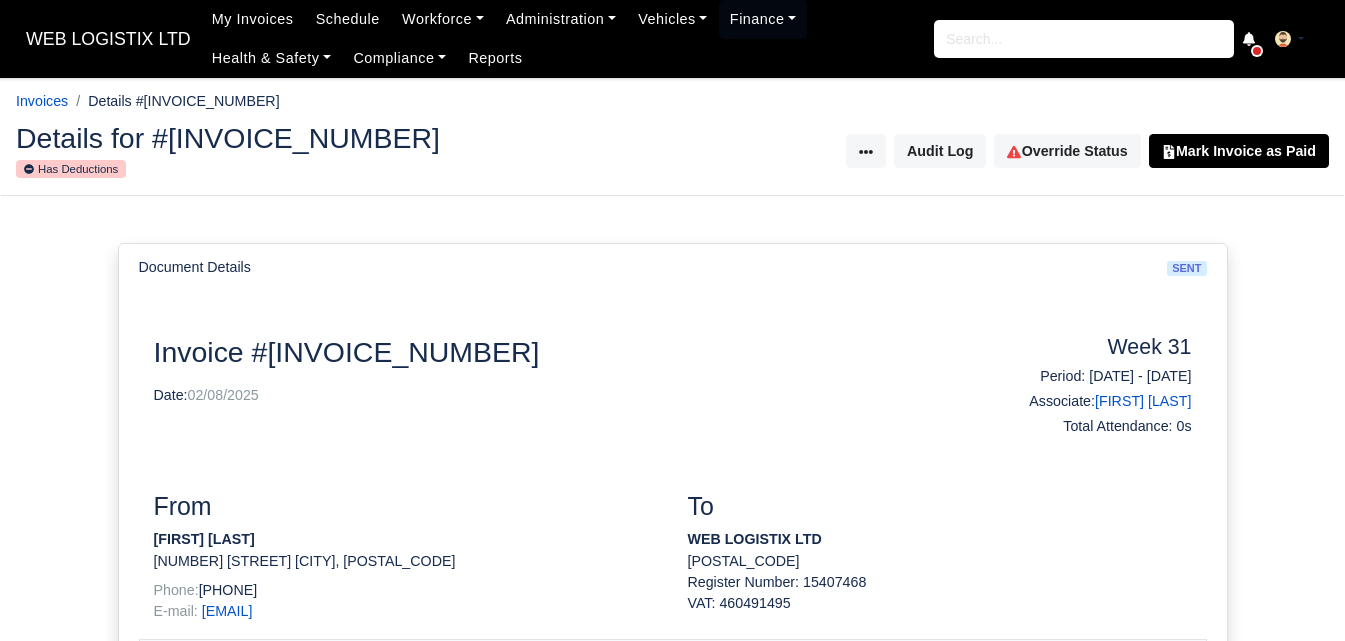 scroll, scrollTop: 0, scrollLeft: 0, axis: both 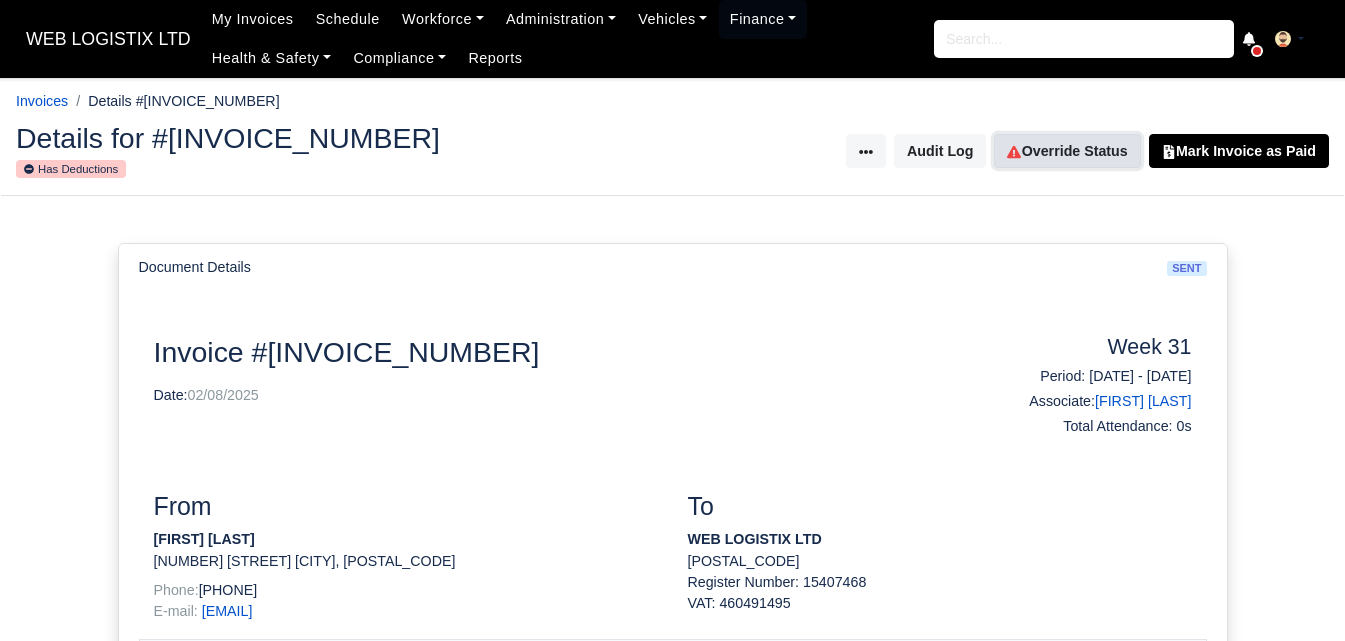 click on "Override Status" at bounding box center (1067, 151) 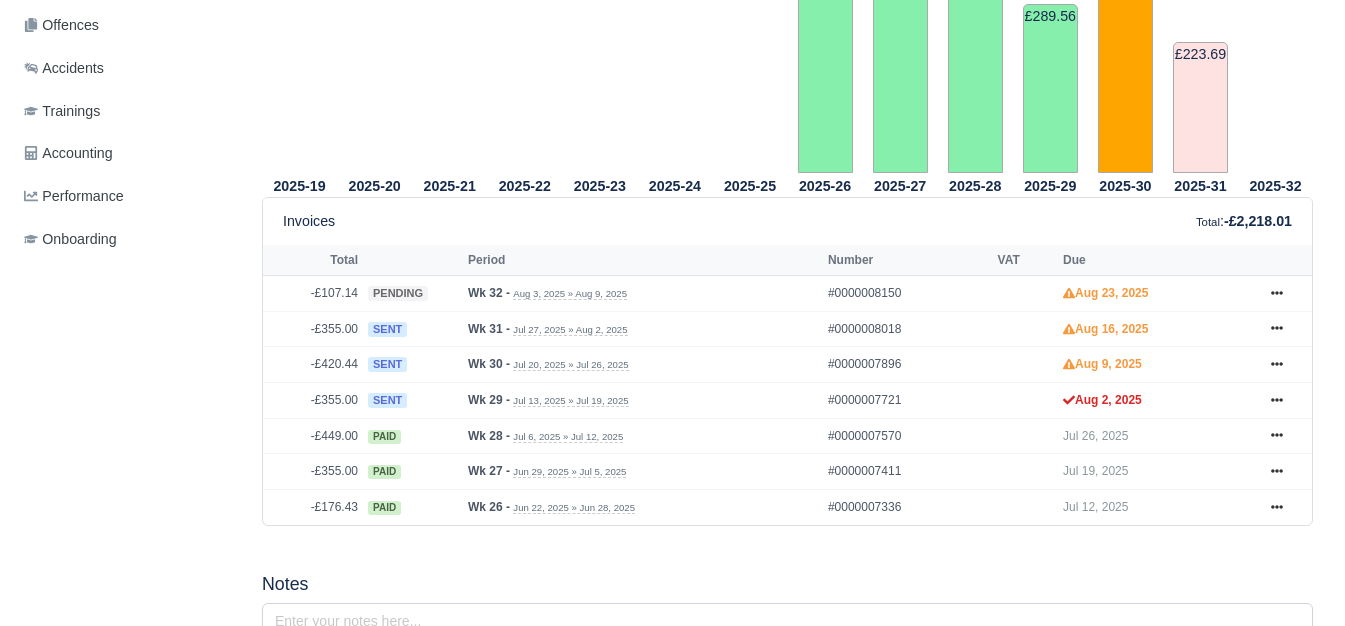 scroll, scrollTop: 714, scrollLeft: 0, axis: vertical 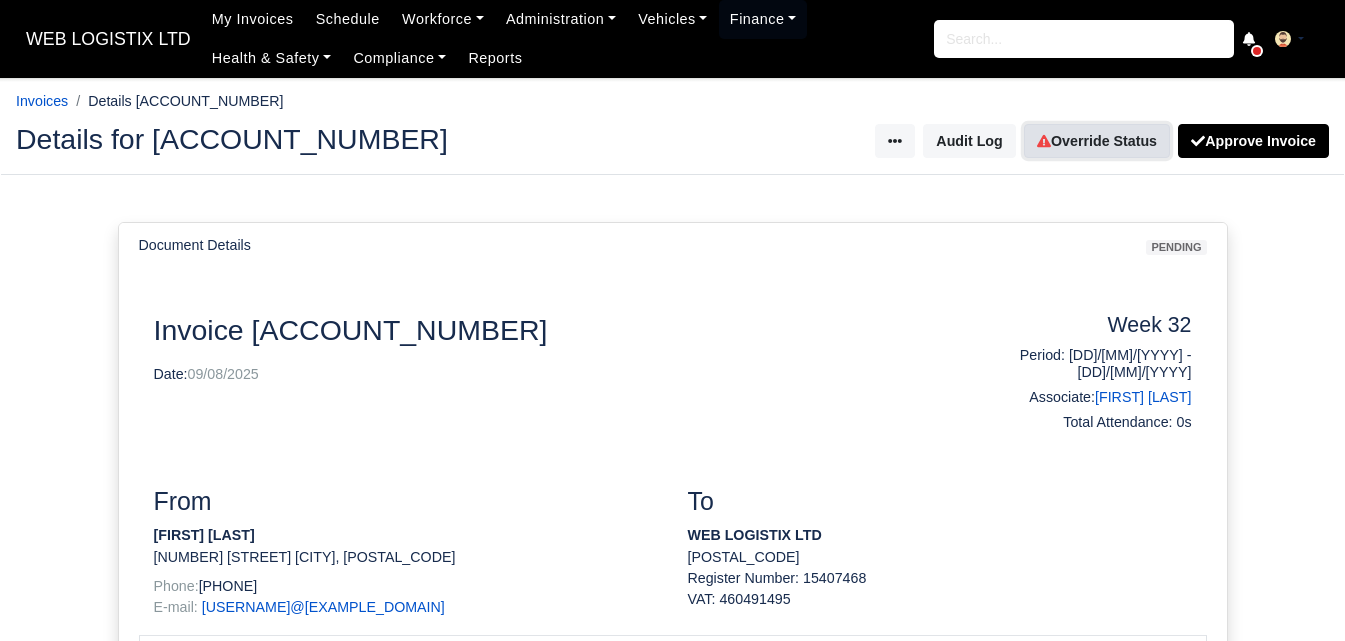 click on "Override Status" at bounding box center (1097, 141) 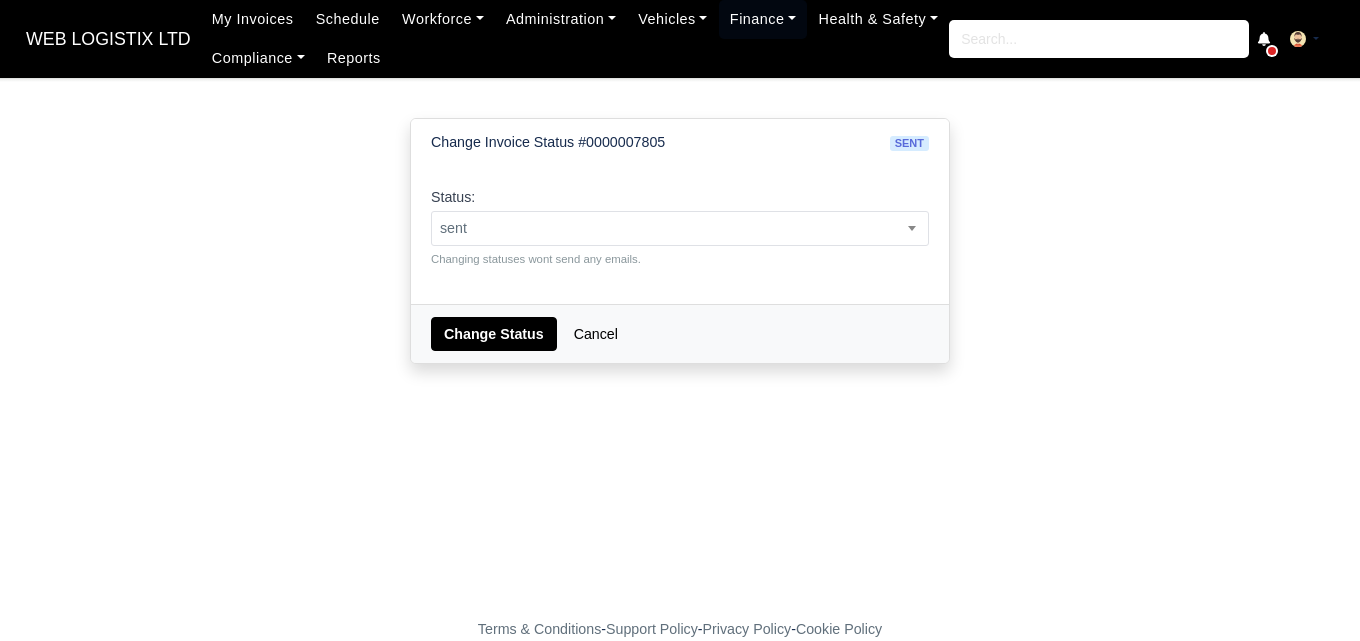click on "sent" at bounding box center (680, 228) 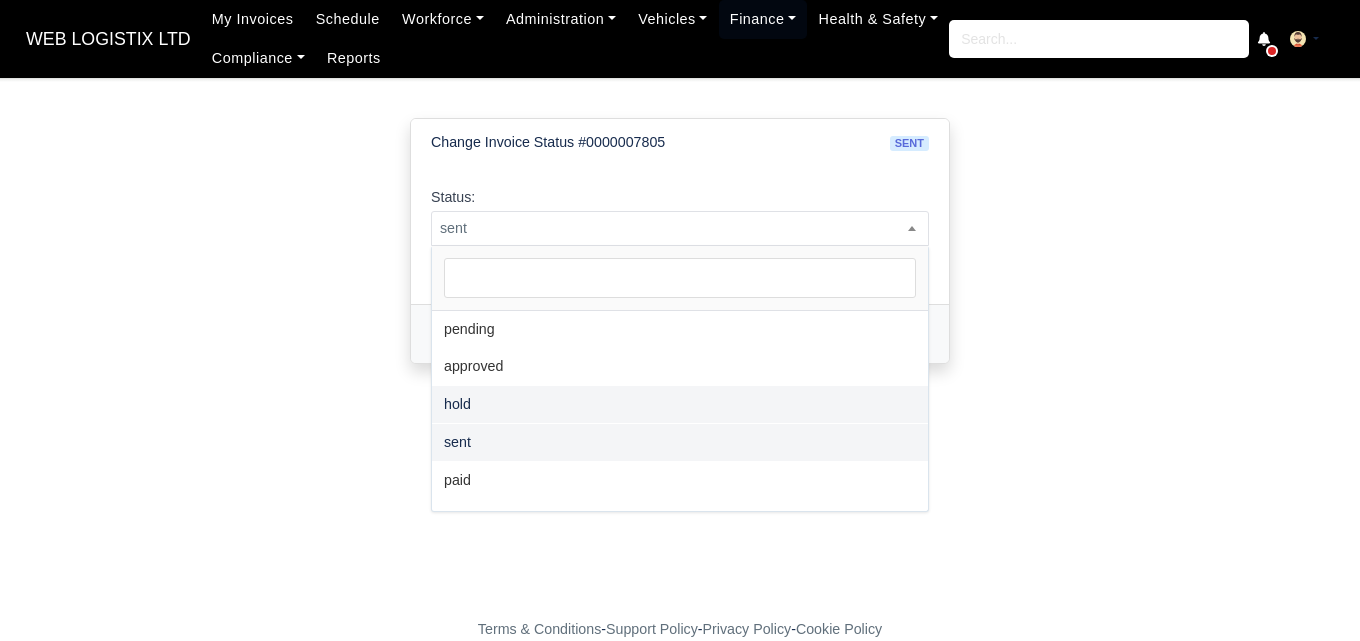 select on "hold" 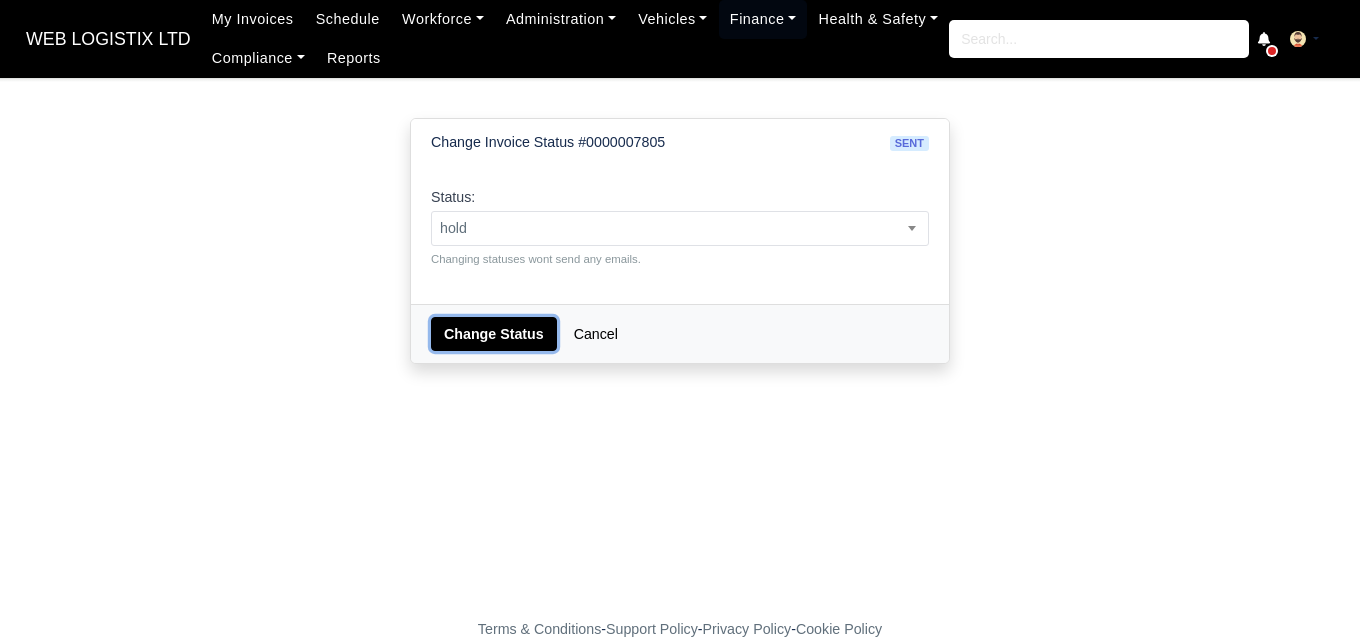 click on "Change Status" at bounding box center [494, 334] 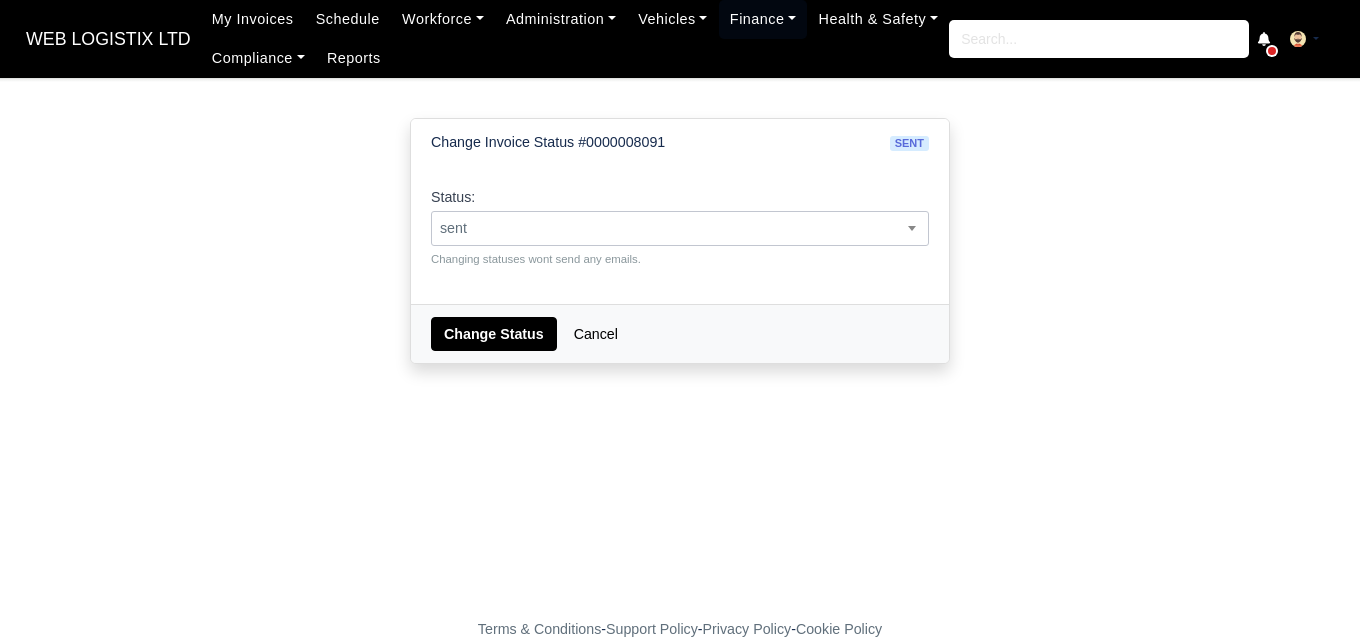click on "sent" at bounding box center (680, 228) 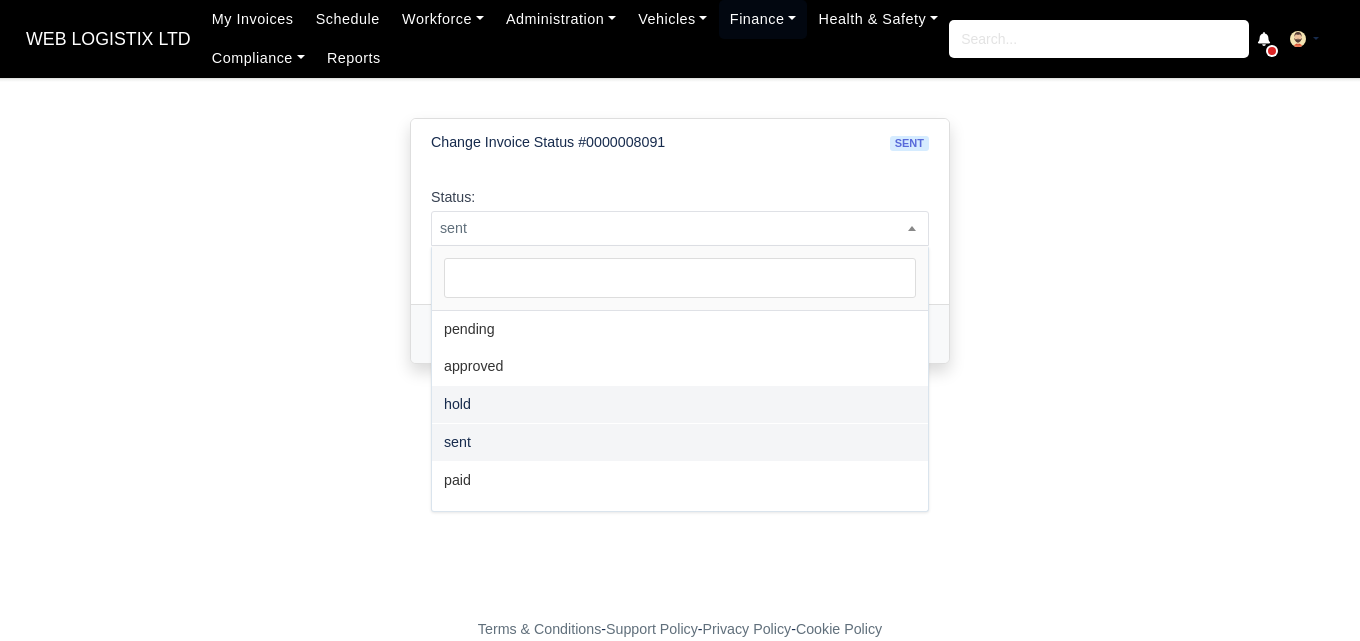 select on "hold" 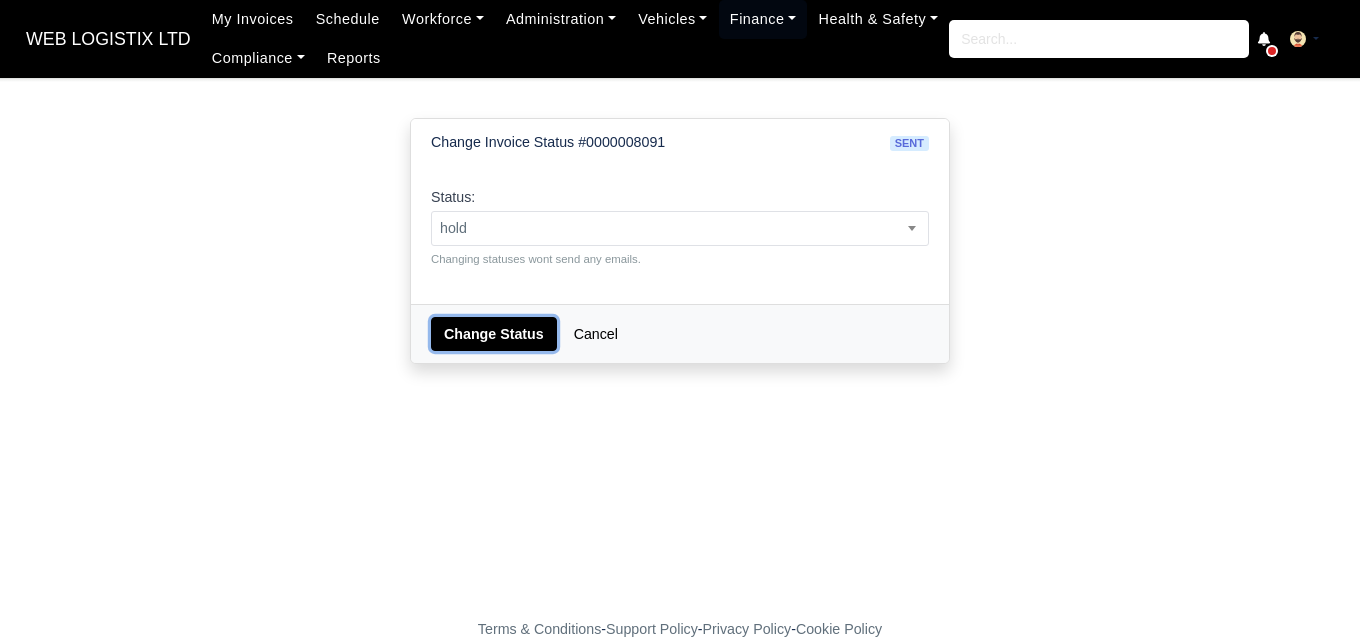 click on "Change Status" at bounding box center (494, 334) 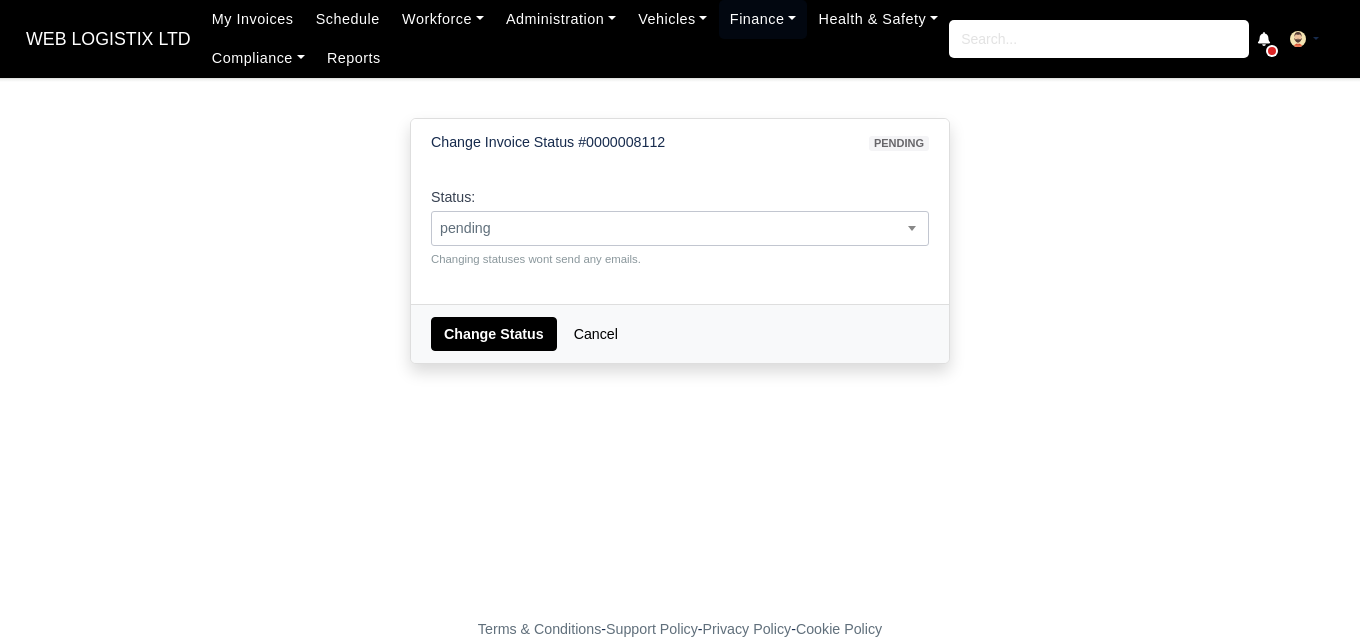 scroll, scrollTop: 0, scrollLeft: 0, axis: both 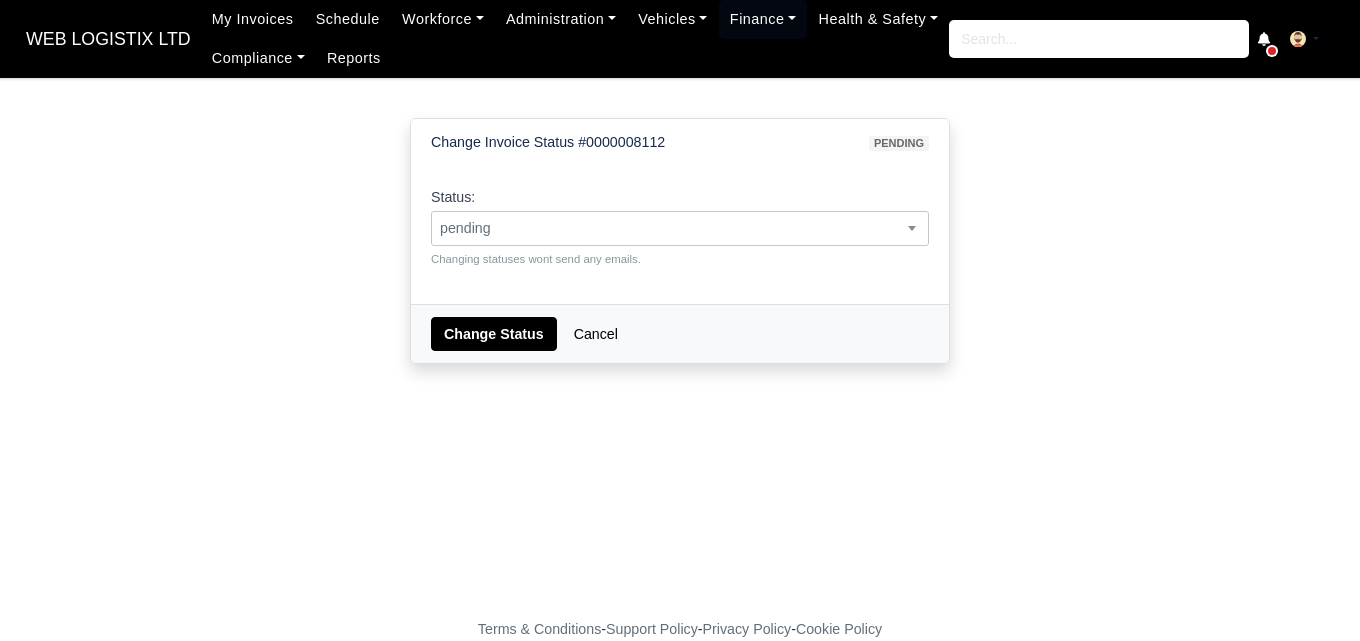 click on "pending" at bounding box center (680, 228) 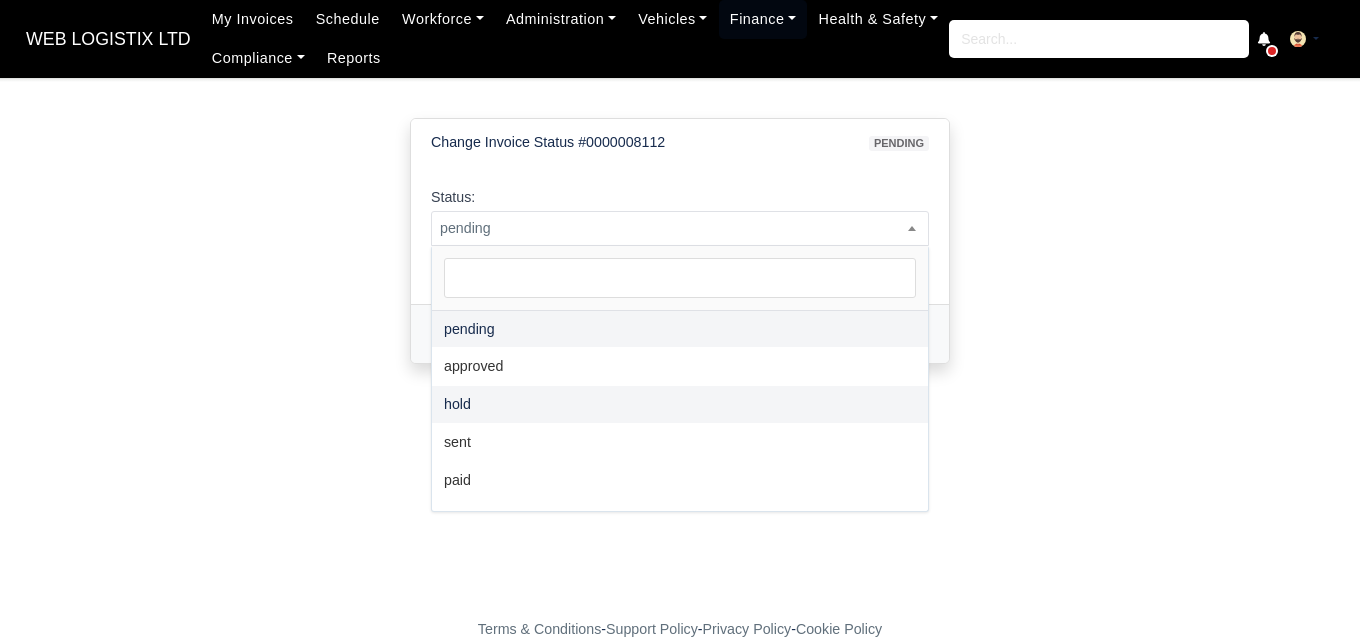 select on "hold" 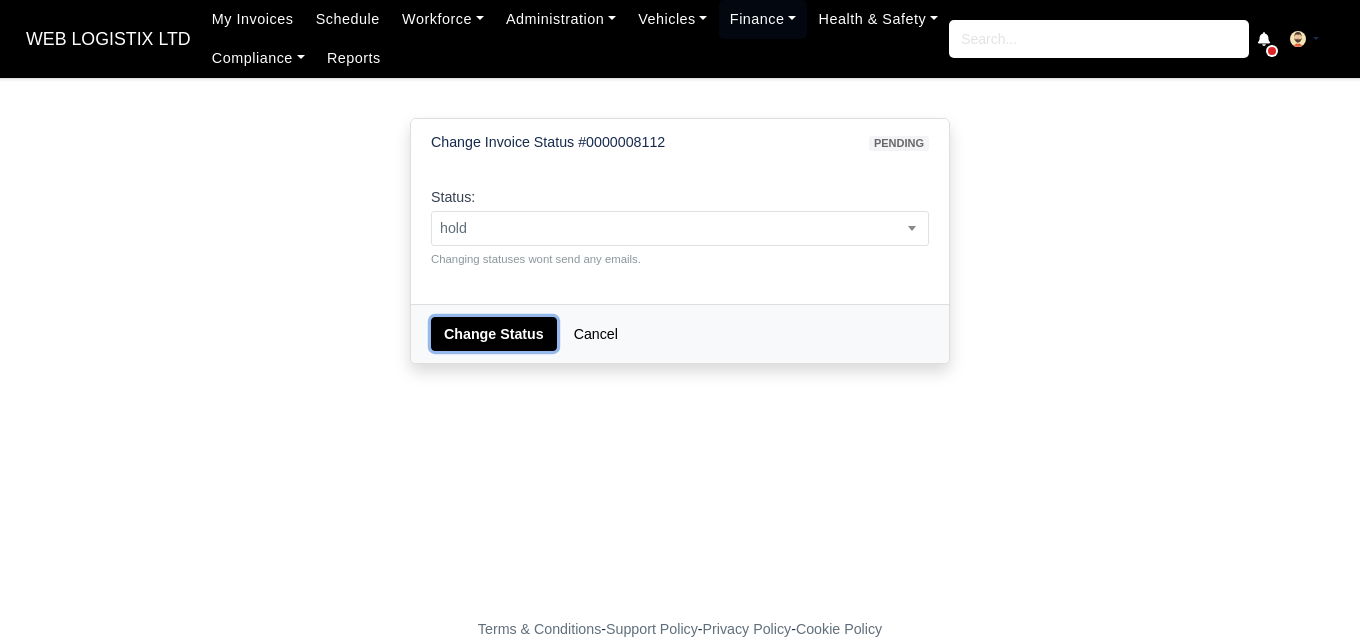 click on "Change Status" at bounding box center (494, 334) 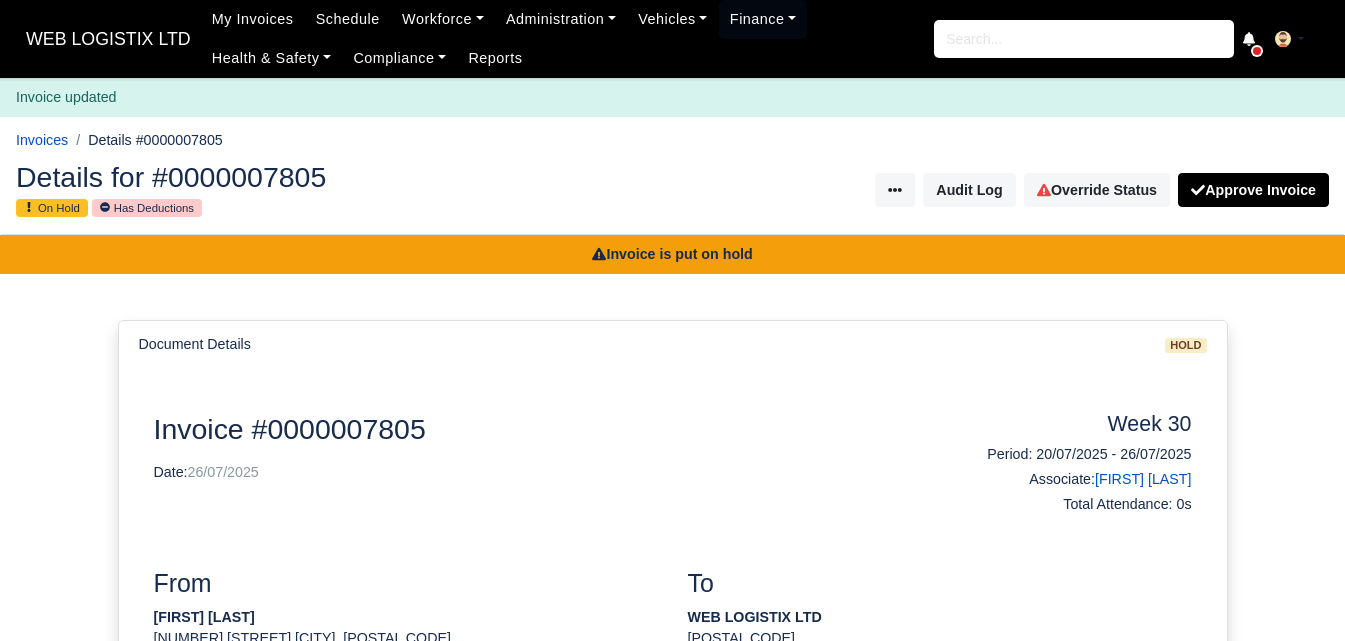 scroll, scrollTop: 0, scrollLeft: 0, axis: both 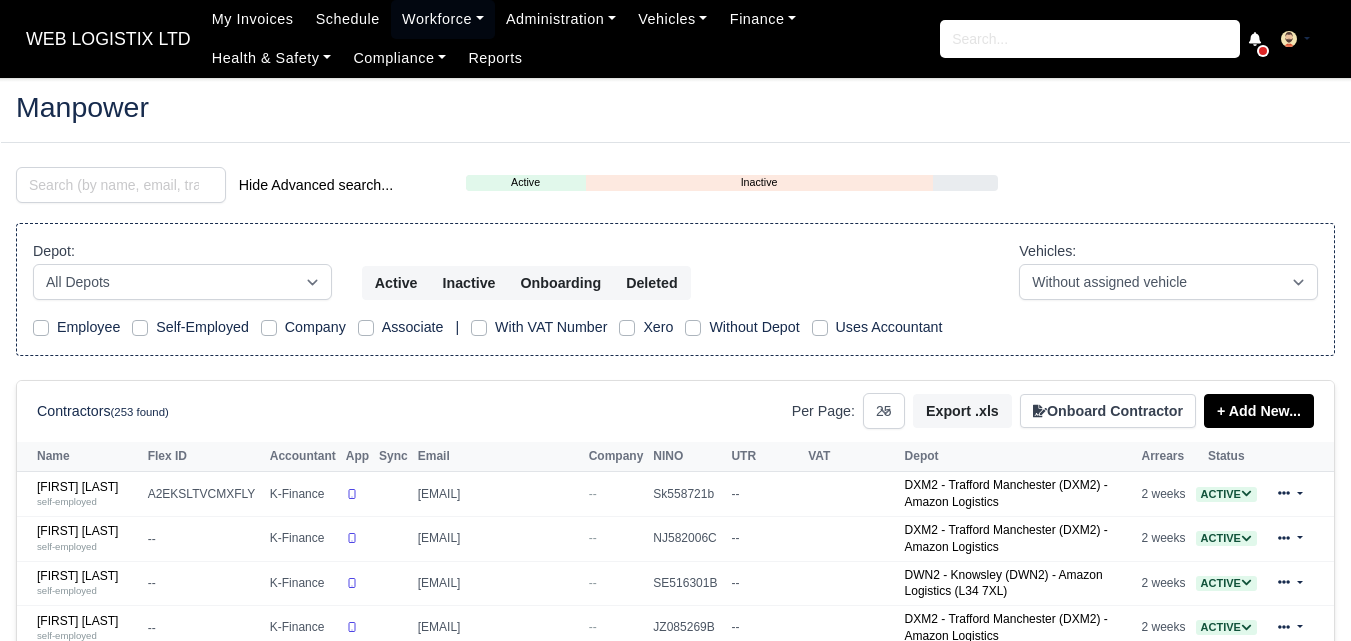 select on "25" 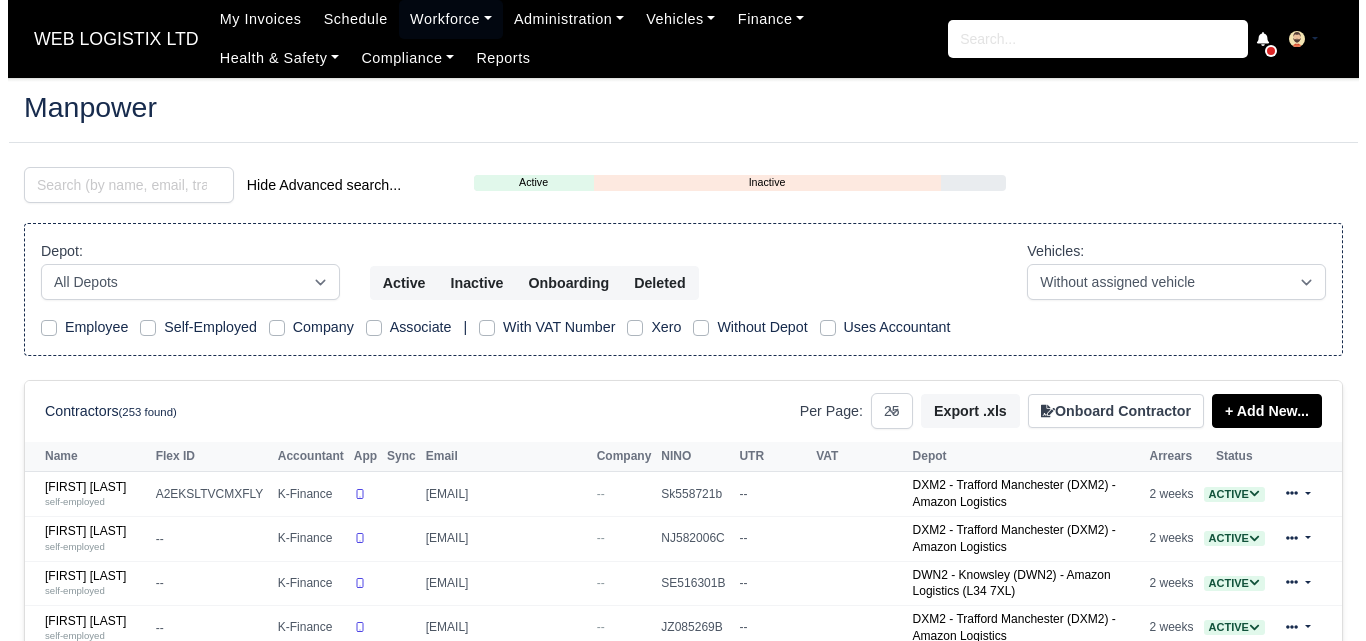 scroll, scrollTop: 0, scrollLeft: 0, axis: both 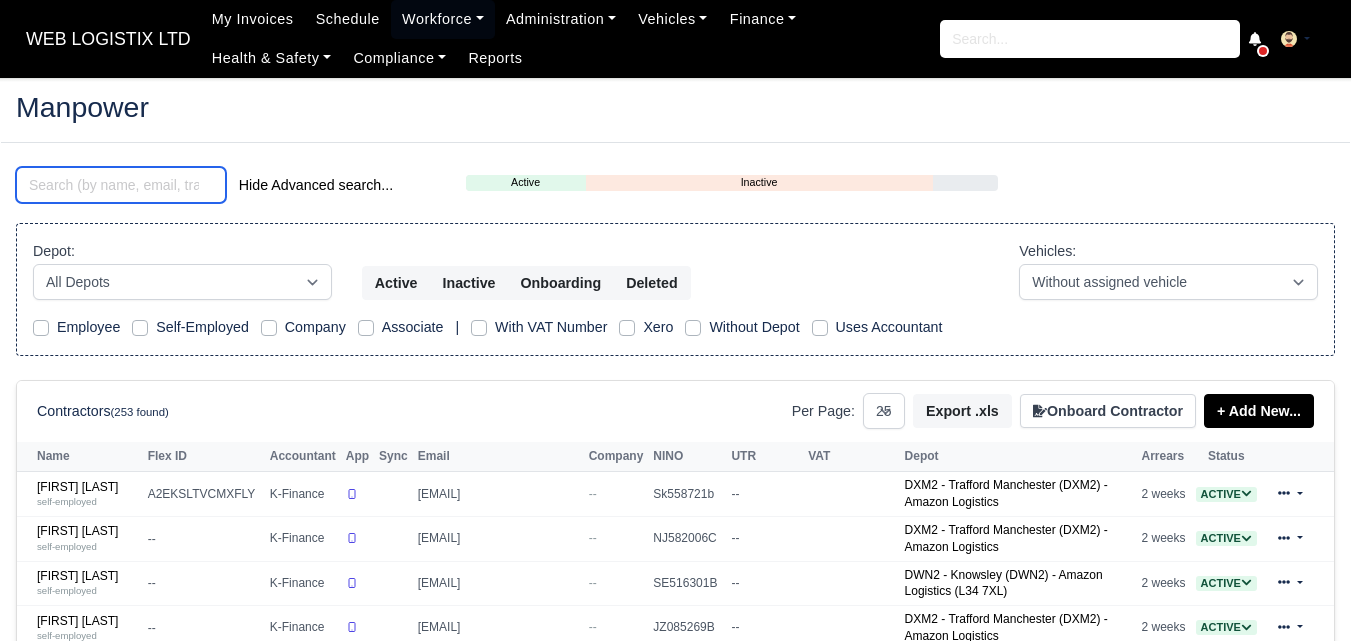 click at bounding box center (121, 185) 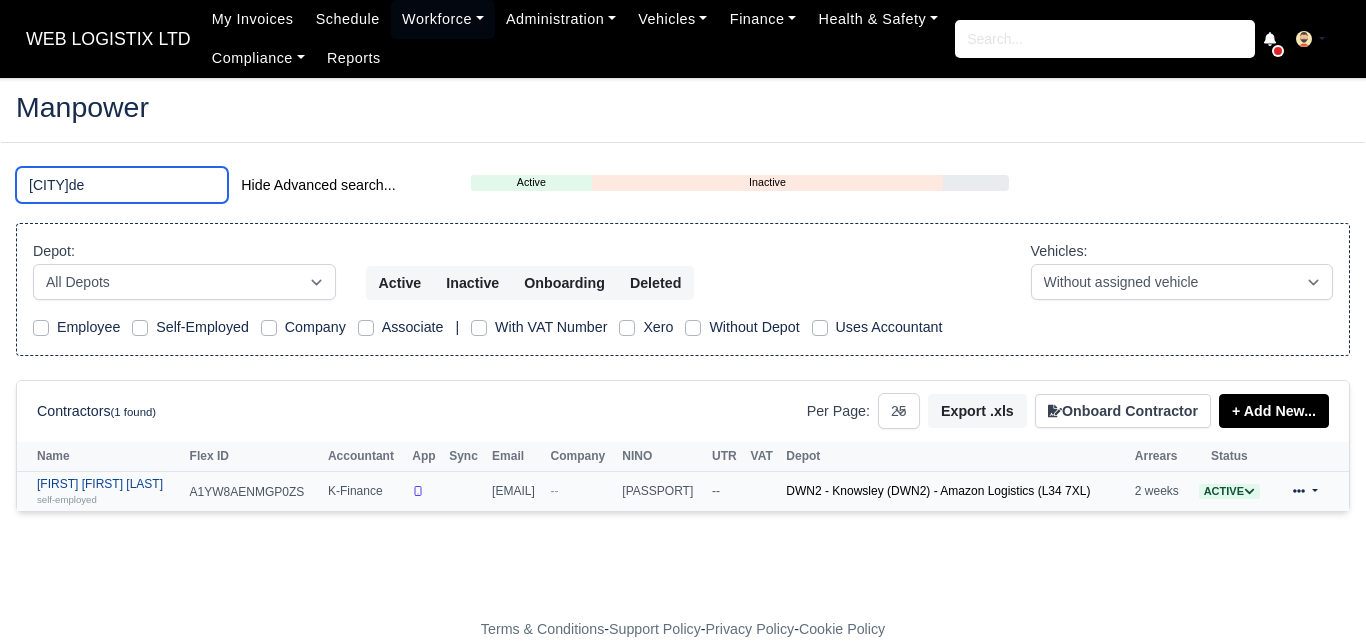 type on "marsde" 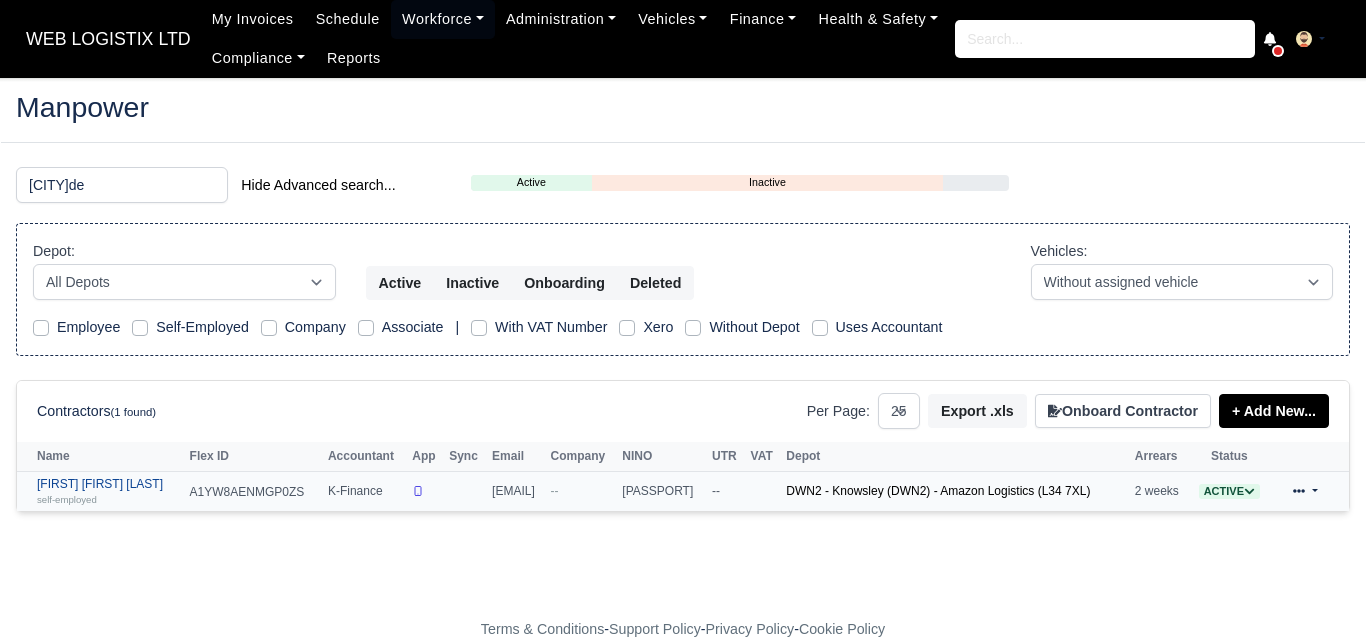 click on "self-employed" at bounding box center [67, 499] 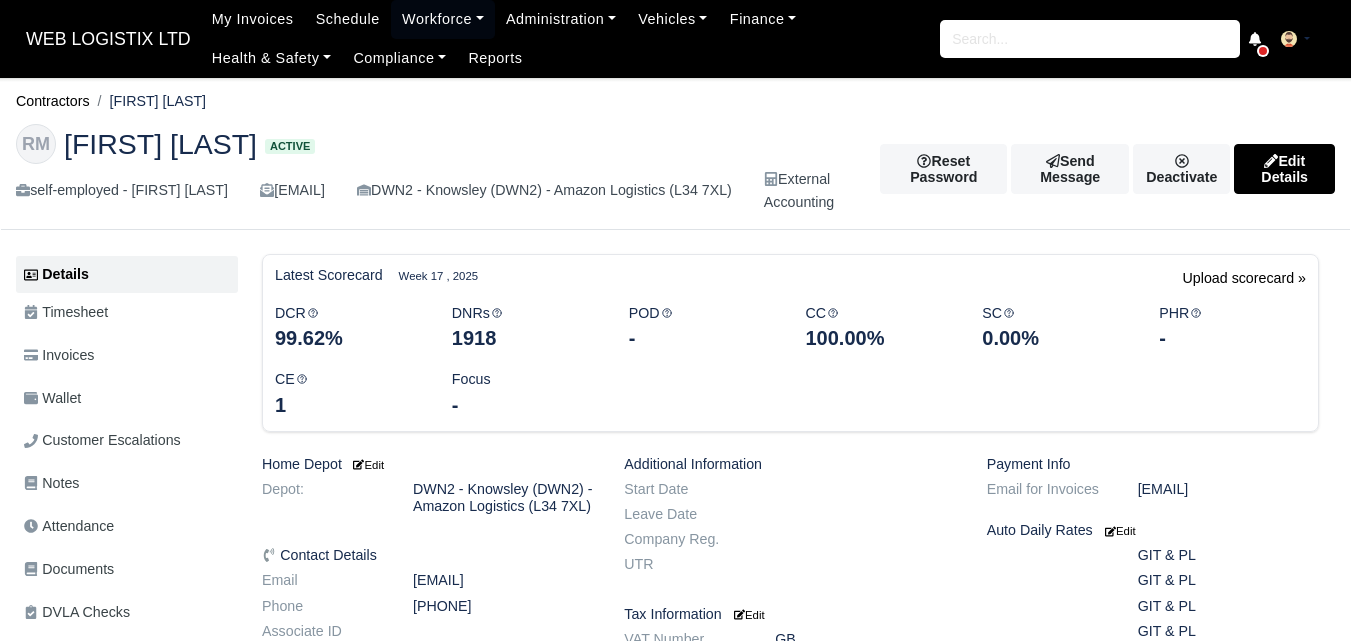 click on "Wallet" at bounding box center (127, 398) 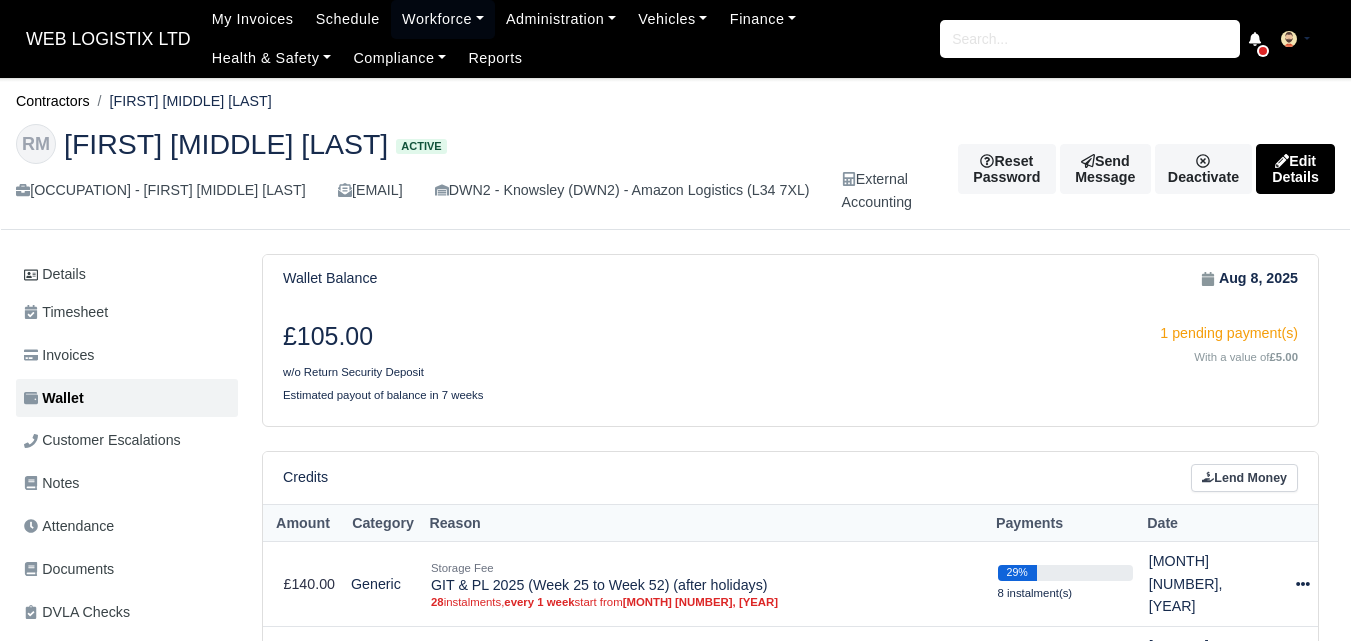 scroll, scrollTop: 0, scrollLeft: 0, axis: both 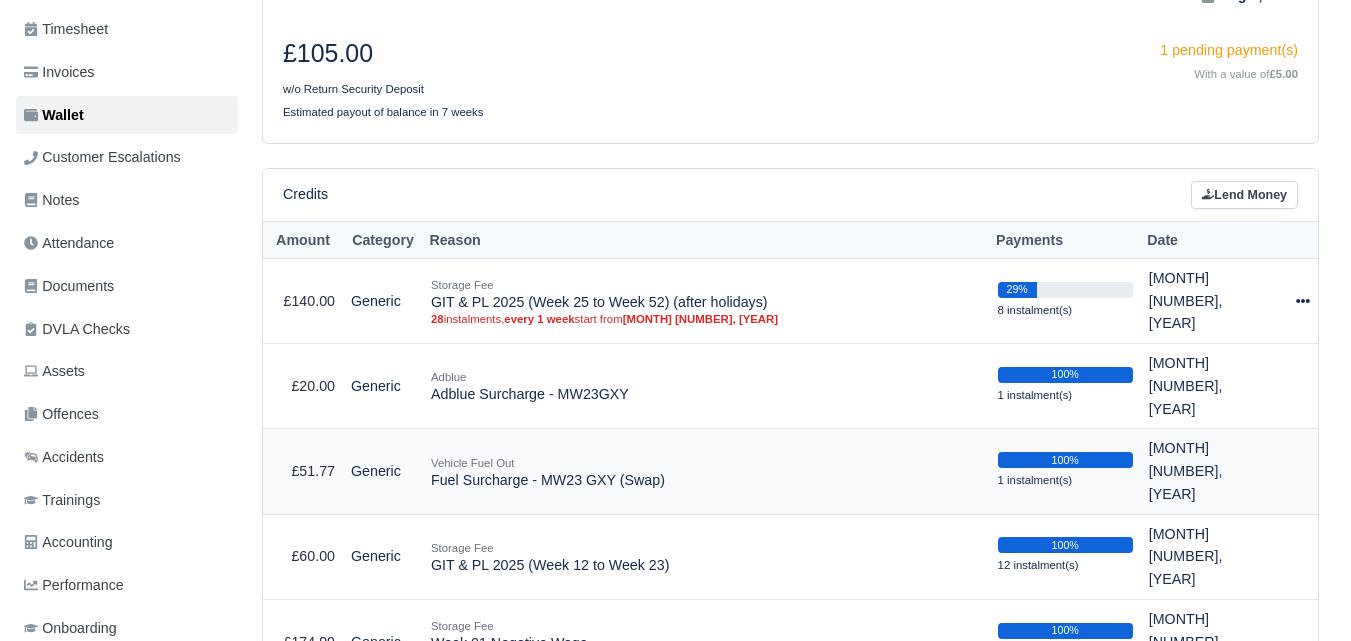 drag, startPoint x: 433, startPoint y: 431, endPoint x: 659, endPoint y: 434, distance: 226.01991 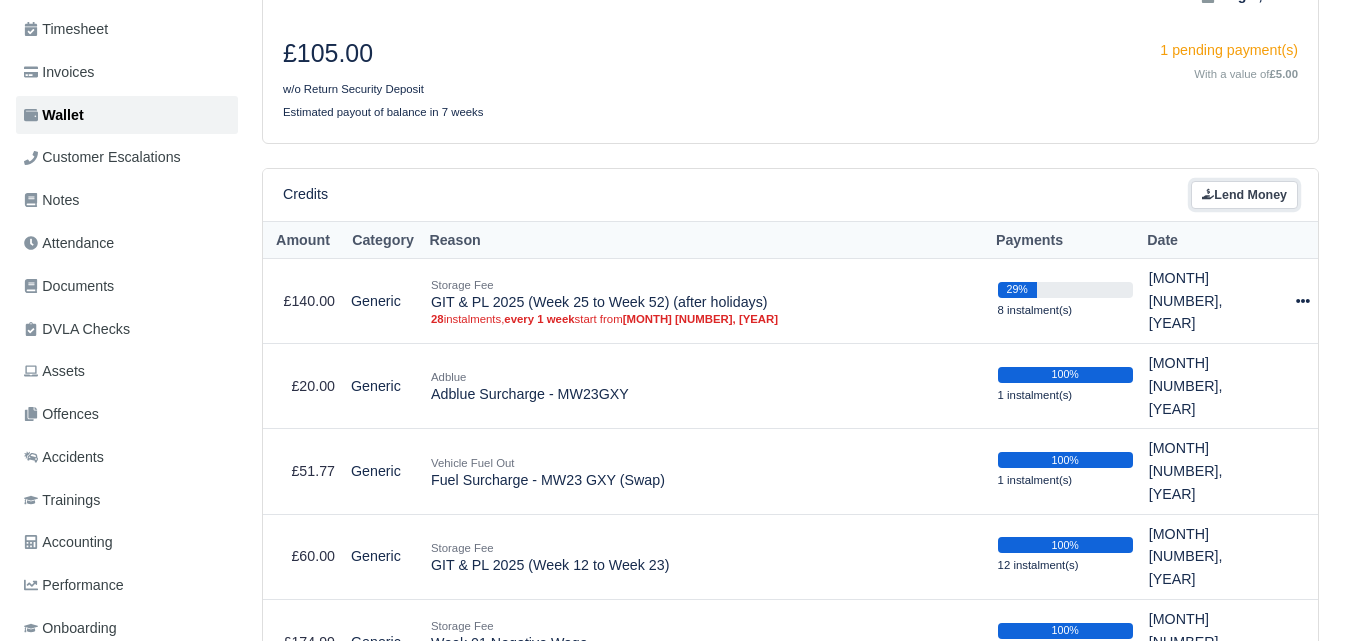 click on "Lend Money" at bounding box center [1244, 195] 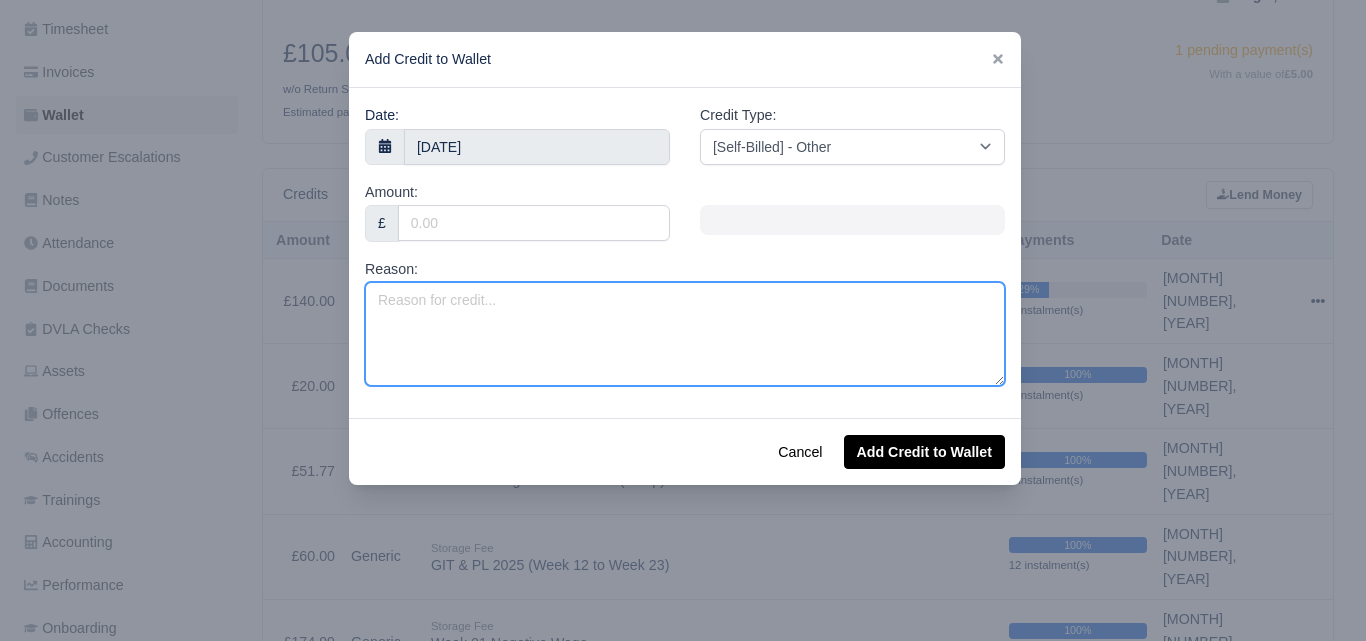 click on "Reason:" at bounding box center (685, 334) 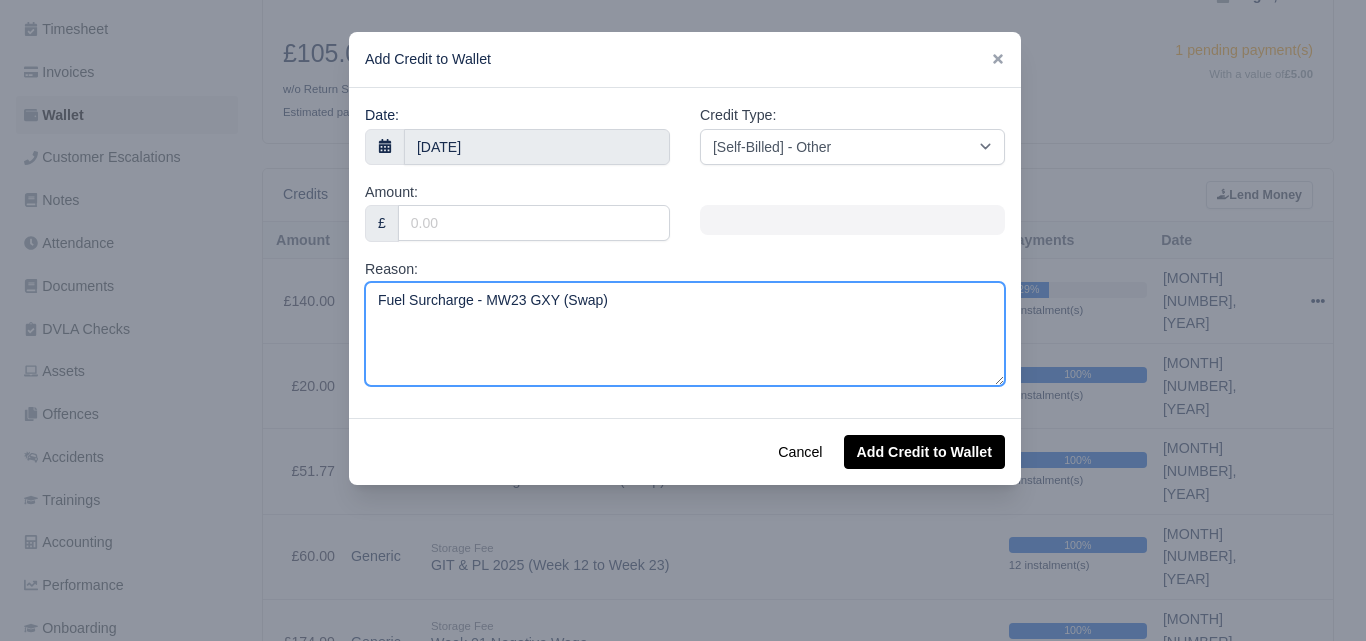 drag, startPoint x: 485, startPoint y: 303, endPoint x: 552, endPoint y: 308, distance: 67.18631 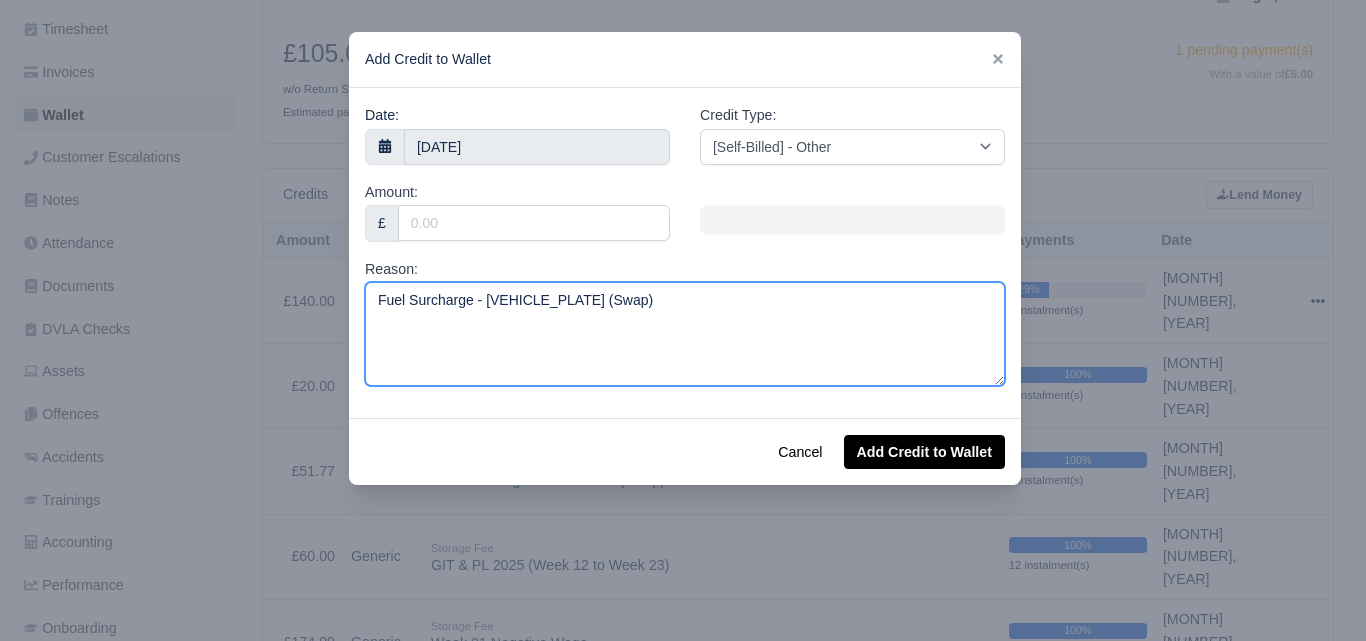 drag, startPoint x: 557, startPoint y: 304, endPoint x: 588, endPoint y: 309, distance: 31.400637 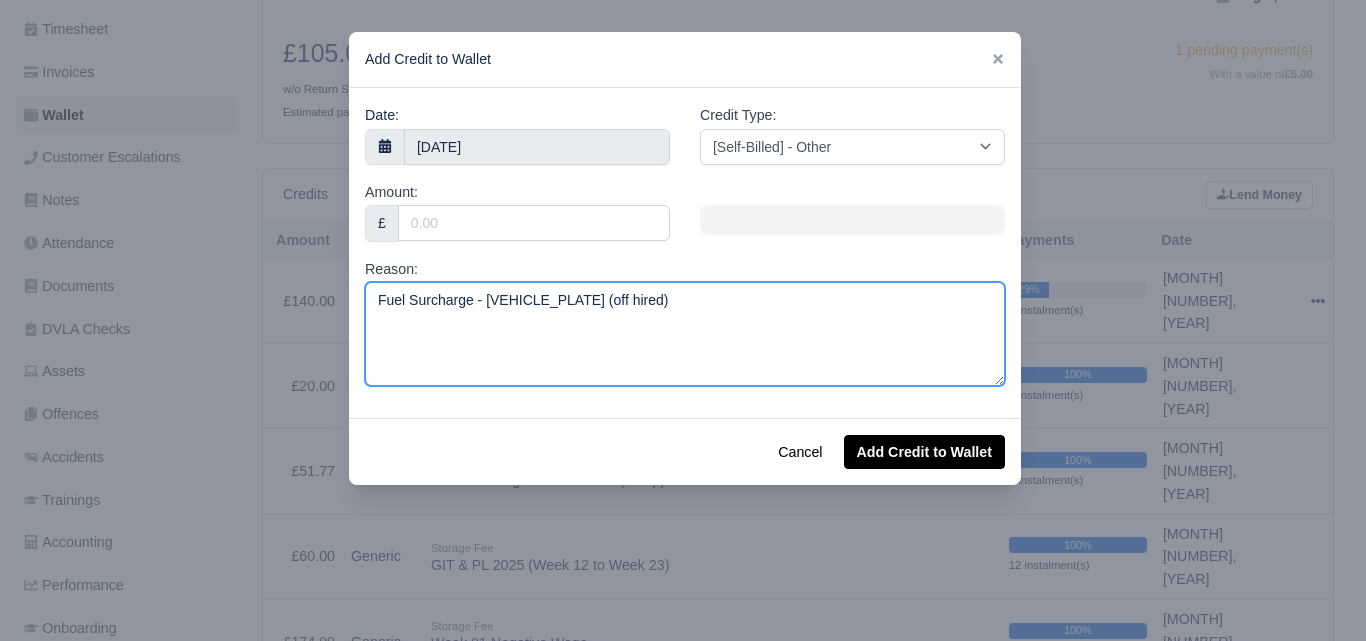 click on "Fuel Surcharge - MW23GXC (off hired)" at bounding box center [685, 334] 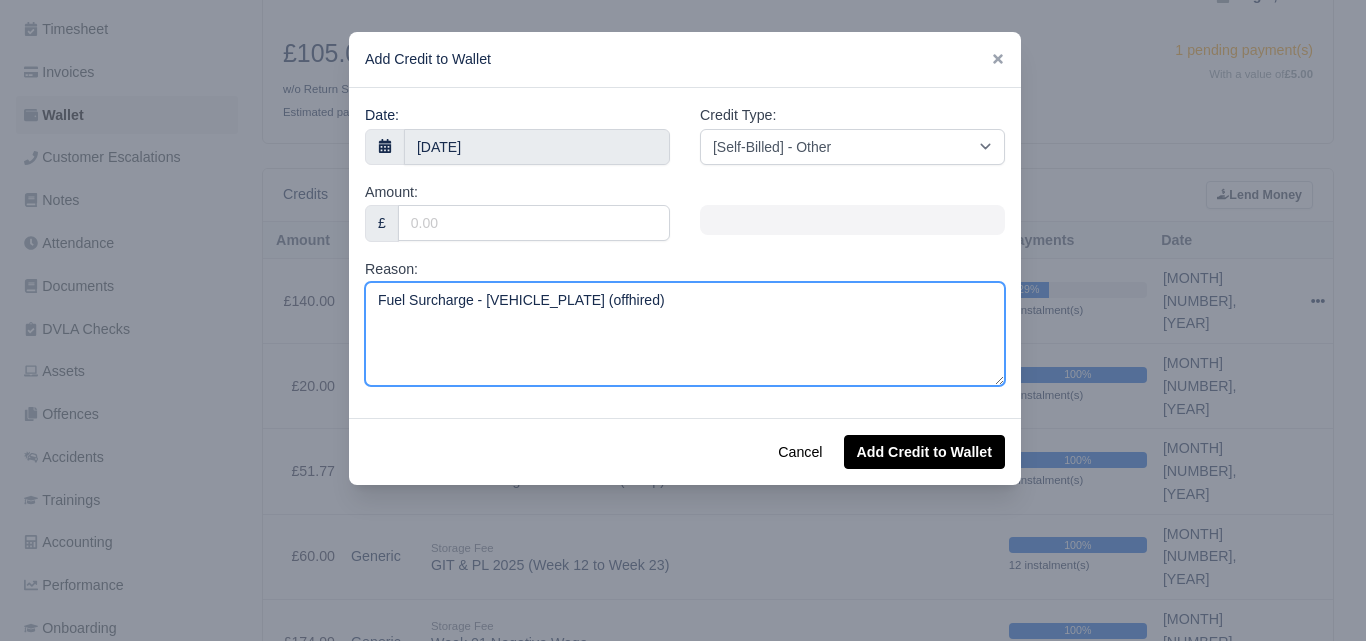 click on "Fuel Surcharge - MW23GXC (offhired)" at bounding box center (685, 334) 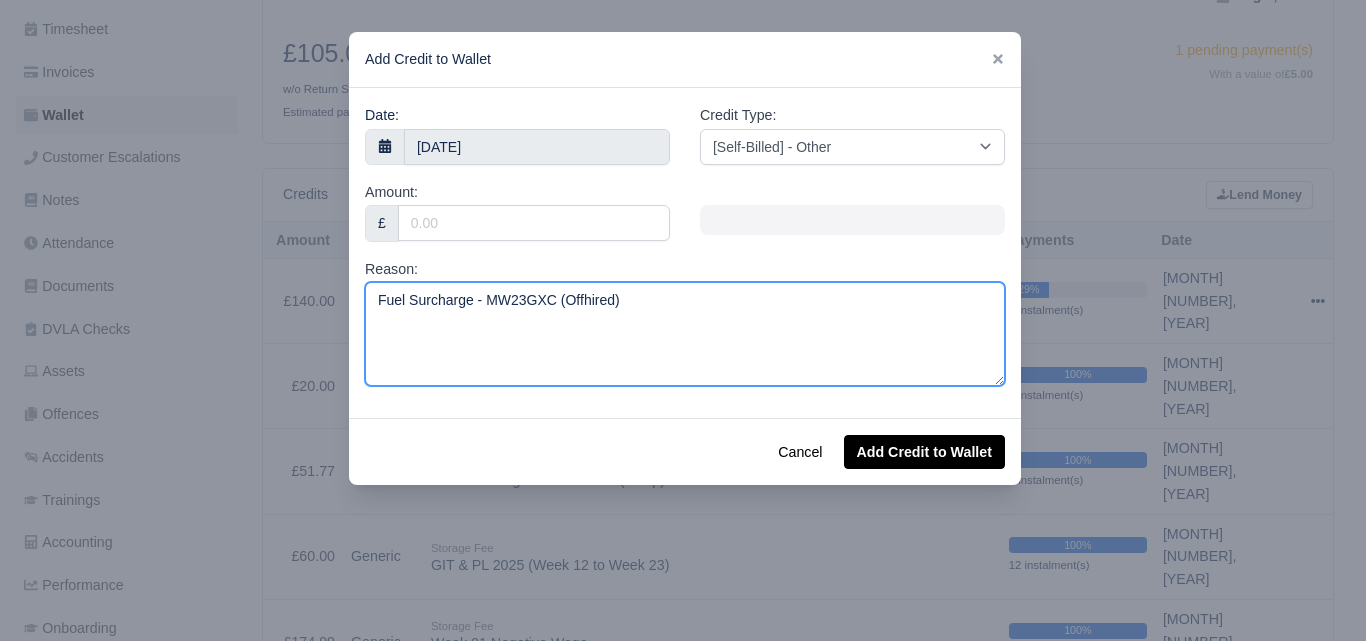 click on "Fuel Surcharge - MW23GXC (Offhired)" at bounding box center [685, 334] 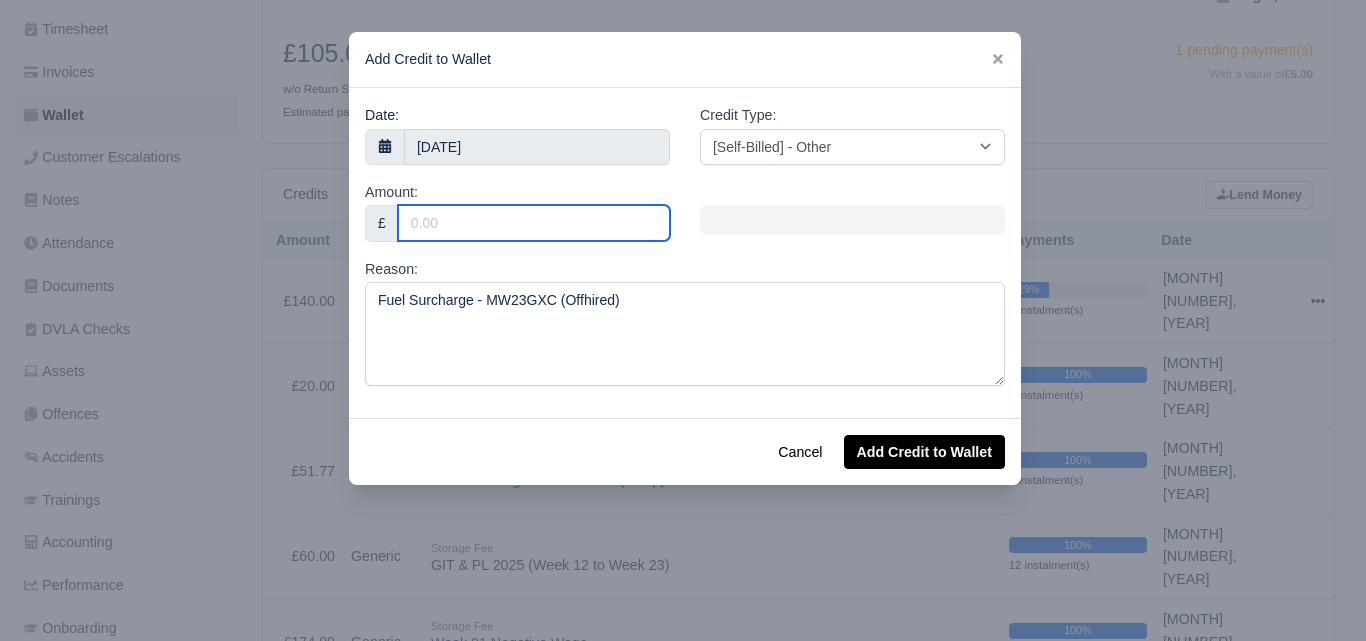 click on "Amount:" at bounding box center [534, 223] 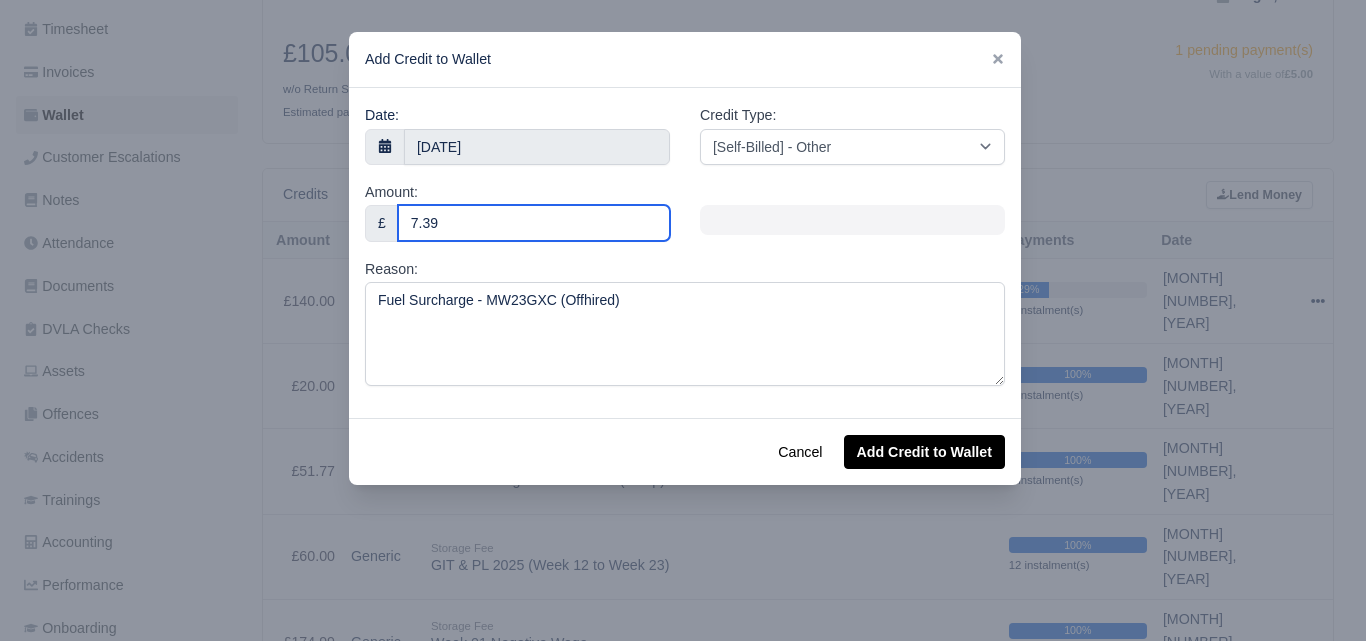type on "7.39" 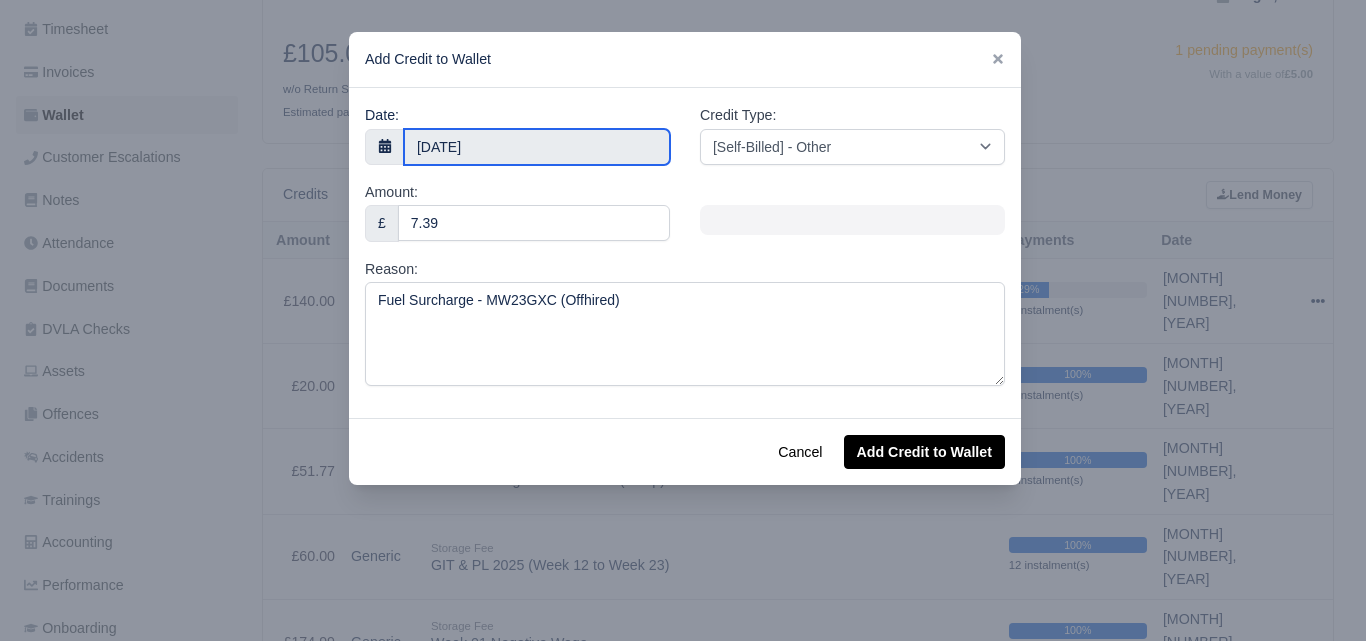 click on "8 August 2025" at bounding box center [537, 147] 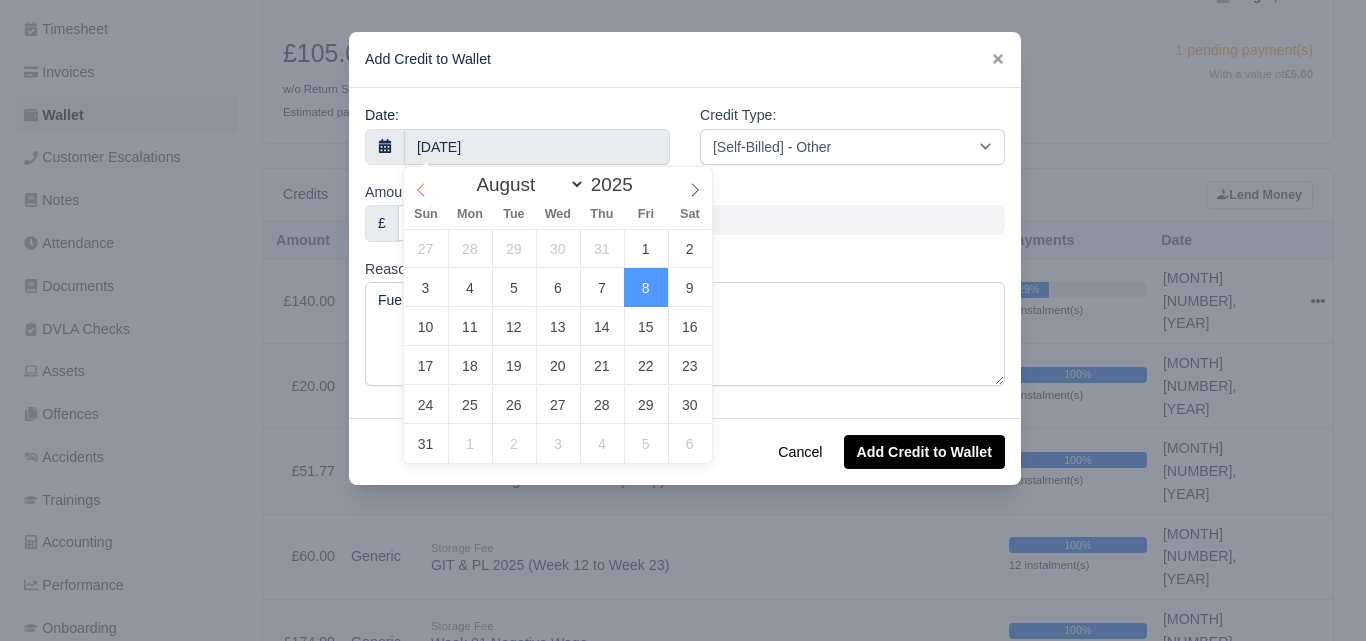 click 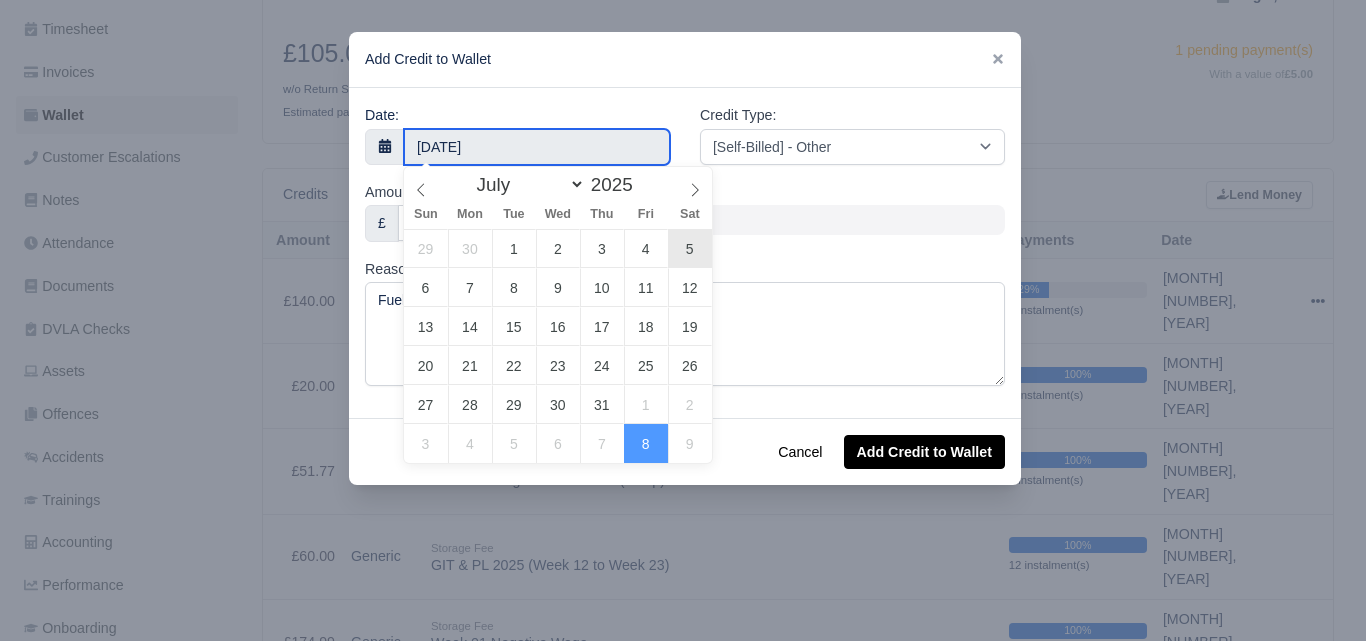 type on "5 July 2025" 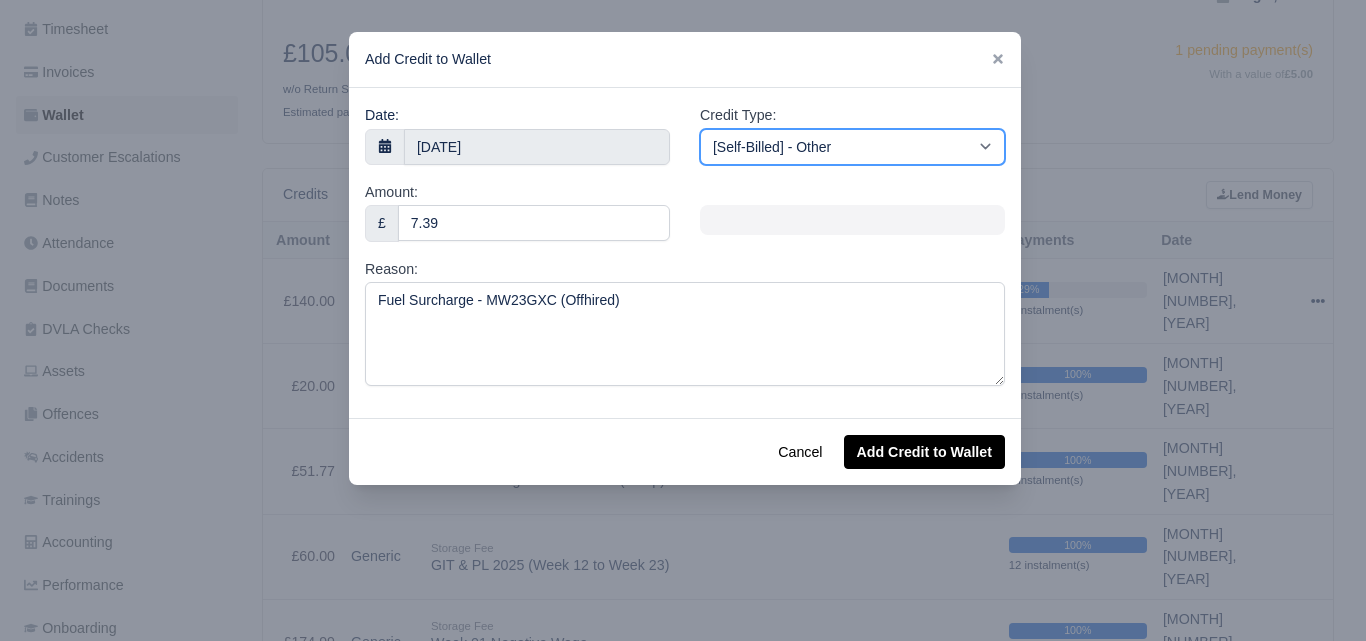 click on "[Self-Billed] - Other
[Self-Billed] - Negative Invoice
[Self-Billed] - Keychain
[Self-Billed] - Background Check
[Self-Billed] - Fuel Advance Payment
[Self-Billed] - Prepayment for Upcoming Work
[Rental] - Other
[Rental] - Vehicle Wash
[Rental] - Repayment in respect of vehicle damage
[Rental] - Vehicle Recovery Charge
[Rental] - Vehicle Pound Recovery
[Rental] - Vehicle Key Replacement
[Rental] - Vehicle Fuel Out
[Rental] - Van Fuel out/Adblue/Keychain/Van Wash/Sticker
[Rental] - Security Deposit to a maximum of £500
[Rental] - Advance payment in respect of rental vehicle deposit
[Rental] - Vehicle Violation
[Rental] - Violation Fee" at bounding box center (852, 147) 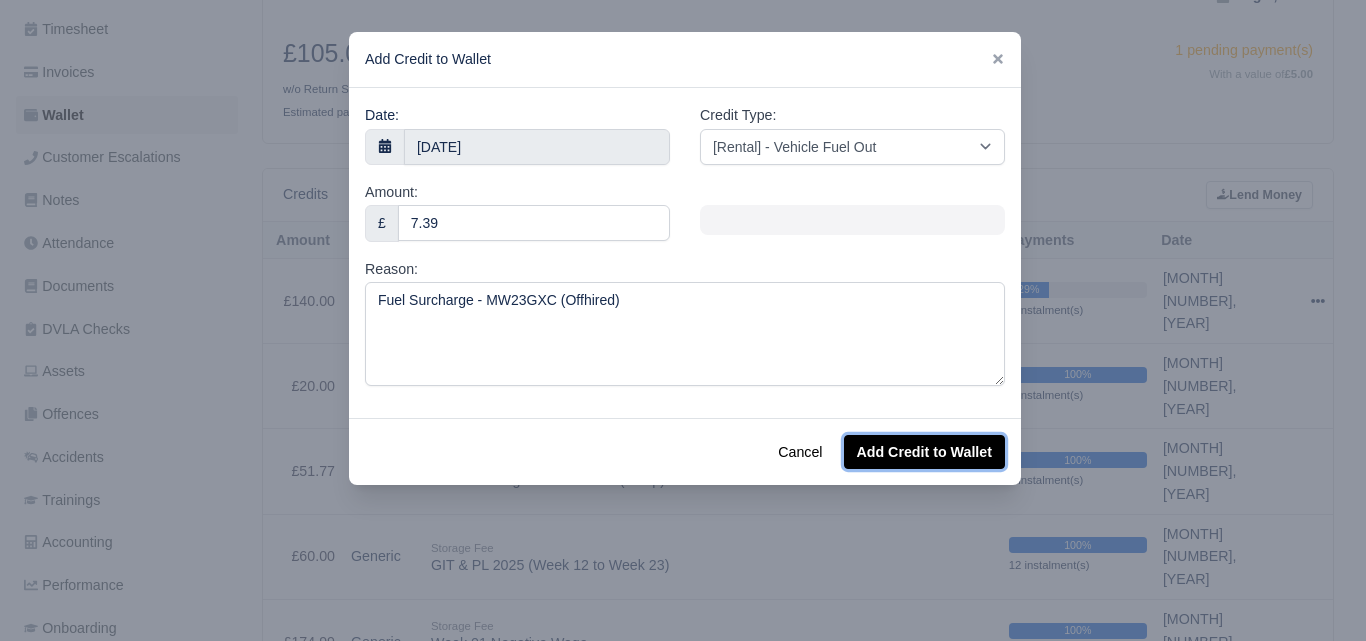 click on "Add Credit to Wallet" at bounding box center (924, 452) 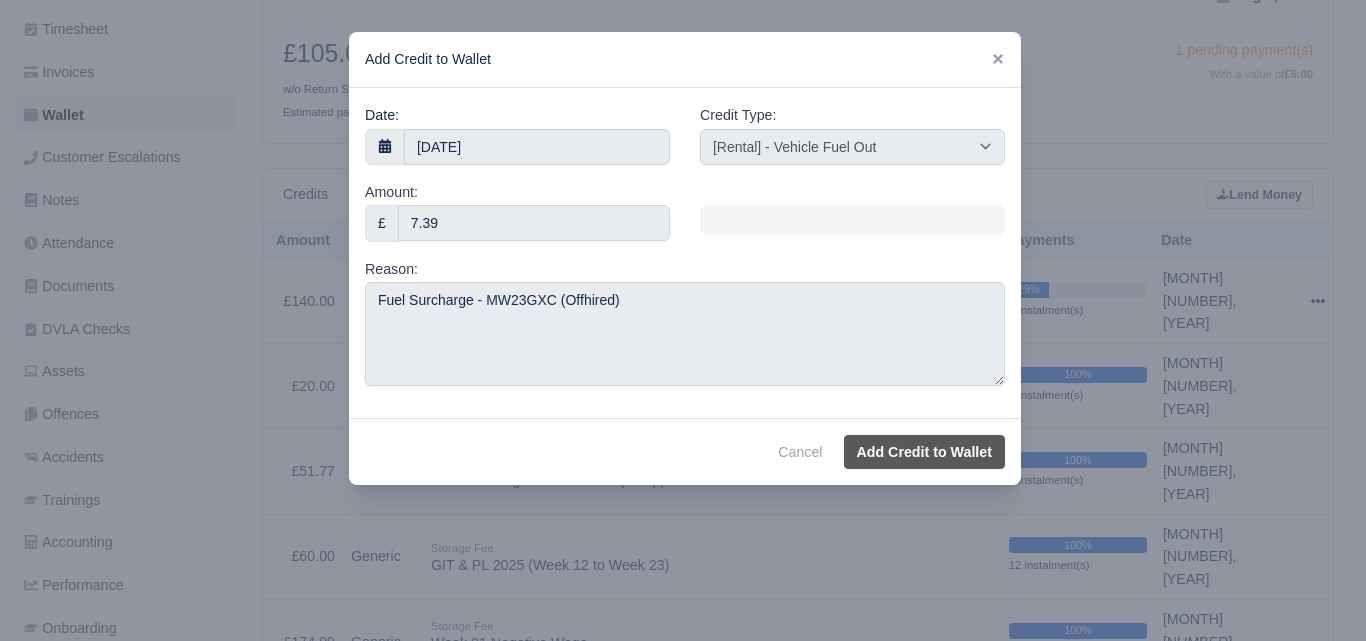 select on "other" 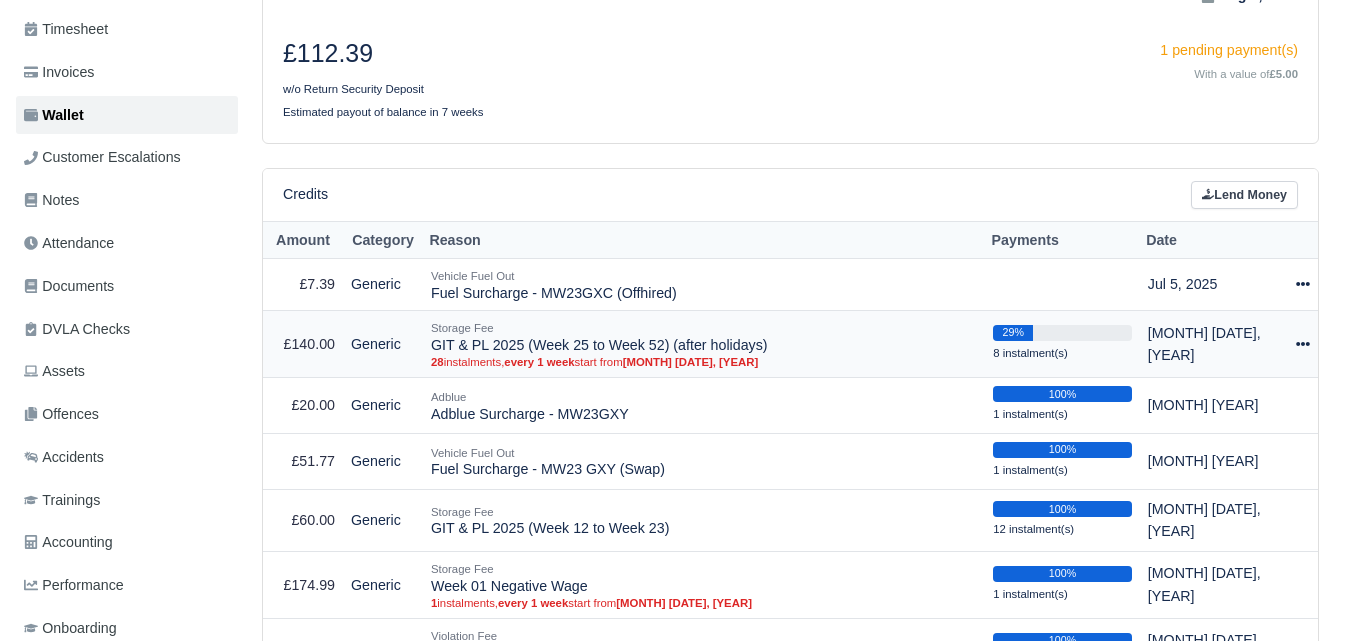 scroll, scrollTop: 283, scrollLeft: 0, axis: vertical 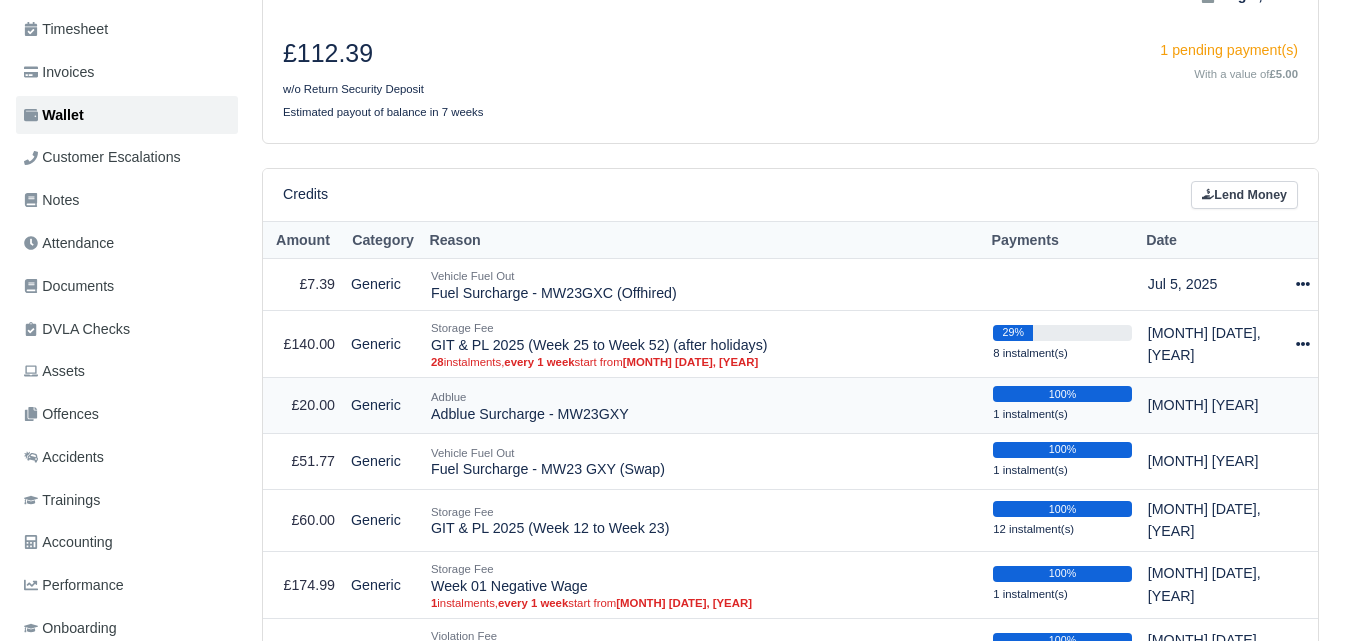 drag, startPoint x: 431, startPoint y: 426, endPoint x: 643, endPoint y: 427, distance: 212.00237 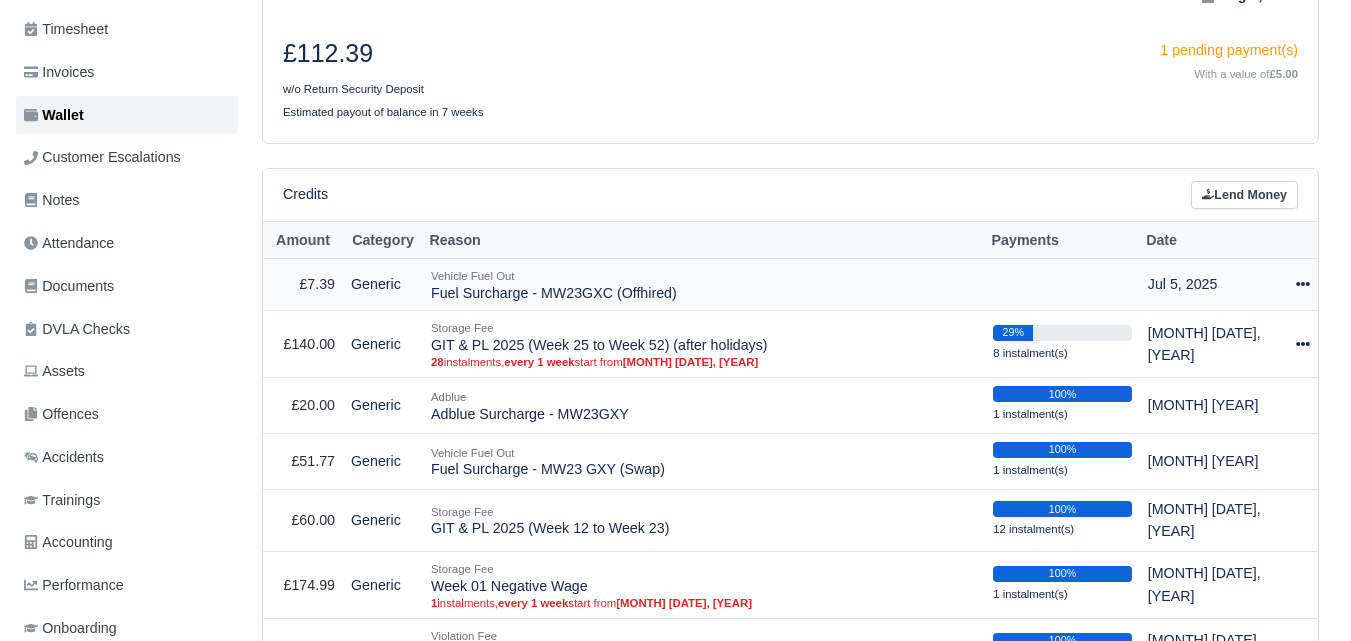 drag, startPoint x: 431, startPoint y: 306, endPoint x: 759, endPoint y: 303, distance: 328.01373 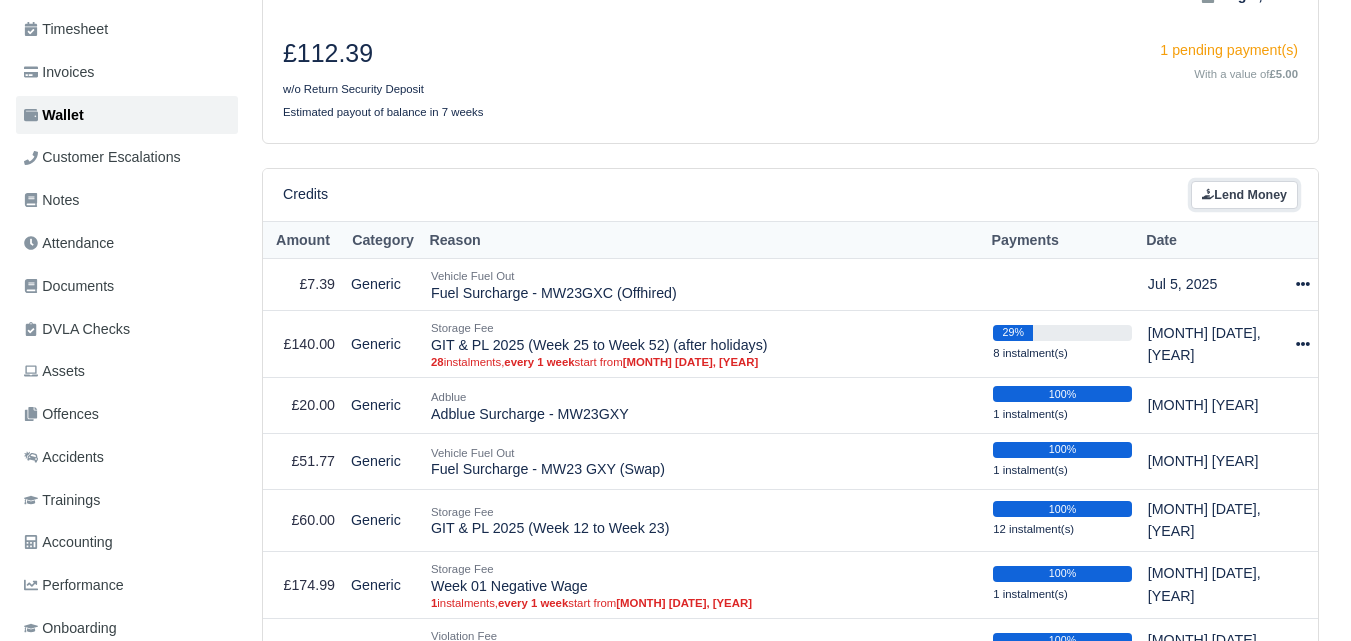 click on "Lend Money" at bounding box center [1244, 195] 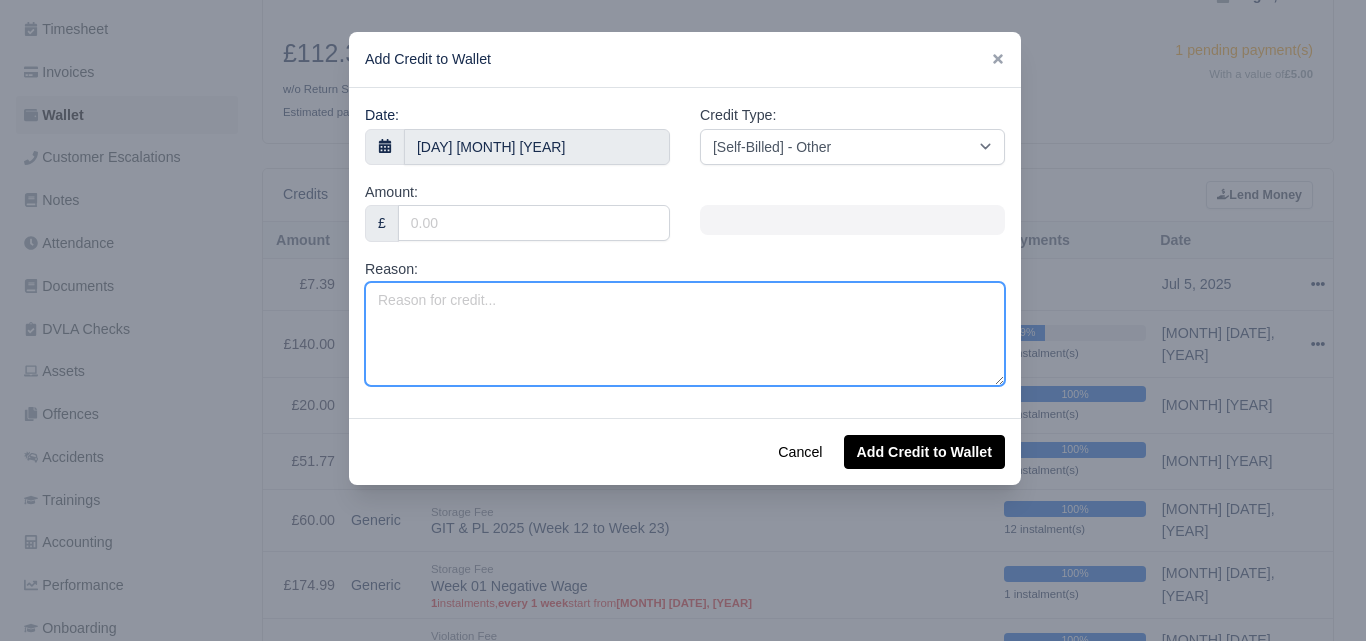 click on "Reason:" at bounding box center [685, 334] 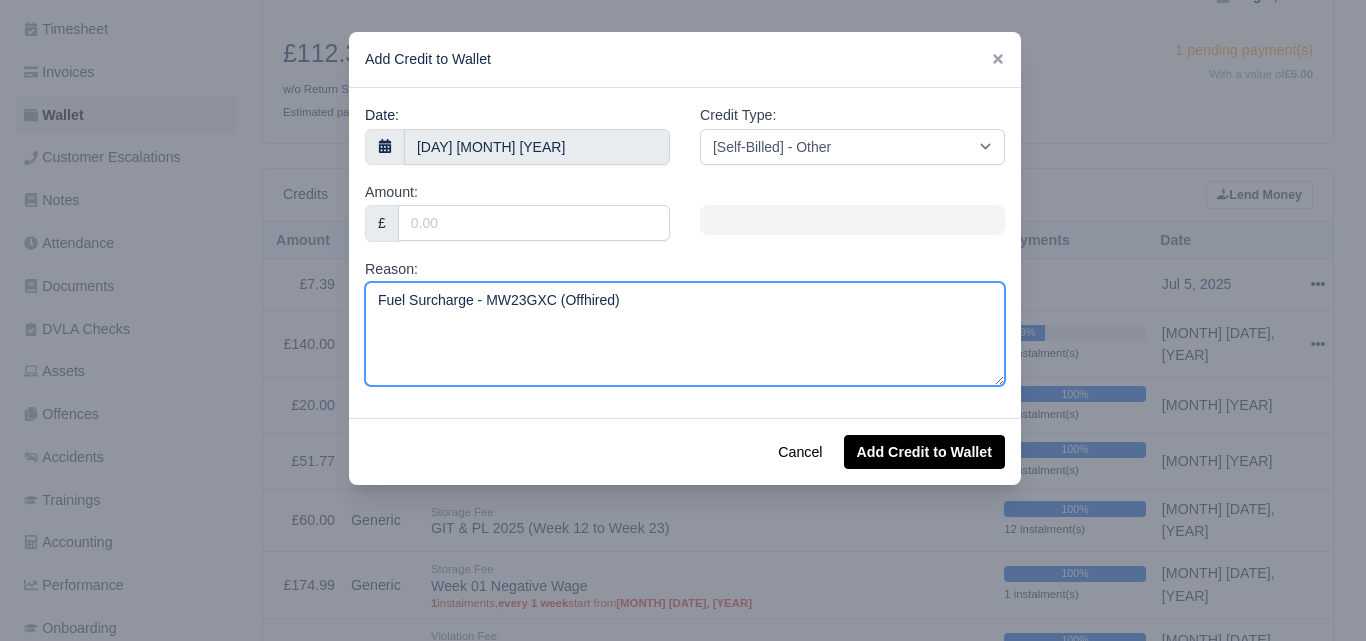 drag, startPoint x: 375, startPoint y: 301, endPoint x: 402, endPoint y: 301, distance: 27 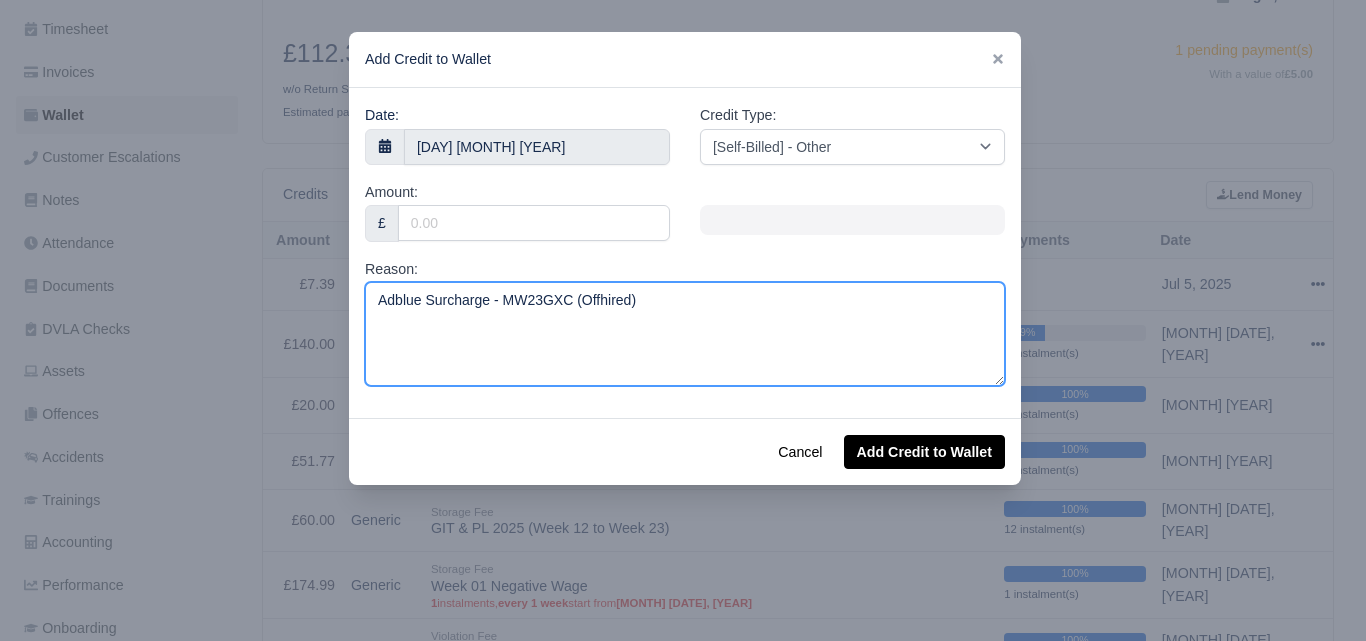 type on "Adblue Surcharge - MW23GXC (Offhired)" 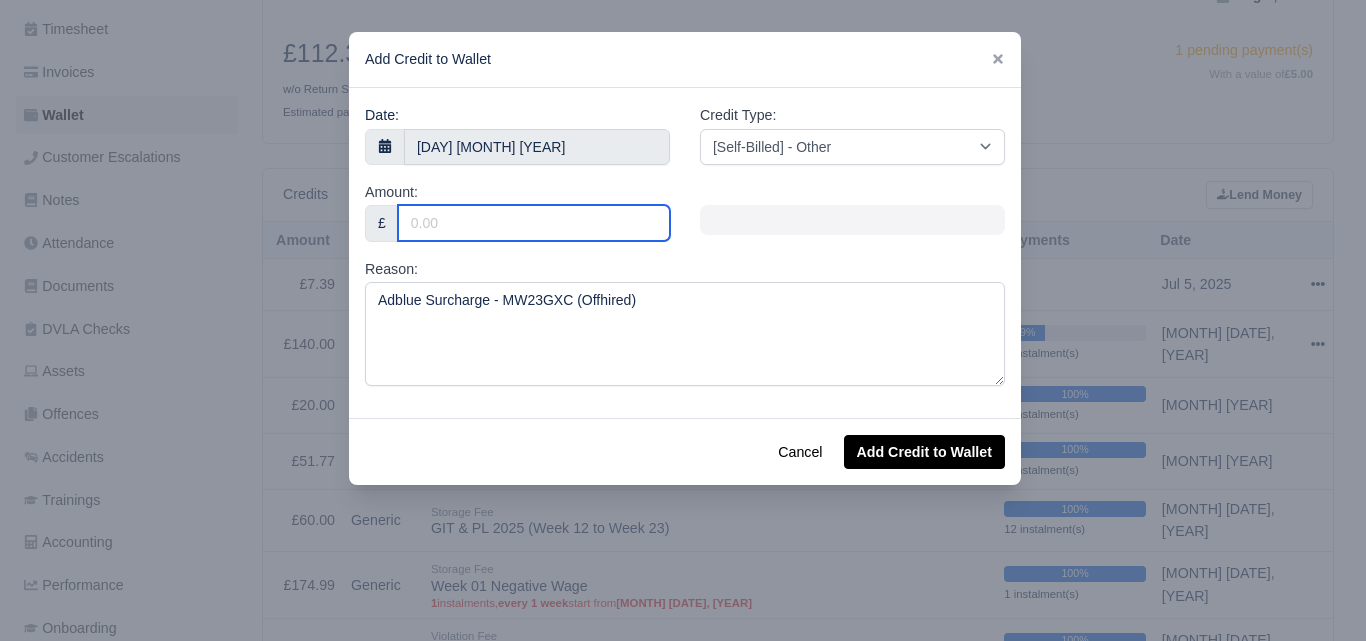 click on "Amount:" at bounding box center [534, 223] 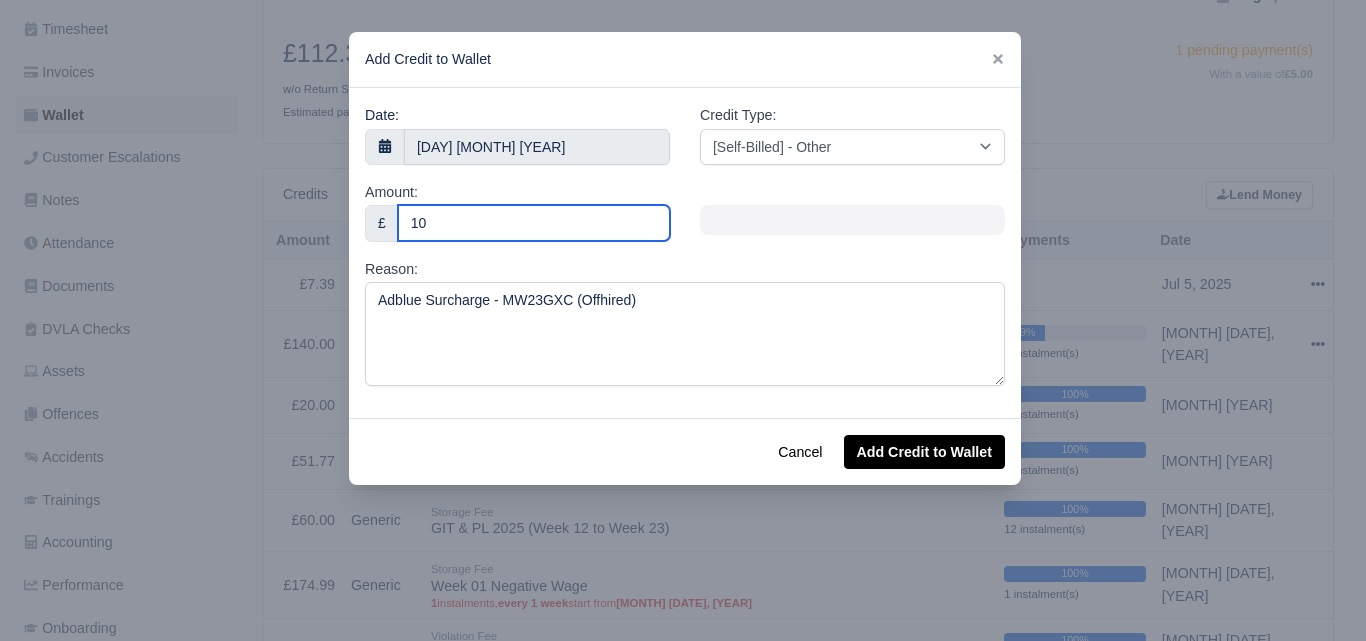 type on "10" 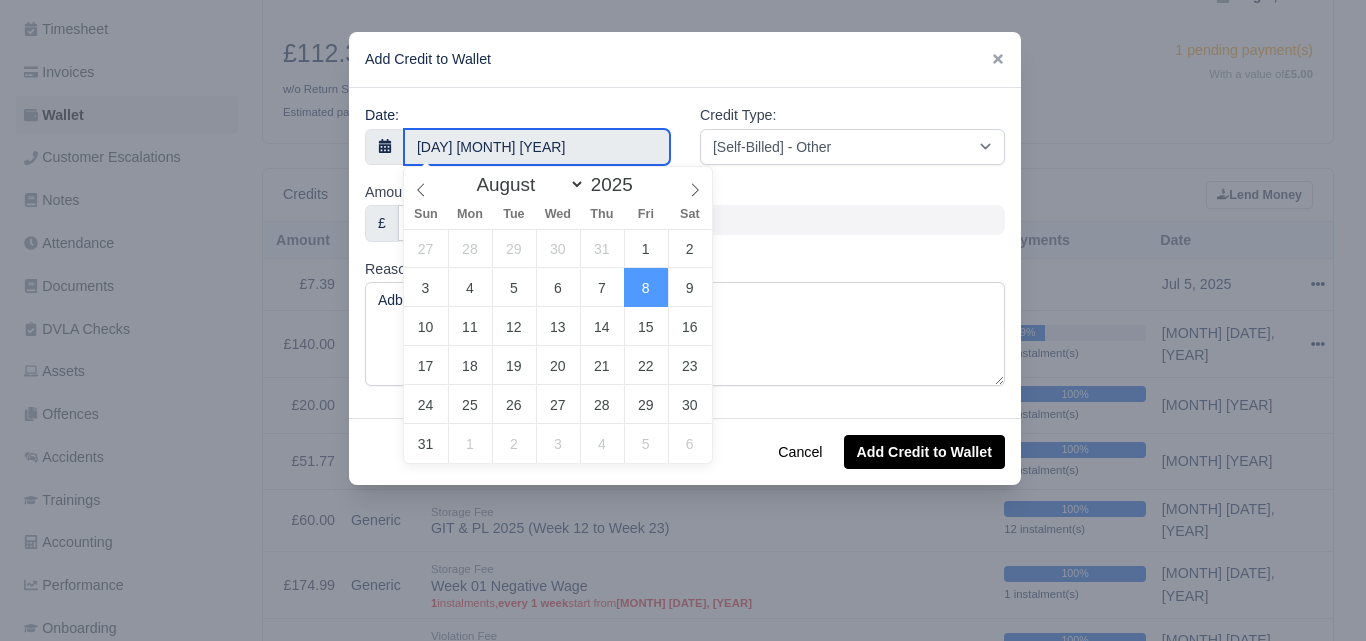 click on "[DAY] [MONTH] [YEAR]" at bounding box center (537, 147) 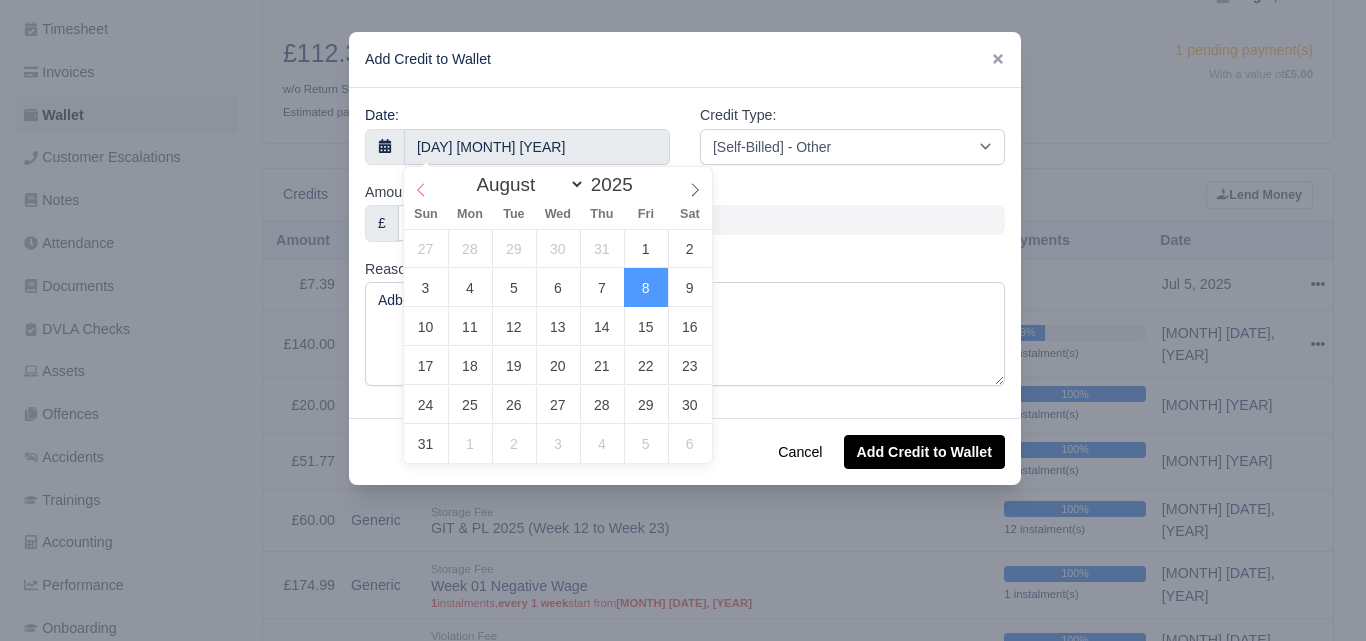 select on "6" 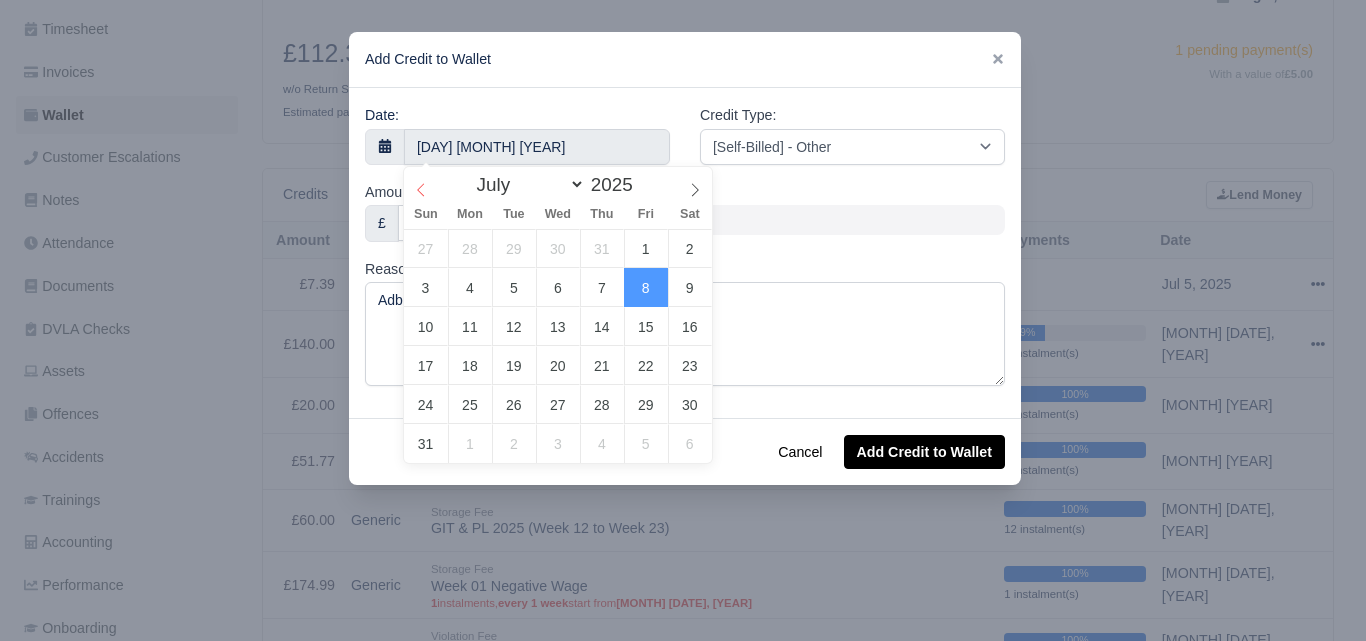 click at bounding box center (421, 184) 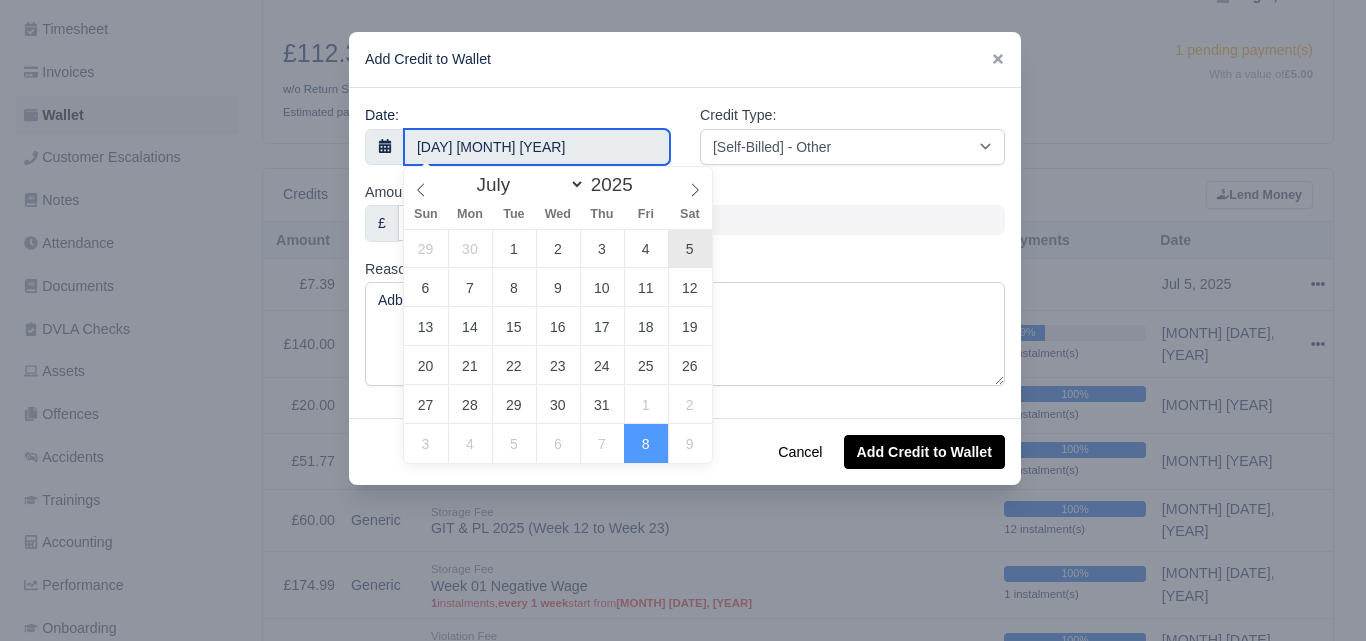type on "[DATE] [MONTH] [YEAR]" 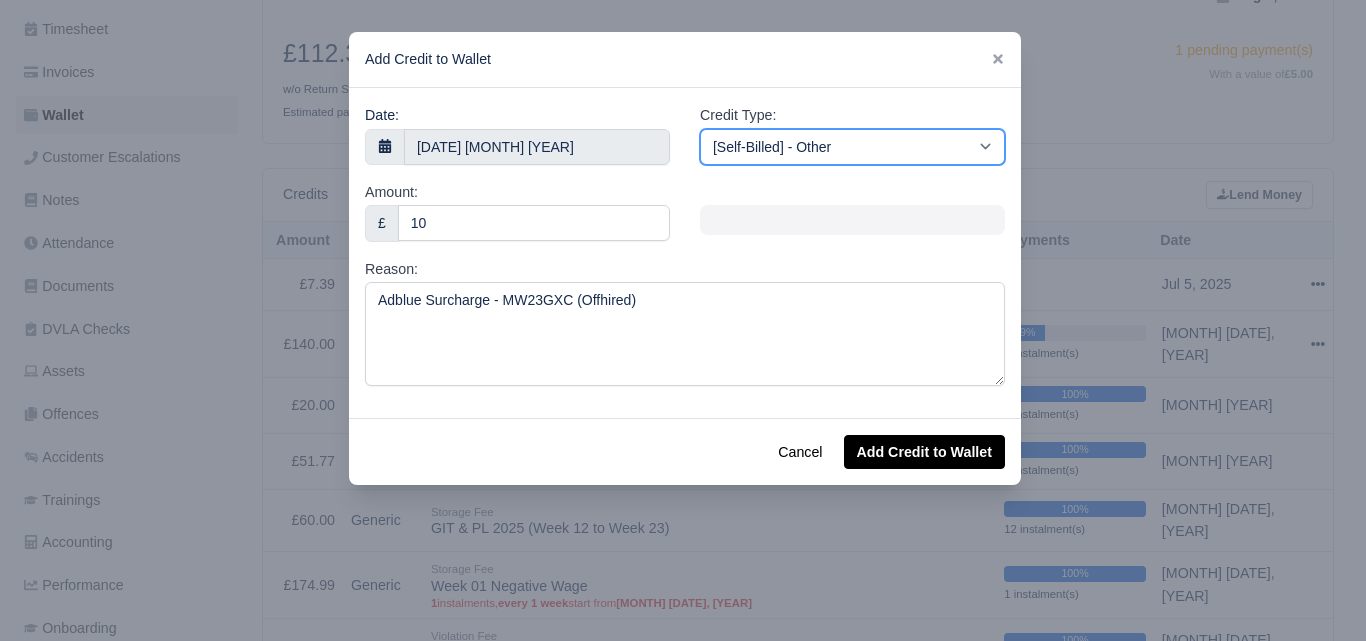 click on "[Self-Billed] - Other
[Self-Billed] - Negative Invoice
[Self-Billed] - Keychain
[Self-Billed] - Background Check
[Self-Billed] - Fuel Advance Payment
[Self-Billed] - Prepayment for Upcoming Work
[Rental] - Other
[Rental] - Vehicle Wash
[Rental] - Repayment in respect of vehicle damage
[Rental] - Vehicle Recovery Charge
[Rental] - Vehicle Pound Recovery
[Rental] - Vehicle Key Replacement
[Rental] - Vehicle Fuel Out
[Rental] - Van Fuel out/Adblue/Keychain/Van Wash/Sticker
[Rental] - Security Deposit to a maximum of £500
[Rental] - Advance payment in respect of rental vehicle deposit
[Rental] - Vehicle Violation
[Rental] - Violation Fee" at bounding box center (852, 147) 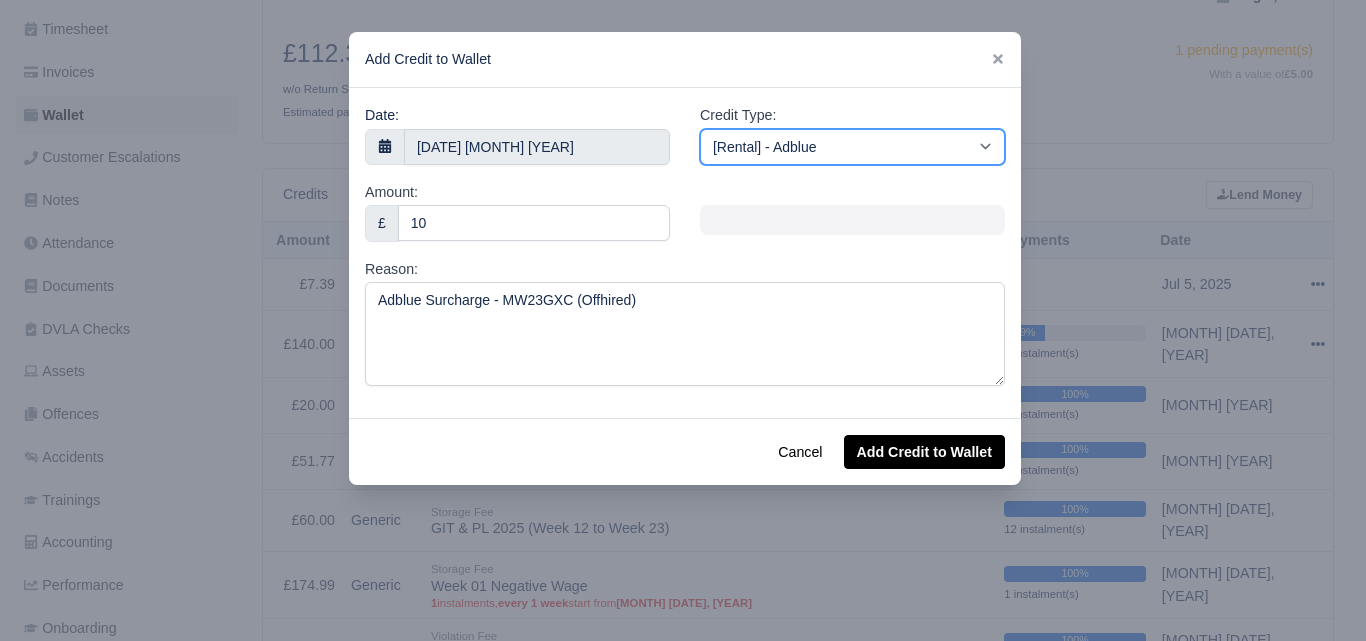 click on "[Self-Billed] - Other
[Self-Billed] - Negative Invoice
[Self-Billed] - Keychain
[Self-Billed] - Background Check
[Self-Billed] - Fuel Advance Payment
[Self-Billed] - Prepayment for Upcoming Work
[Rental] - Other
[Rental] - Vehicle Wash
[Rental] - Repayment in respect of vehicle damage
[Rental] - Vehicle Recovery Charge
[Rental] - Vehicle Pound Recovery
[Rental] - Vehicle Key Replacement
[Rental] - Vehicle Fuel Out
[Rental] - Van Fuel out/Adblue/Keychain/Van Wash/Sticker
[Rental] - Security Deposit to a maximum of £500
[Rental] - Advance payment in respect of rental vehicle deposit
[Rental] - Vehicle Violation
[Rental] - Violation Fee" at bounding box center (852, 147) 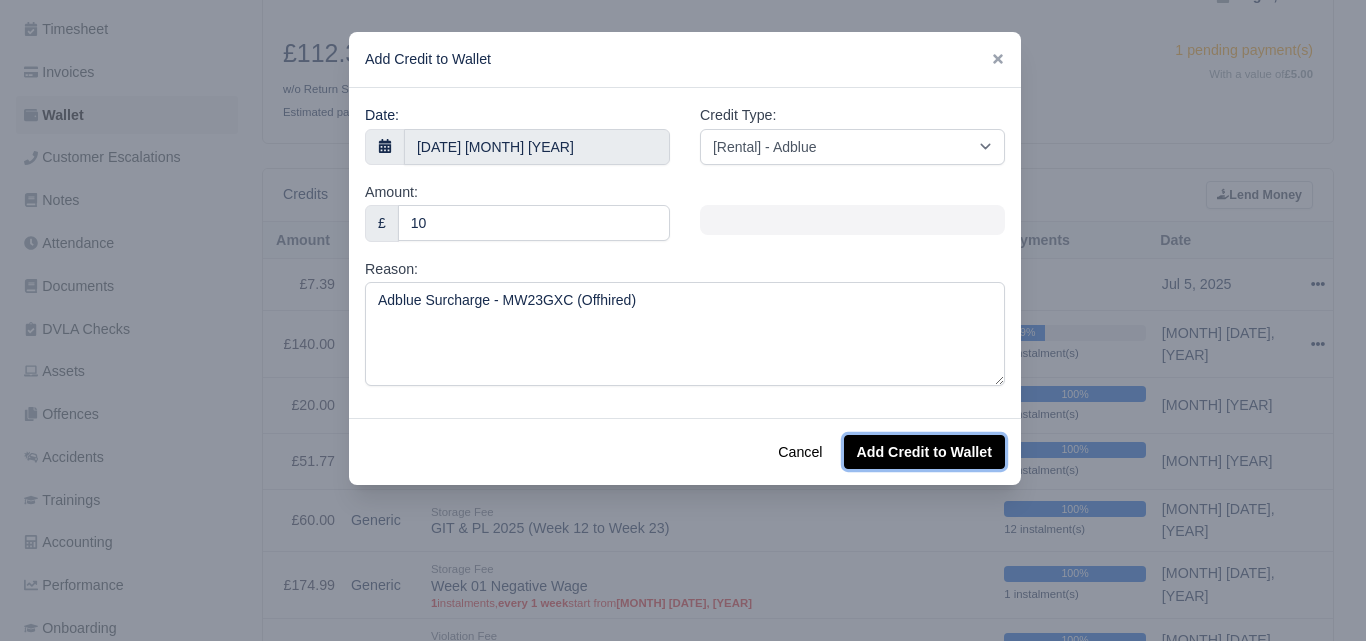 click on "Add Credit to Wallet" at bounding box center [924, 452] 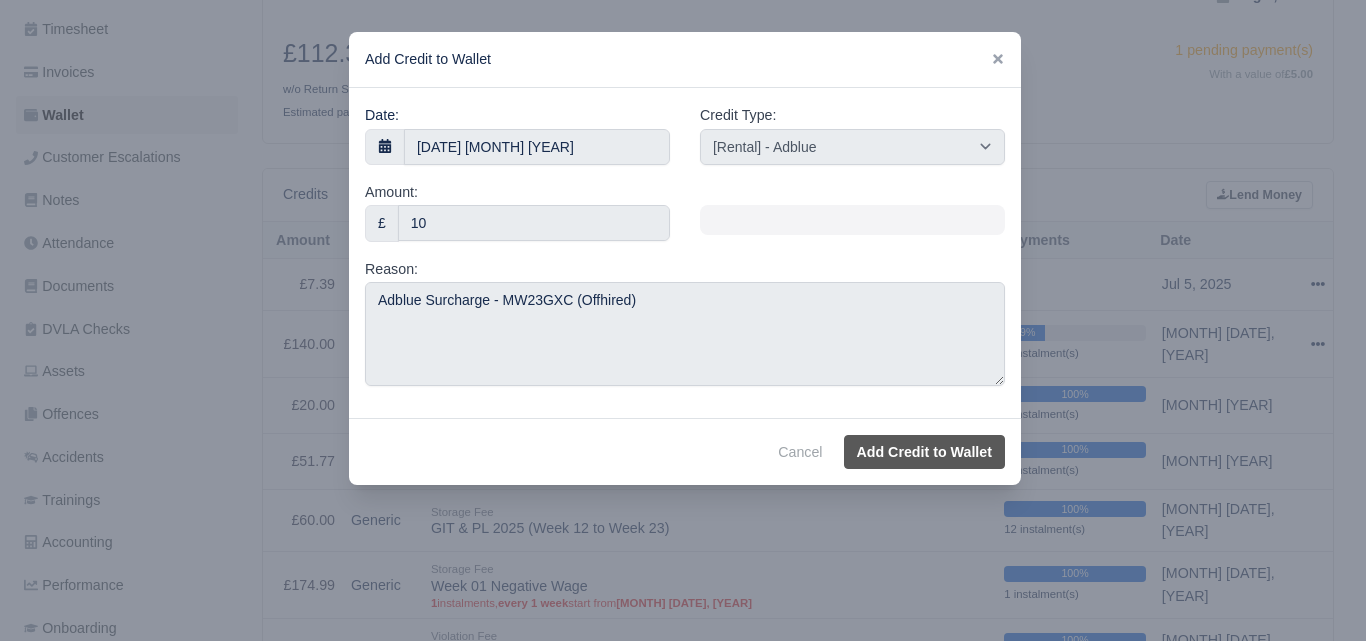 select on "other" 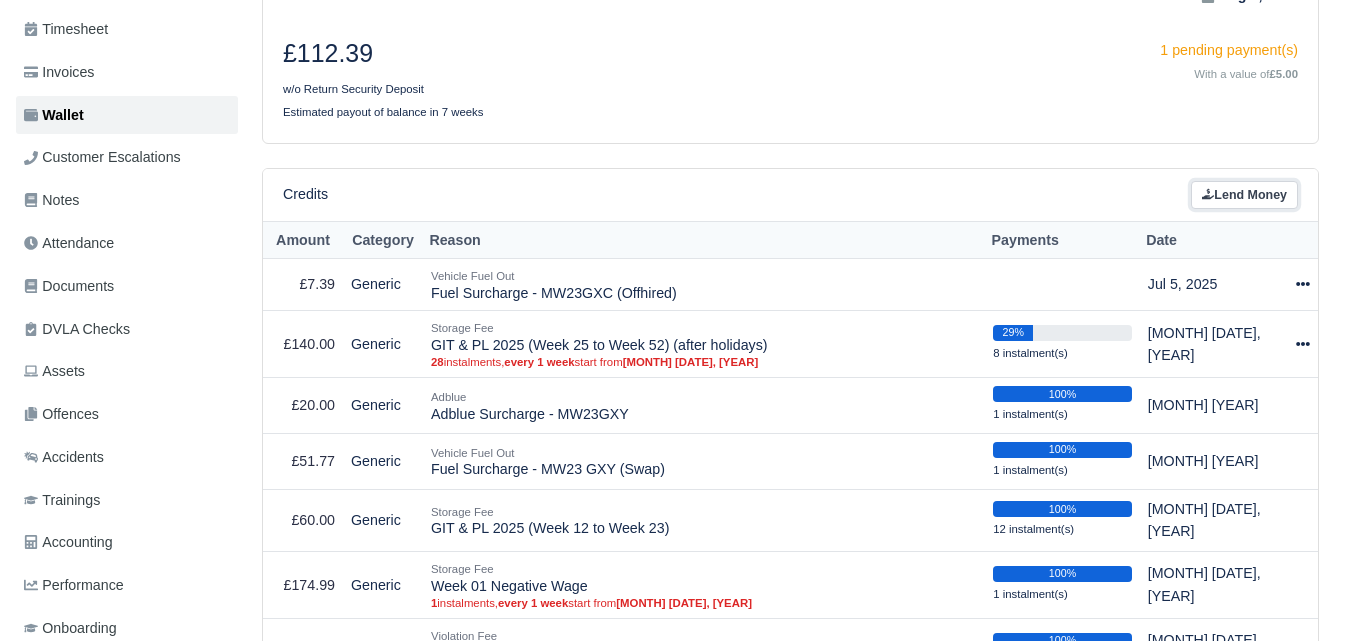 click on "Lend Money" at bounding box center [1244, 195] 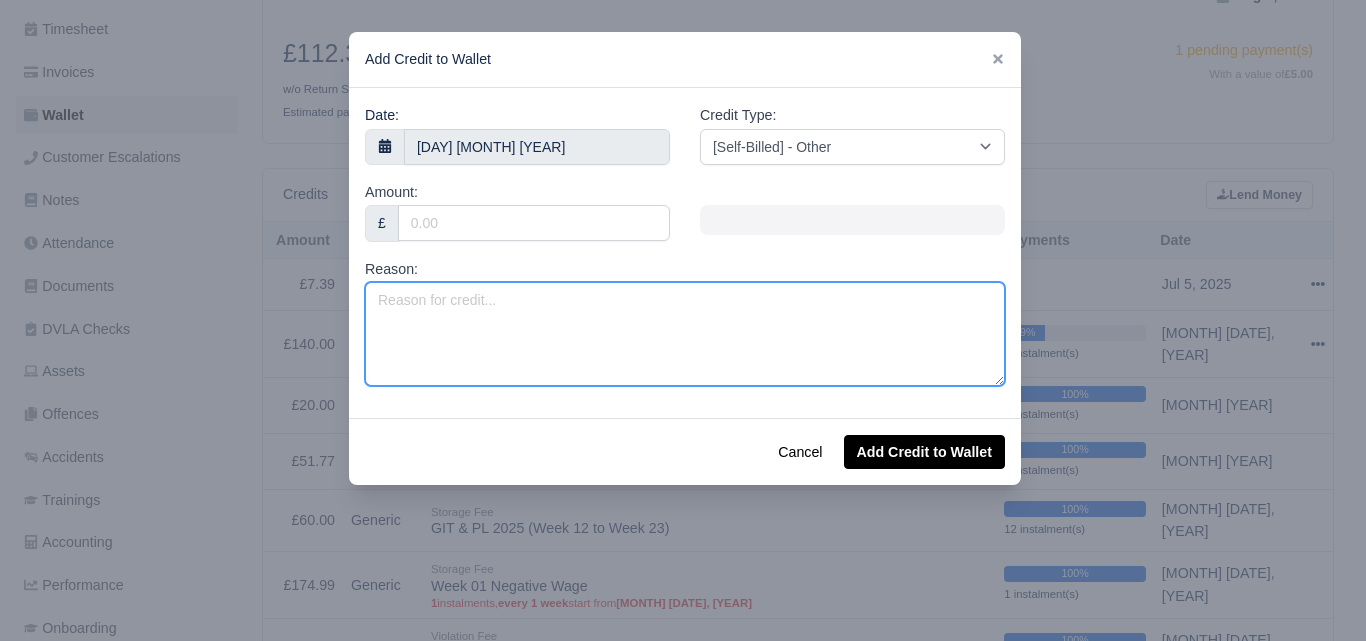 click on "Reason:" at bounding box center [685, 334] 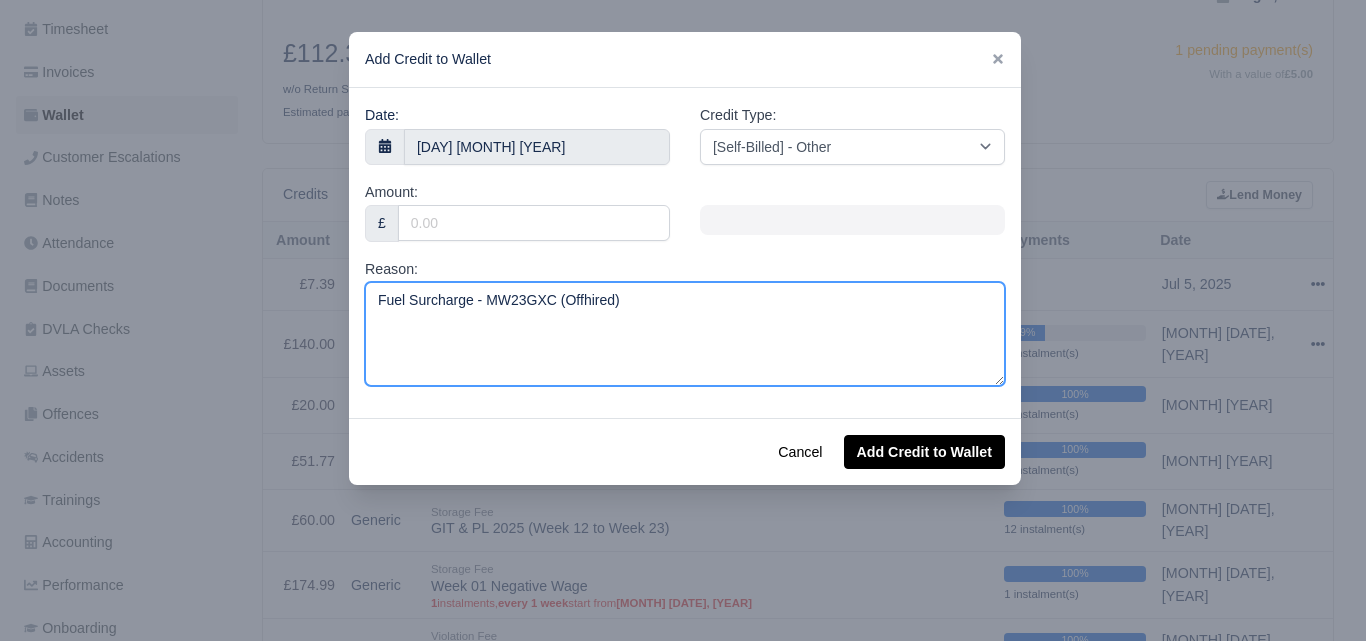 drag, startPoint x: 379, startPoint y: 300, endPoint x: 429, endPoint y: 306, distance: 50.358715 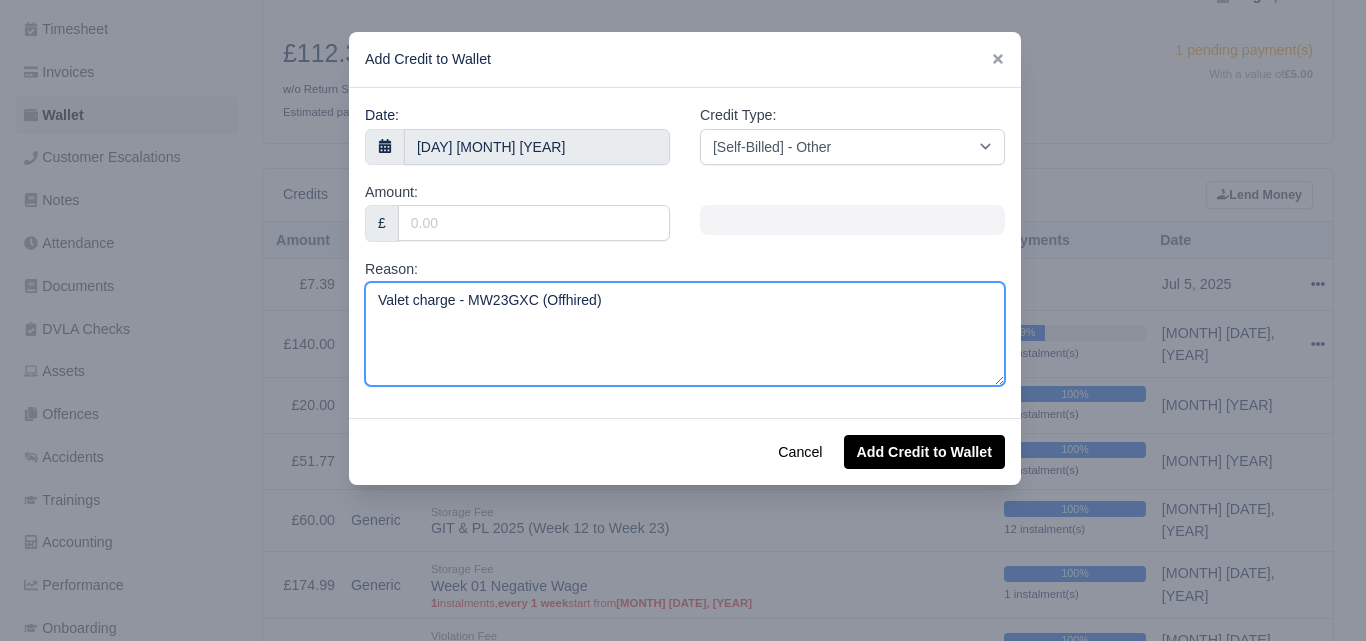 click on "Valet charge - MW23GXC (Offhired)" at bounding box center (685, 334) 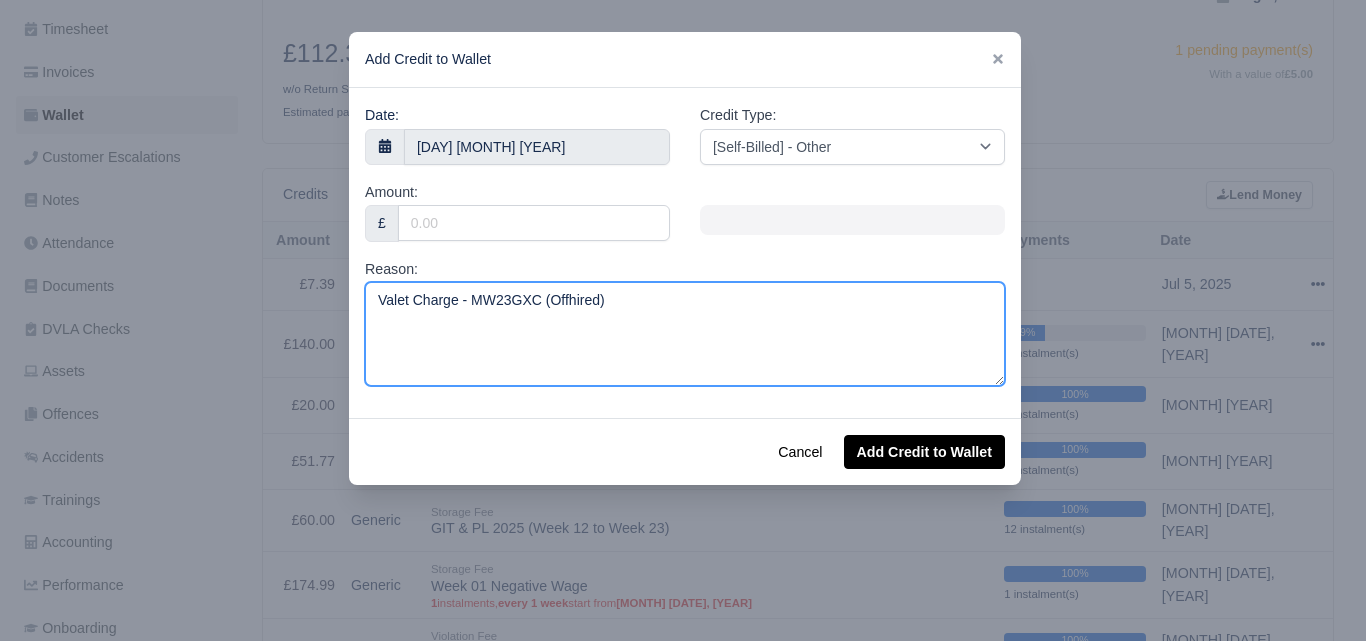 type on "Valet Charge - MW23GXC (Offhired)" 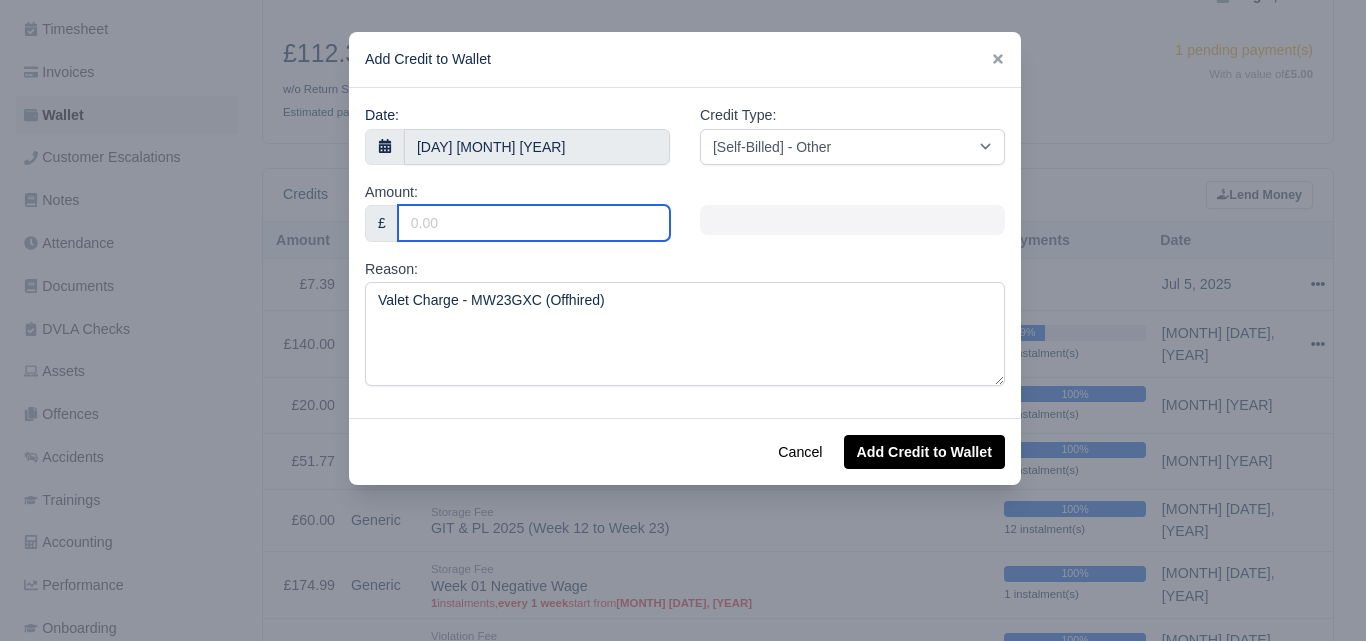 click on "Amount:" at bounding box center [534, 223] 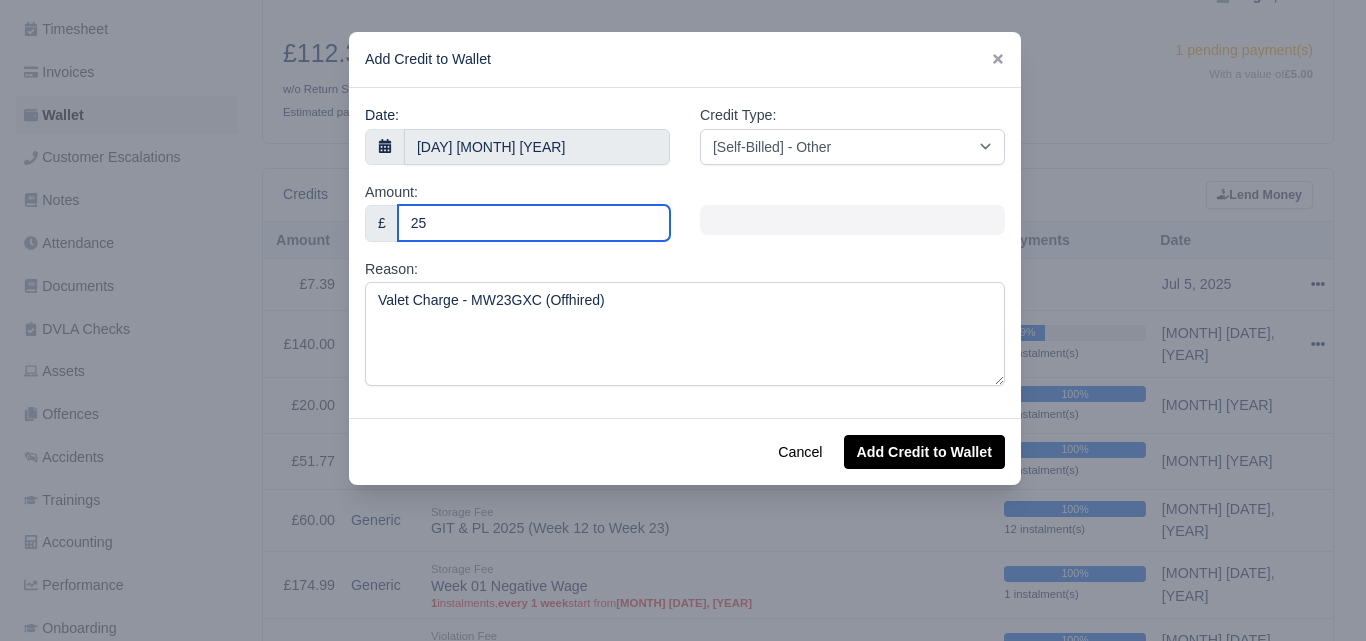 type on "25" 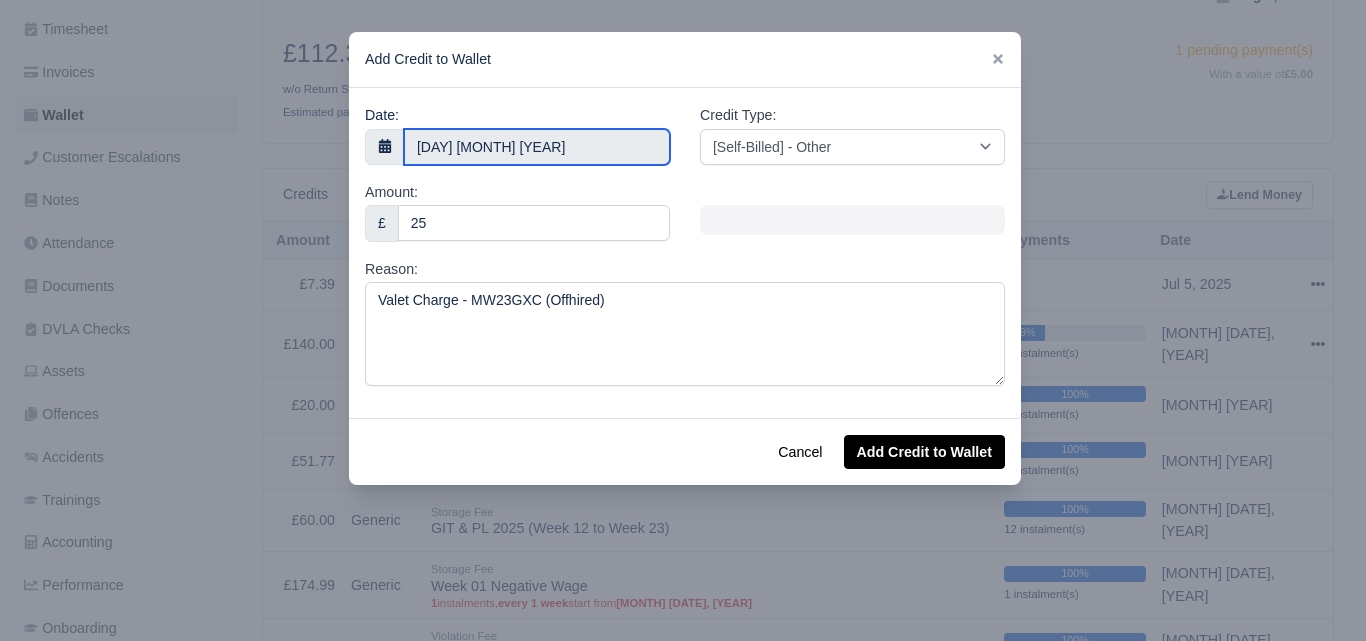 click on "8 August 2025" at bounding box center (537, 147) 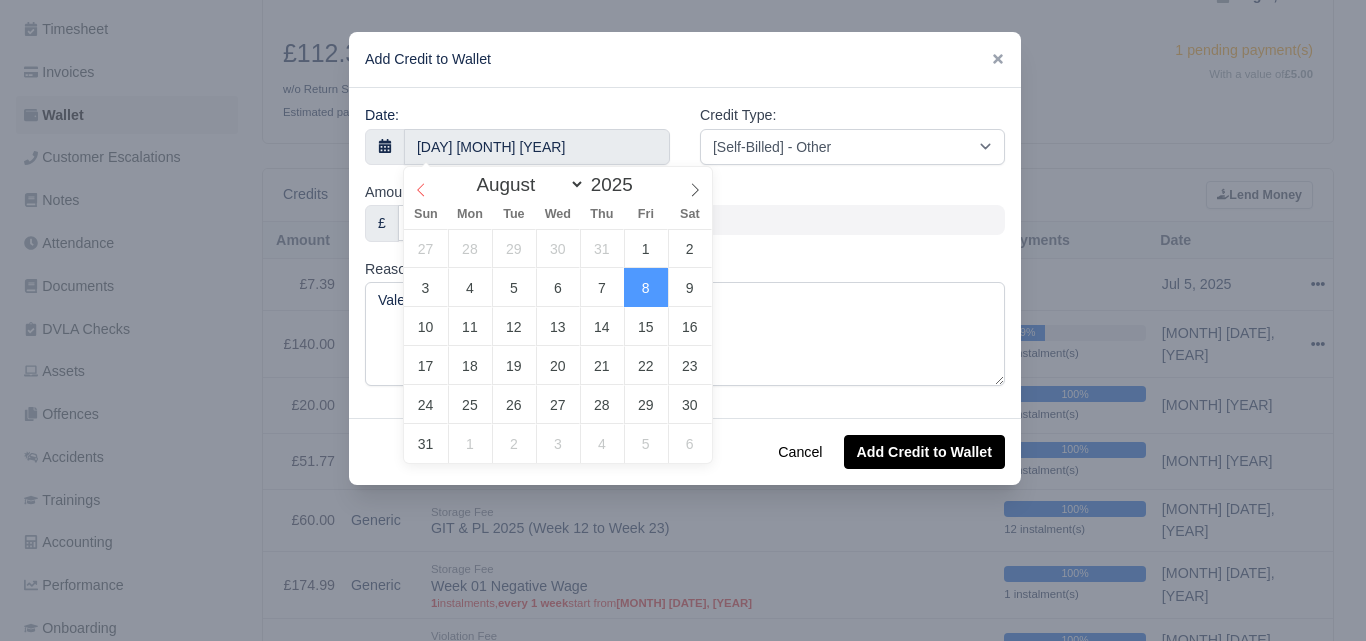 select on "6" 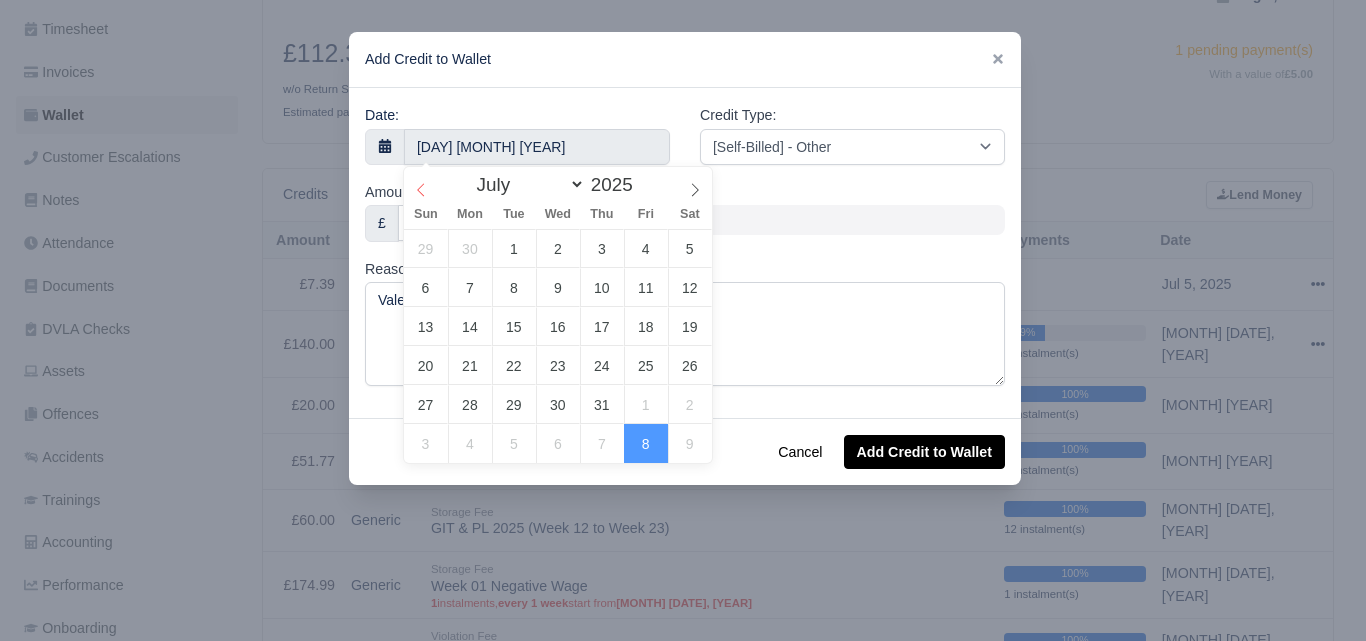 click at bounding box center (421, 184) 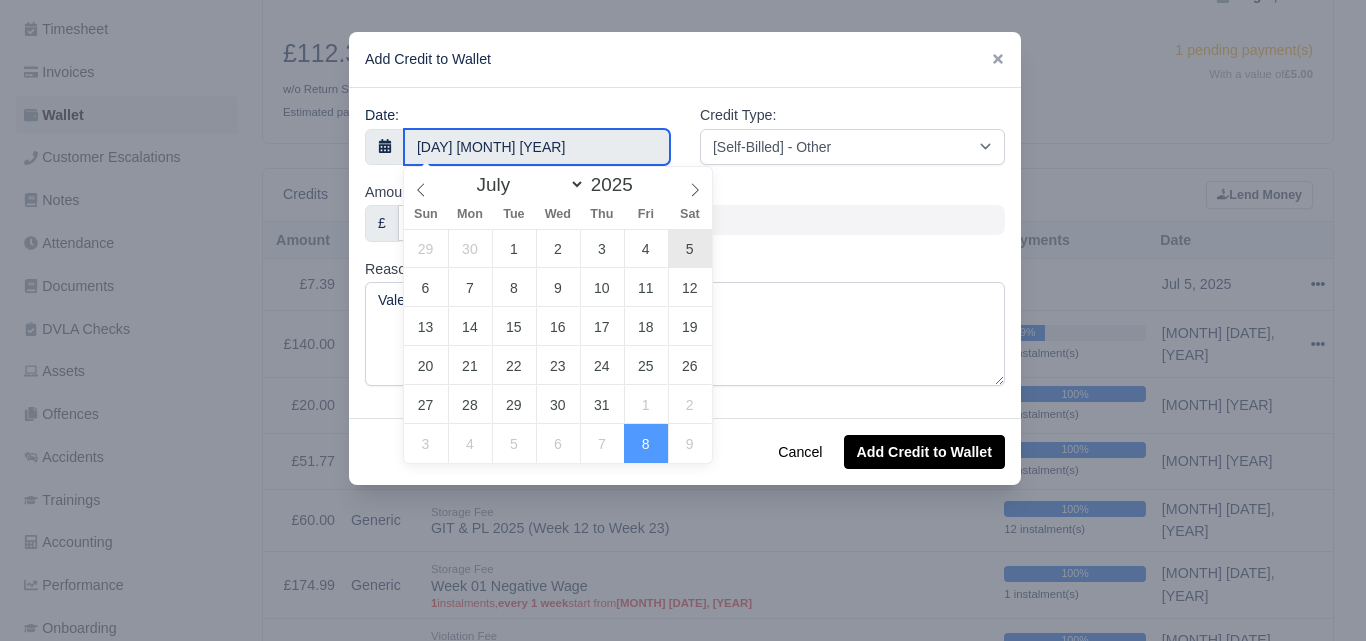 type on "5 July 2025" 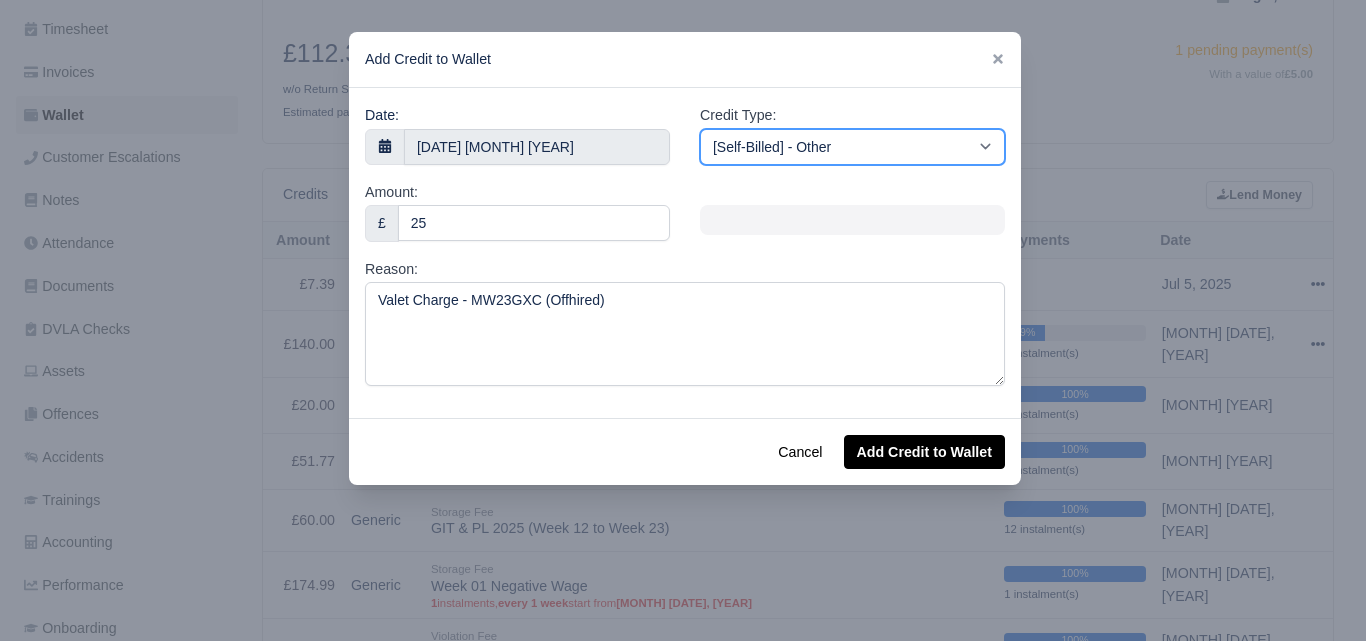 click on "[Self-Billed] - Other
[Self-Billed] - Negative Invoice
[Self-Billed] - Keychain
[Self-Billed] - Background Check
[Self-Billed] - Fuel Advance Payment
[Self-Billed] - Prepayment for Upcoming Work
[Rental] - Other
[Rental] - Vehicle Wash
[Rental] - Repayment in respect of vehicle damage
[Rental] - Vehicle Recovery Charge
[Rental] - Vehicle Pound Recovery
[Rental] - Vehicle Key Replacement
[Rental] - Vehicle Fuel Out
[Rental] - Van Fuel out/Adblue/Keychain/Van Wash/Sticker
[Rental] - Security Deposit to a maximum of £500
[Rental] - Advance payment in respect of rental vehicle deposit
[Rental] - Vehicle Violation
[Rental] - Violation Fee" at bounding box center [852, 147] 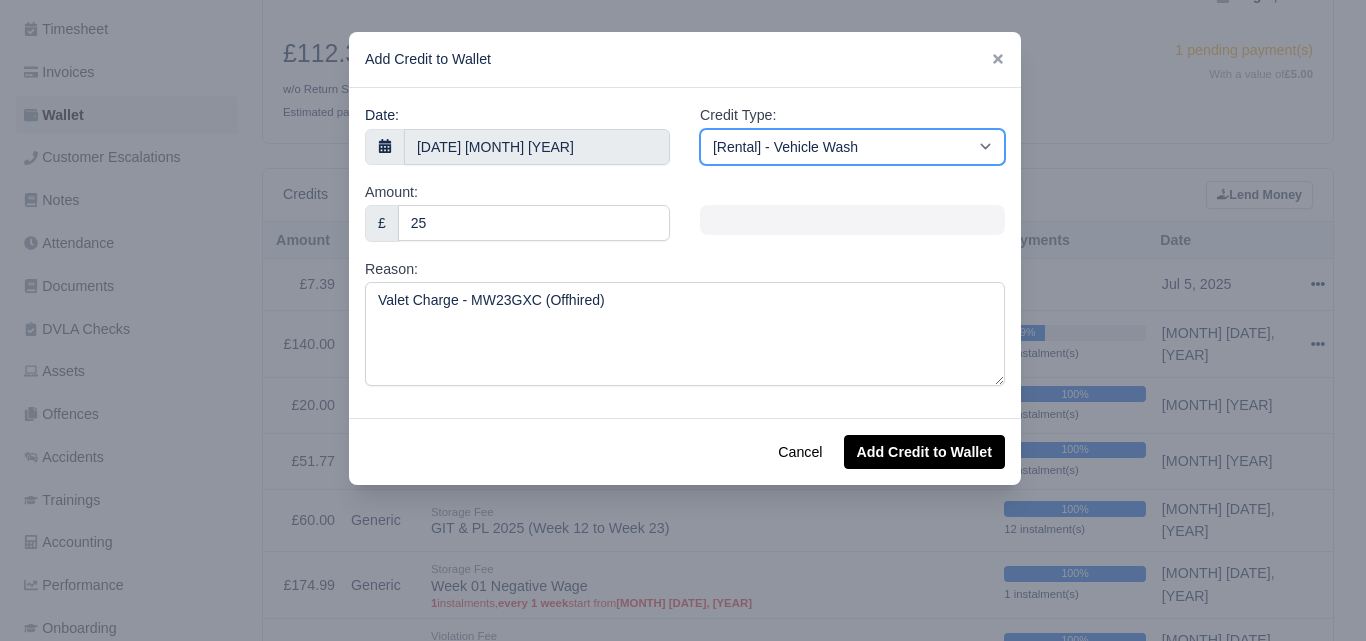 click on "[Self-Billed] - Other
[Self-Billed] - Negative Invoice
[Self-Billed] - Keychain
[Self-Billed] - Background Check
[Self-Billed] - Fuel Advance Payment
[Self-Billed] - Prepayment for Upcoming Work
[Rental] - Other
[Rental] - Vehicle Wash
[Rental] - Repayment in respect of vehicle damage
[Rental] - Vehicle Recovery Charge
[Rental] - Vehicle Pound Recovery
[Rental] - Vehicle Key Replacement
[Rental] - Vehicle Fuel Out
[Rental] - Van Fuel out/Adblue/Keychain/Van Wash/Sticker
[Rental] - Security Deposit to a maximum of £500
[Rental] - Advance payment in respect of rental vehicle deposit
[Rental] - Vehicle Violation
[Rental] - Violation Fee" at bounding box center (852, 147) 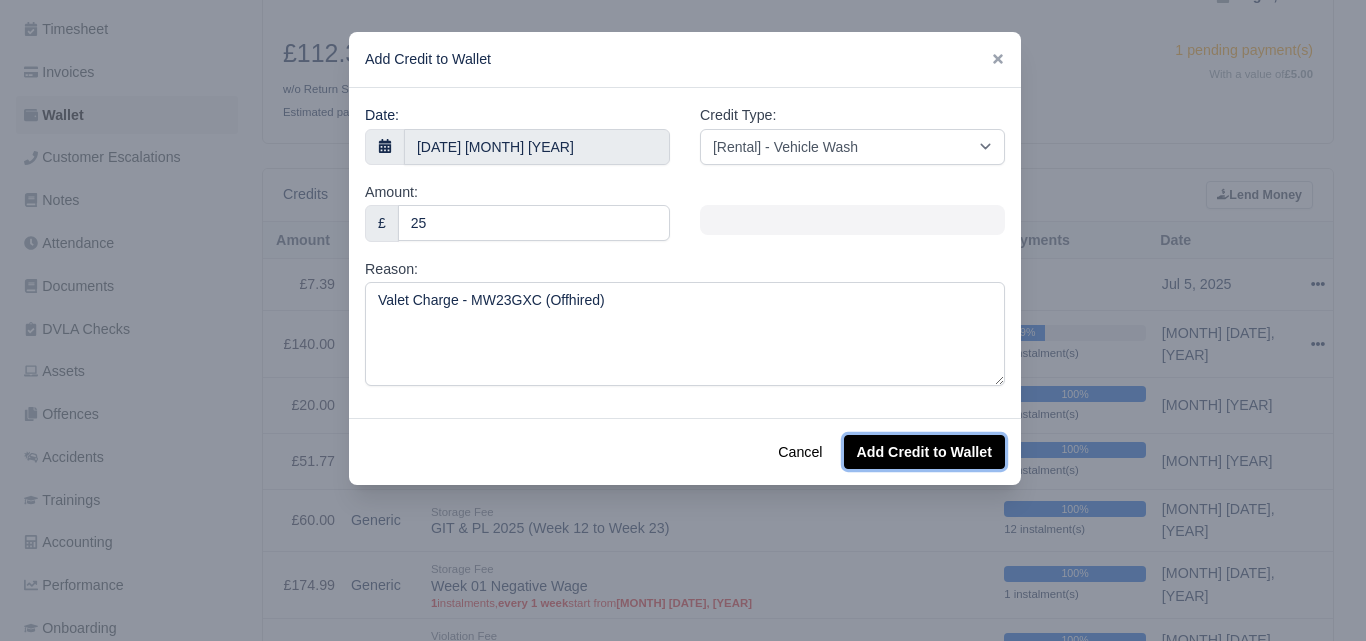 click on "Add Credit to Wallet" at bounding box center (924, 452) 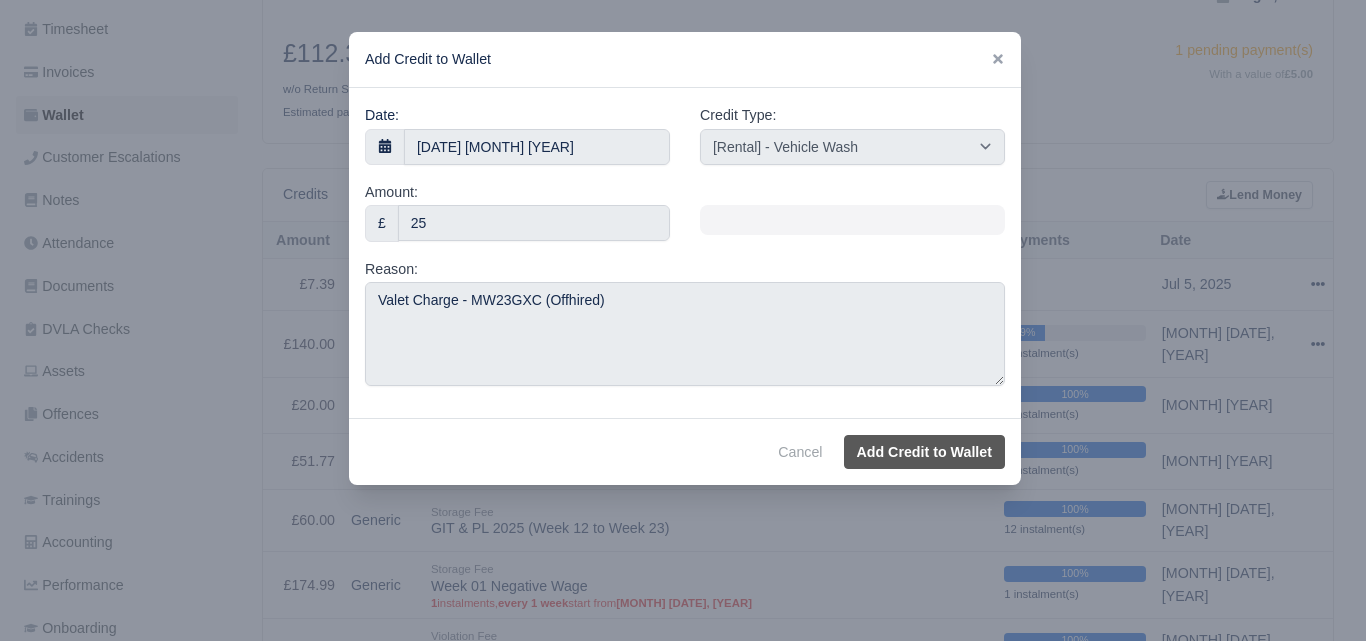 select on "other" 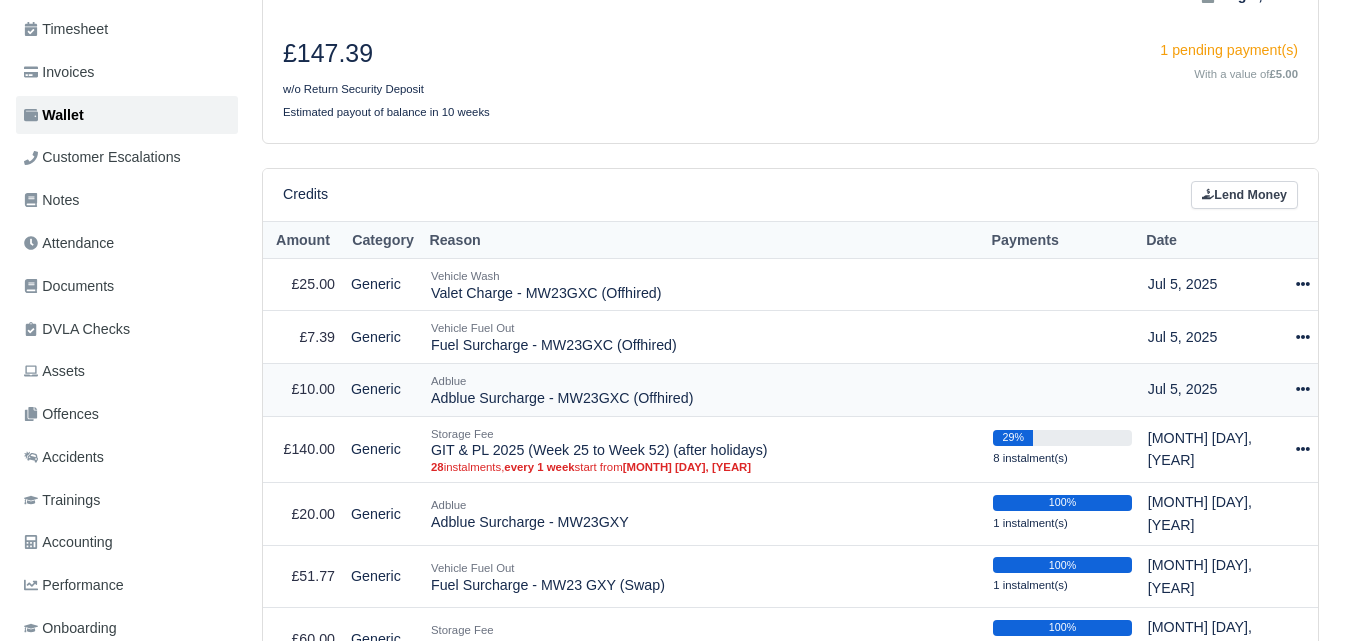 scroll, scrollTop: 283, scrollLeft: 0, axis: vertical 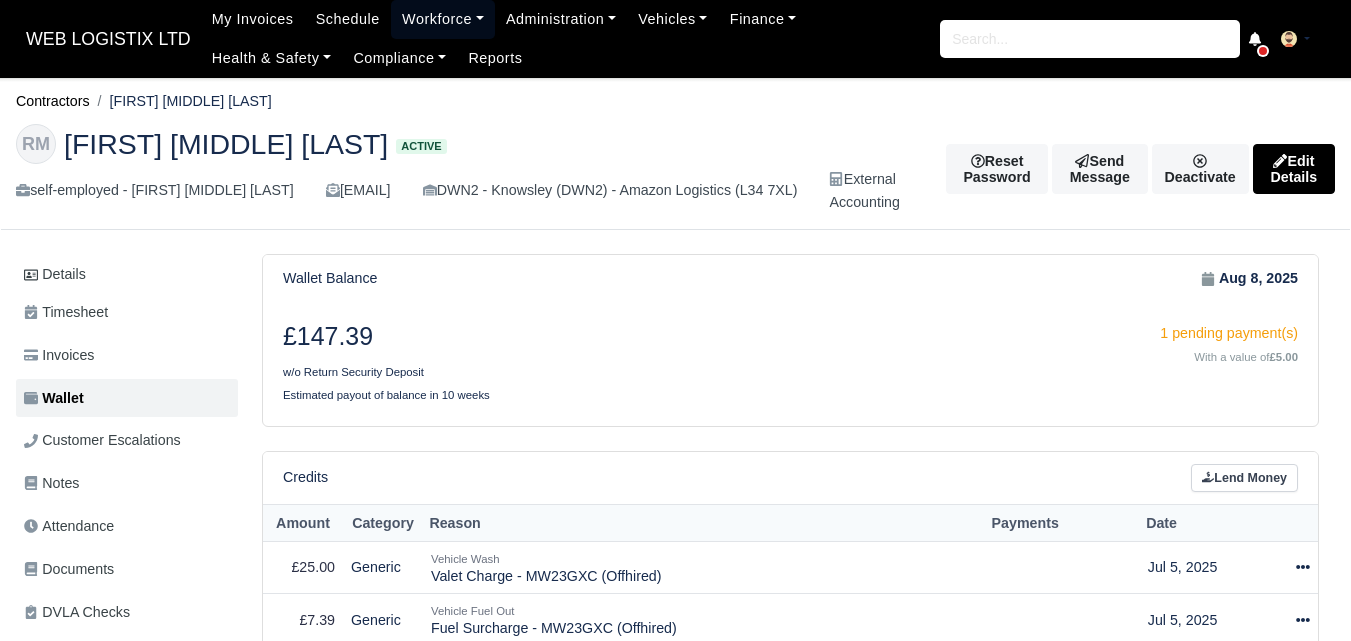 click on "Workforce" at bounding box center (443, 19) 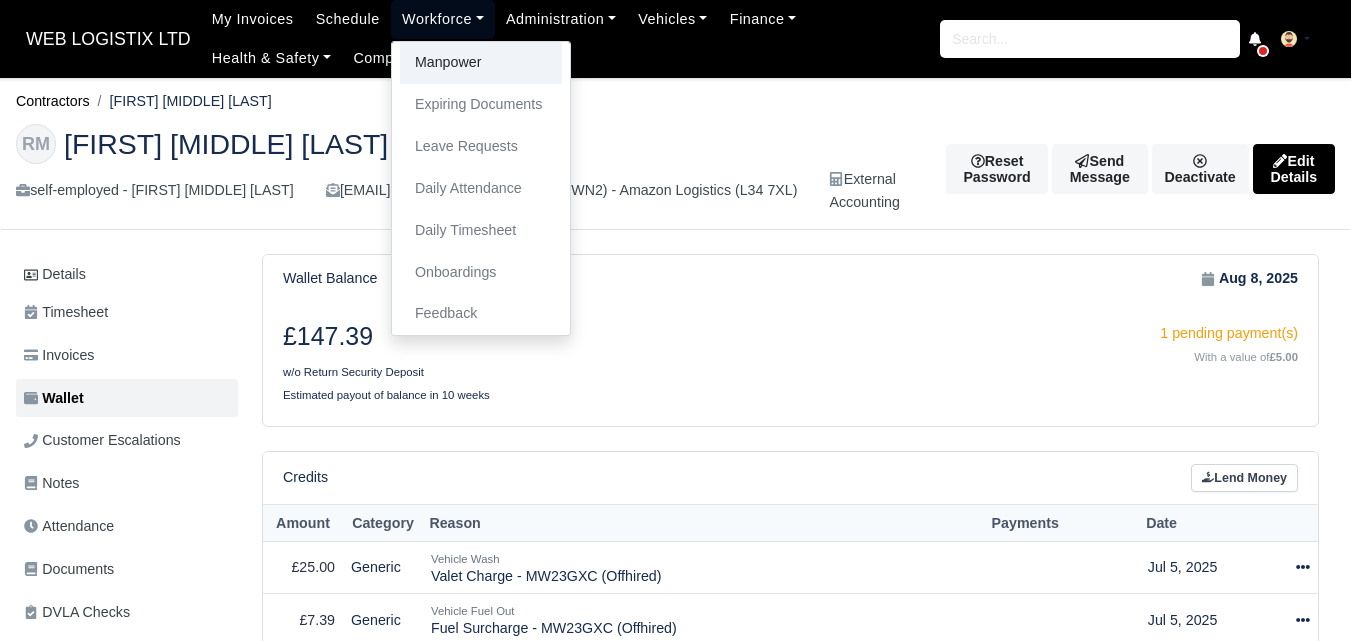 click on "Manpower" at bounding box center (481, 63) 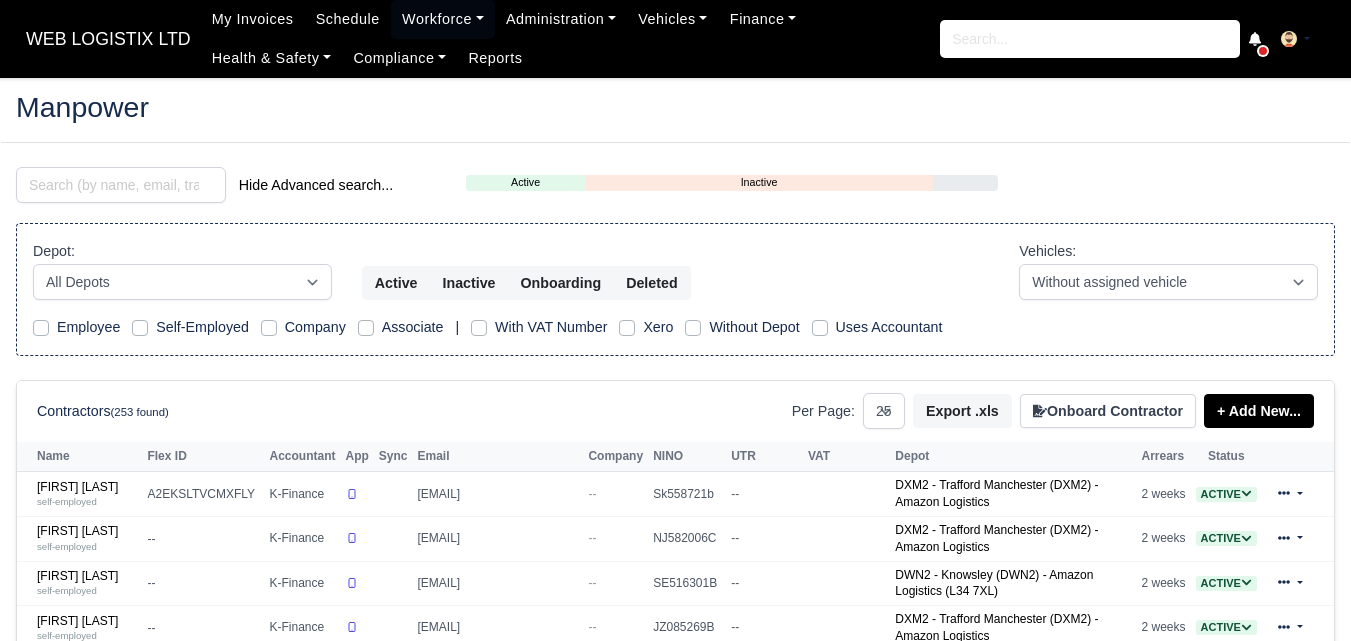 select on "25" 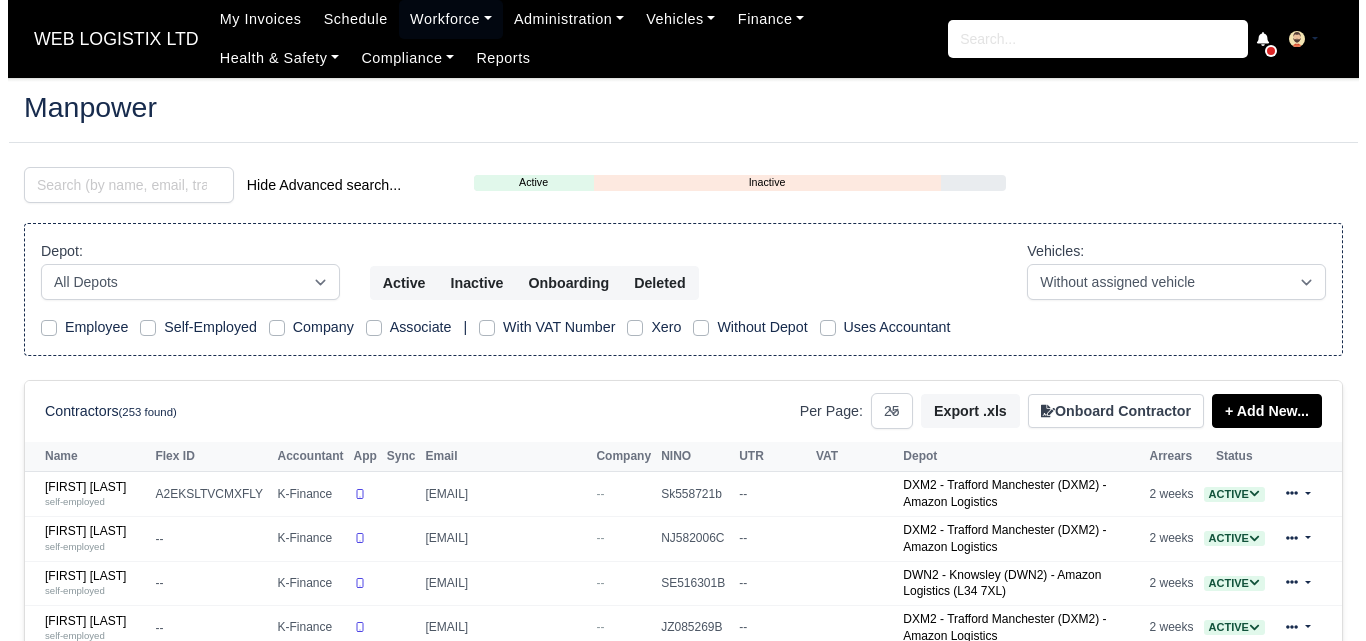 scroll, scrollTop: 0, scrollLeft: 0, axis: both 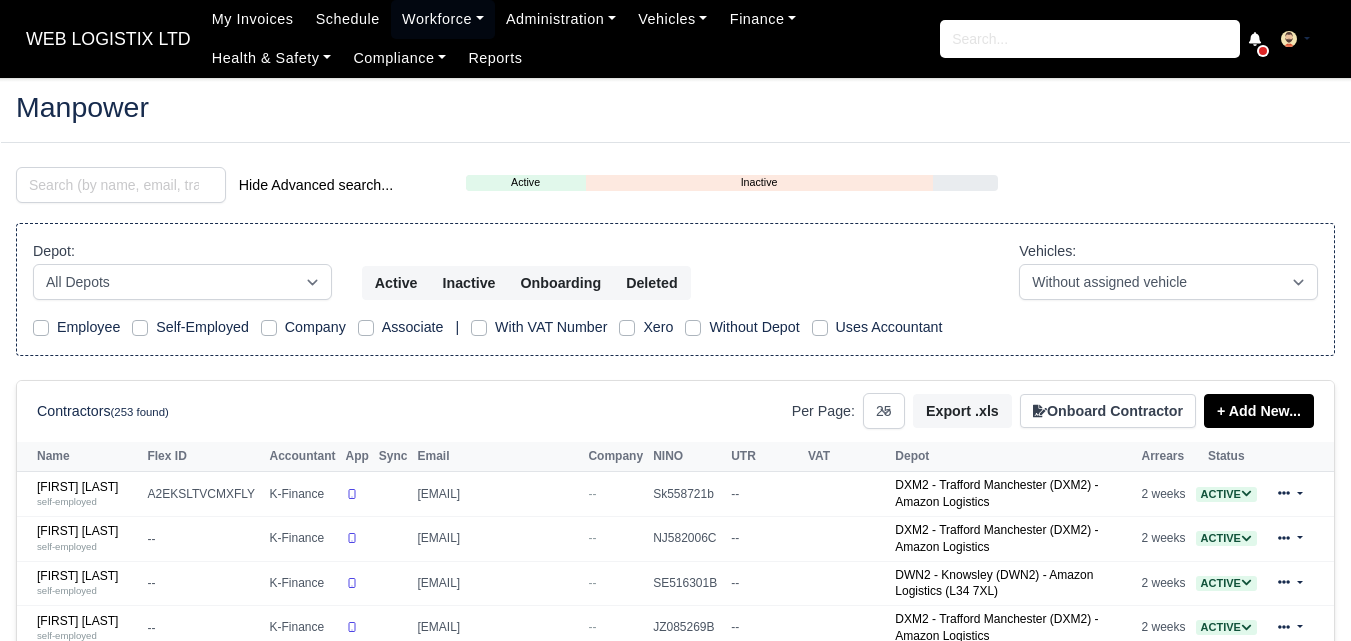 click on "Manpower
Hide
Advanced search...
Active
Inactive
Onboarding
Depot:
All Depots
Amazon DCE1" at bounding box center [675, 923] 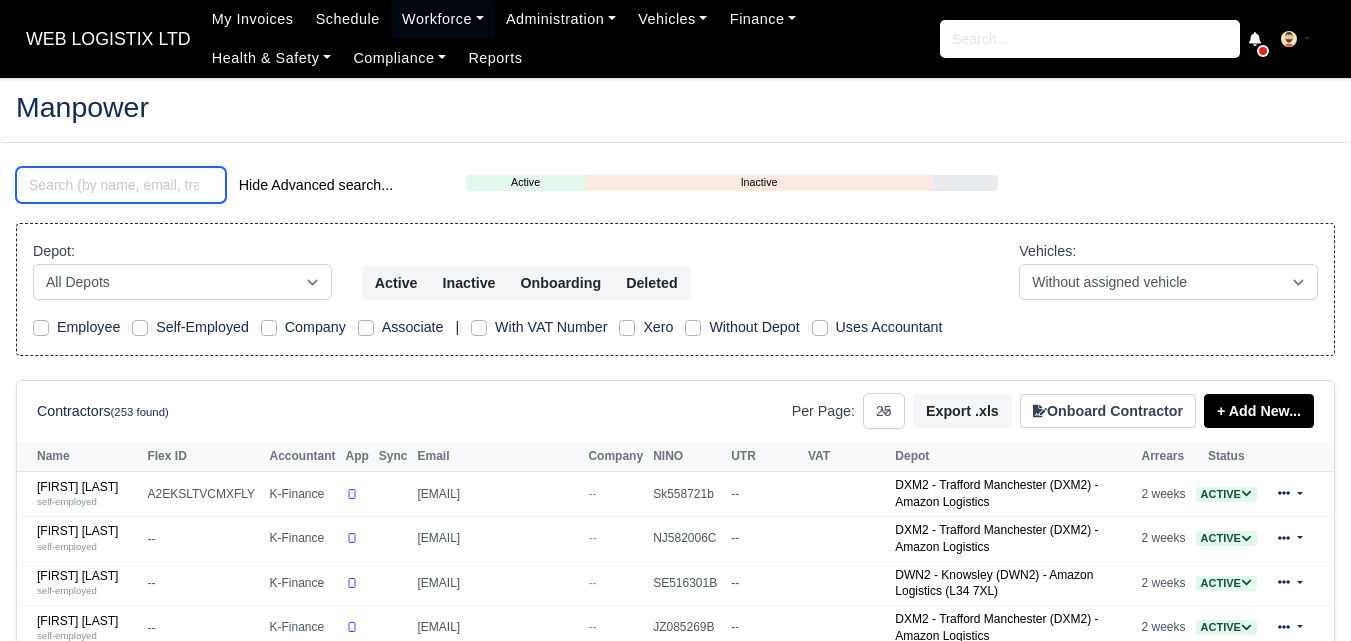 click at bounding box center (121, 185) 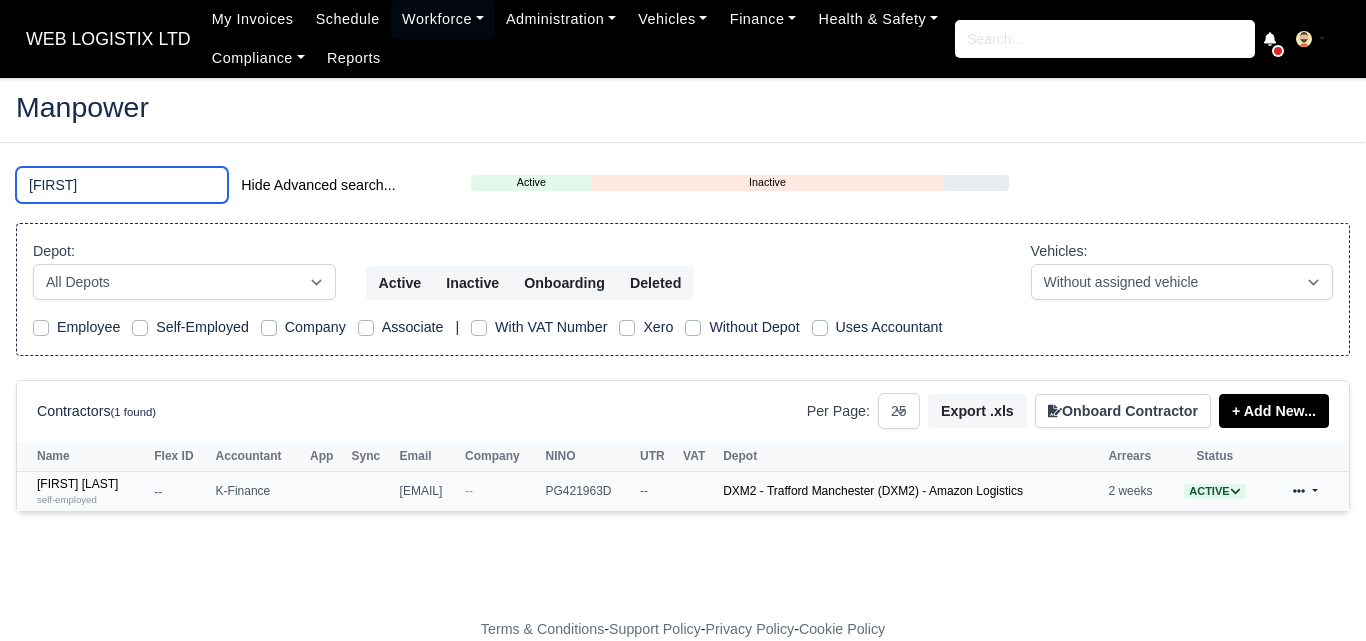 type on "JOSEPH" 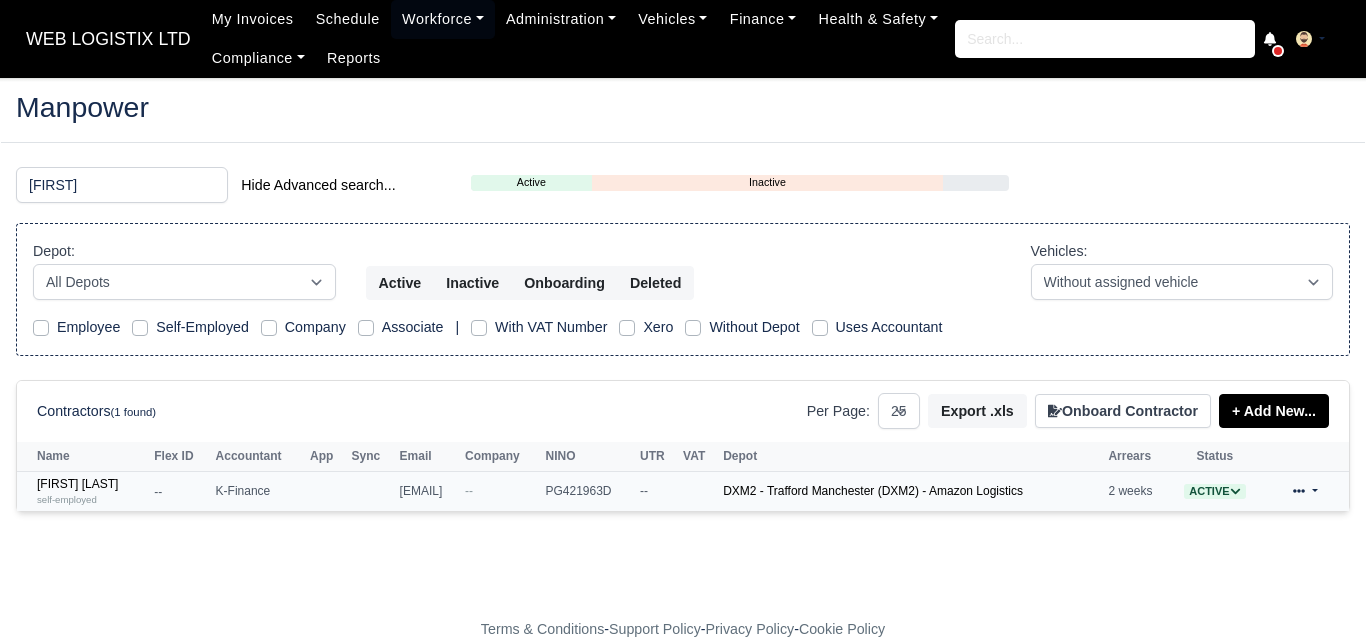 click on "Joseph Tallent
self-employed" at bounding box center [83, 491] 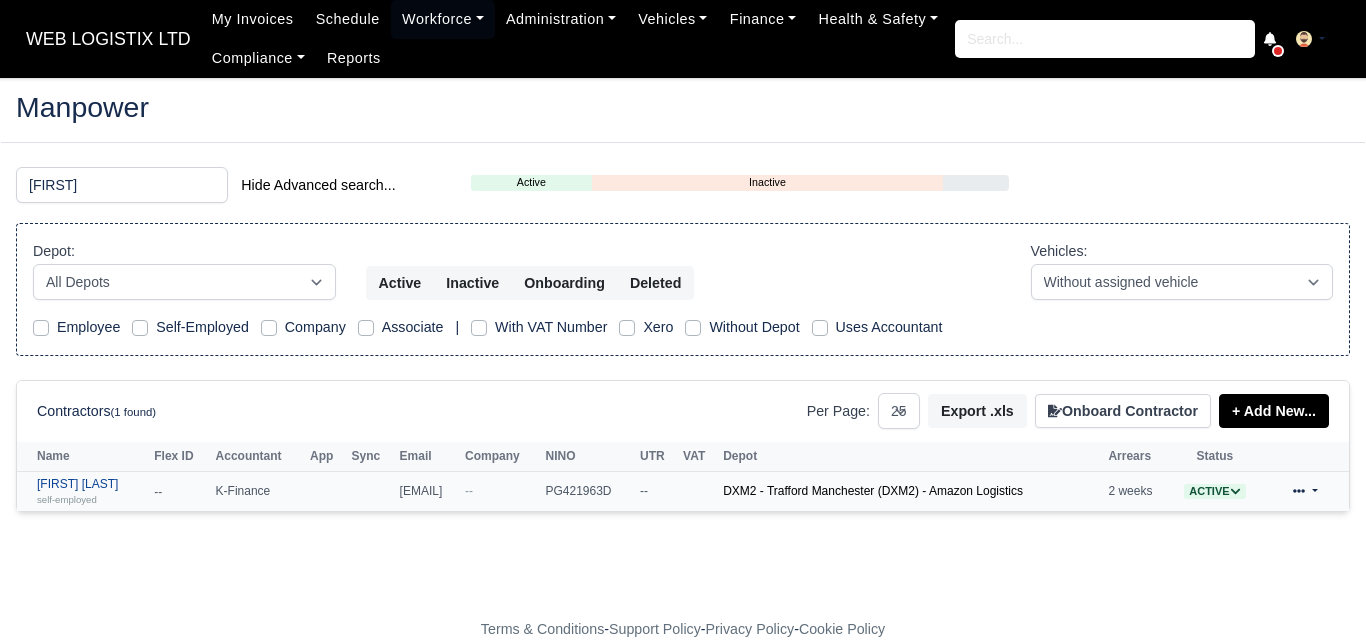 click on "self-employed" at bounding box center (67, 499) 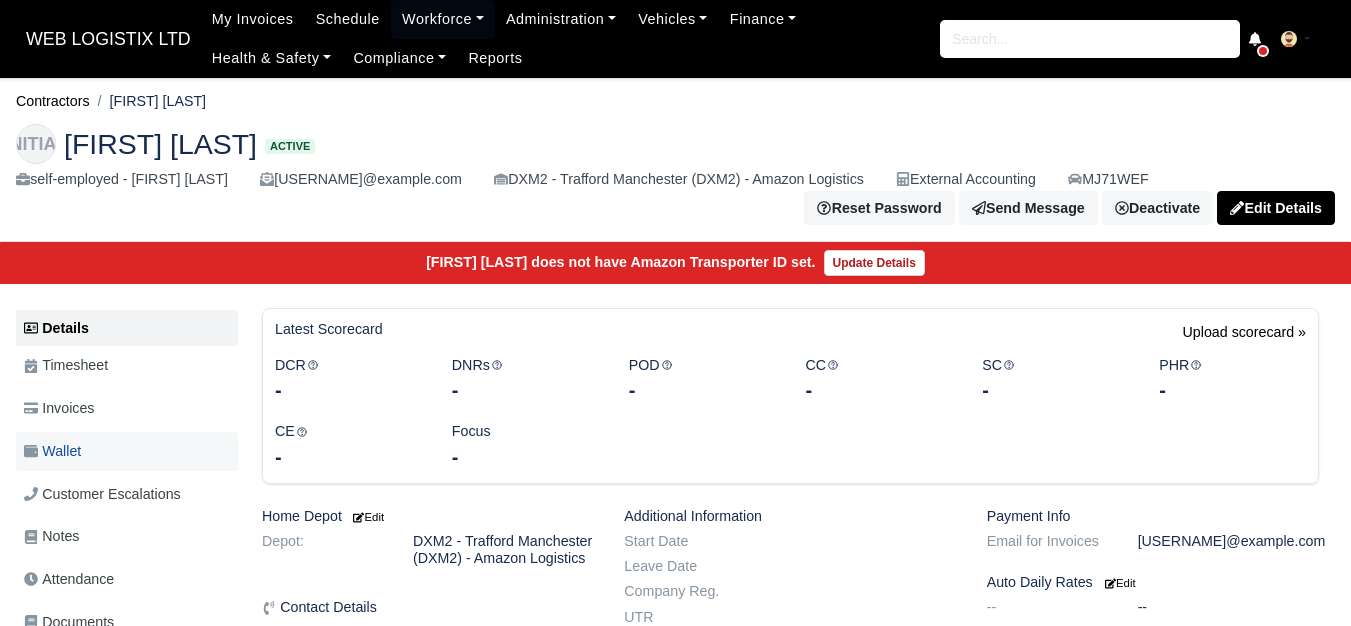 scroll, scrollTop: 0, scrollLeft: 0, axis: both 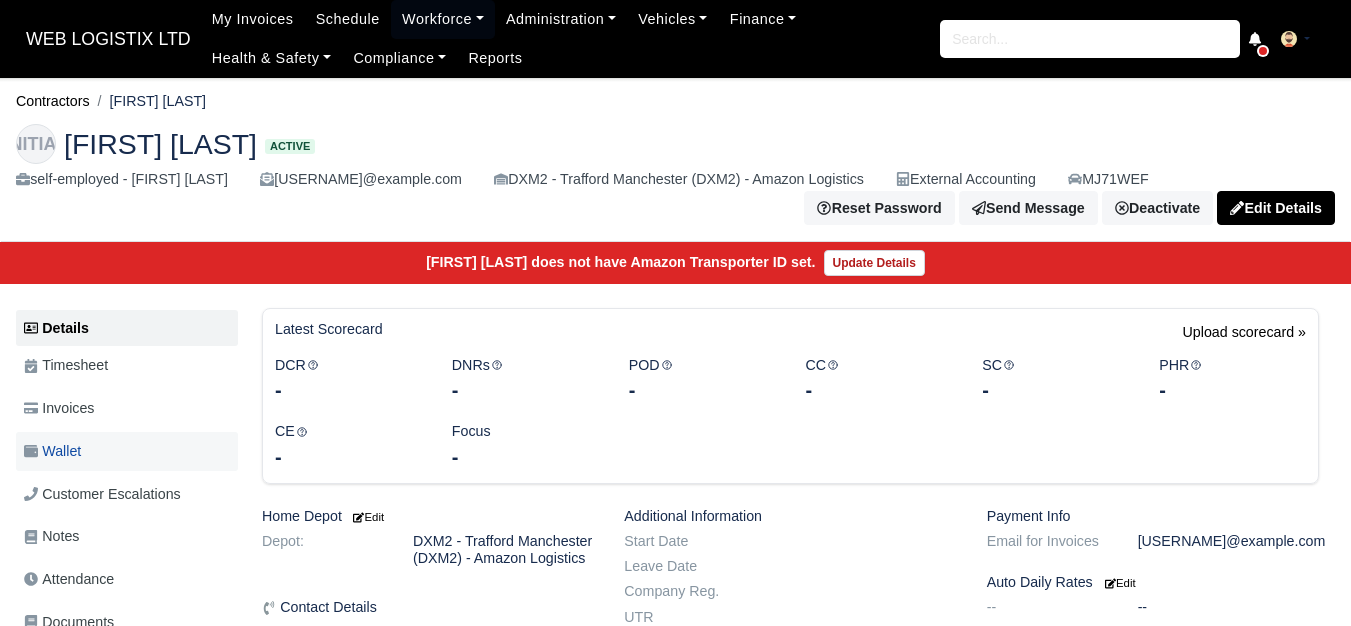 click on "Wallet" at bounding box center (52, 451) 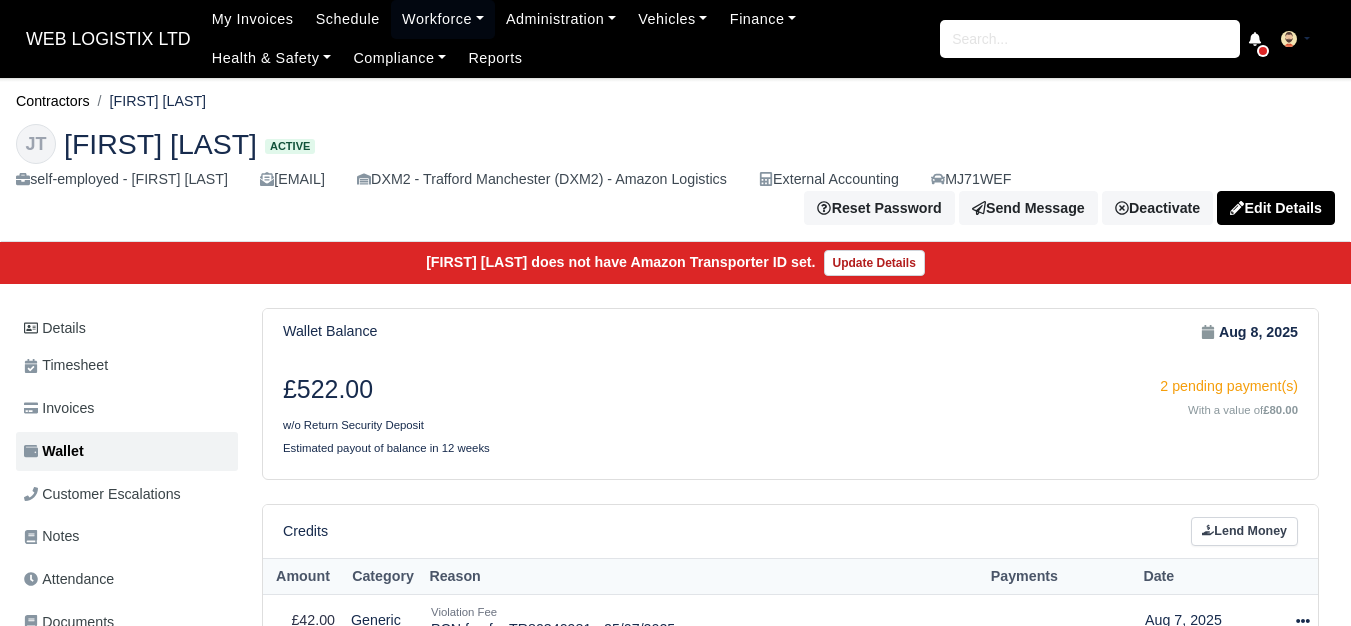 scroll, scrollTop: 0, scrollLeft: 0, axis: both 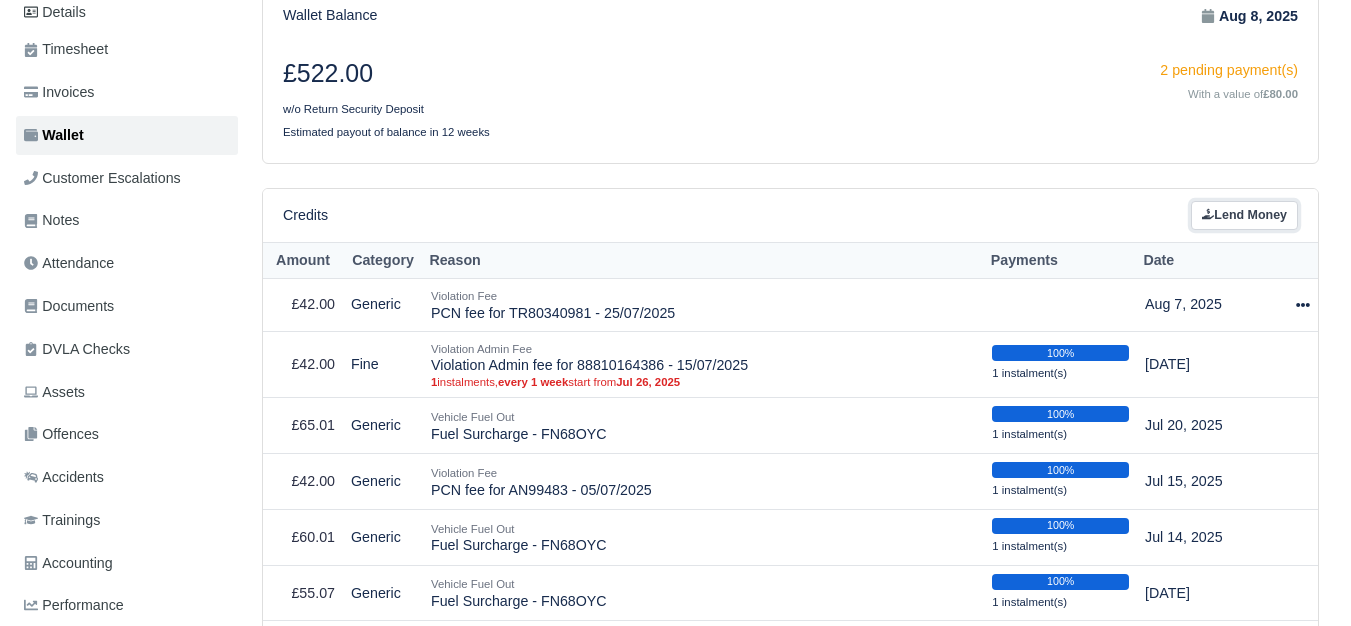 click on "Lend Money" at bounding box center (1244, 215) 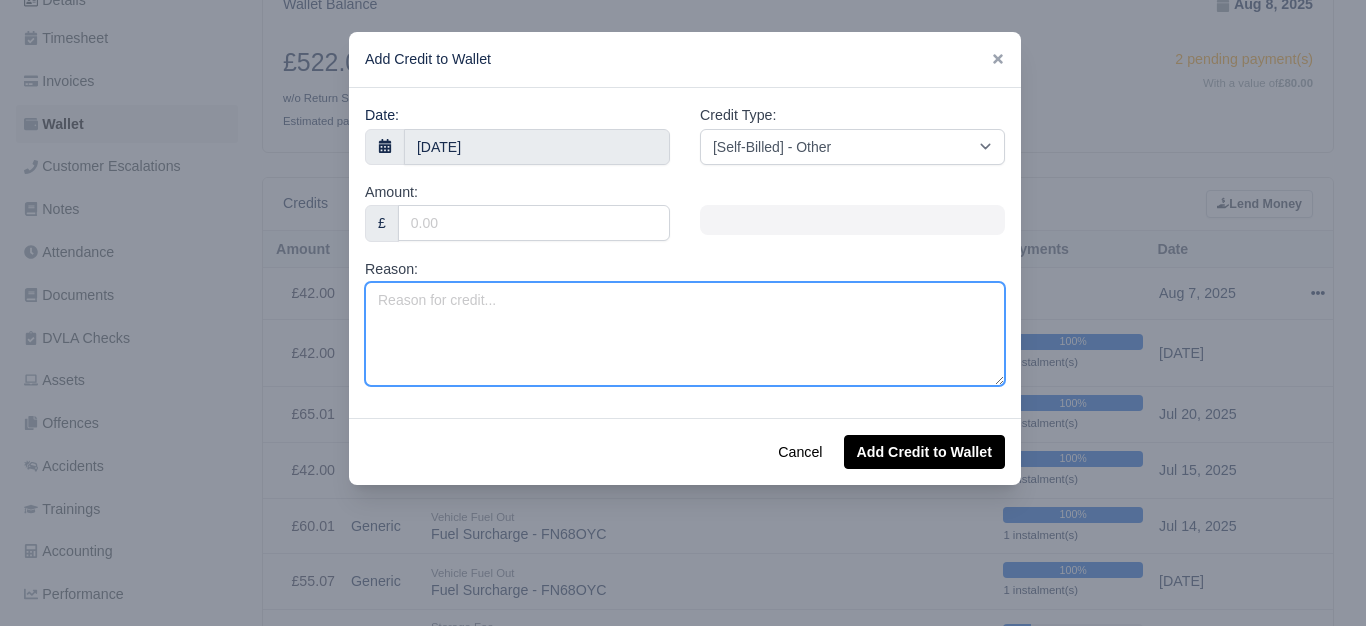 click on "Reason:" at bounding box center (685, 334) 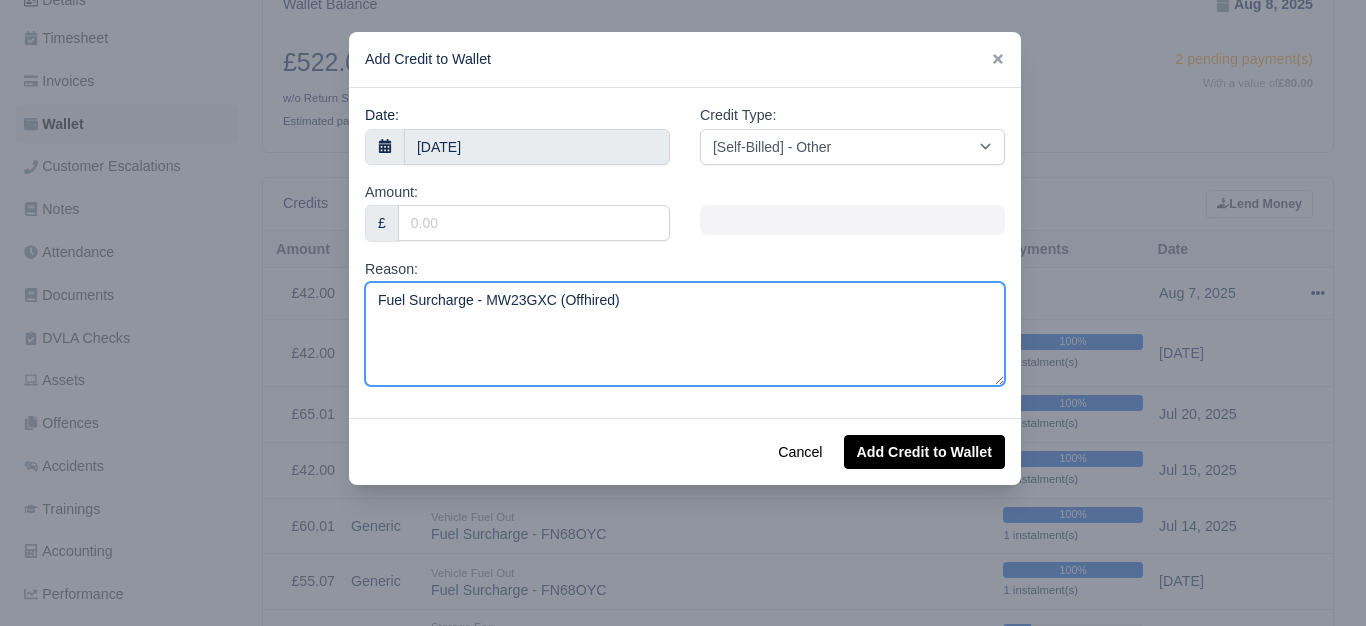 drag, startPoint x: 479, startPoint y: 302, endPoint x: 540, endPoint y: 302, distance: 61 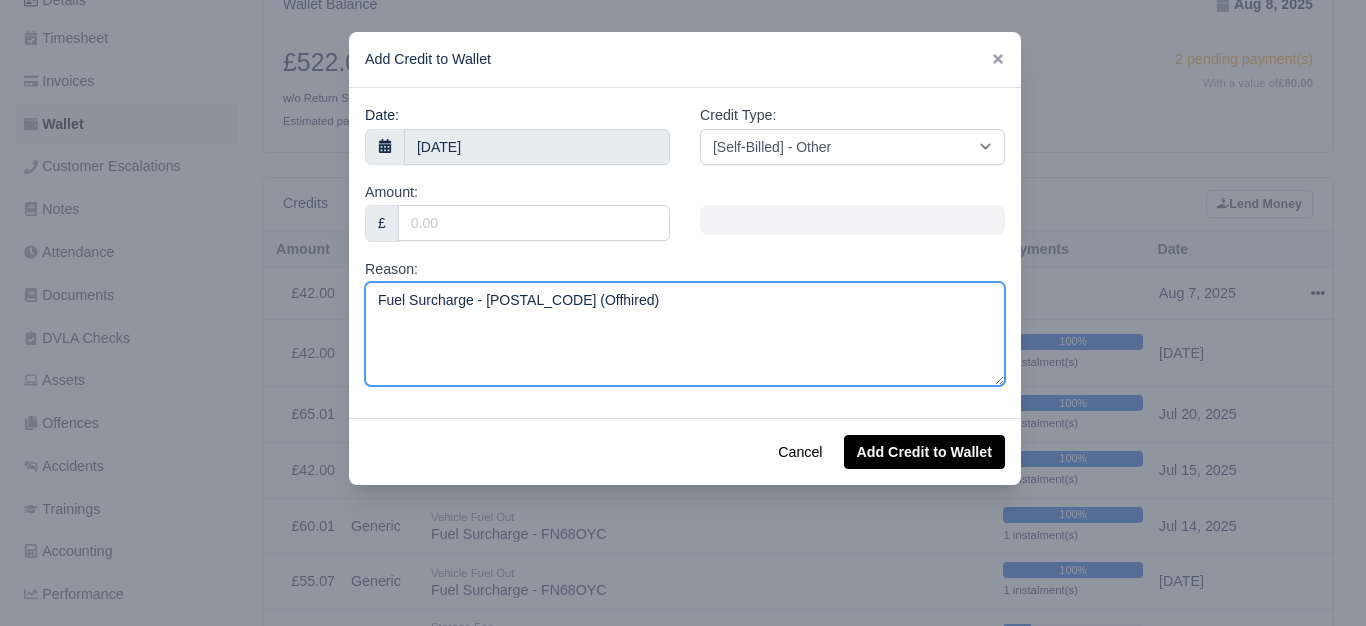 type on "Fuel Surcharge - WV19KZP (Offhired)" 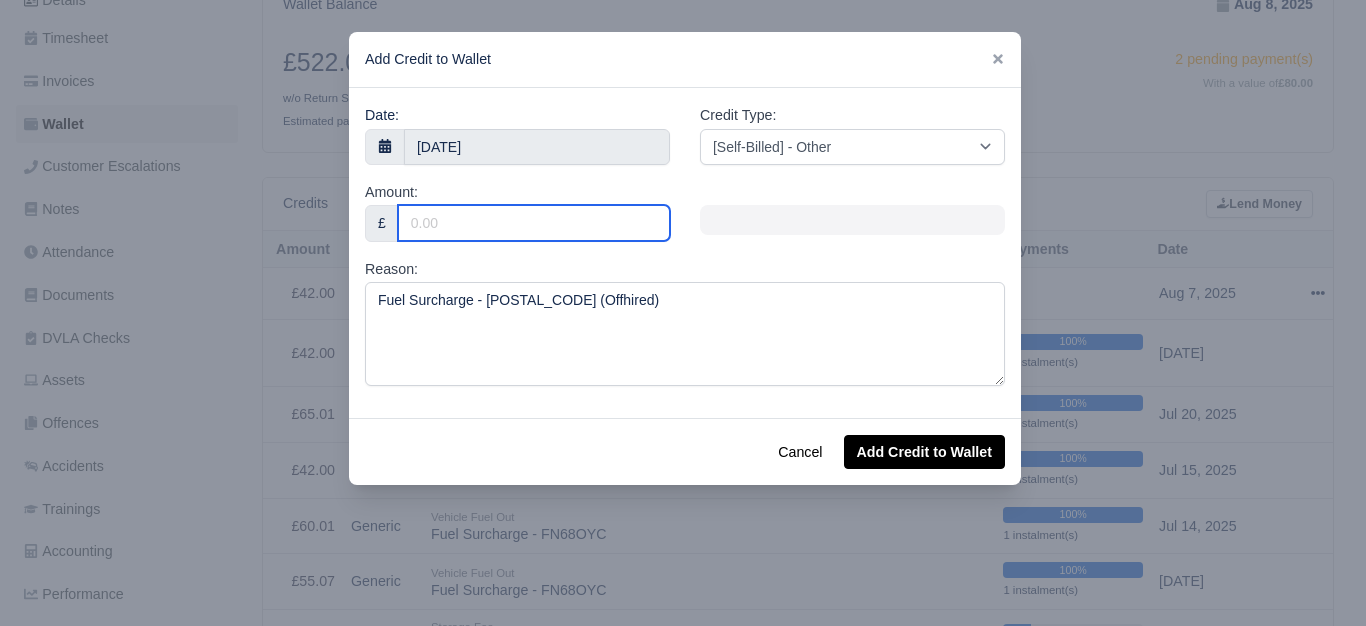 click on "Amount:" at bounding box center (534, 223) 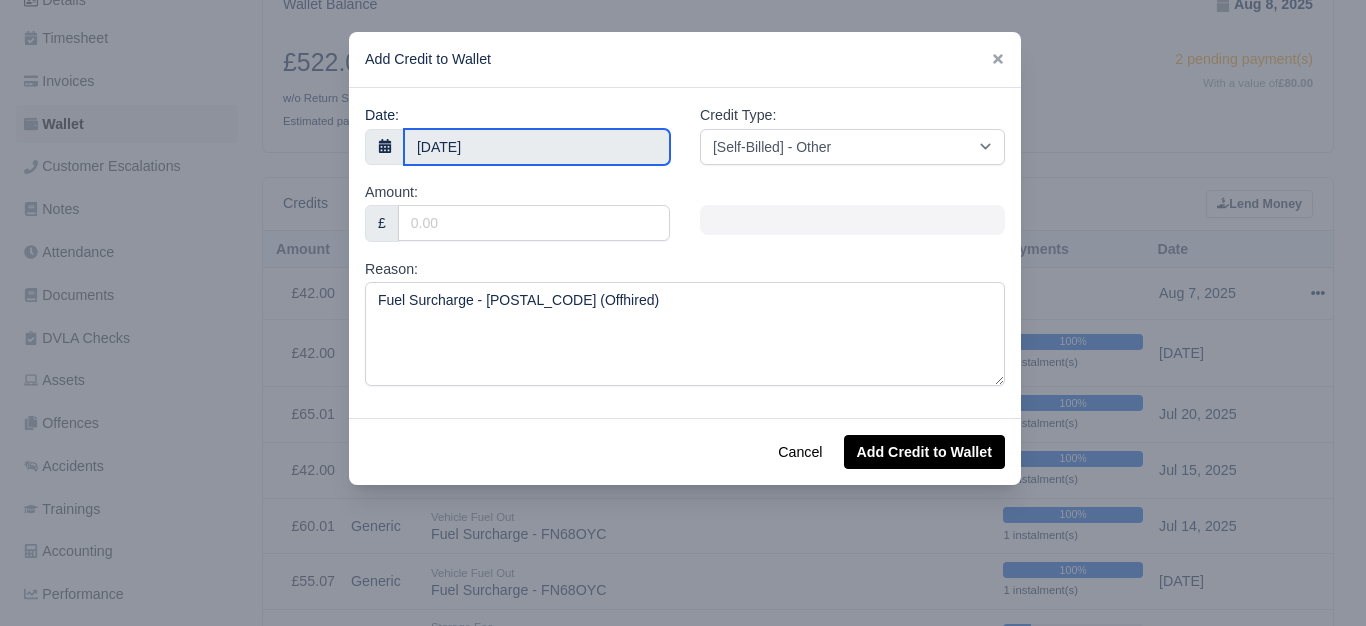 click on "8 August 2025" at bounding box center (537, 147) 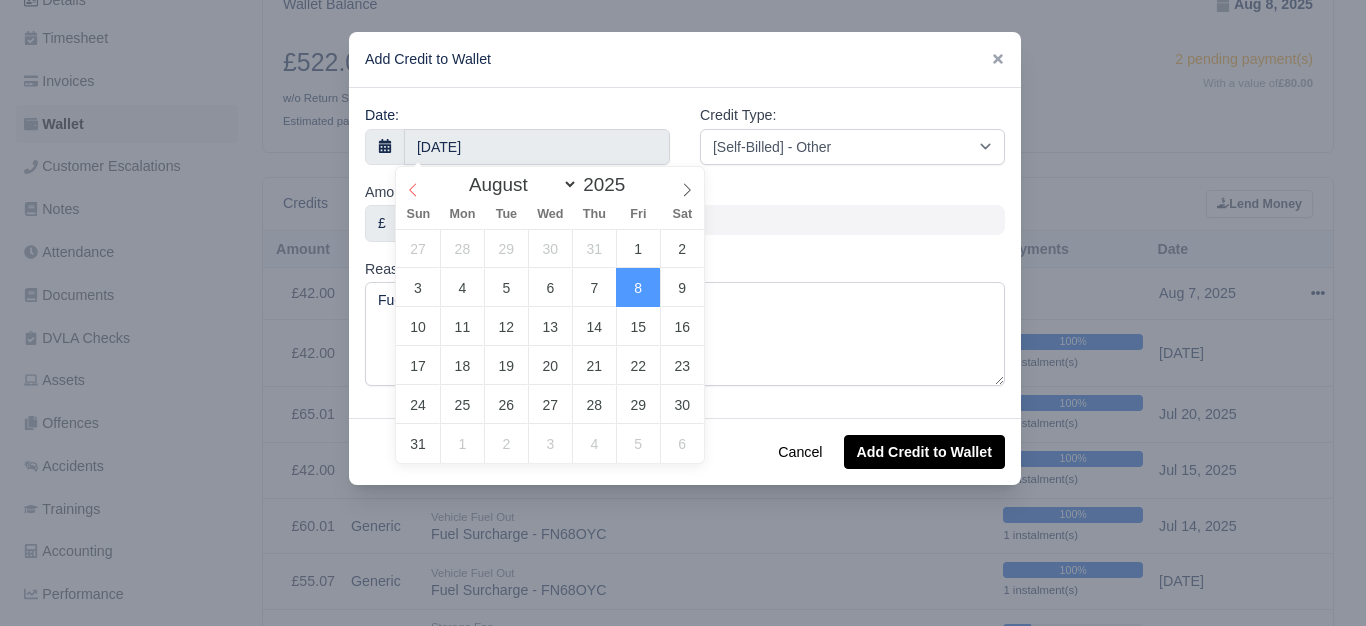 select on "6" 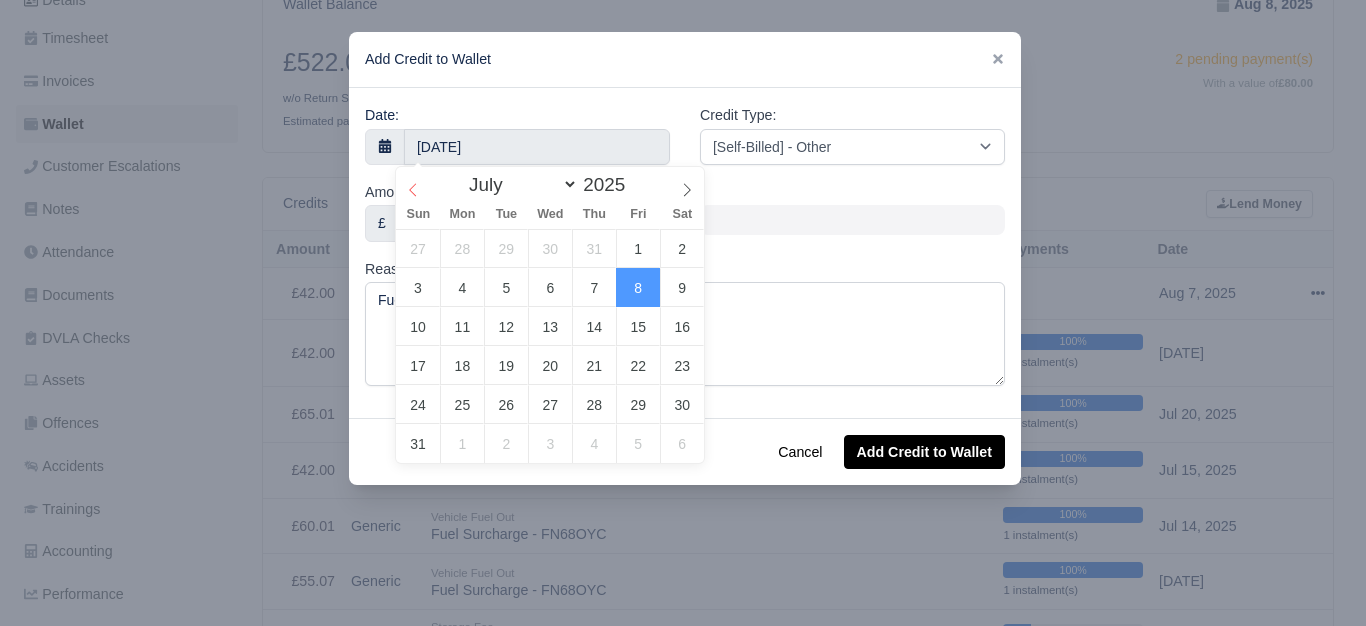 click 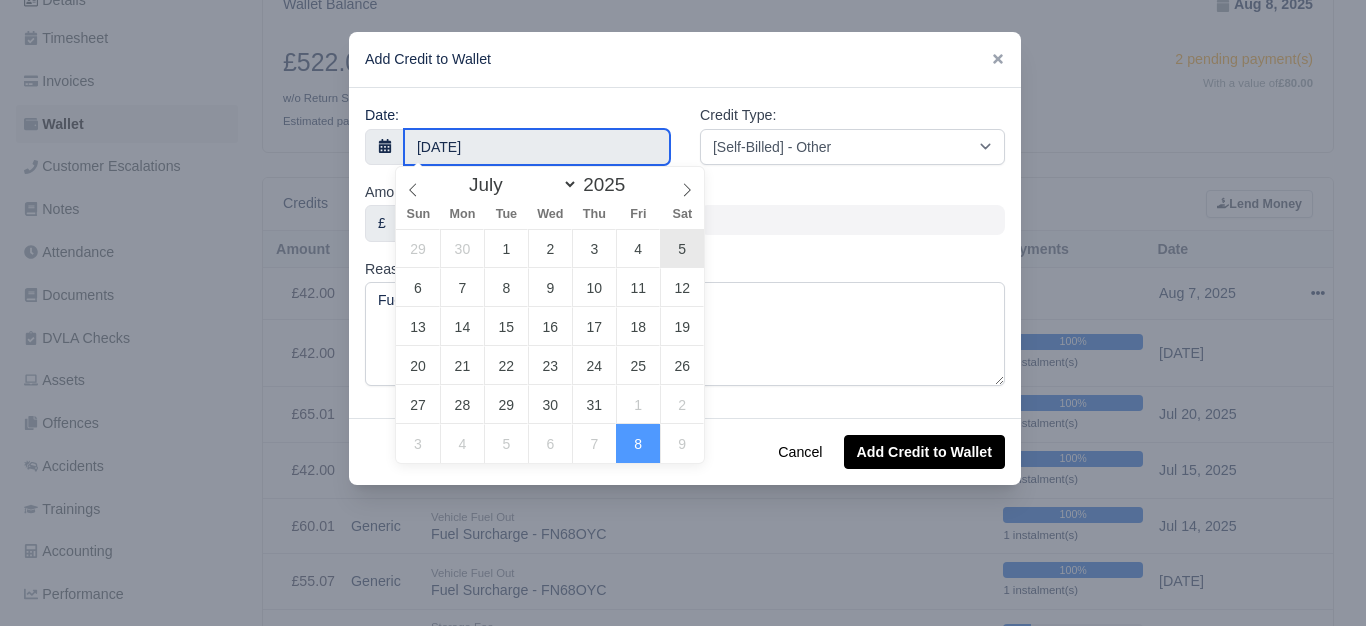 type on "5 July 2025" 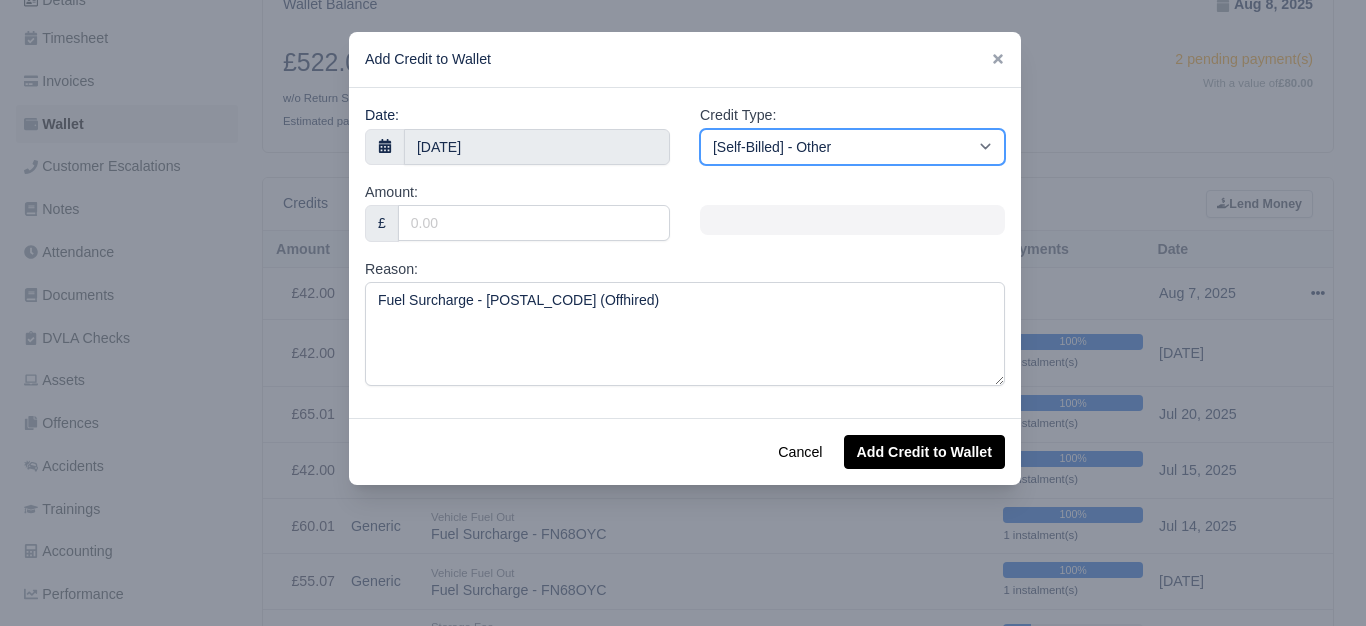 click on "[Self-Billed] - Other
[Self-Billed] - Negative Invoice
[Self-Billed] - Keychain
[Self-Billed] - Background Check
[Self-Billed] - Fuel Advance Payment
[Self-Billed] - Prepayment for Upcoming Work
[Rental] - Other
[Rental] - Vehicle Wash
[Rental] - Repayment in respect of vehicle damage
[Rental] - Vehicle Recovery Charge
[Rental] - Vehicle Pound Recovery
[Rental] - Vehicle Key Replacement
[Rental] - Vehicle Fuel Out
[Rental] - Van Fuel out/Adblue/Keychain/Van Wash/Sticker
[Rental] - Security Deposit to a maximum of £500
[Rental] - Advance payment in respect of rental vehicle deposit
[Rental] - Vehicle Violation
[Rental] - Violation Fee" at bounding box center [852, 147] 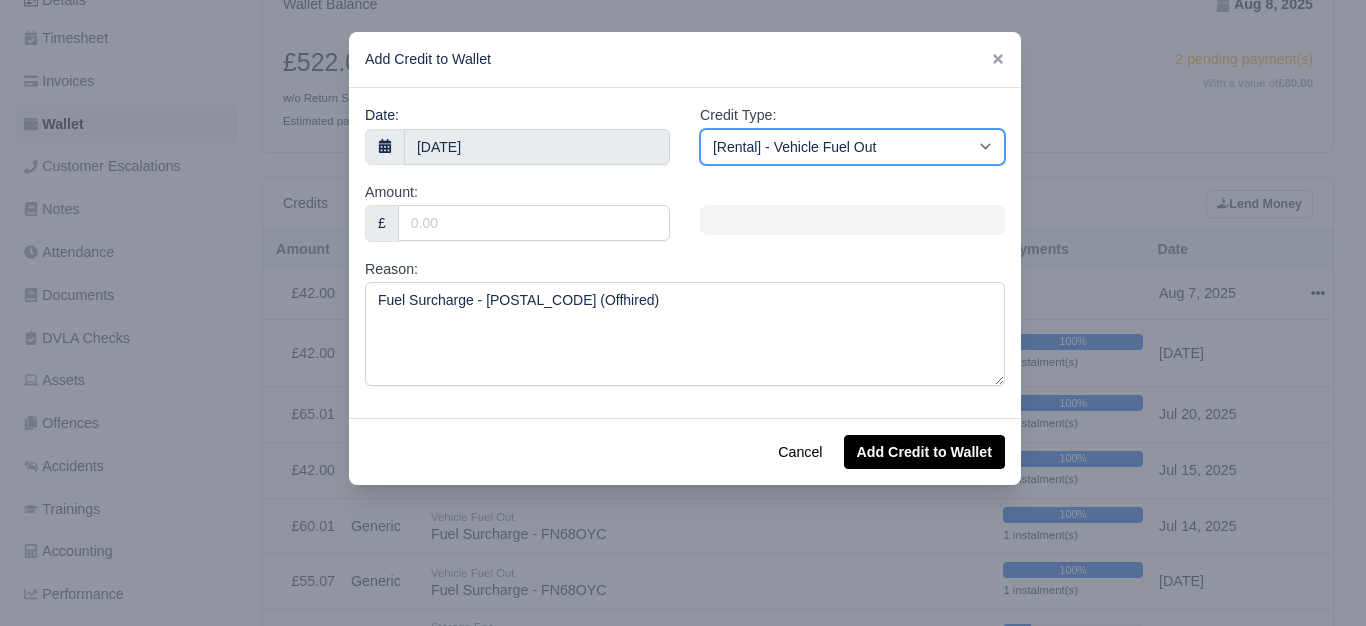click on "[Self-Billed] - Other
[Self-Billed] - Negative Invoice
[Self-Billed] - Keychain
[Self-Billed] - Background Check
[Self-Billed] - Fuel Advance Payment
[Self-Billed] - Prepayment for Upcoming Work
[Rental] - Other
[Rental] - Vehicle Wash
[Rental] - Repayment in respect of vehicle damage
[Rental] - Vehicle Recovery Charge
[Rental] - Vehicle Pound Recovery
[Rental] - Vehicle Key Replacement
[Rental] - Vehicle Fuel Out
[Rental] - Van Fuel out/Adblue/Keychain/Van Wash/Sticker
[Rental] - Security Deposit to a maximum of £500
[Rental] - Advance payment in respect of rental vehicle deposit
[Rental] - Vehicle Violation
[Rental] - Violation Fee" at bounding box center (852, 147) 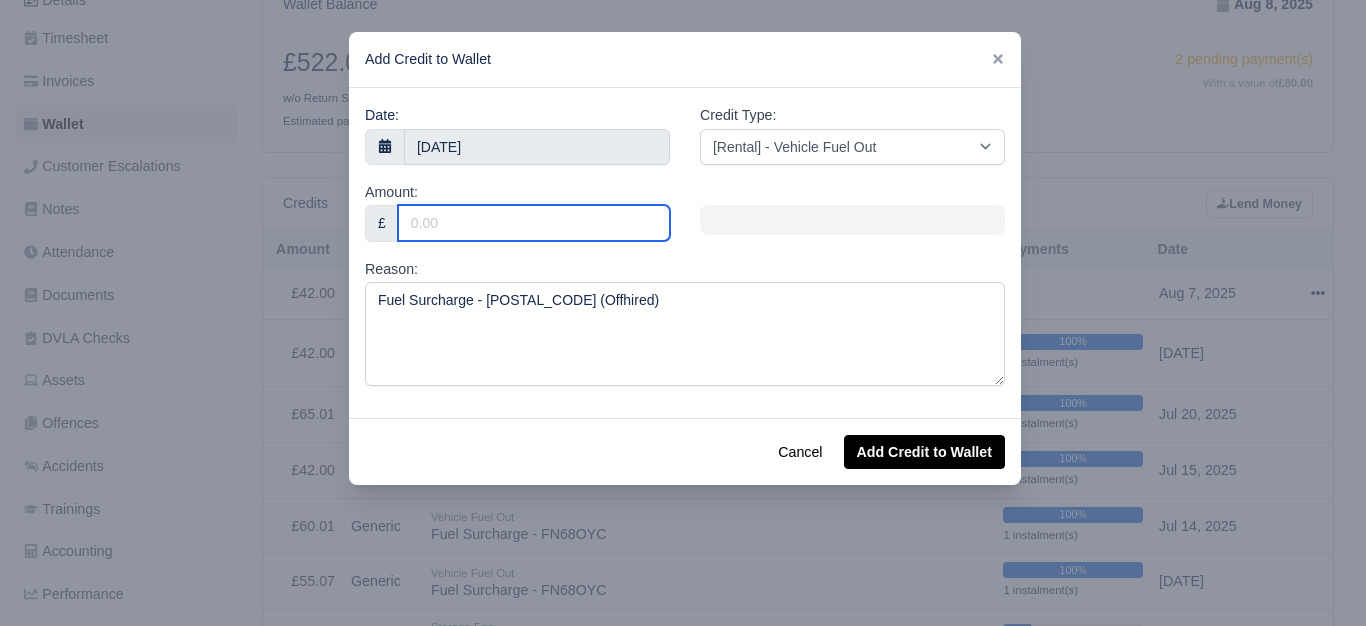 click on "Amount:" at bounding box center [534, 223] 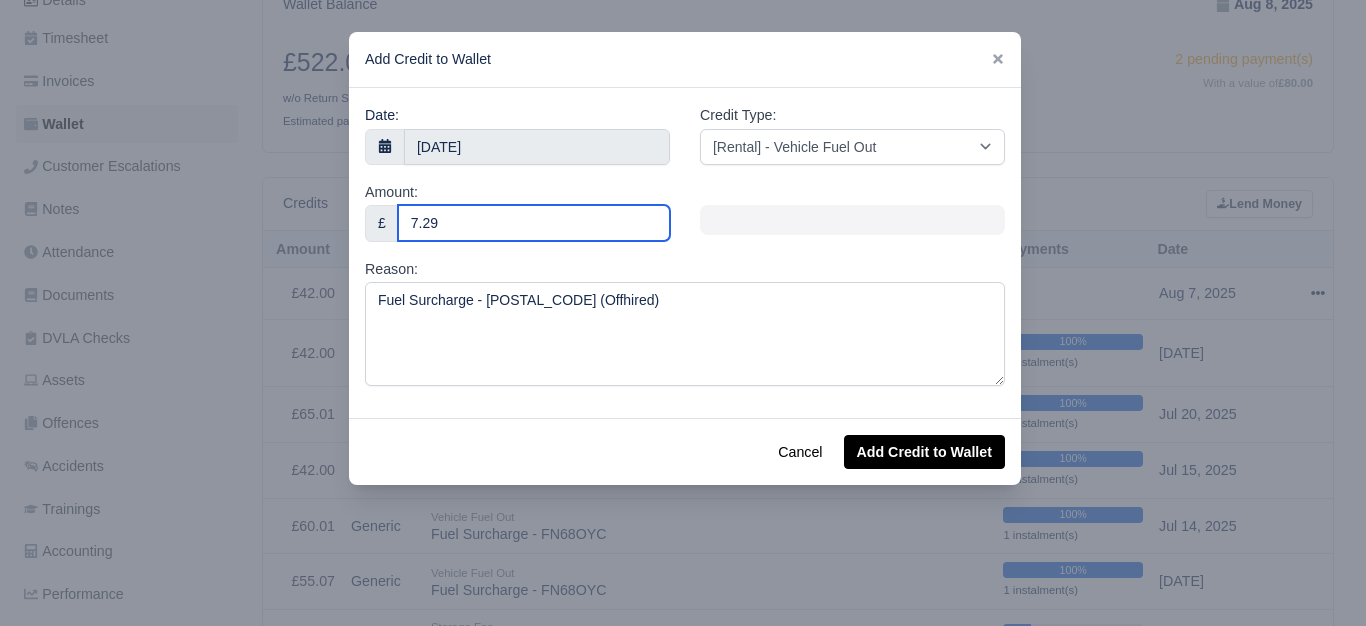 click on "7.29" at bounding box center (534, 223) 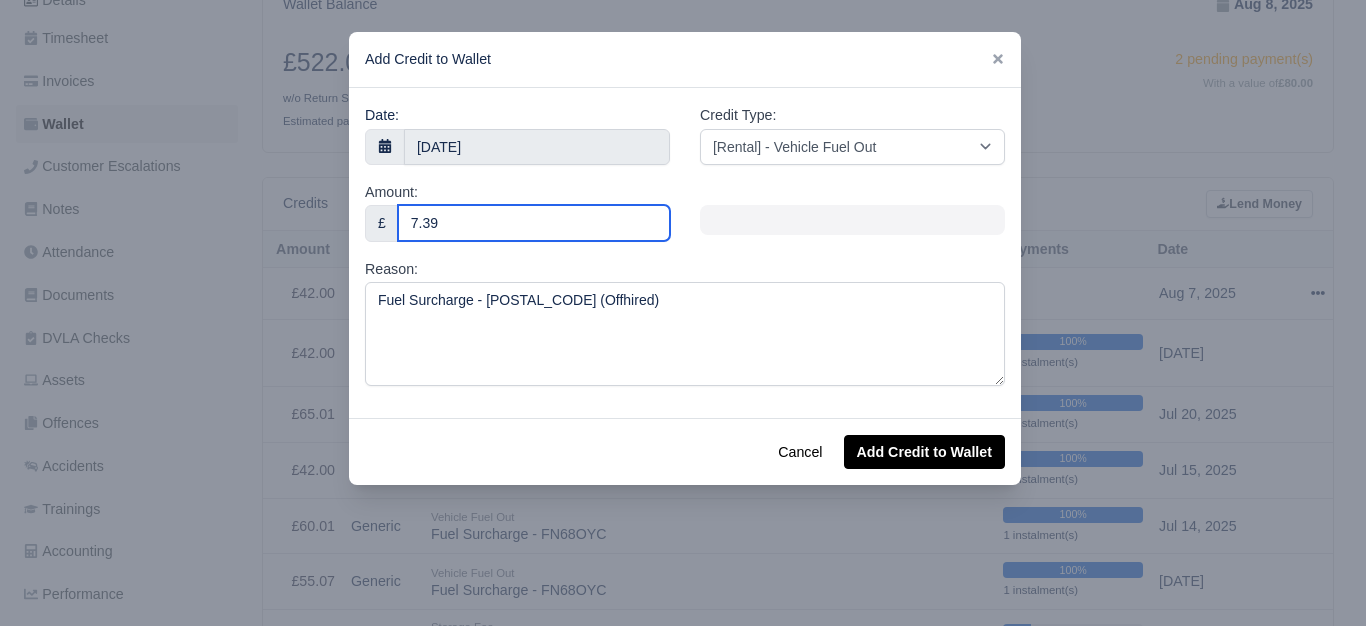 type on "7.39" 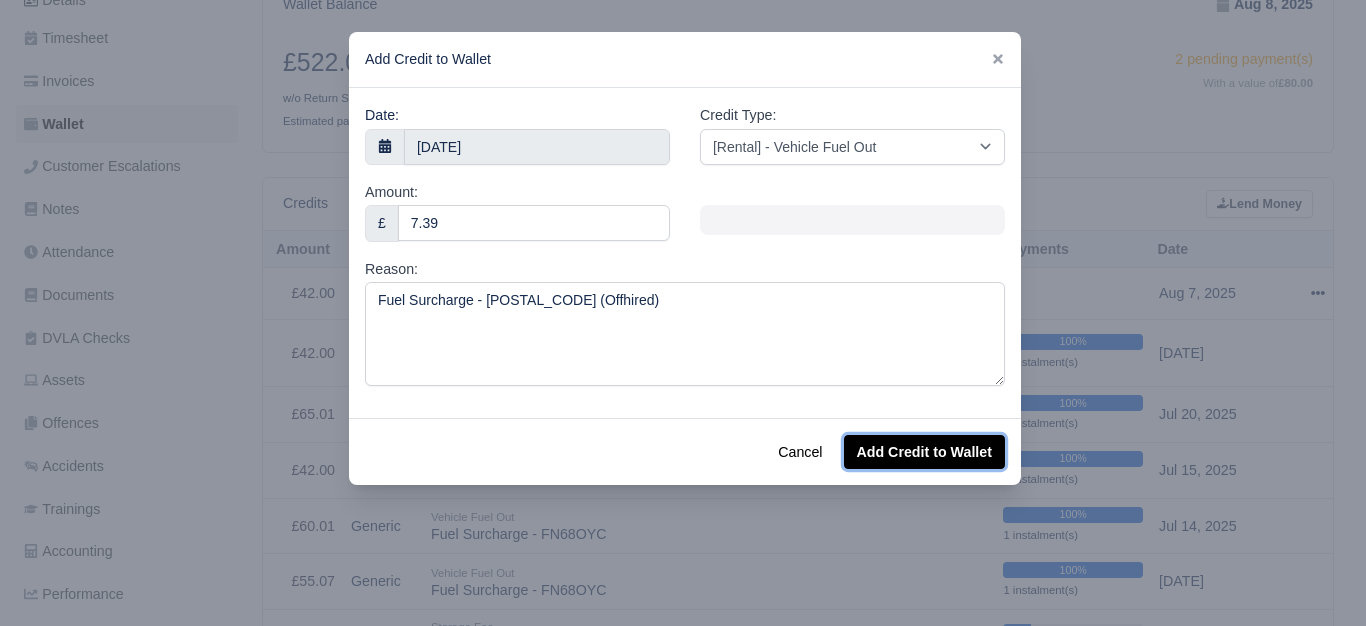 click on "Add Credit to Wallet" at bounding box center [924, 452] 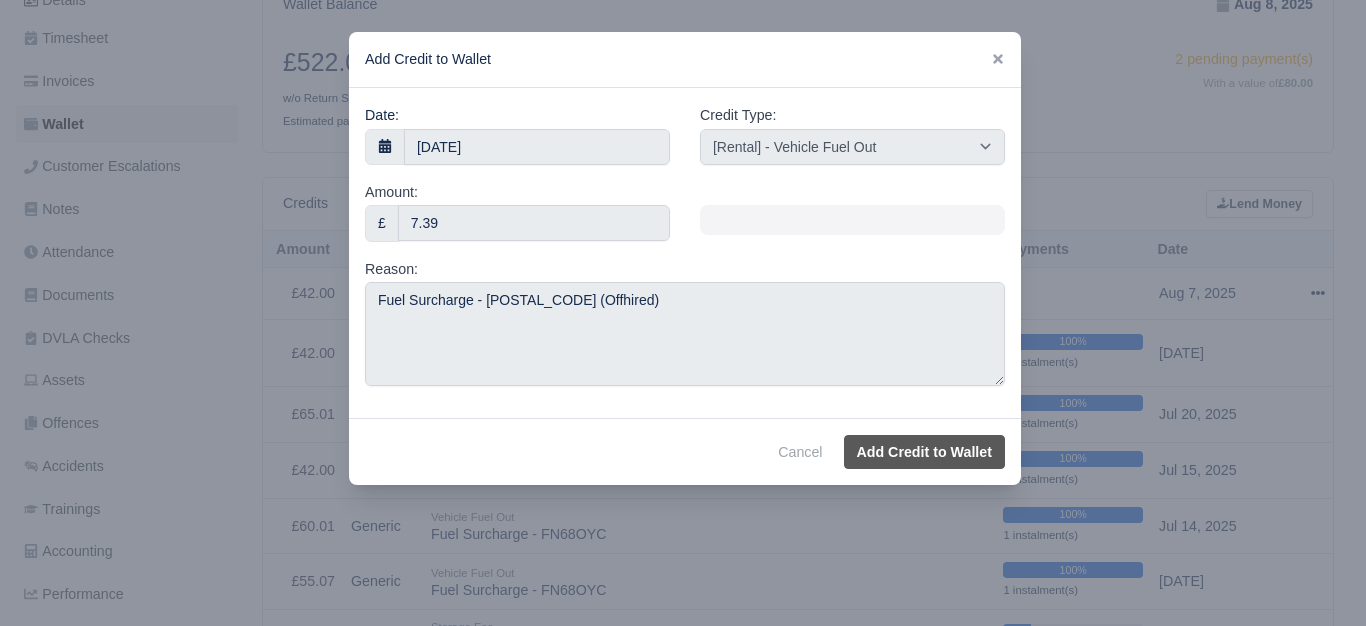 select on "other" 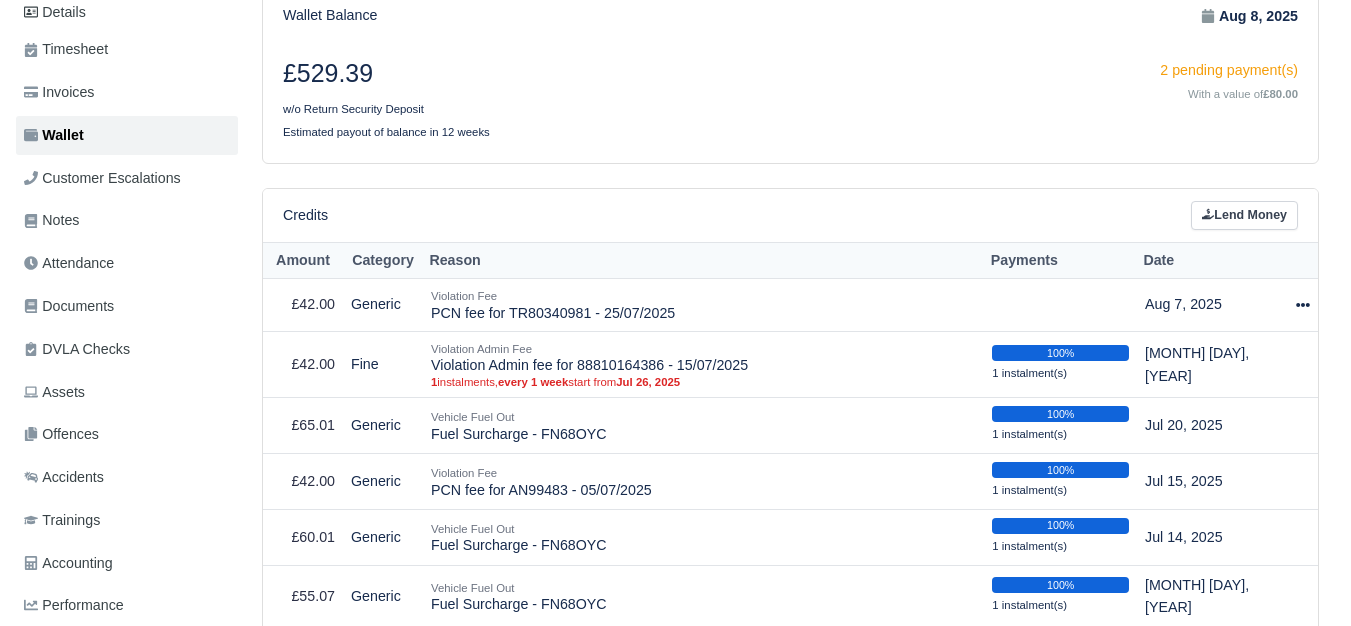 scroll, scrollTop: 316, scrollLeft: 0, axis: vertical 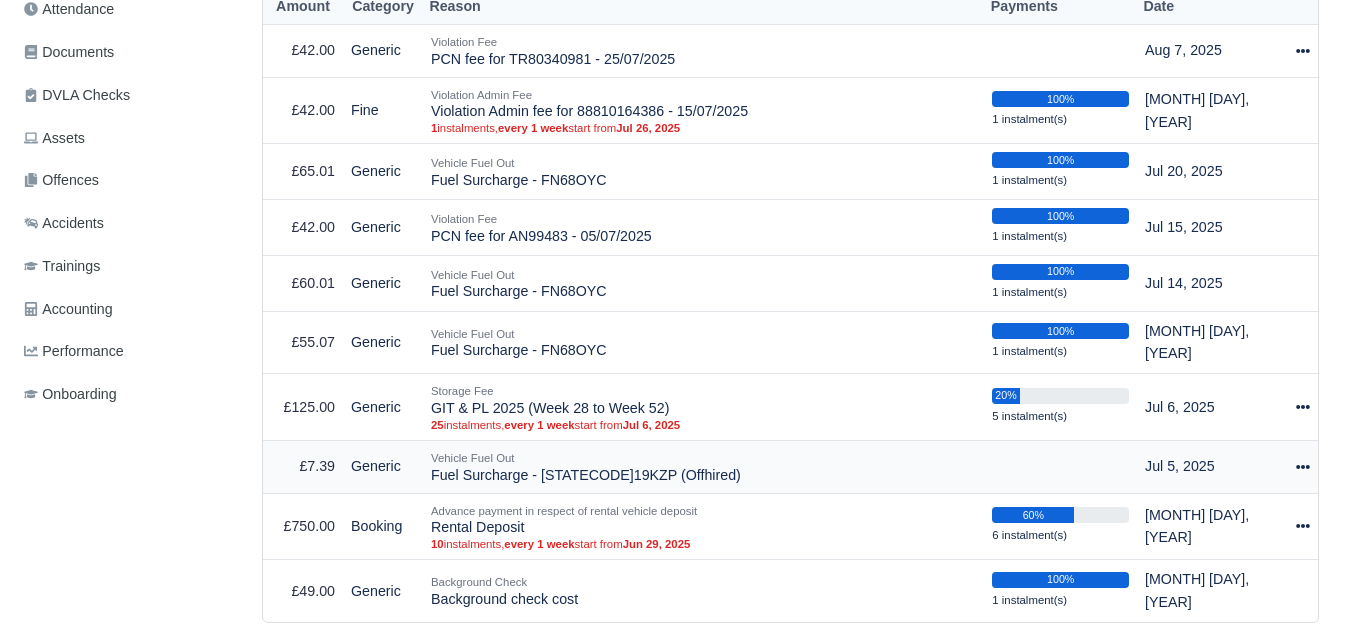 drag, startPoint x: 434, startPoint y: 470, endPoint x: 687, endPoint y: 488, distance: 253.63951 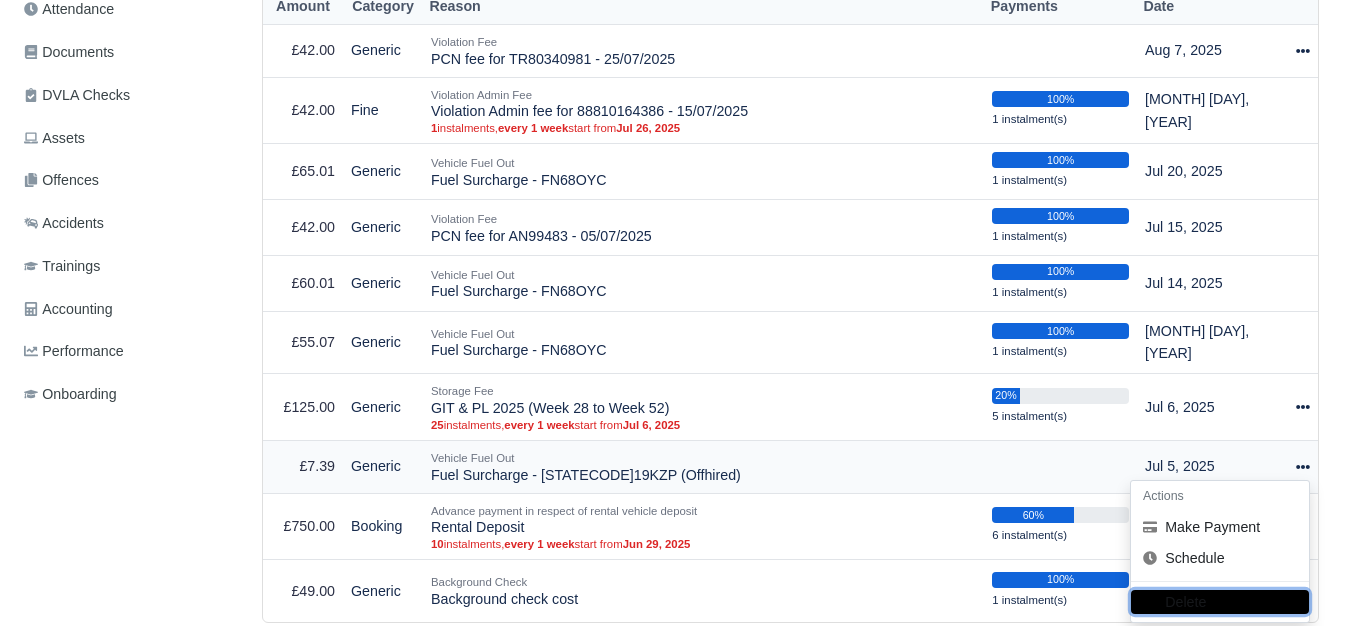 click on "Delete" at bounding box center [1220, 603] 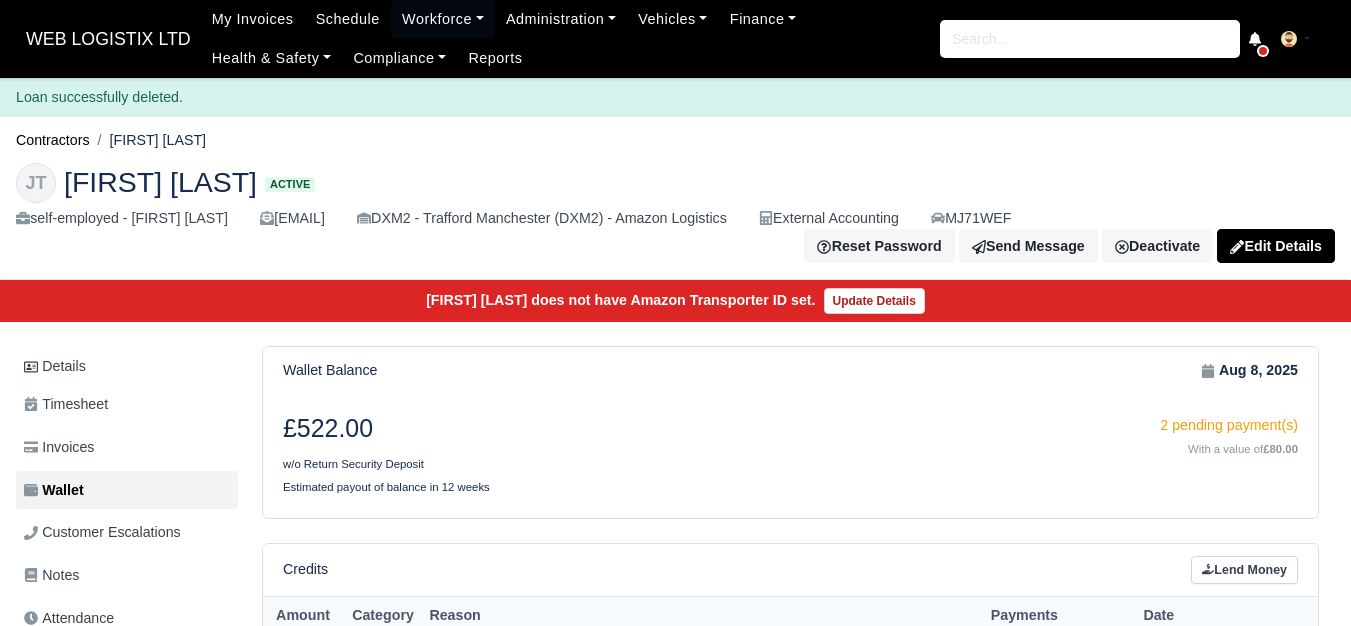 scroll, scrollTop: 0, scrollLeft: 0, axis: both 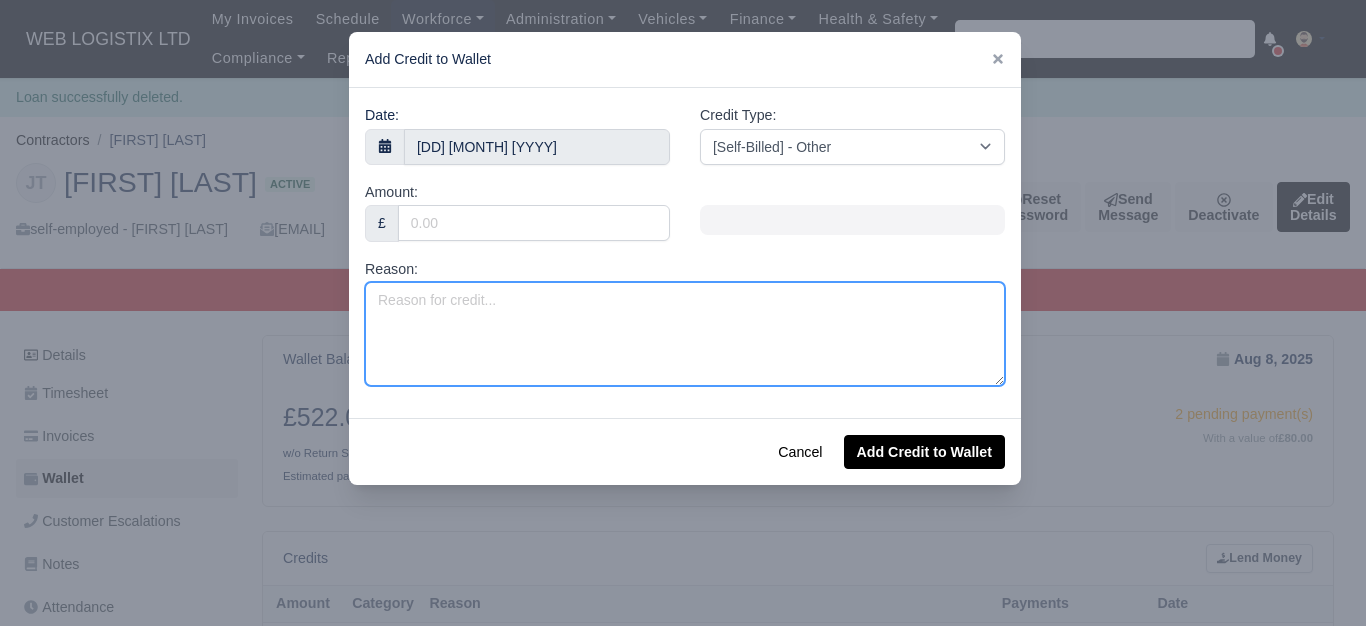 click on "Reason:" at bounding box center [685, 334] 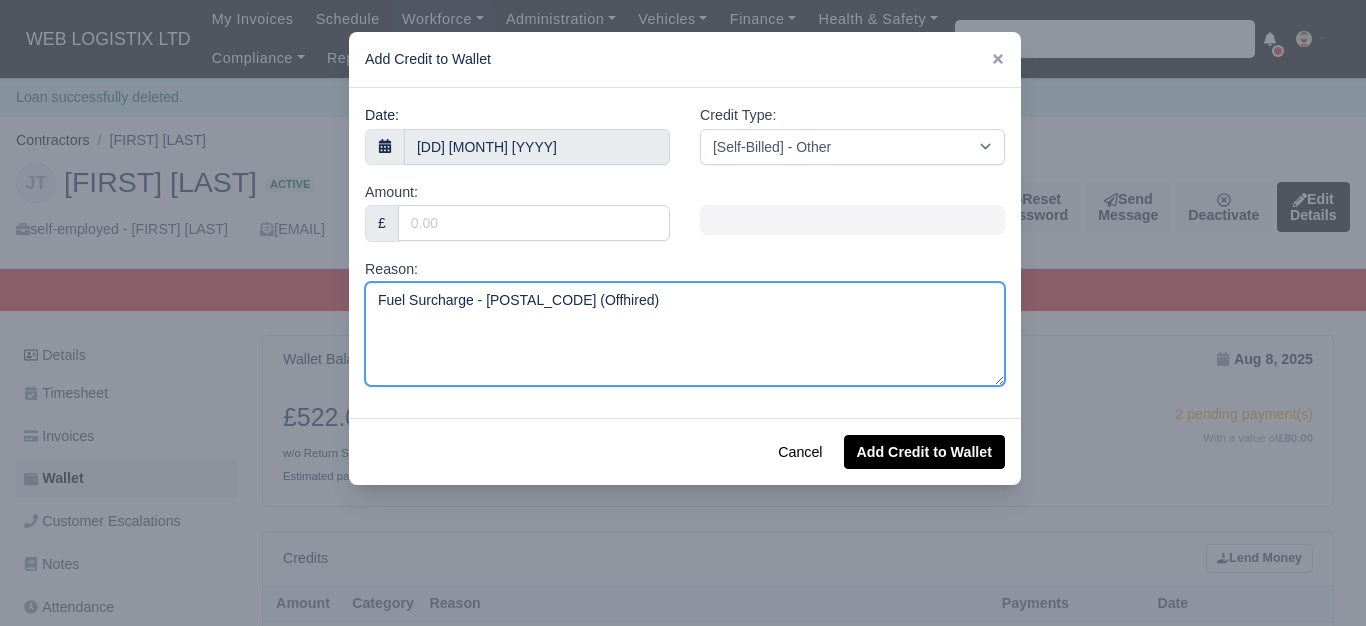 type on "Fuel Surcharge - [POSTAL_CODE] (Offhired)" 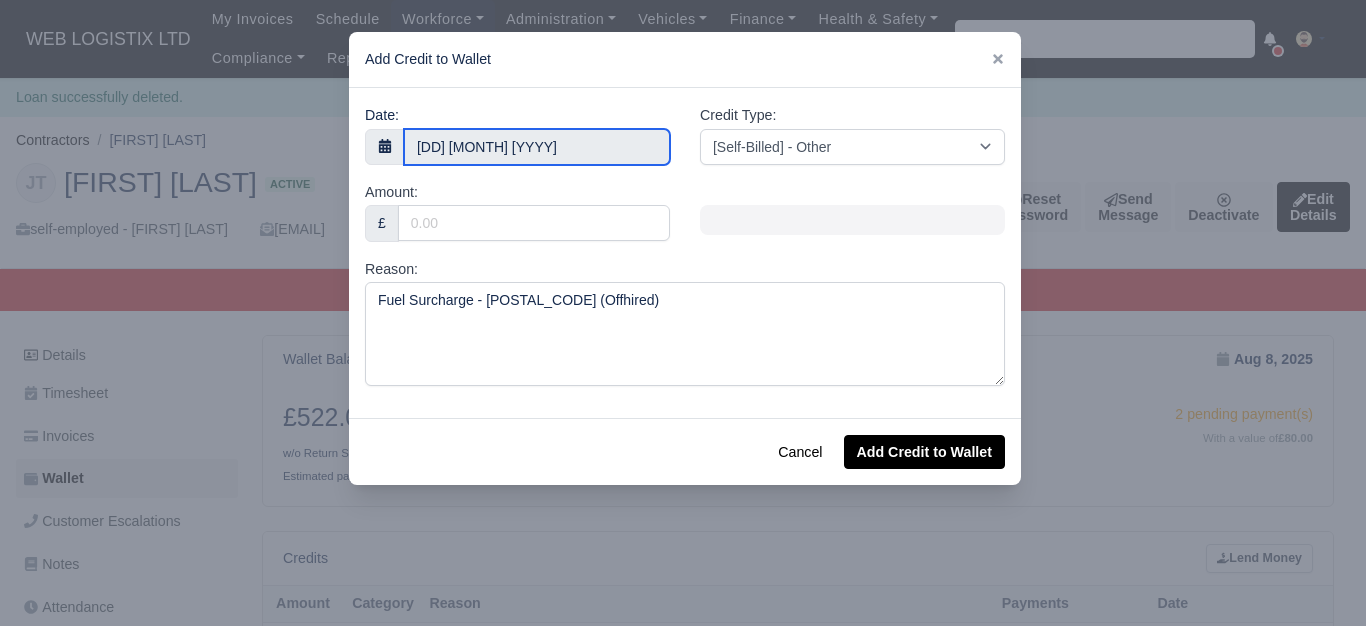 click on "[DD] [MONTH] [YYYY]" at bounding box center [537, 147] 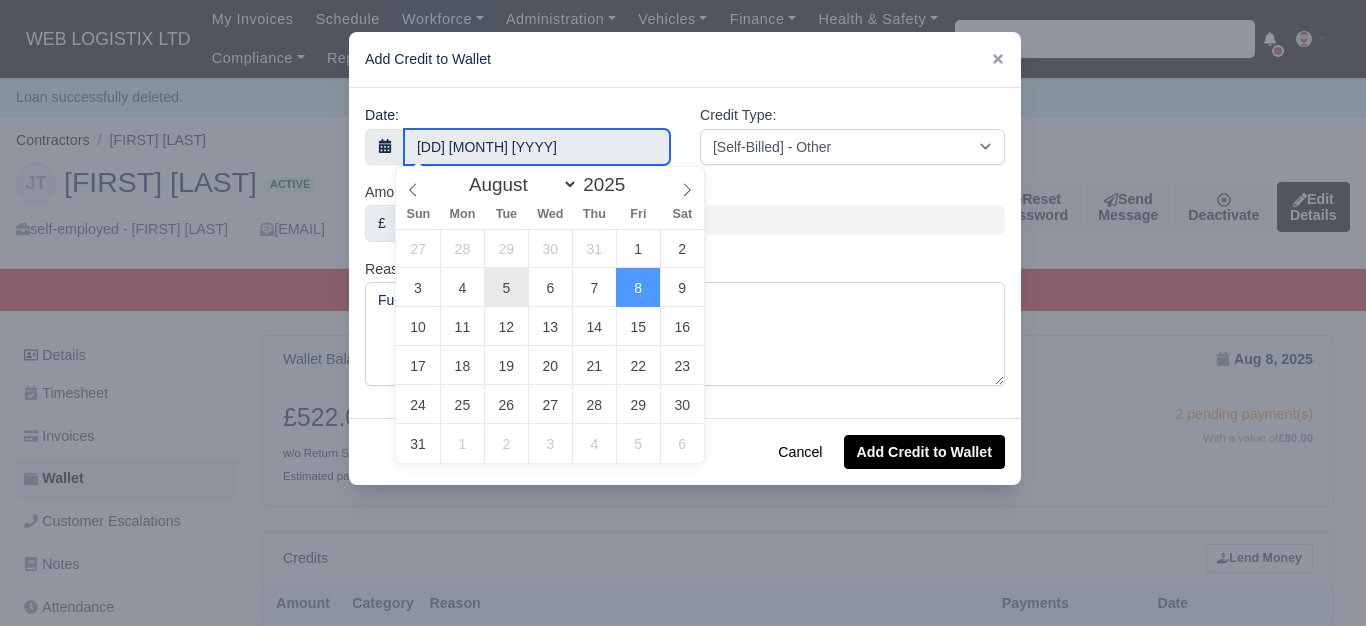 type on "[D] [MONTH] [YYYY]" 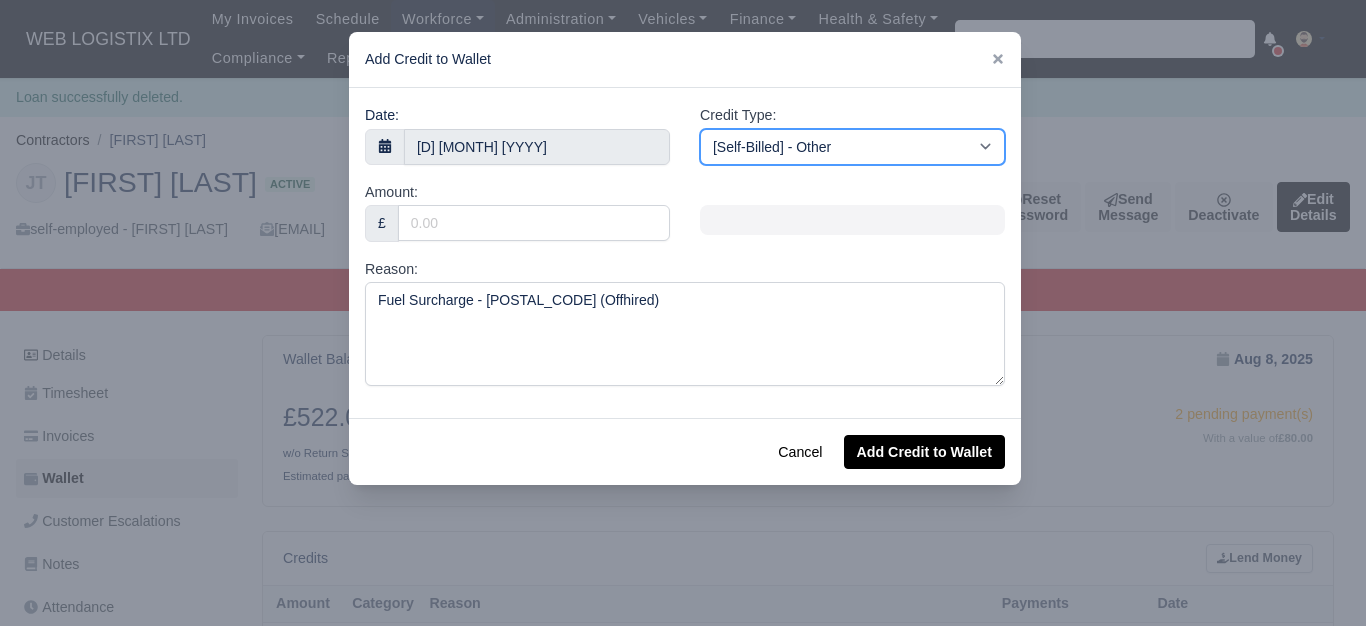 click on "[Self-Billed] - Other
[Self-Billed] - Negative Invoice
[Self-Billed] - Keychain
[Self-Billed] - Background Check
[Self-Billed] - Fuel Advance Payment
[Self-Billed] - Prepayment for Upcoming Work
[Rental] - Other
[Rental] - Vehicle Wash
[Rental] - Repayment in respect of vehicle damage
[Rental] - Vehicle Recovery Charge
[Rental] - Vehicle Pound Recovery
[Rental] - Vehicle Key Replacement
[Rental] - Vehicle Fuel Out
[Rental] - Van Fuel out/Adblue/Keychain/Van Wash/Sticker
[Rental] - Security Deposit to a maximum of £500
[Rental] - Advance payment in respect of rental vehicle deposit
[Rental] - Vehicle Violation
[Rental] - Violation Fee" at bounding box center (852, 147) 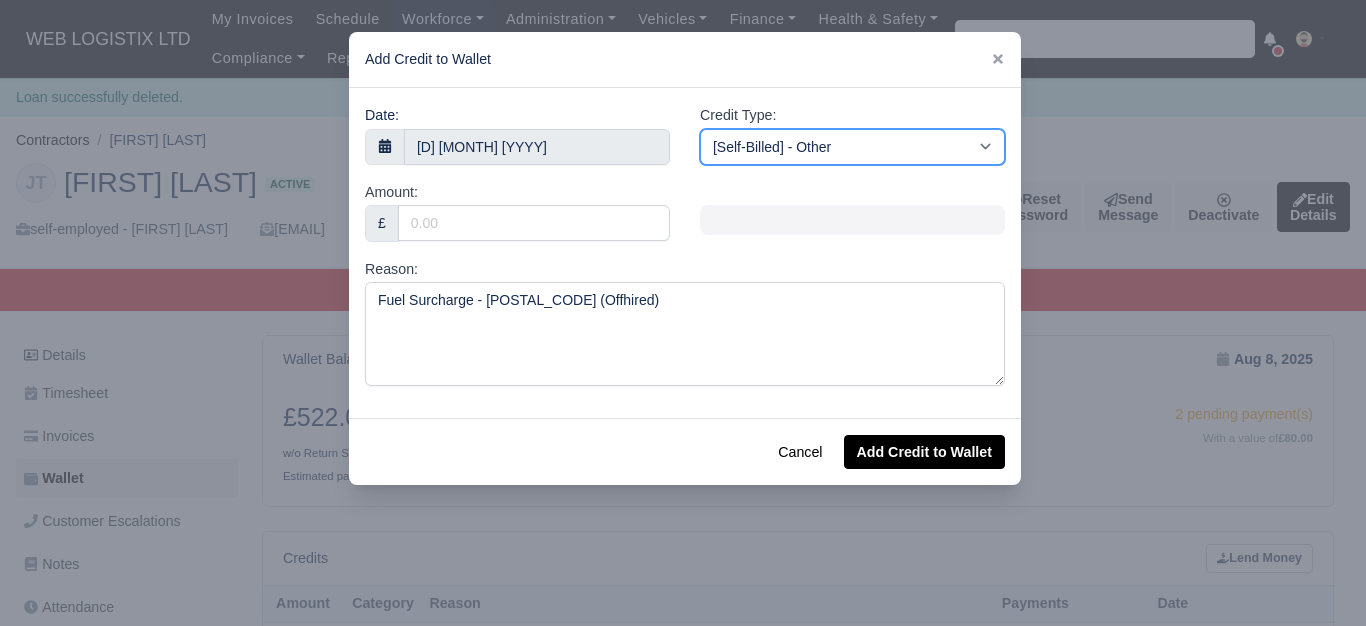 select on "van_fuel_out" 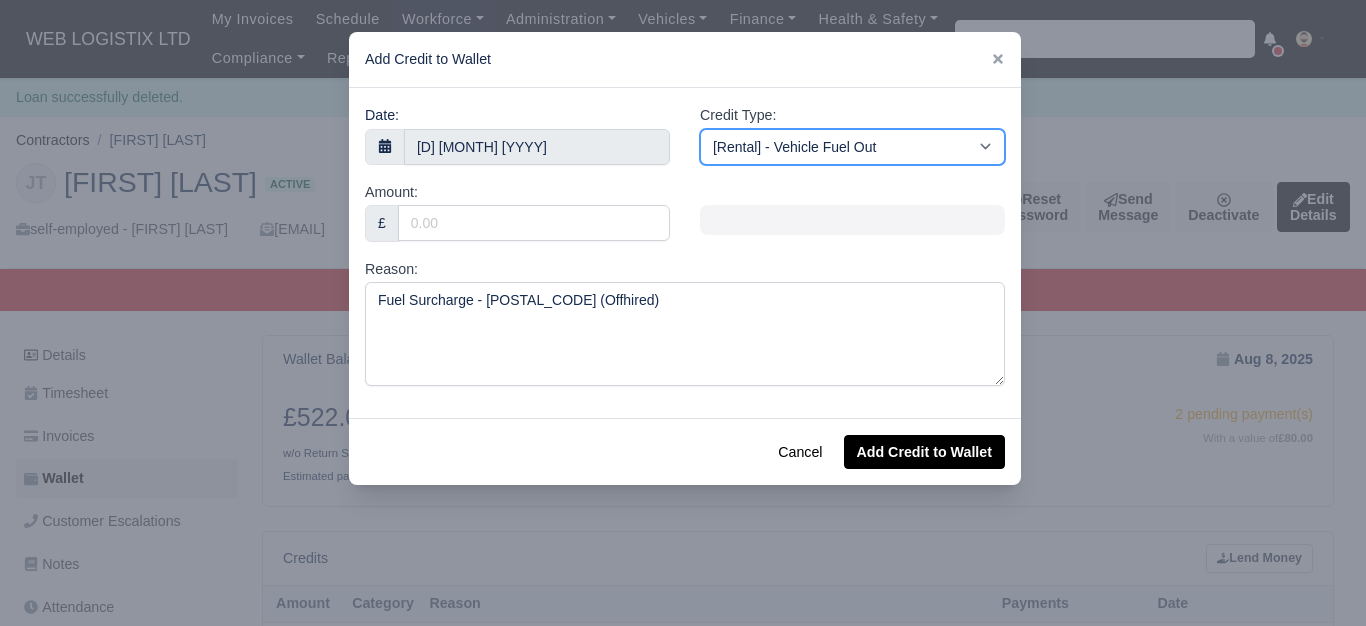 click on "[Self-Billed] - Other
[Self-Billed] - Negative Invoice
[Self-Billed] - Keychain
[Self-Billed] - Background Check
[Self-Billed] - Fuel Advance Payment
[Self-Billed] - Prepayment for Upcoming Work
[Rental] - Other
[Rental] - Vehicle Wash
[Rental] - Repayment in respect of vehicle damage
[Rental] - Vehicle Recovery Charge
[Rental] - Vehicle Pound Recovery
[Rental] - Vehicle Key Replacement
[Rental] - Vehicle Fuel Out
[Rental] - Van Fuel out/Adblue/Keychain/Van Wash/Sticker
[Rental] - Security Deposit to a maximum of £500
[Rental] - Advance payment in respect of rental vehicle deposit
[Rental] - Vehicle Violation
[Rental] - Violation Fee" at bounding box center [852, 147] 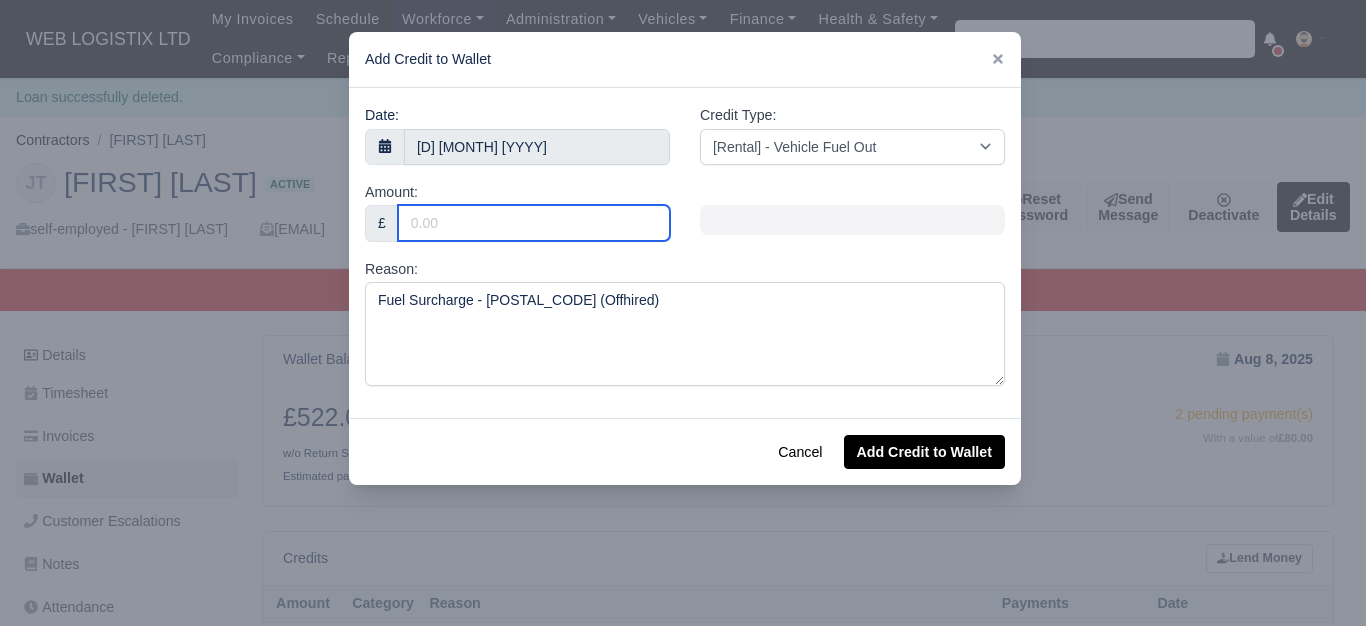 click on "Amount:" at bounding box center (534, 223) 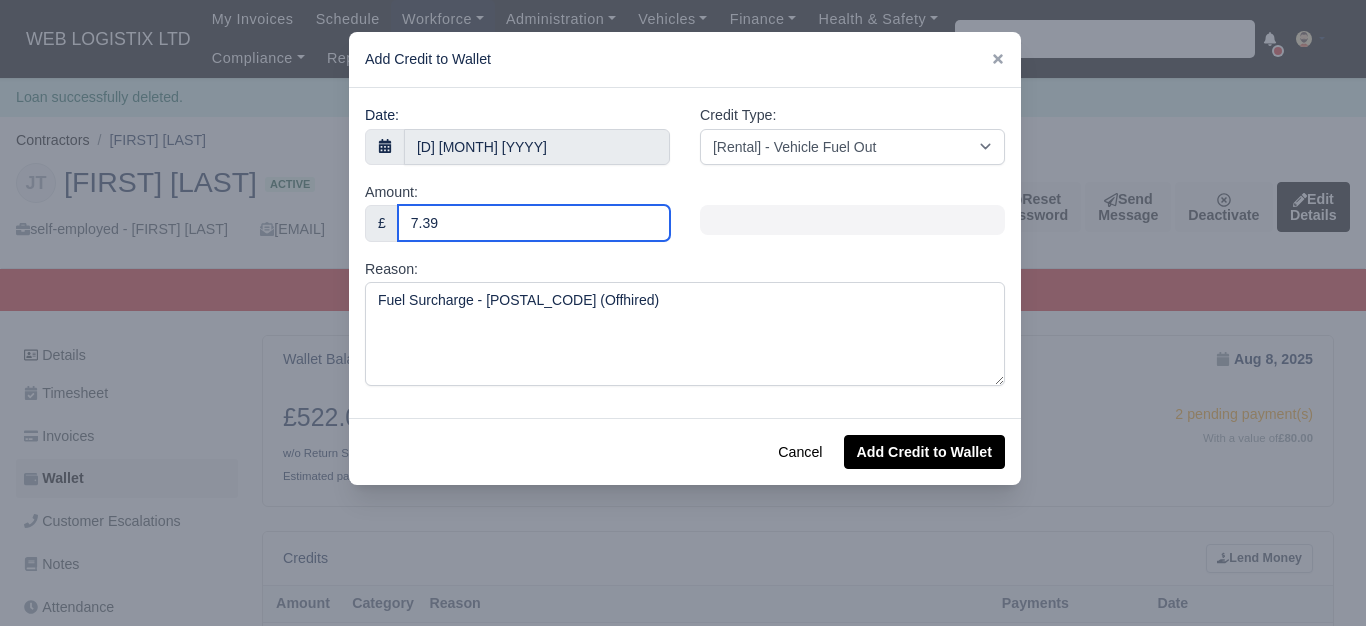 type on "7.39" 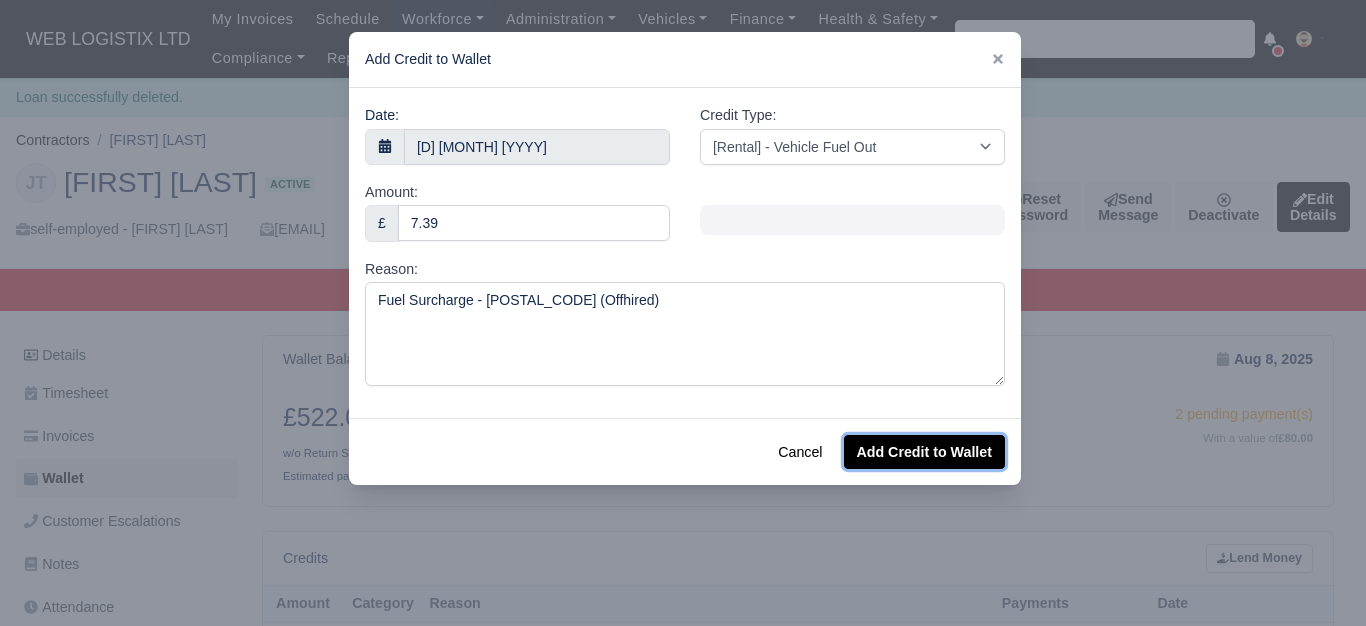click on "Add Credit to Wallet" at bounding box center (924, 452) 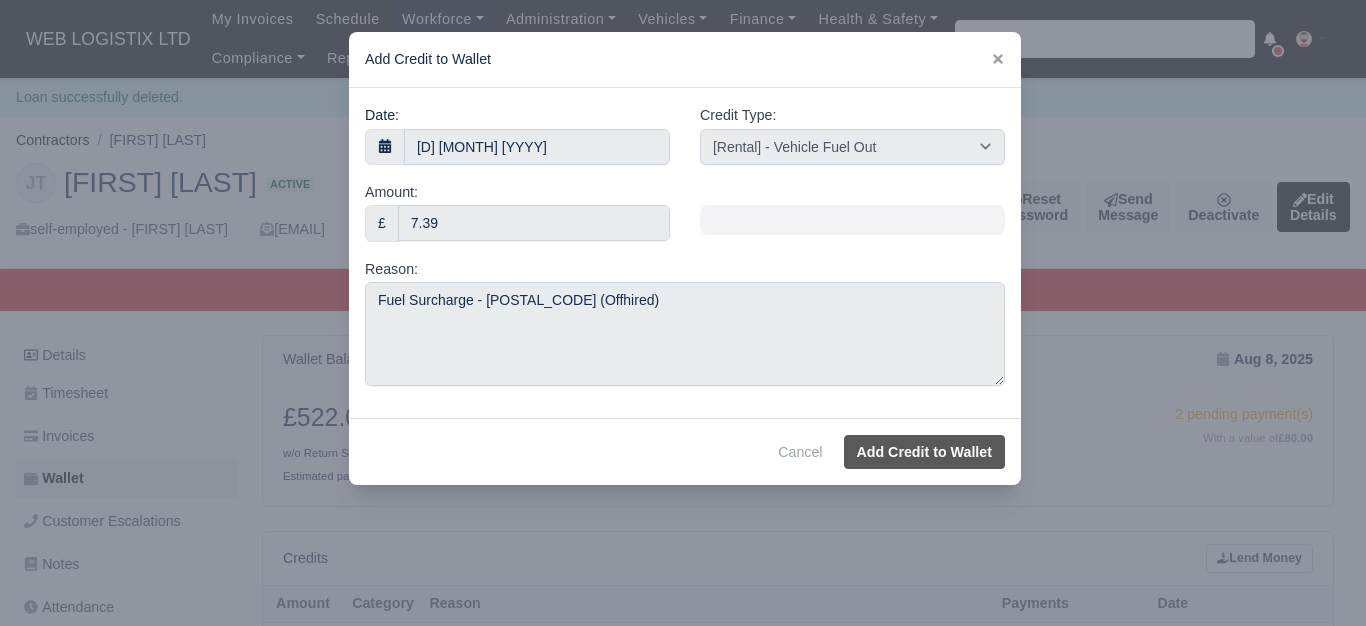 select on "other" 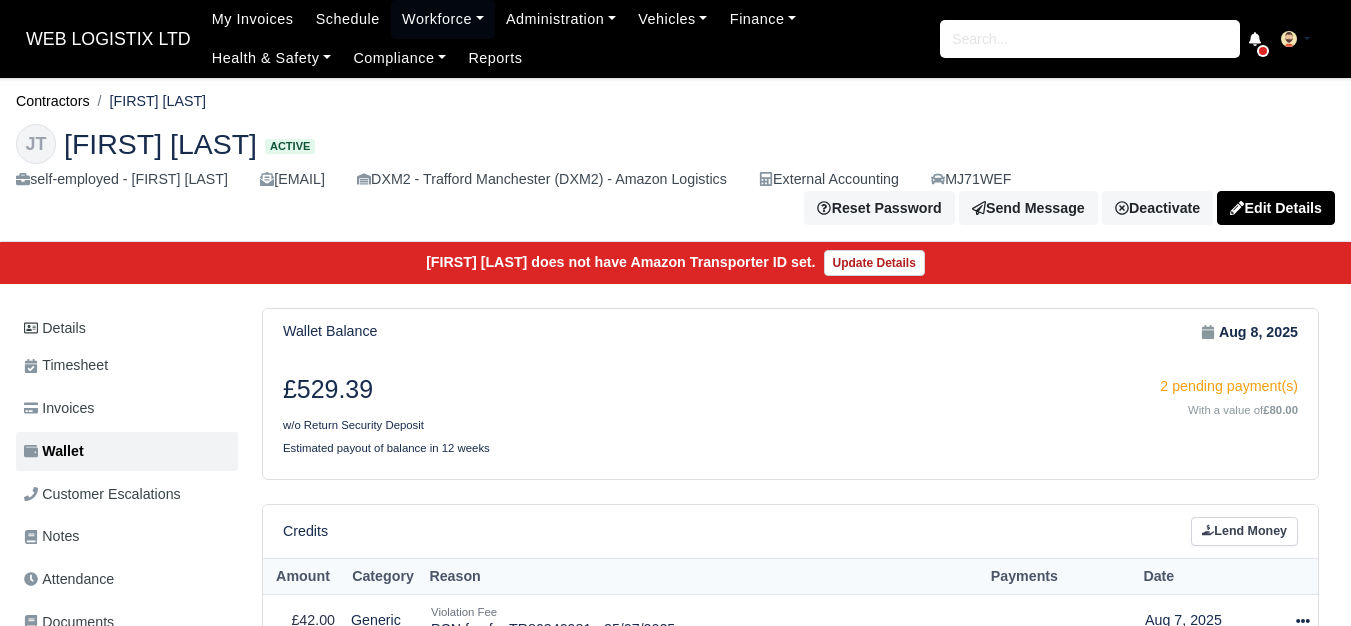 scroll, scrollTop: 0, scrollLeft: 0, axis: both 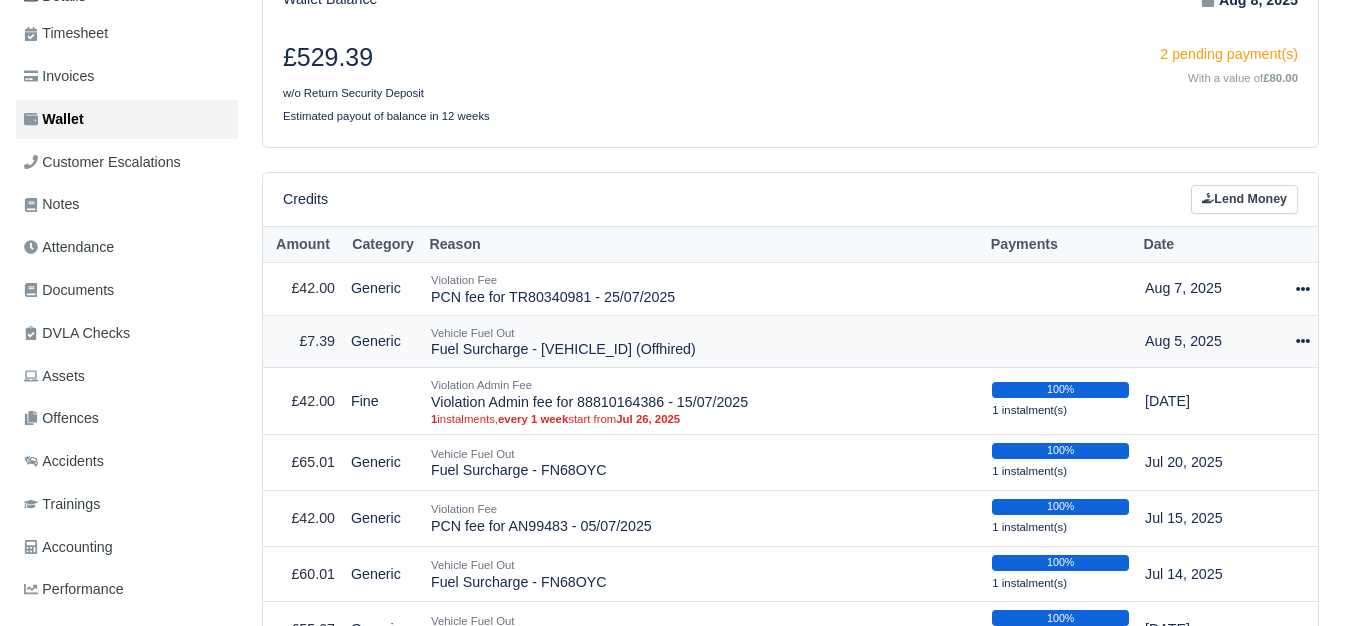 drag, startPoint x: 463, startPoint y: 355, endPoint x: 735, endPoint y: 355, distance: 272 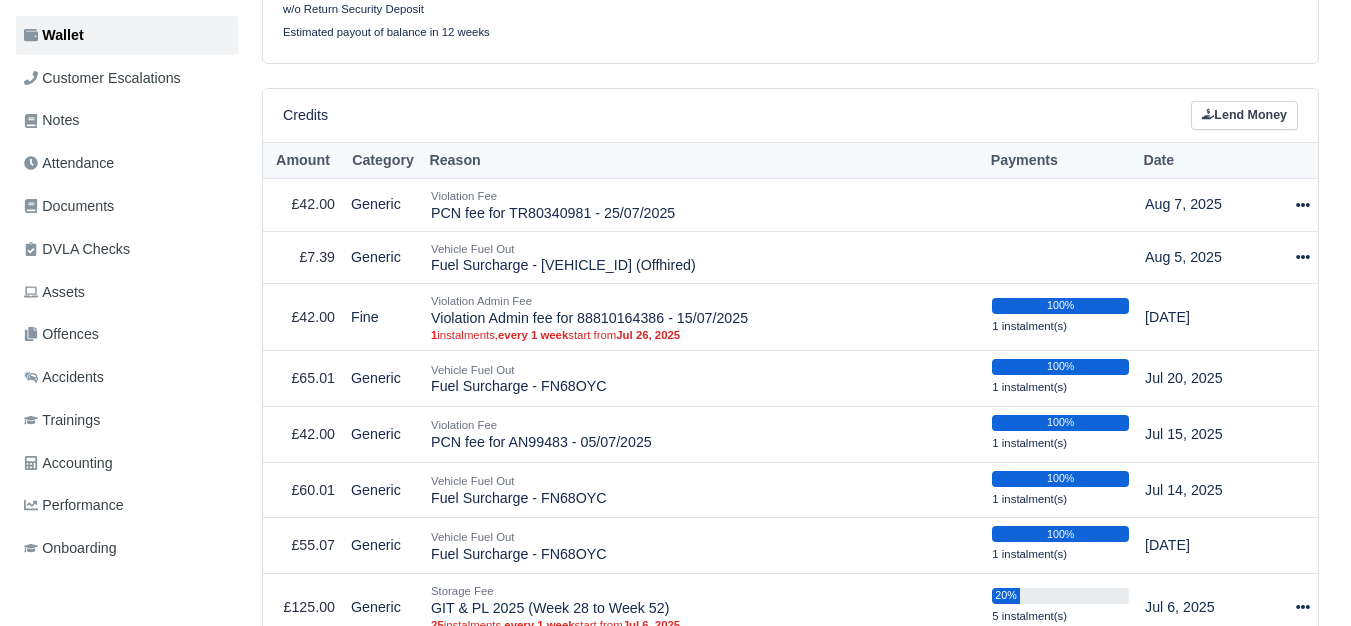 scroll, scrollTop: 386, scrollLeft: 0, axis: vertical 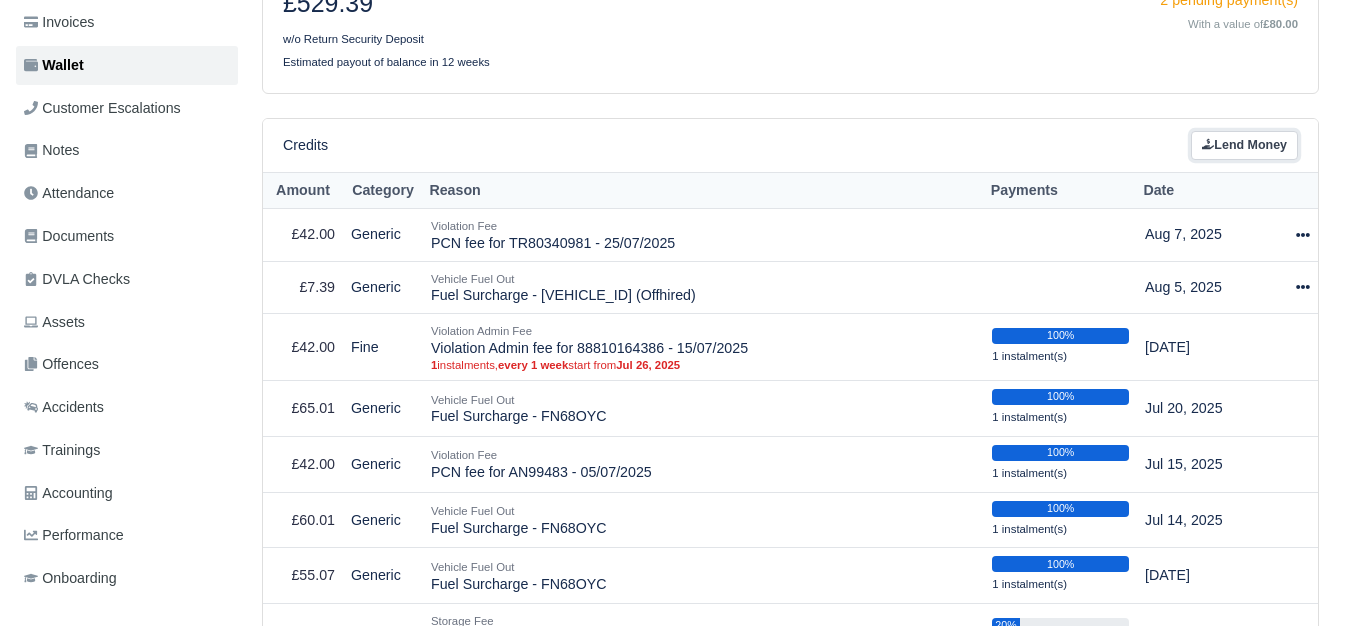 click on "Lend Money" at bounding box center (1244, 145) 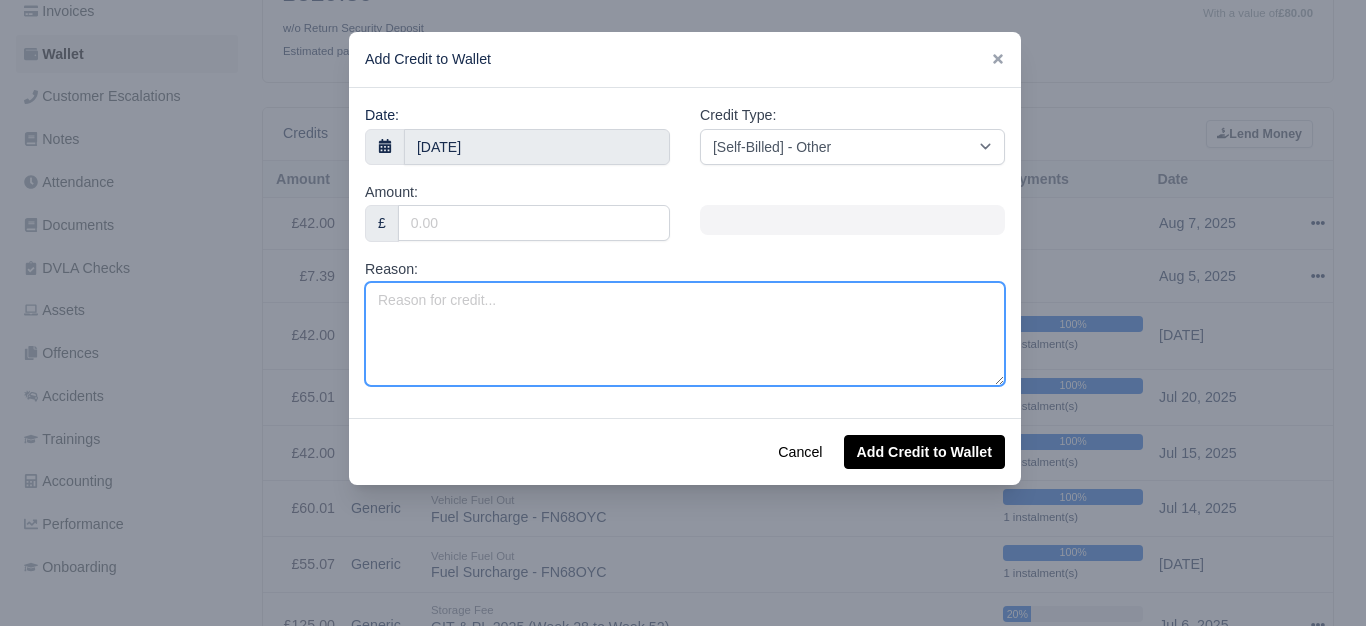 click on "Reason:" at bounding box center [685, 334] 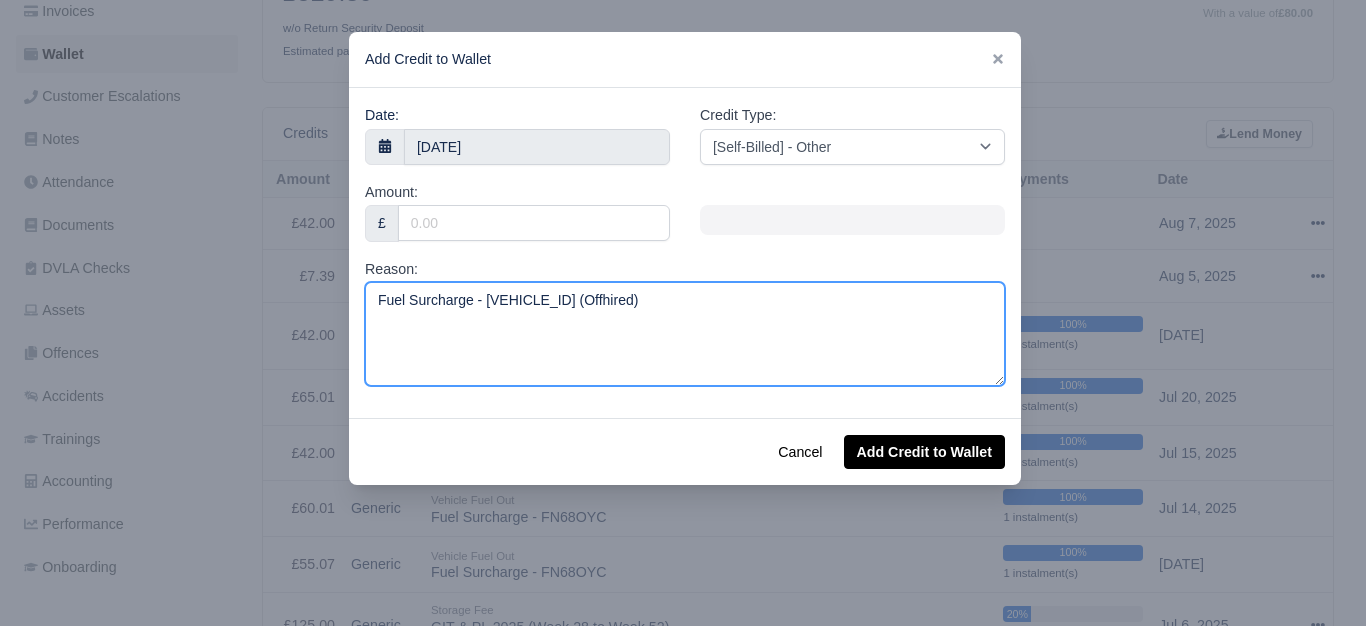 drag, startPoint x: 373, startPoint y: 300, endPoint x: 421, endPoint y: 300, distance: 48 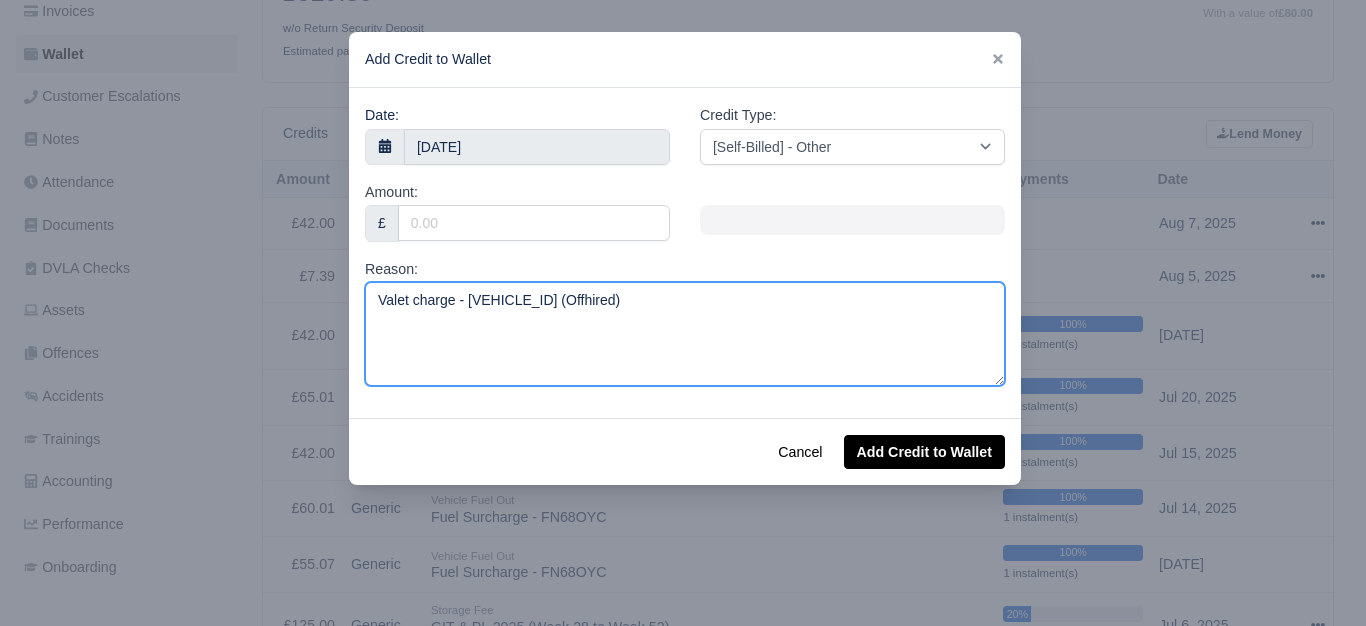 click on "Valet charge - WV19KZP (Offhired)" at bounding box center [685, 334] 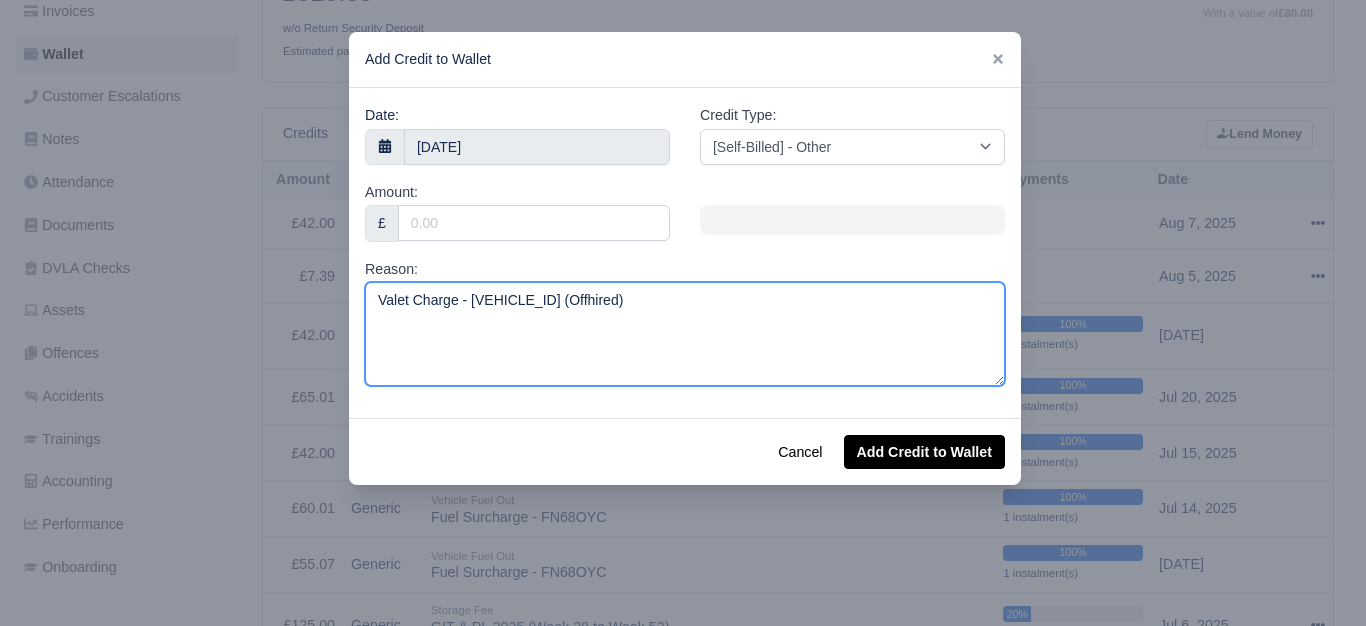 type on "Valet Charge - WV19KZP (Offhired)" 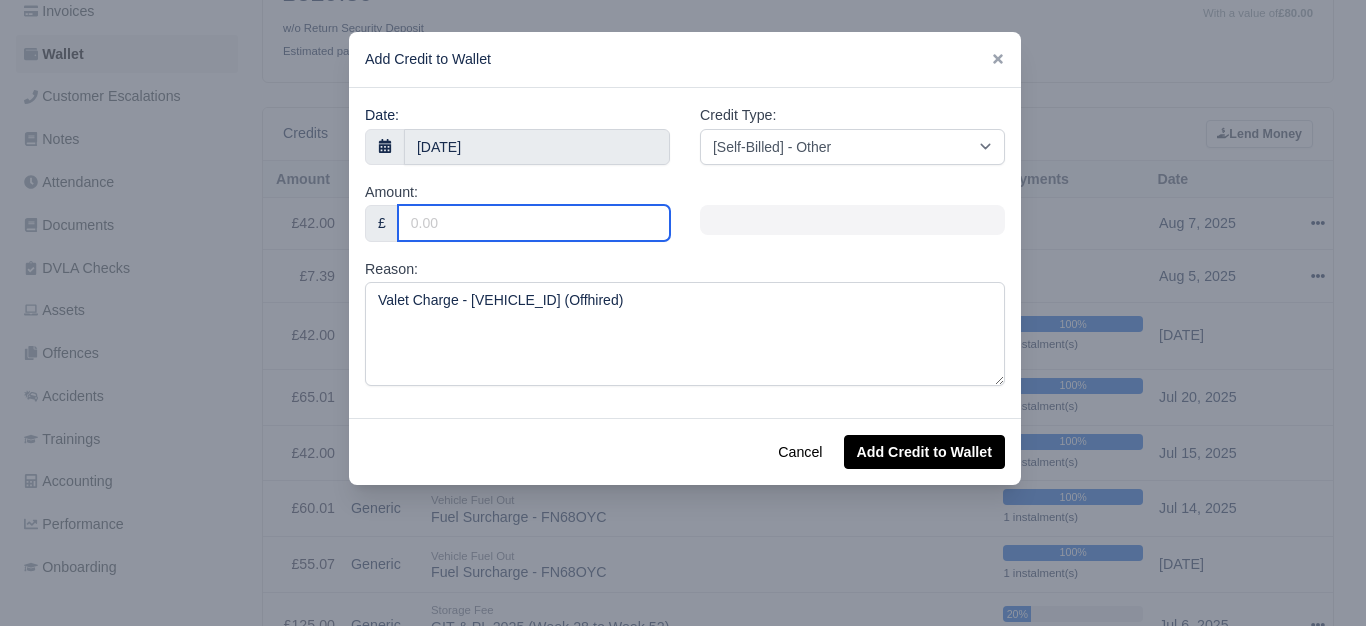 click on "Amount:" at bounding box center (534, 223) 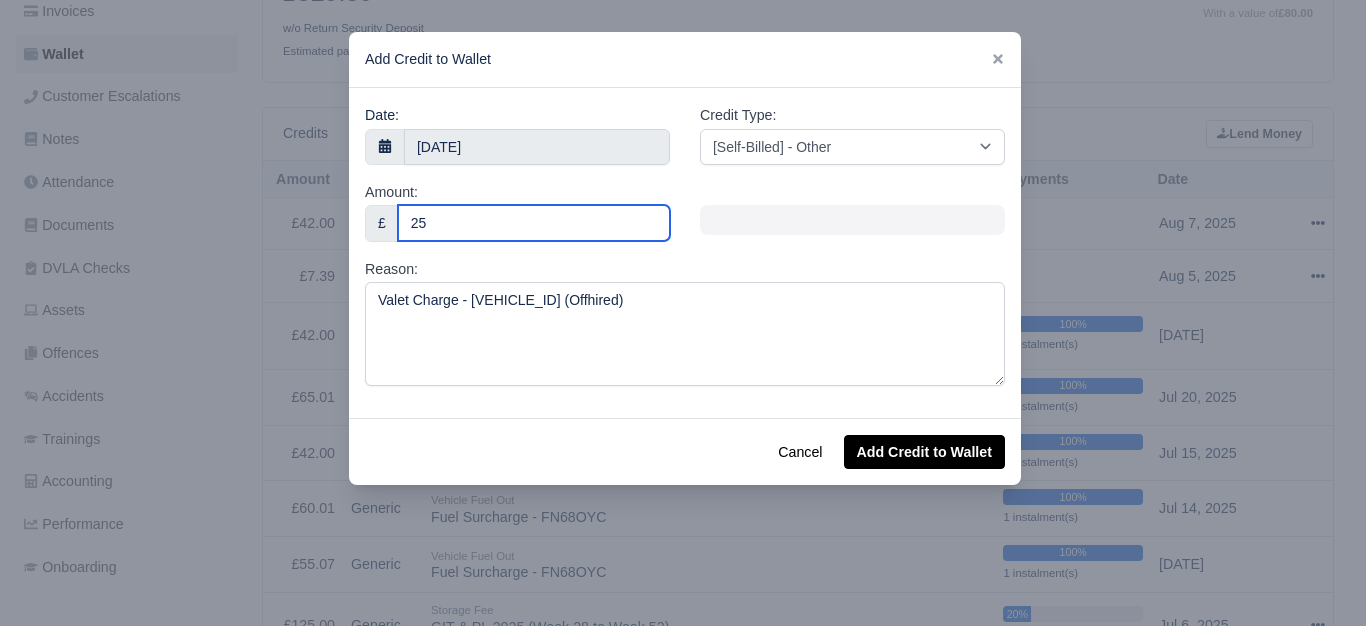 type on "25" 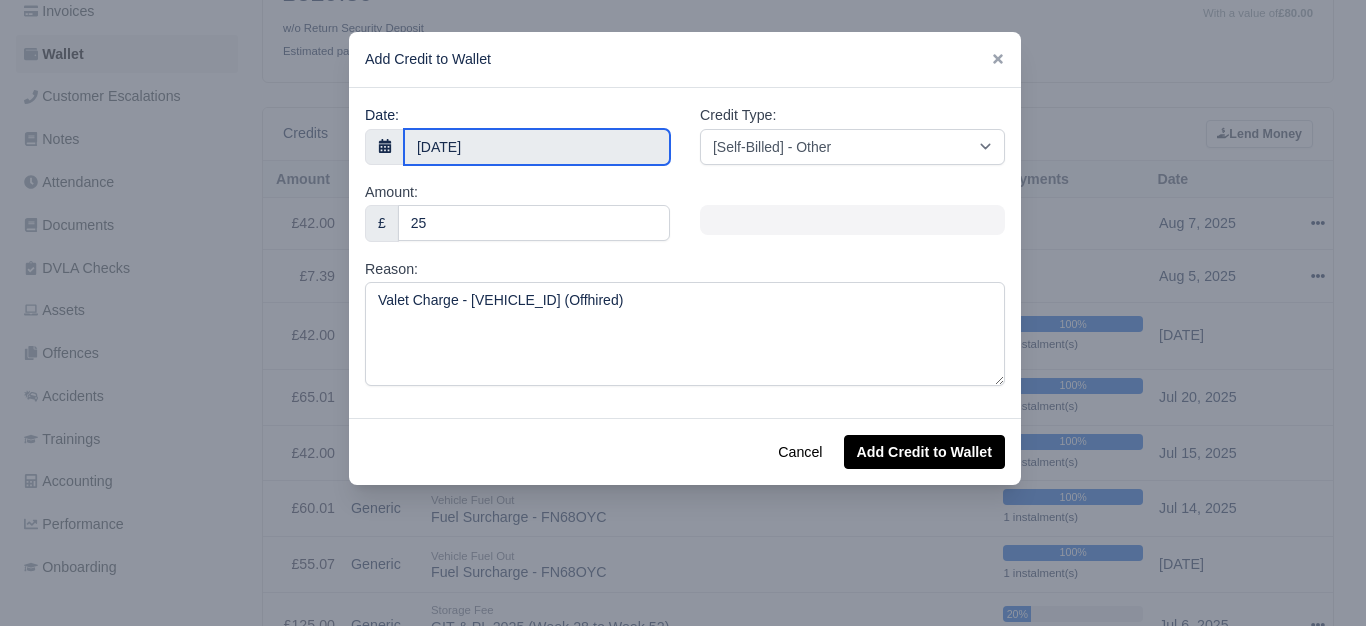 click on "8 August 2025" at bounding box center (537, 147) 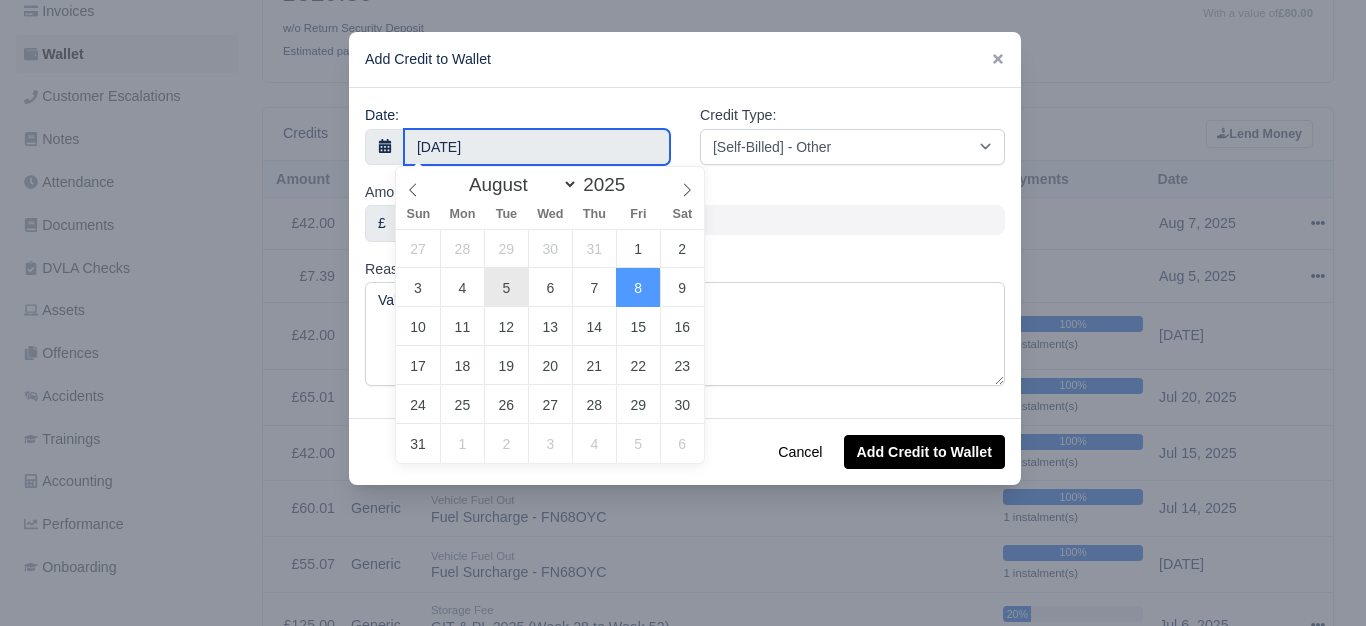type on "5 August 2025" 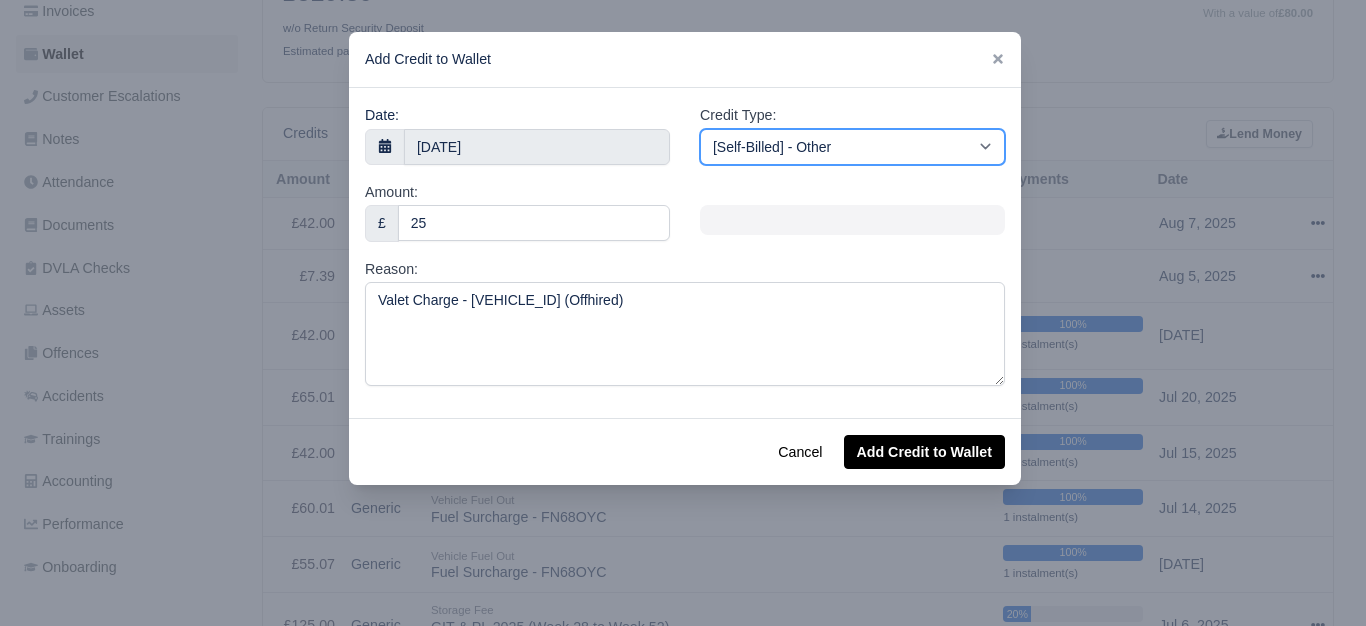 click on "[Self-Billed] - Other
[Self-Billed] - Negative Invoice
[Self-Billed] - Keychain
[Self-Billed] - Background Check
[Self-Billed] - Fuel Advance Payment
[Self-Billed] - Prepayment for Upcoming Work
[Rental] - Other
[Rental] - Vehicle Wash
[Rental] - Repayment in respect of vehicle damage
[Rental] - Vehicle Recovery Charge
[Rental] - Vehicle Pound Recovery
[Rental] - Vehicle Key Replacement
[Rental] - Vehicle Fuel Out
[Rental] - Van Fuel out/Adblue/Keychain/Van Wash/Sticker
[Rental] - Security Deposit to a maximum of £500
[Rental] - Advance payment in respect of rental vehicle deposit
[Rental] - Vehicle Violation
[Rental] - Violation Fee" at bounding box center (852, 147) 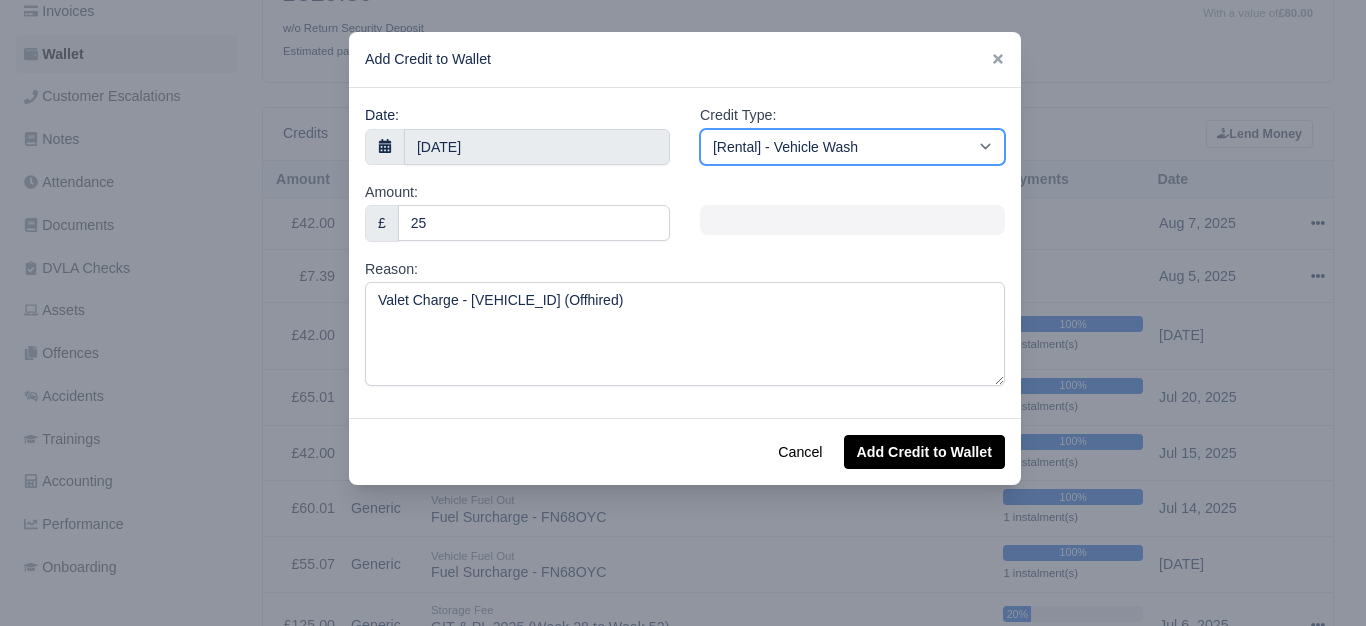click on "[Self-Billed] - Other
[Self-Billed] - Negative Invoice
[Self-Billed] - Keychain
[Self-Billed] - Background Check
[Self-Billed] - Fuel Advance Payment
[Self-Billed] - Prepayment for Upcoming Work
[Rental] - Other
[Rental] - Vehicle Wash
[Rental] - Repayment in respect of vehicle damage
[Rental] - Vehicle Recovery Charge
[Rental] - Vehicle Pound Recovery
[Rental] - Vehicle Key Replacement
[Rental] - Vehicle Fuel Out
[Rental] - Van Fuel out/Adblue/Keychain/Van Wash/Sticker
[Rental] - Security Deposit to a maximum of £500
[Rental] - Advance payment in respect of rental vehicle deposit
[Rental] - Vehicle Violation
[Rental] - Violation Fee" at bounding box center (852, 147) 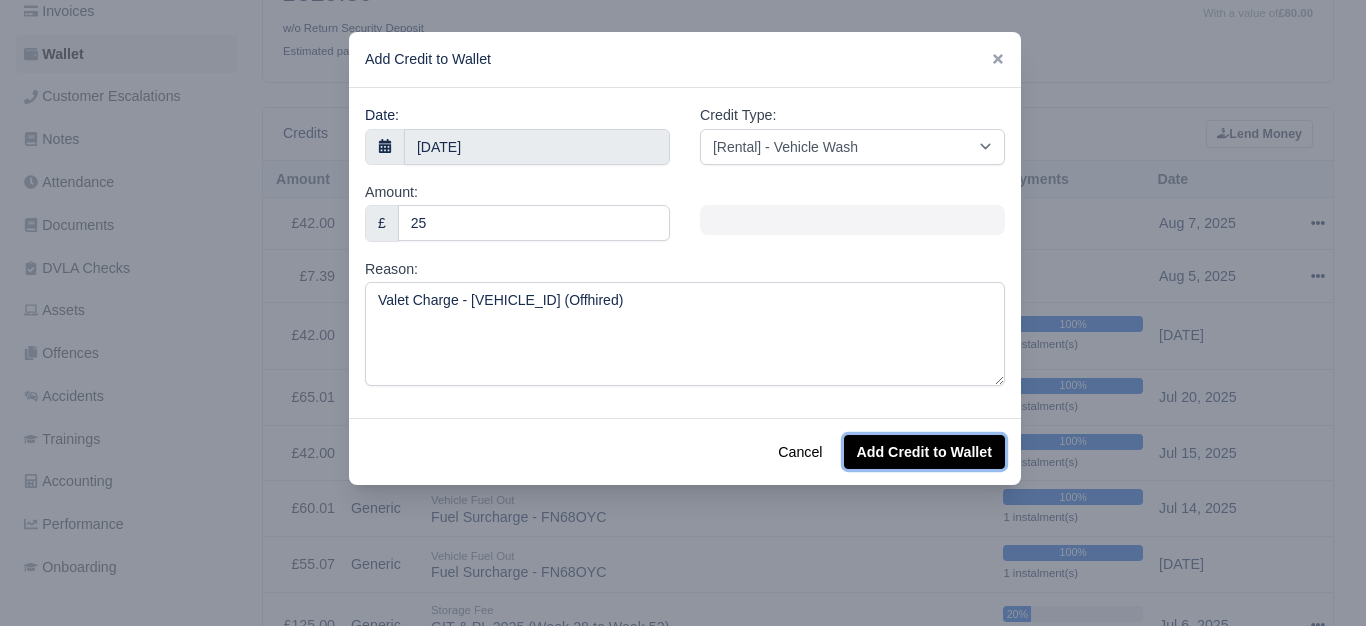 click on "Add Credit to Wallet" at bounding box center (924, 452) 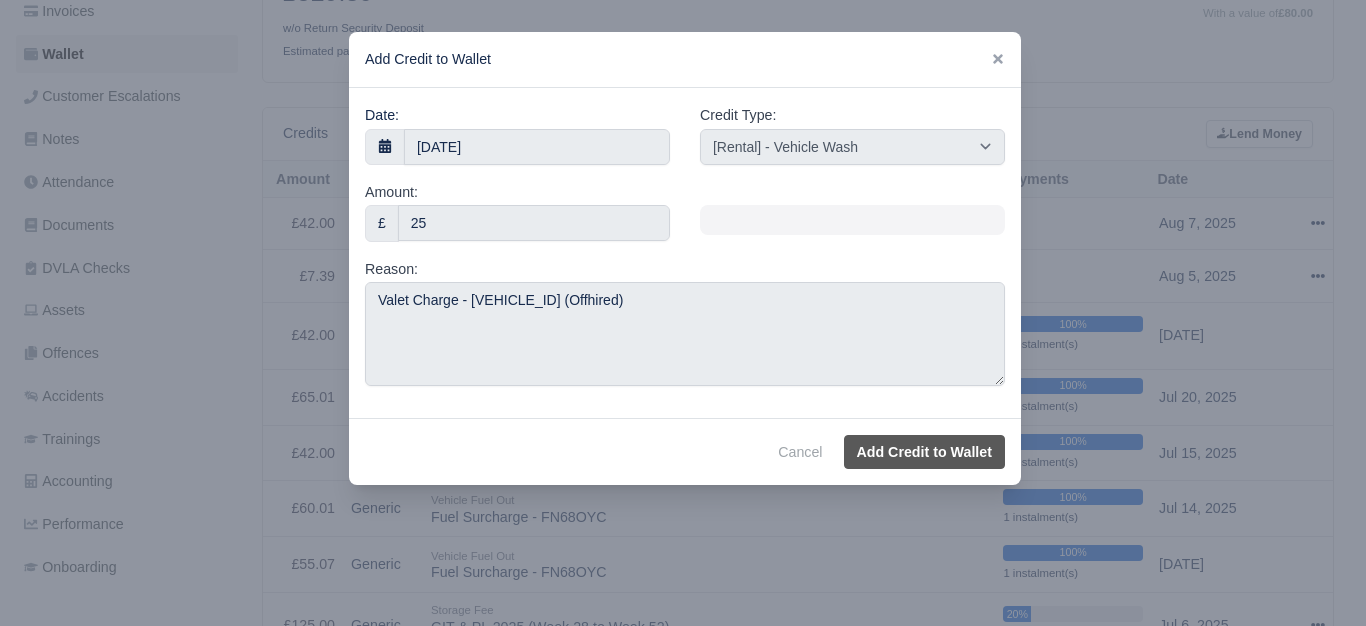 select on "other" 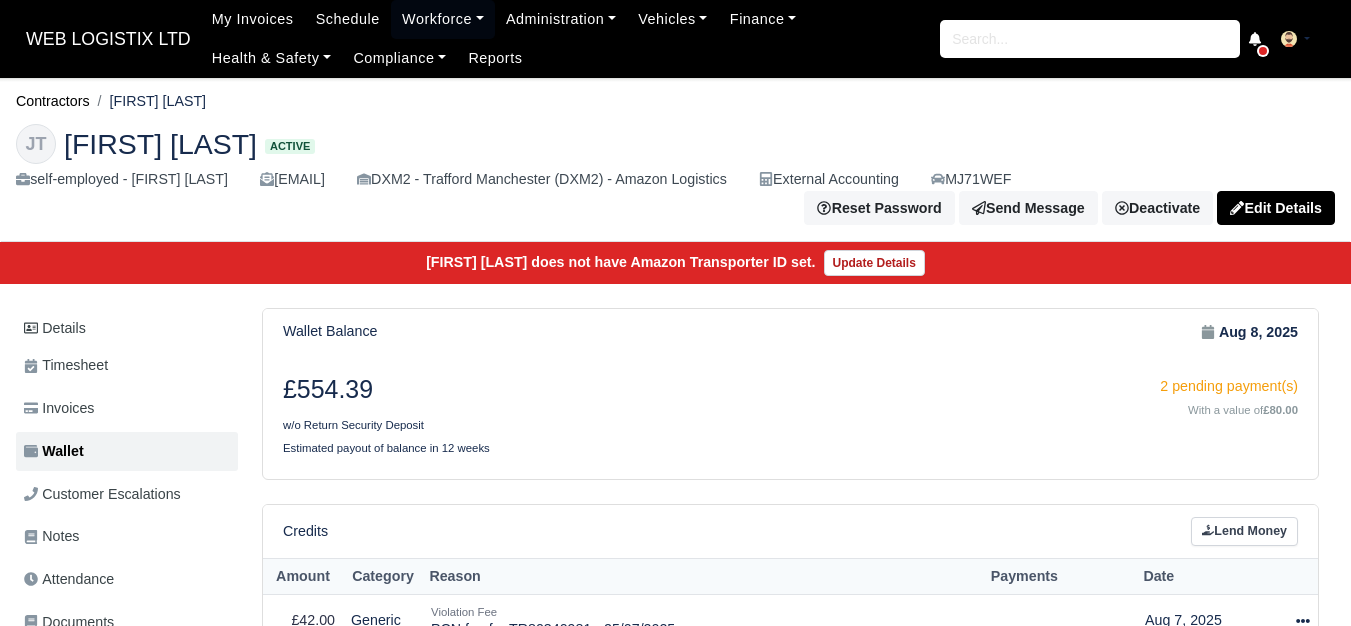 scroll, scrollTop: 386, scrollLeft: 0, axis: vertical 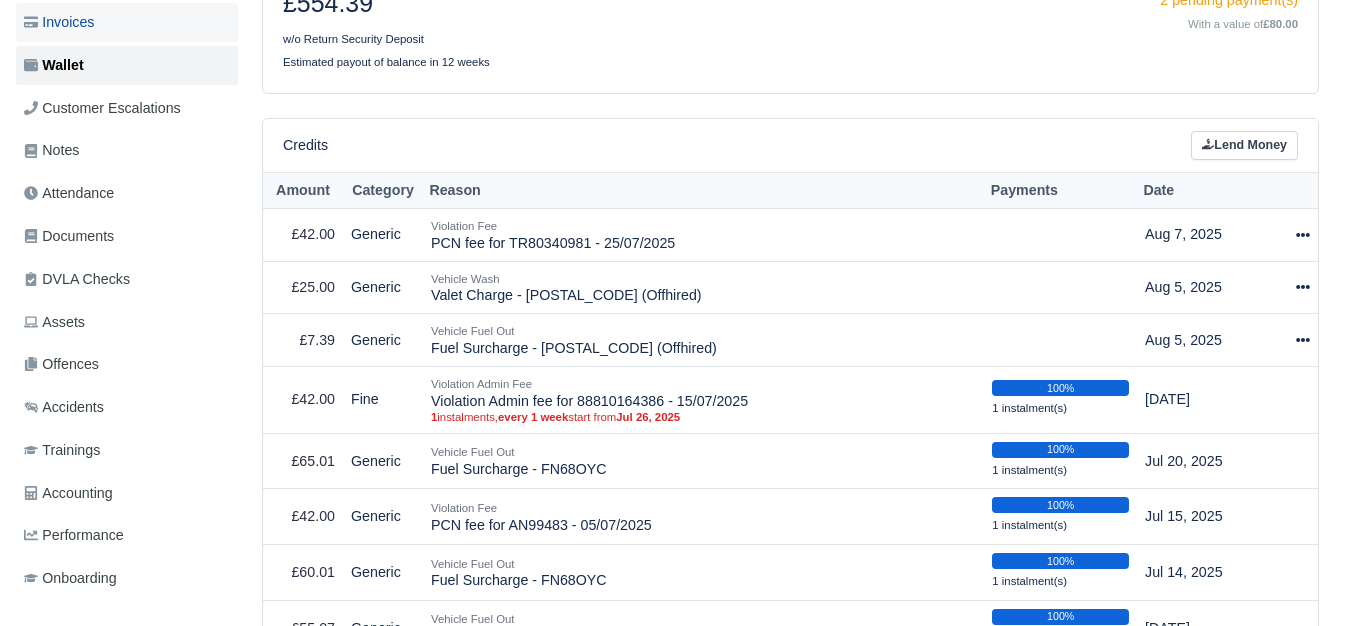 click on "Invoices" at bounding box center [127, 22] 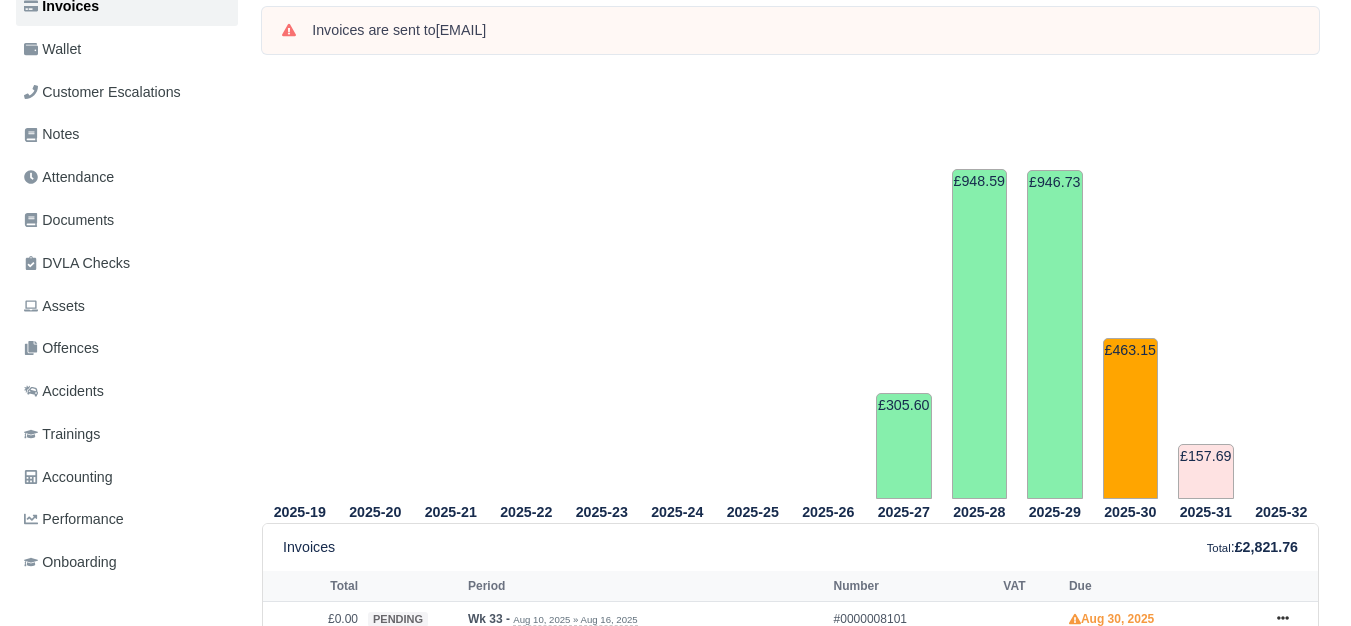 scroll, scrollTop: 402, scrollLeft: 0, axis: vertical 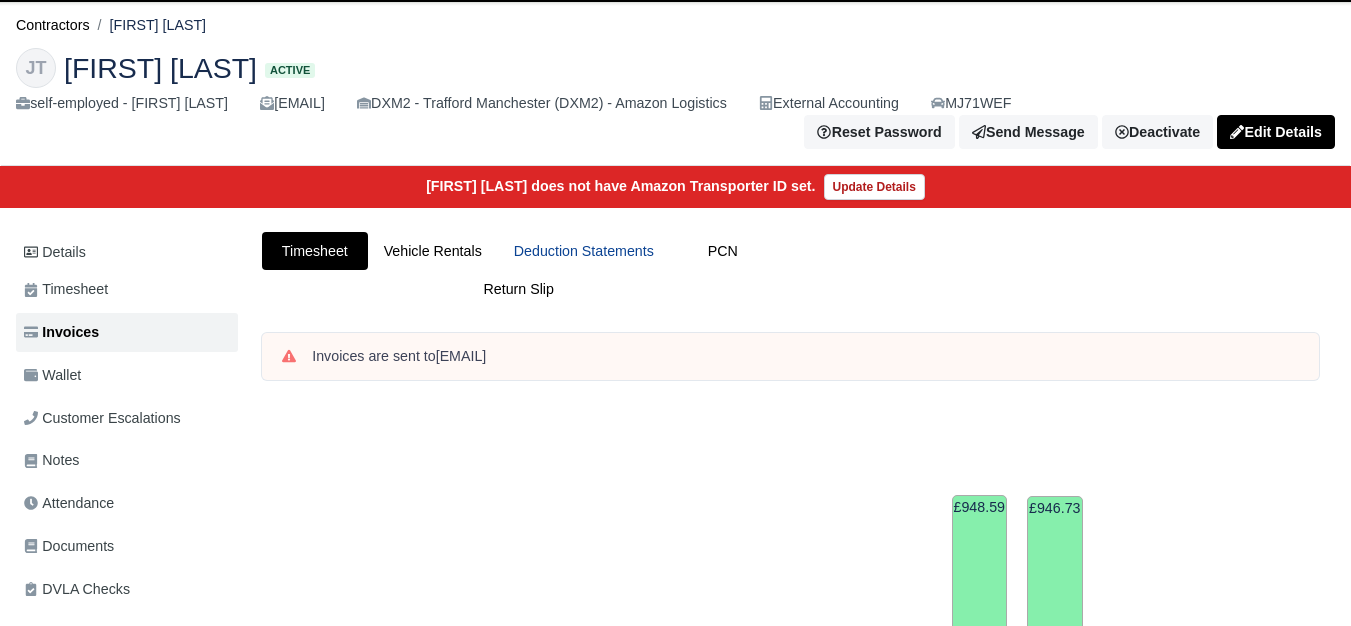 click on "Deduction
Statements" at bounding box center [584, 251] 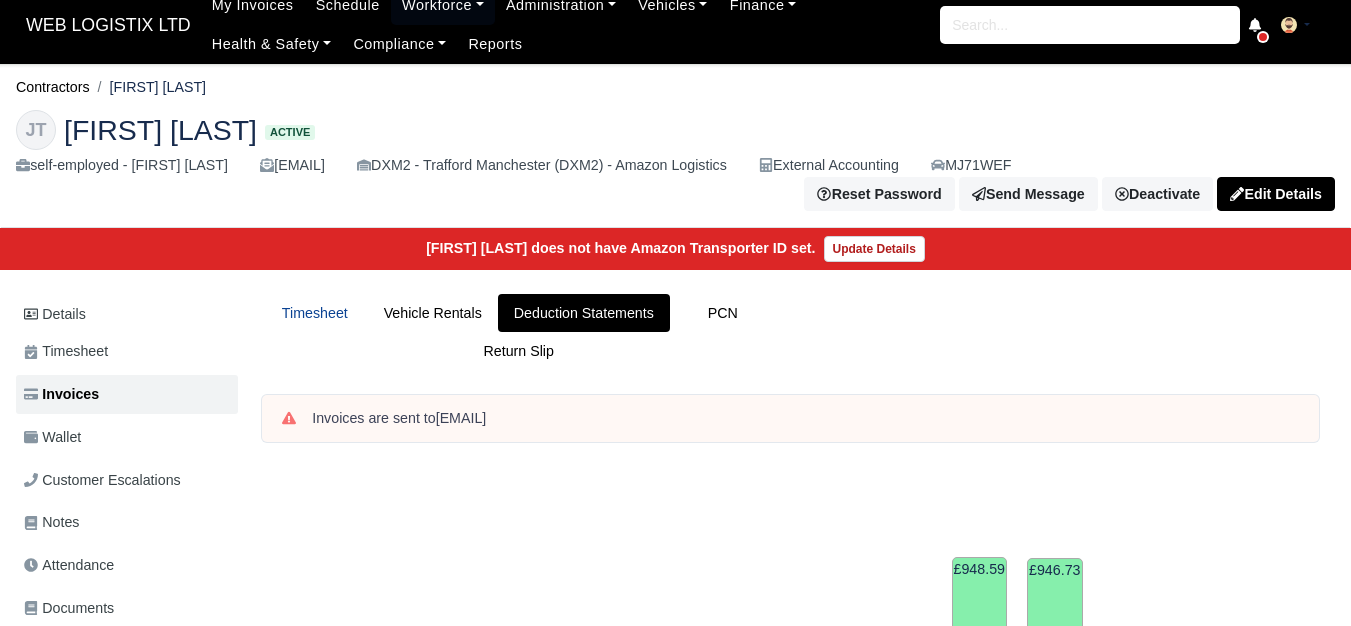scroll, scrollTop: 14, scrollLeft: 0, axis: vertical 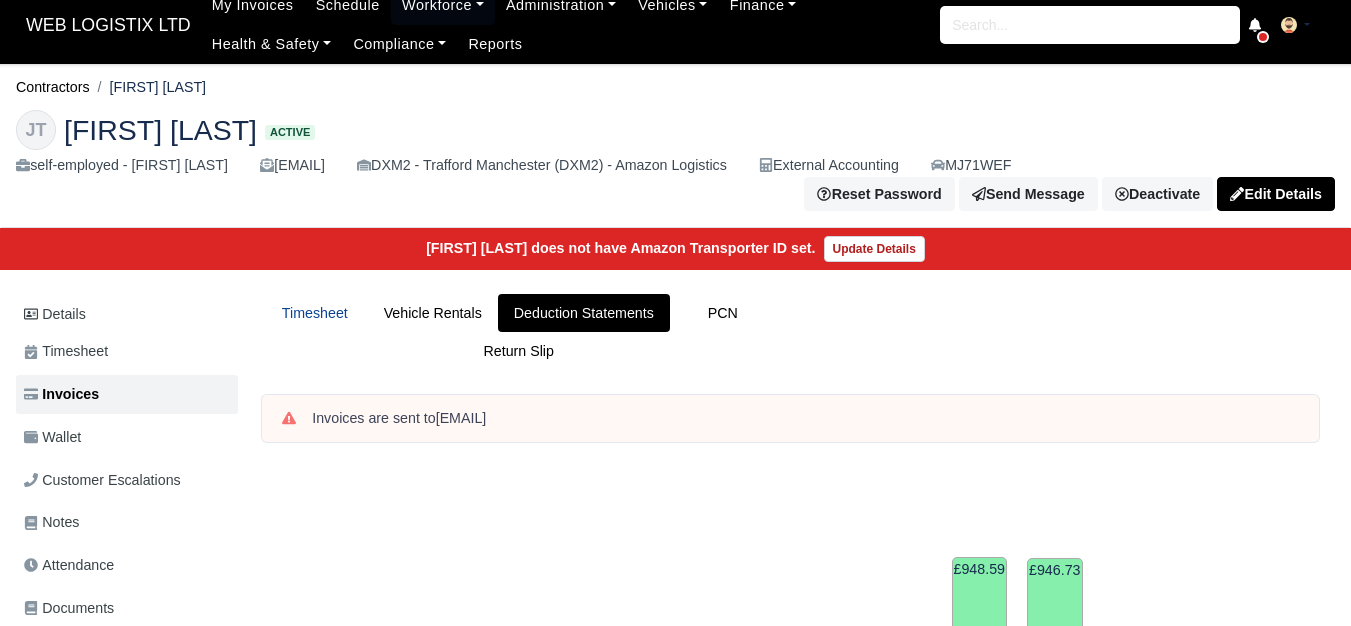 click on "Timesheet" at bounding box center (315, 313) 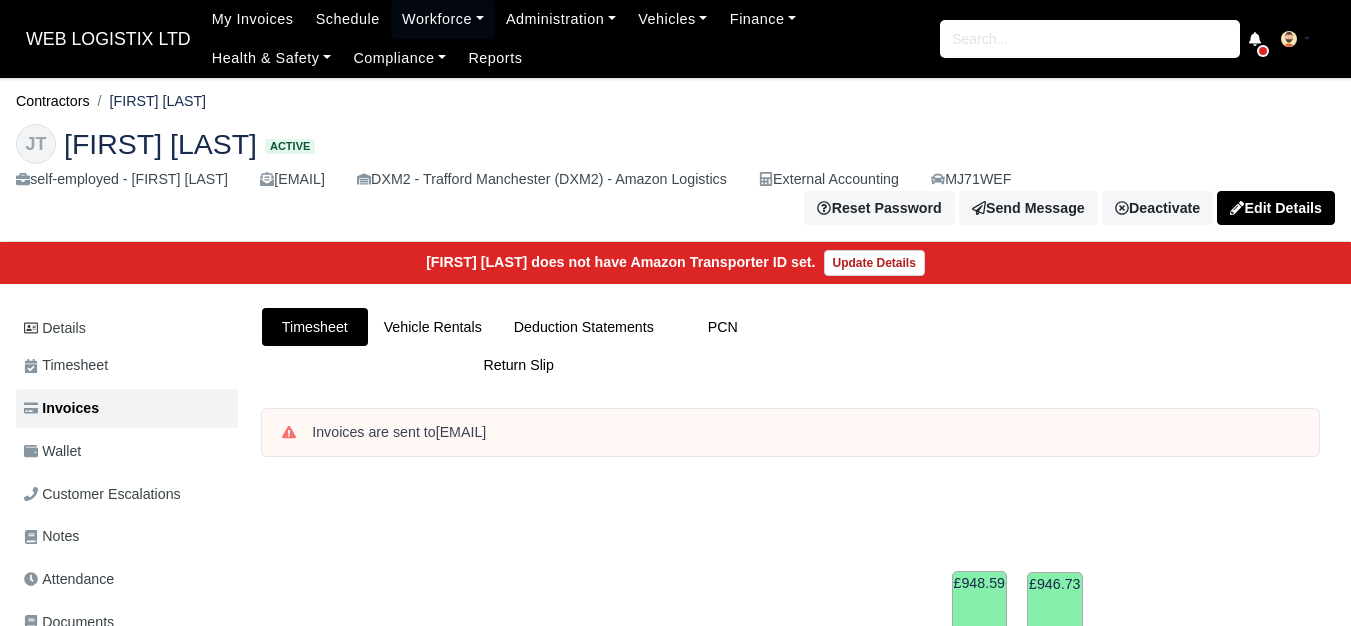 click 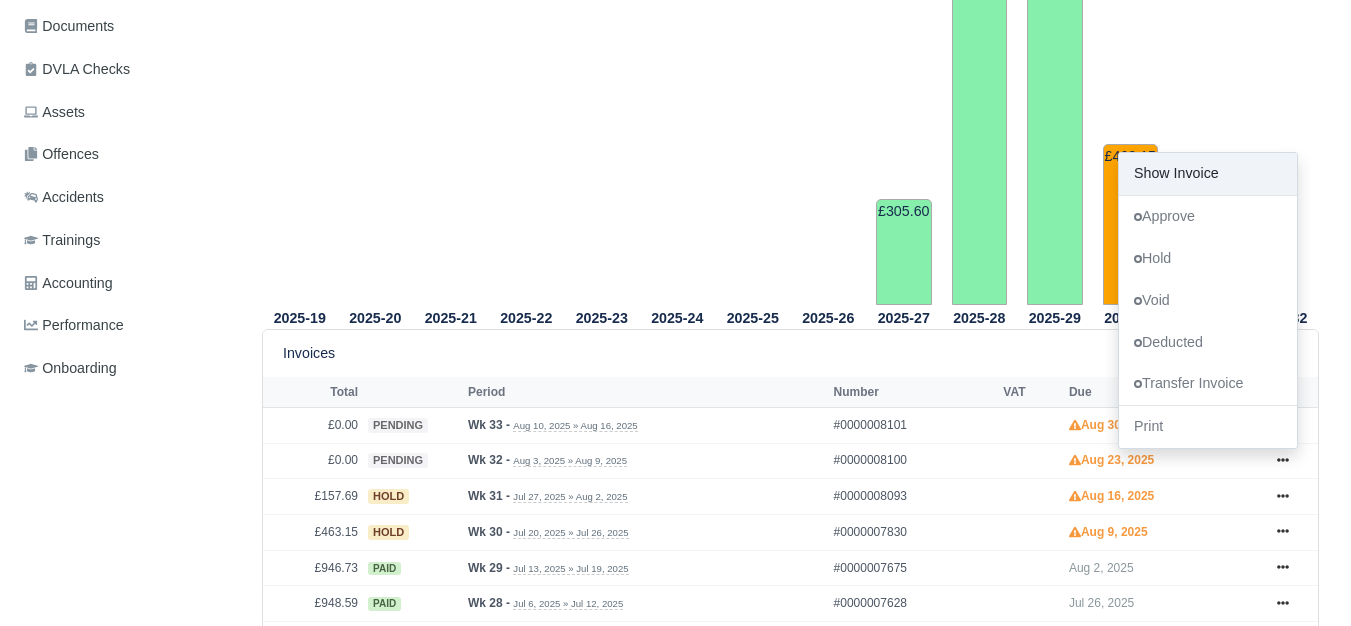 scroll, scrollTop: 0, scrollLeft: 0, axis: both 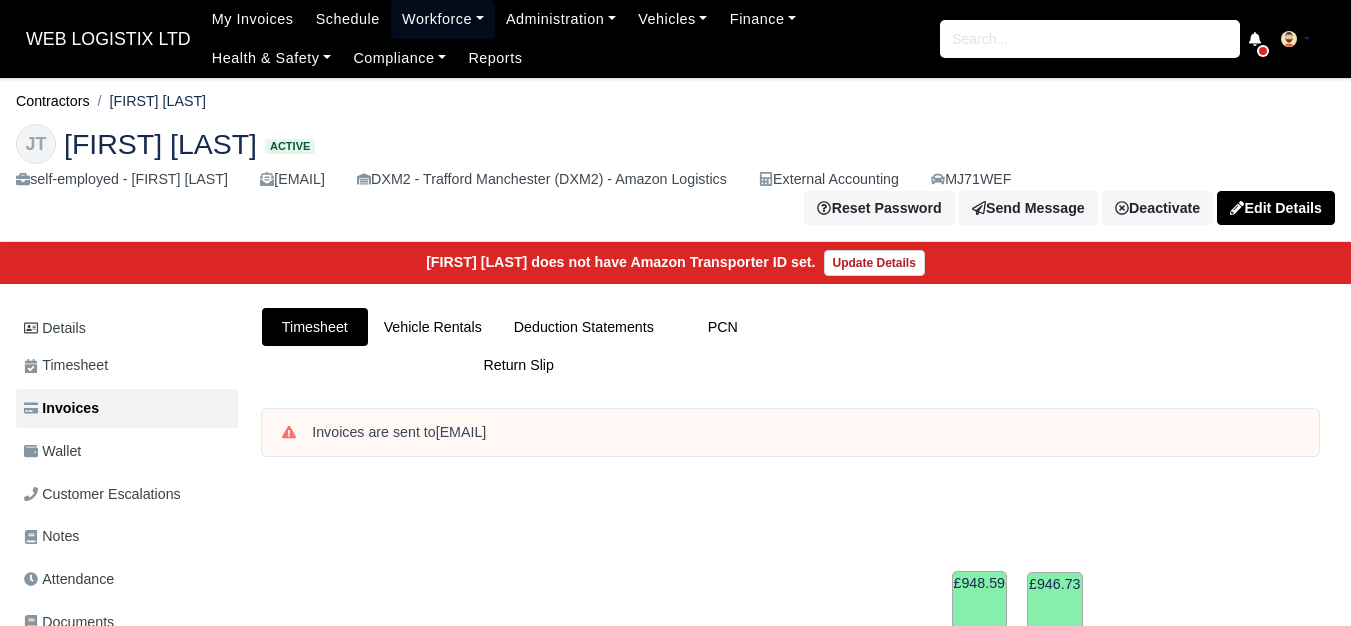 click on "Workforce" at bounding box center [443, 19] 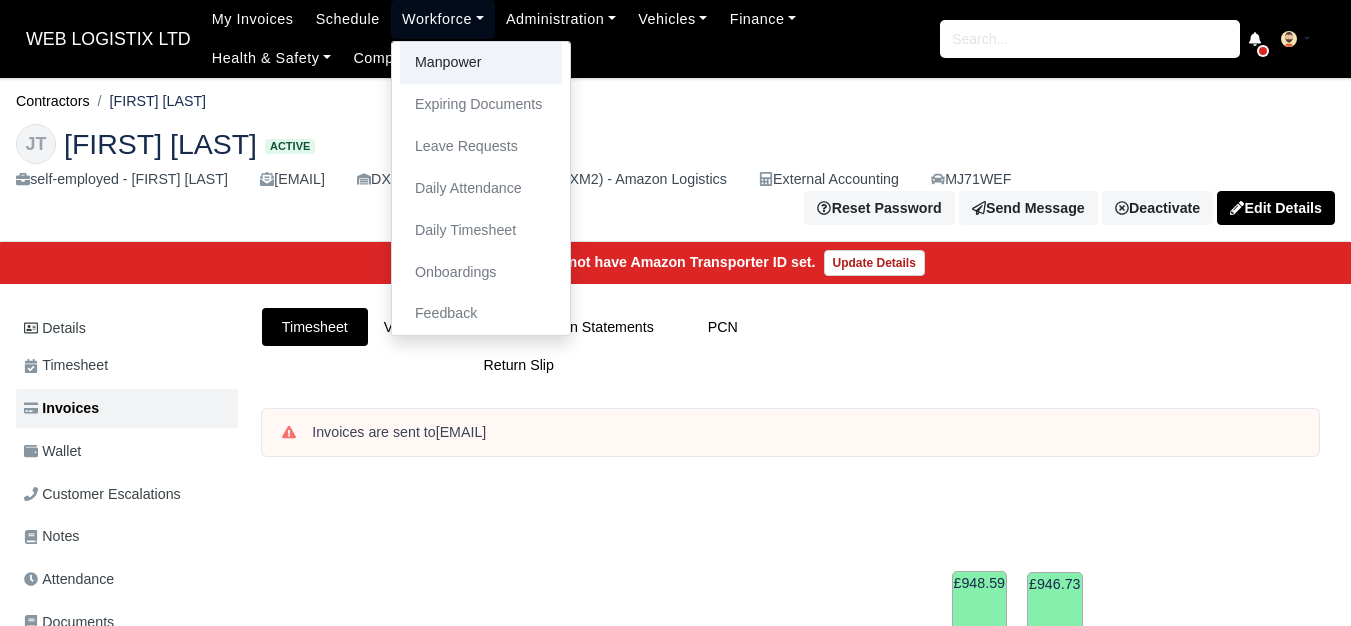 click on "Manpower" at bounding box center (481, 63) 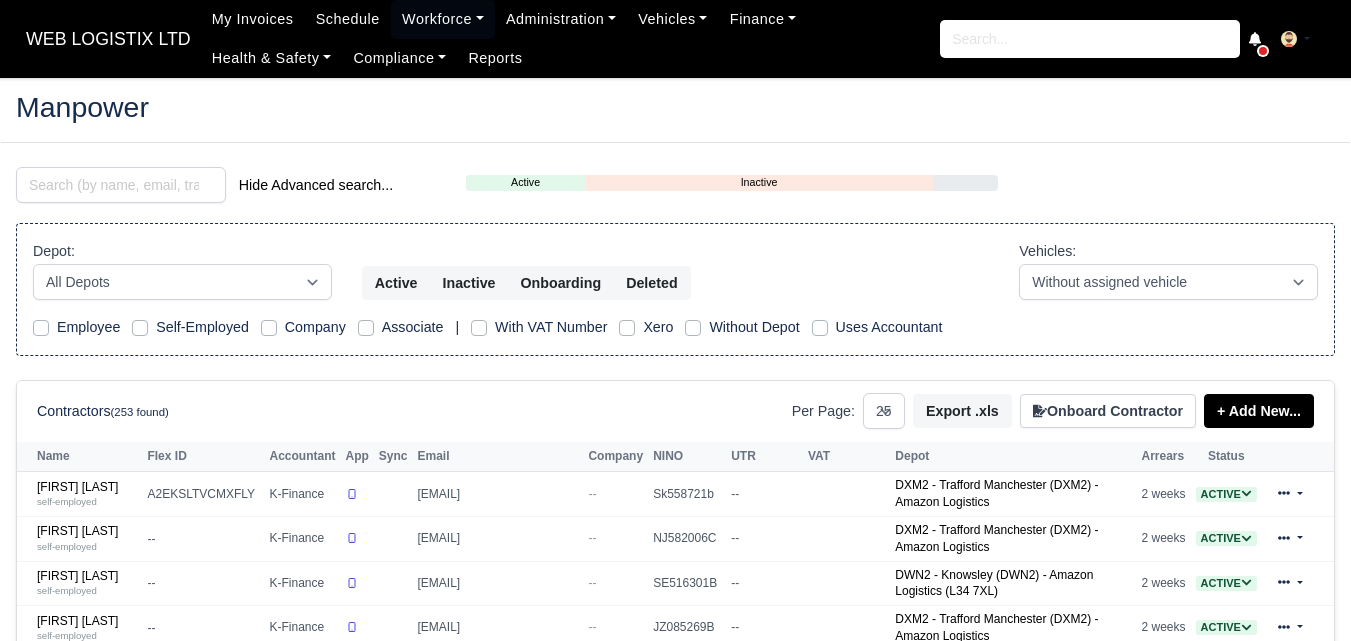 select on "25" 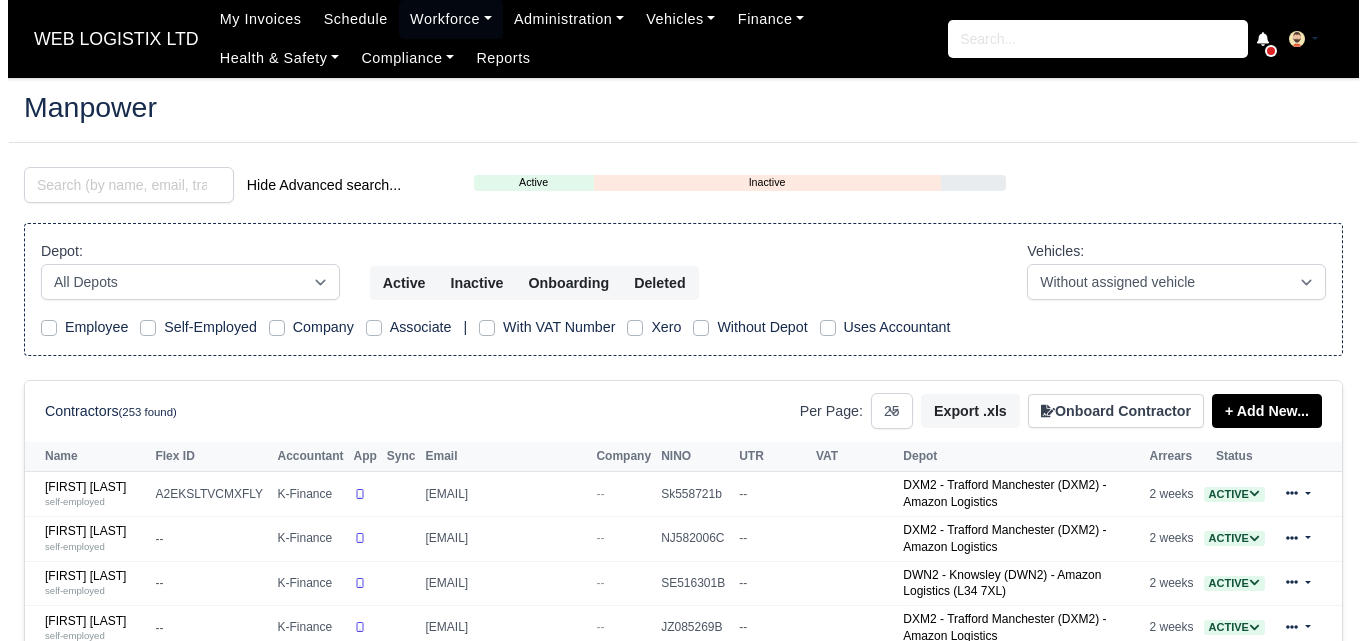scroll, scrollTop: 0, scrollLeft: 0, axis: both 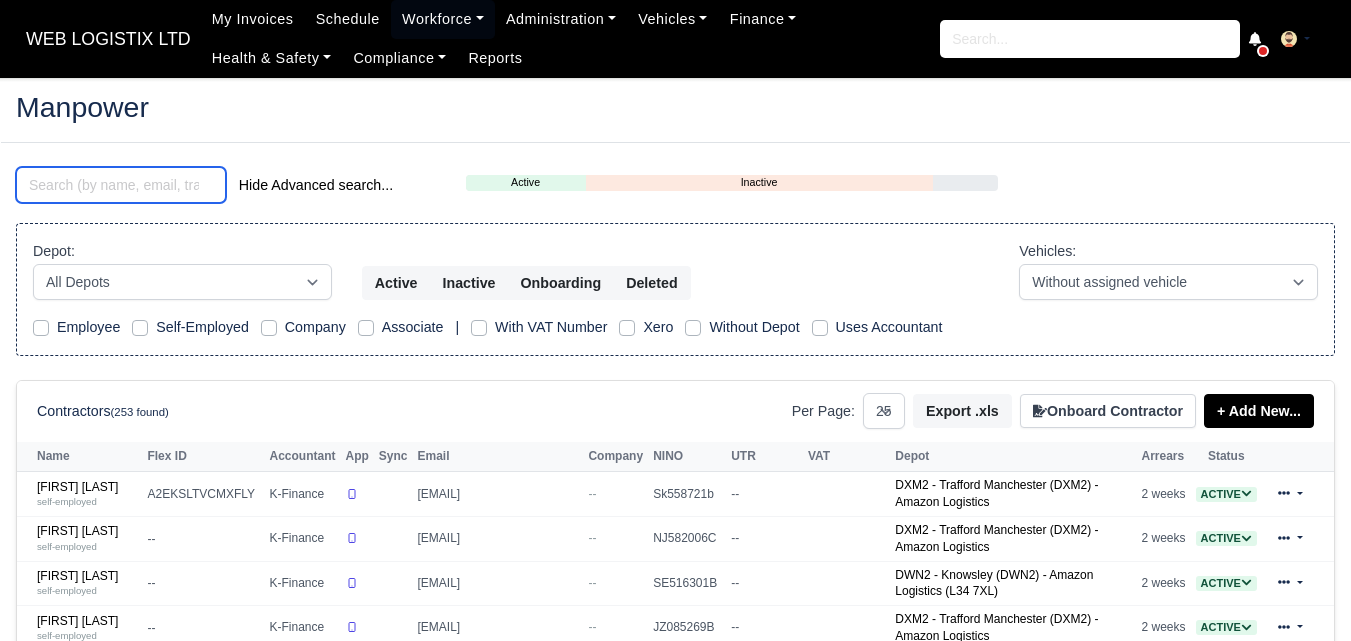 click at bounding box center [121, 185] 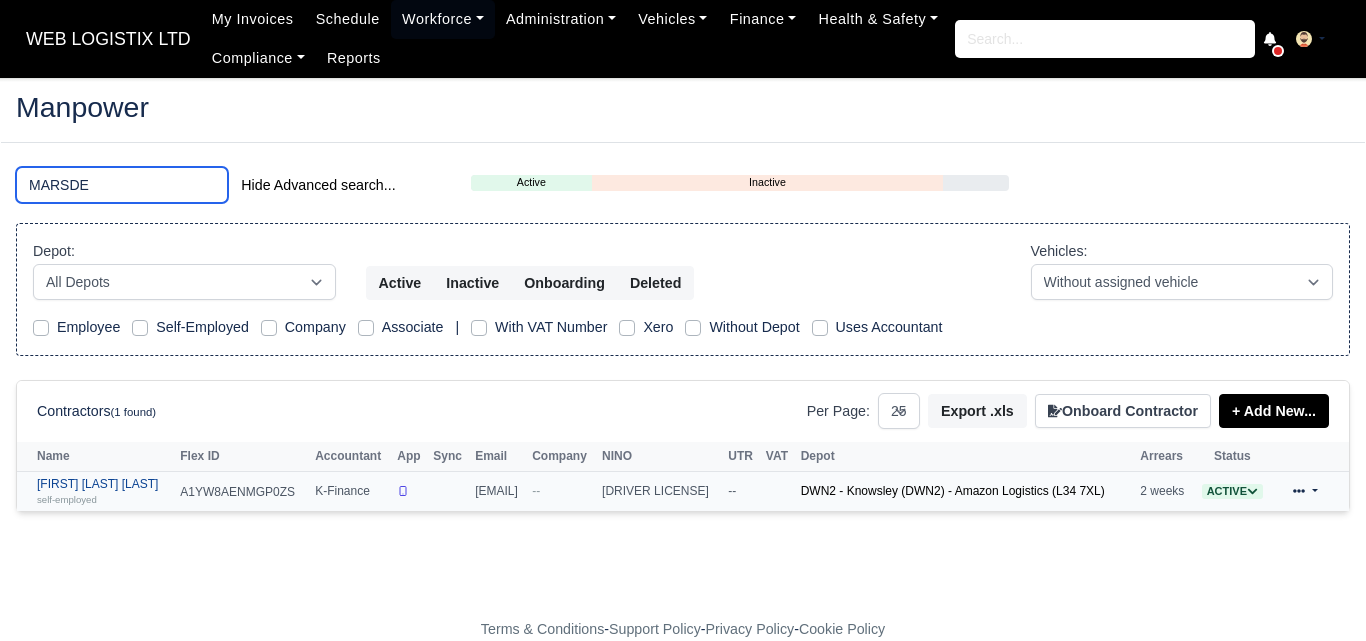 type on "MARSDE" 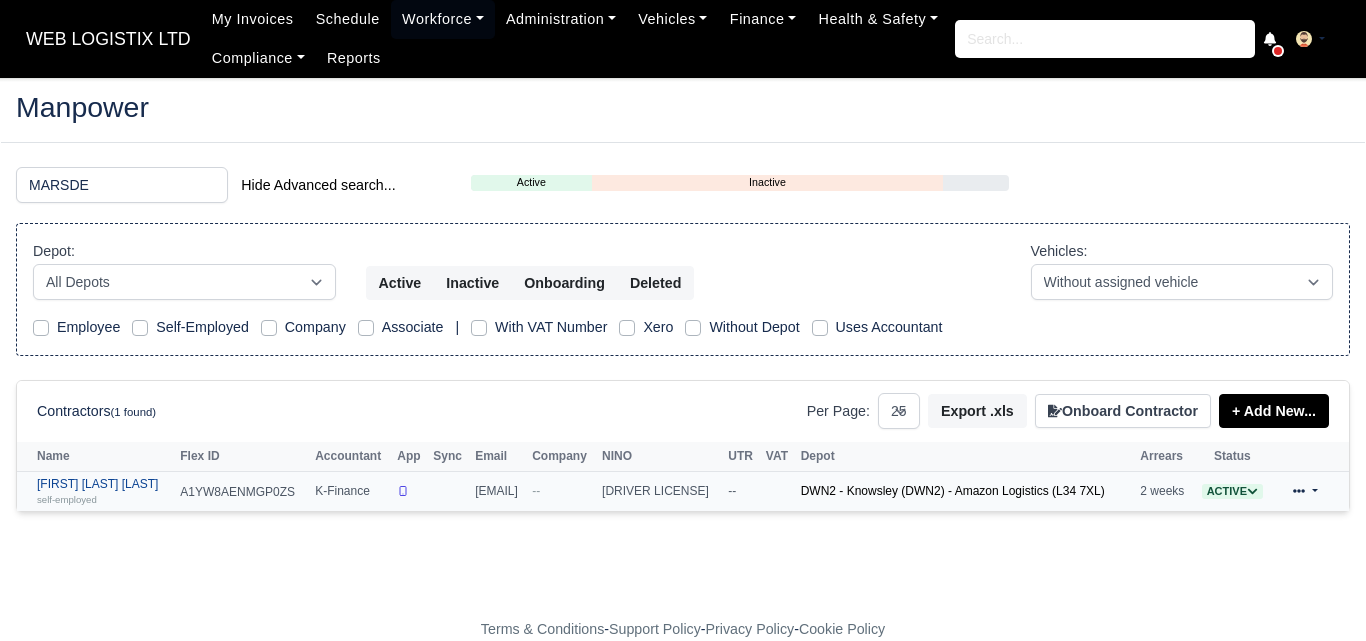 click on "[FIRST] [LAST]" at bounding box center [103, 491] 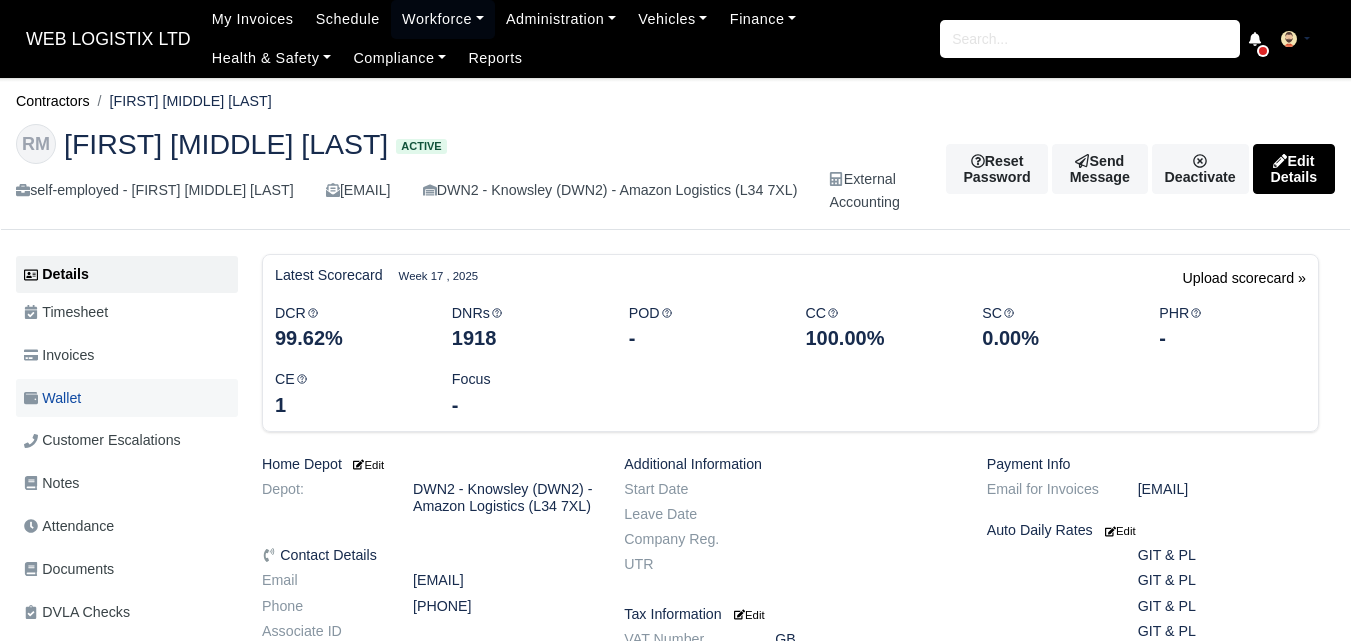 scroll, scrollTop: 0, scrollLeft: 0, axis: both 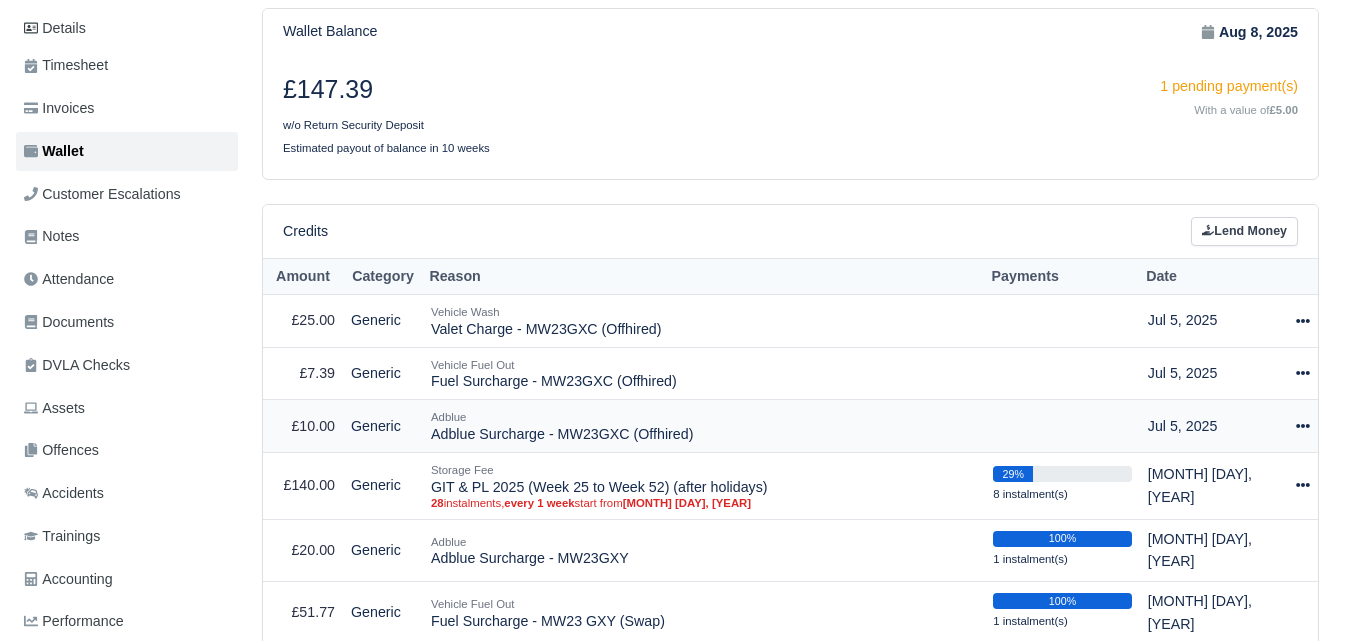 drag, startPoint x: 432, startPoint y: 440, endPoint x: 702, endPoint y: 443, distance: 270.01666 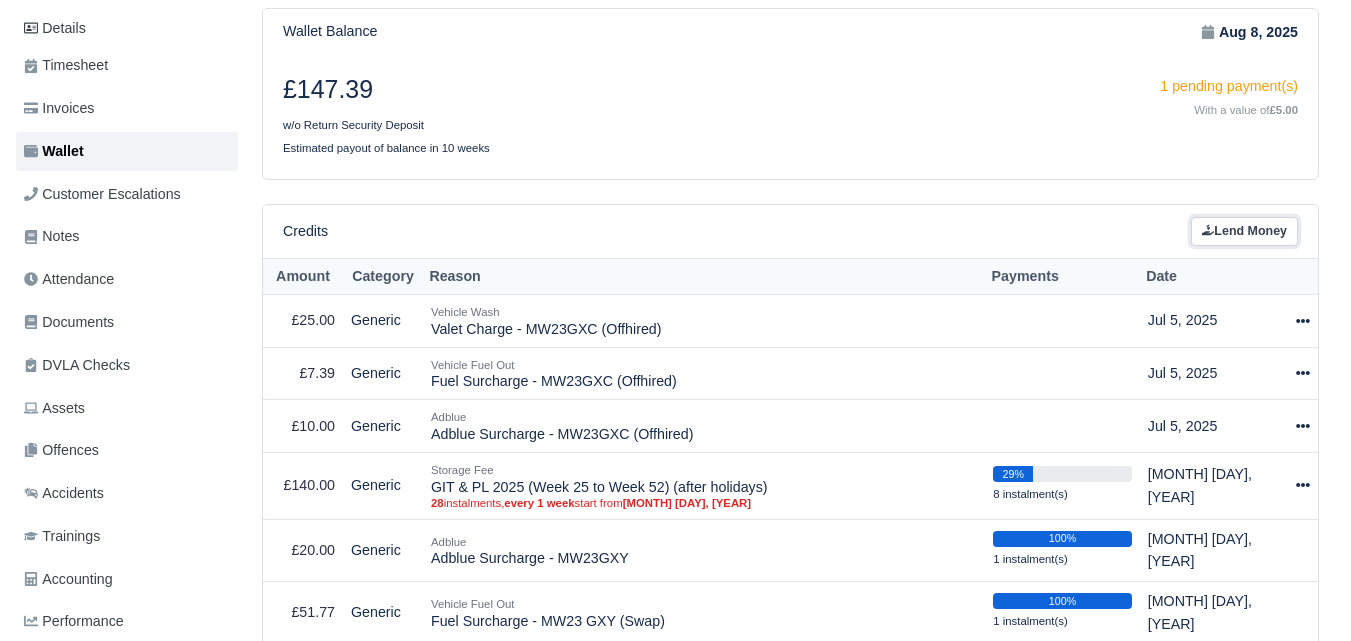 click on "Lend Money" at bounding box center (1244, 231) 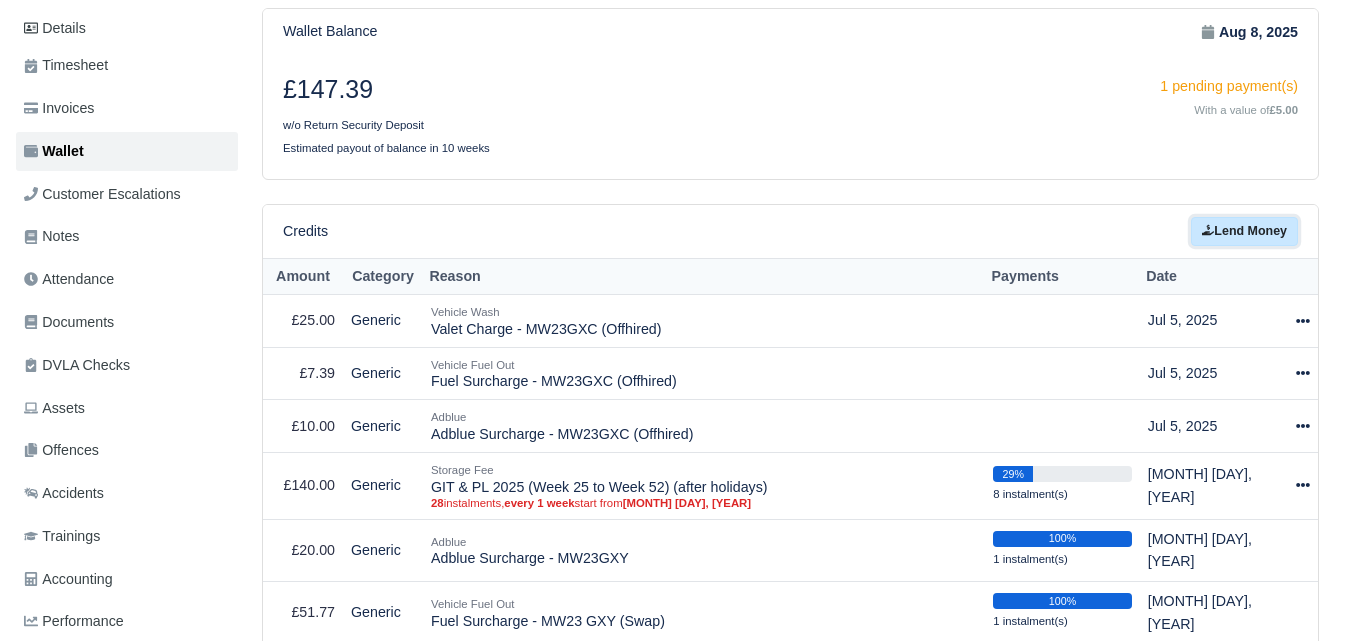 select on "7" 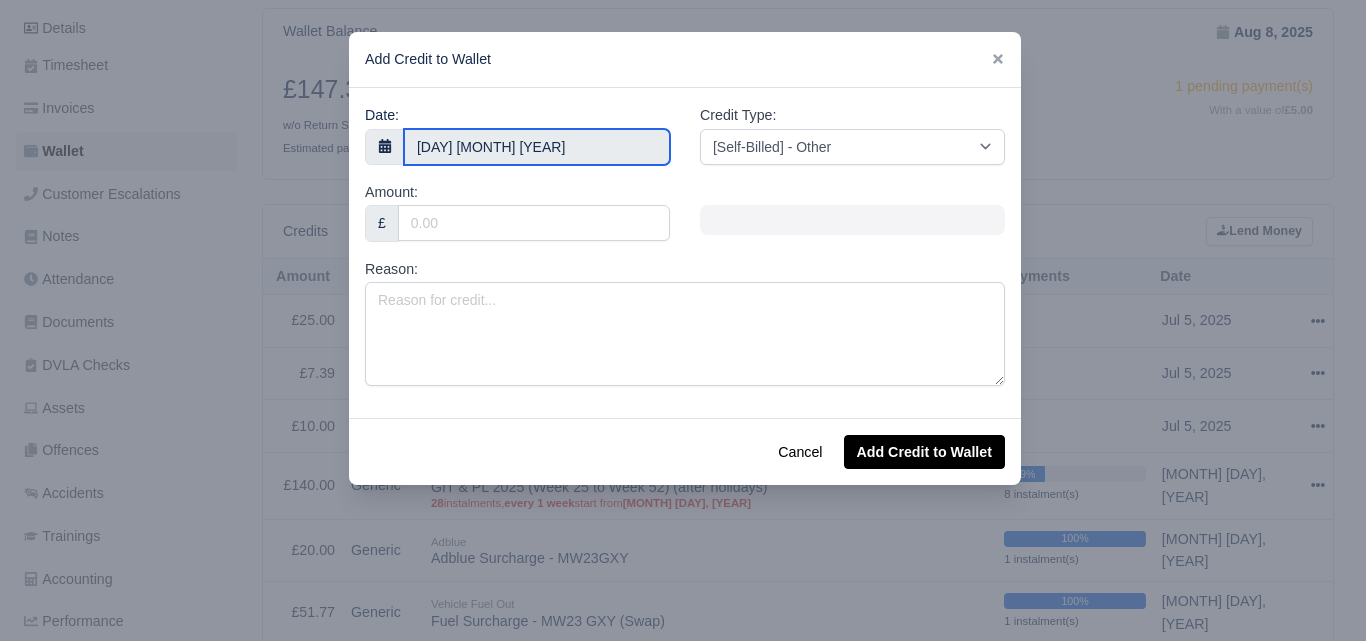 click on "8 August 2025" at bounding box center (537, 147) 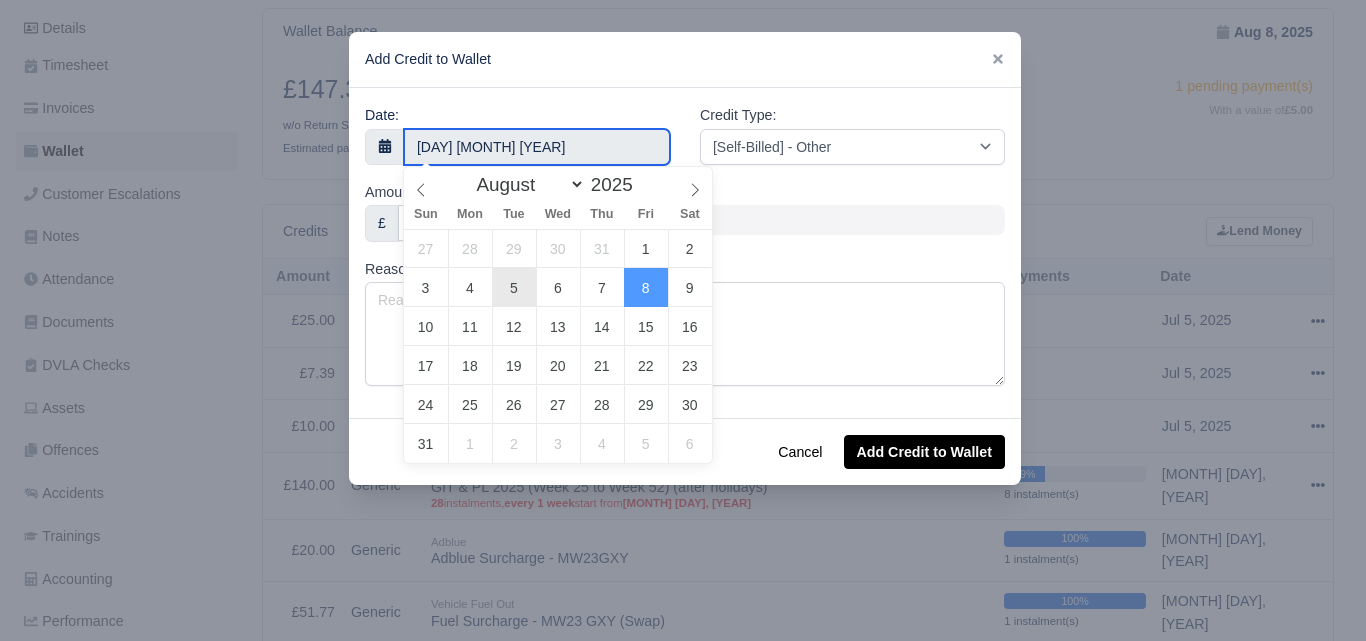 type on "5 August 2025" 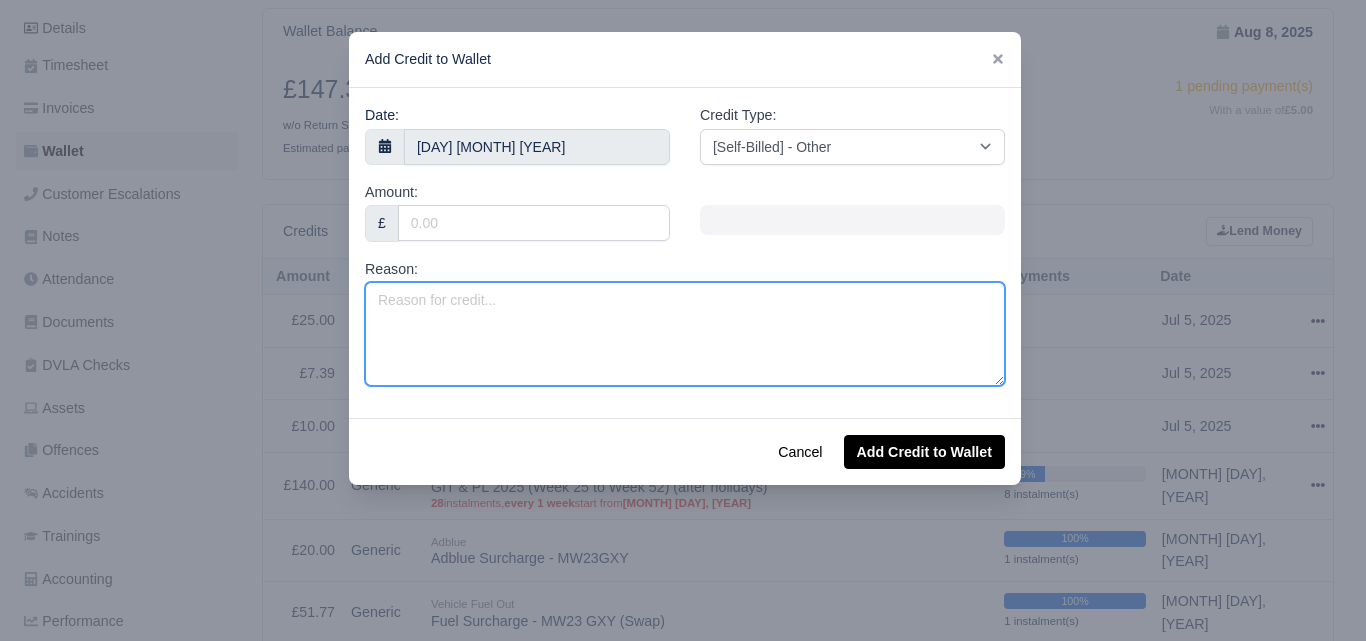 click on "Reason:" at bounding box center (685, 334) 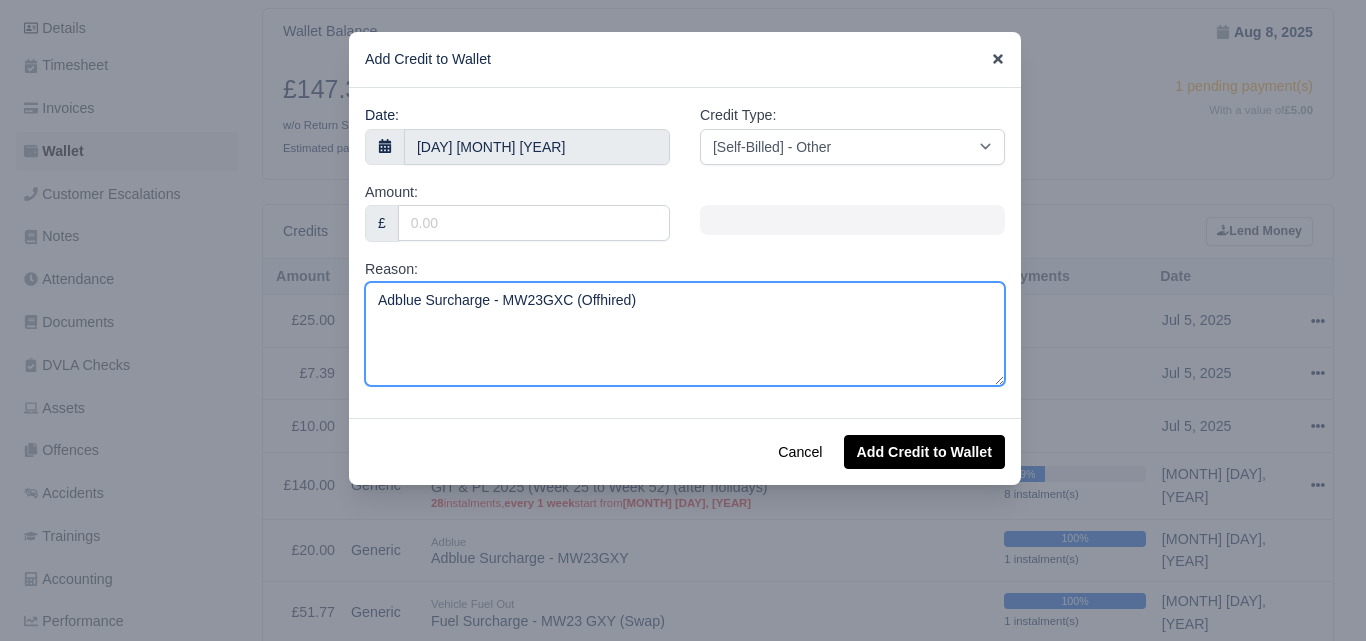 type on "Adblue Surcharge - MW23GXC (Offhired)" 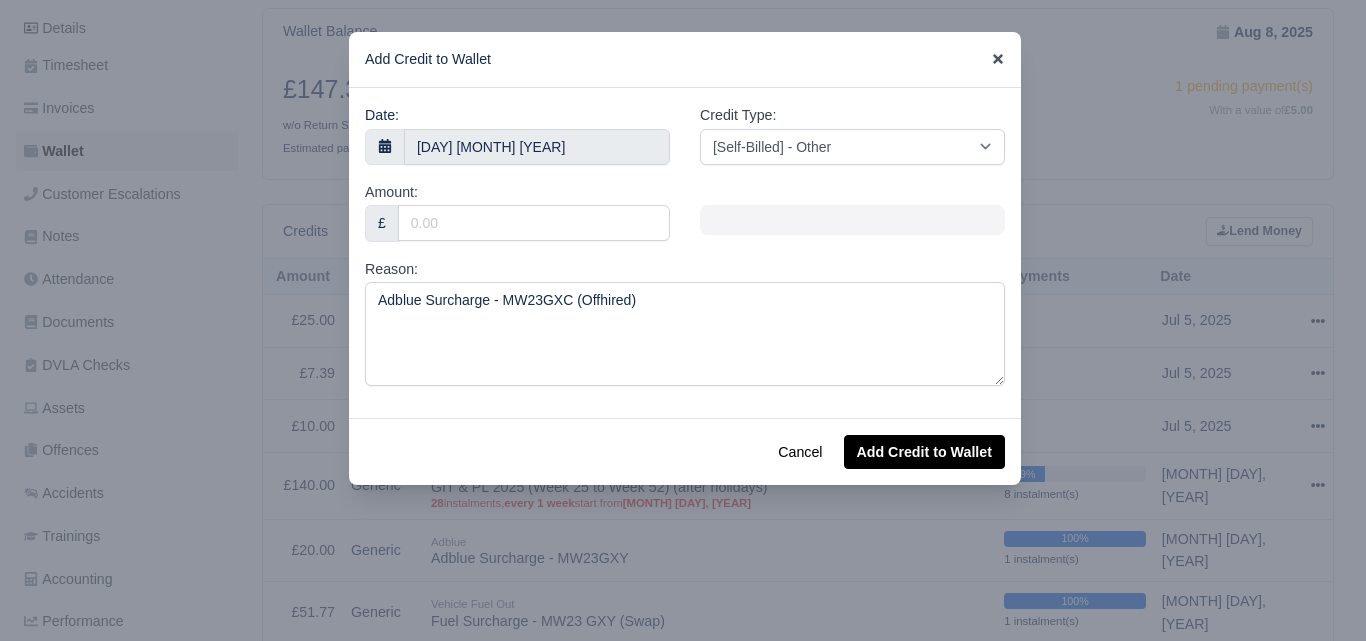 click 